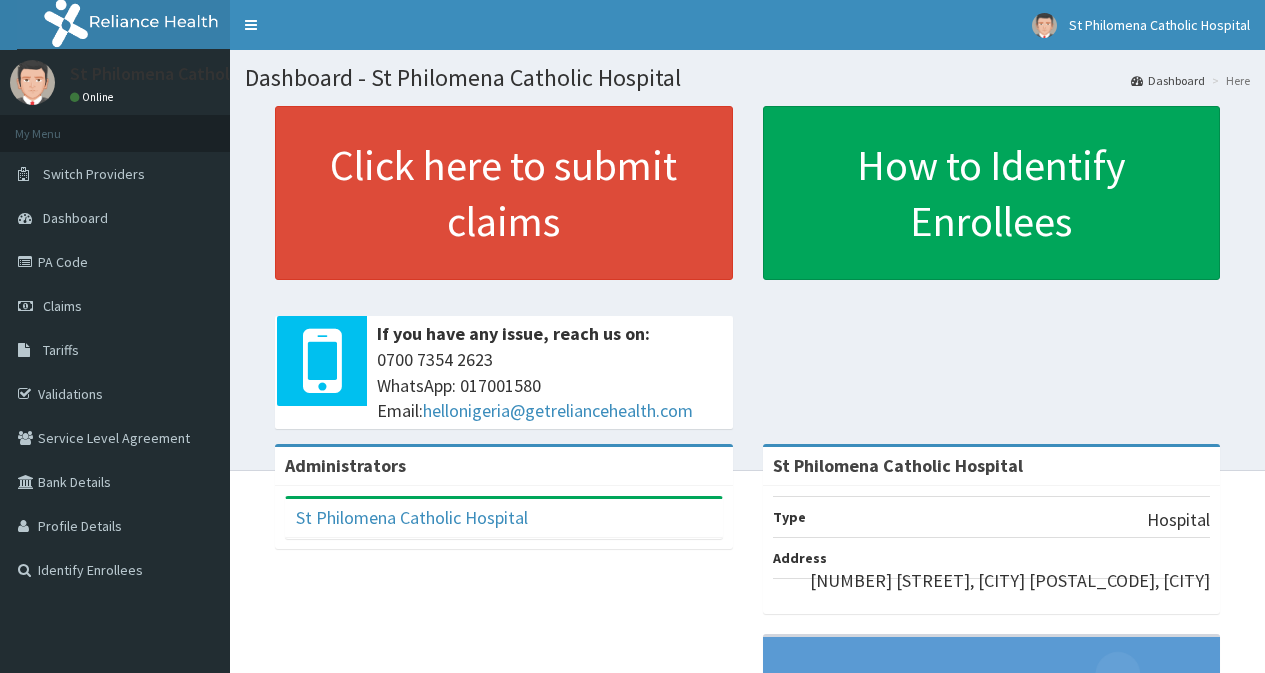 scroll, scrollTop: 0, scrollLeft: 0, axis: both 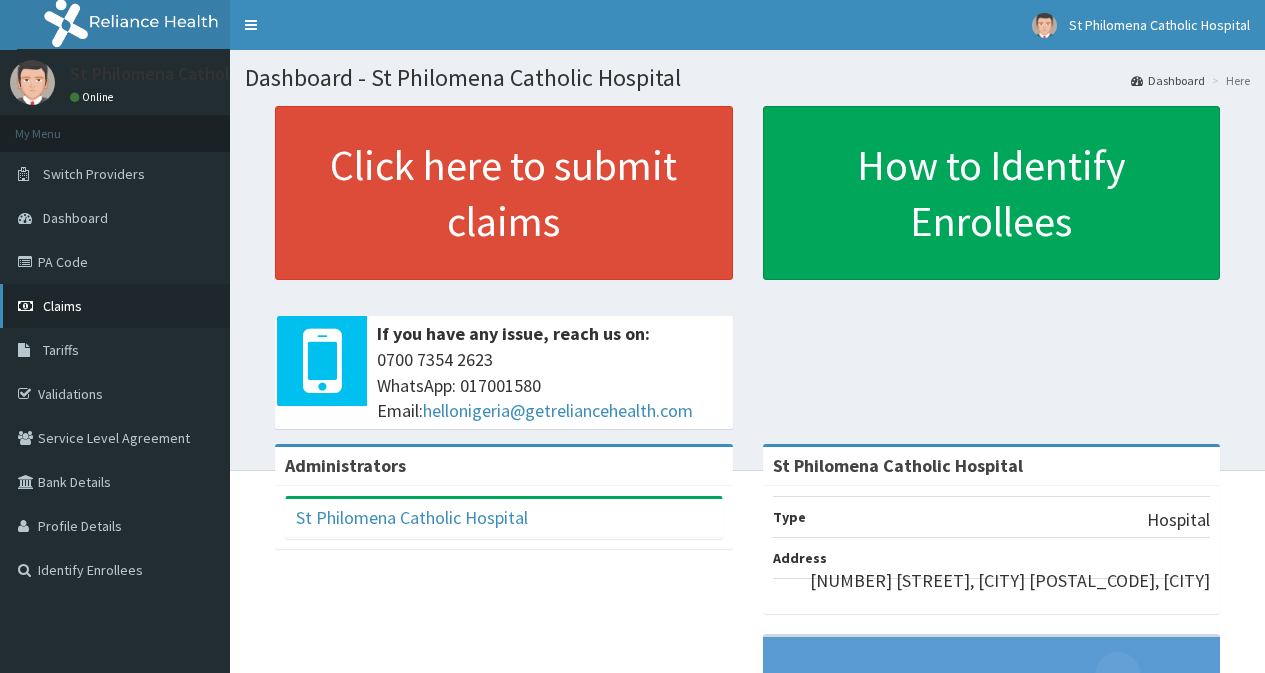 click on "Claims" at bounding box center (115, 306) 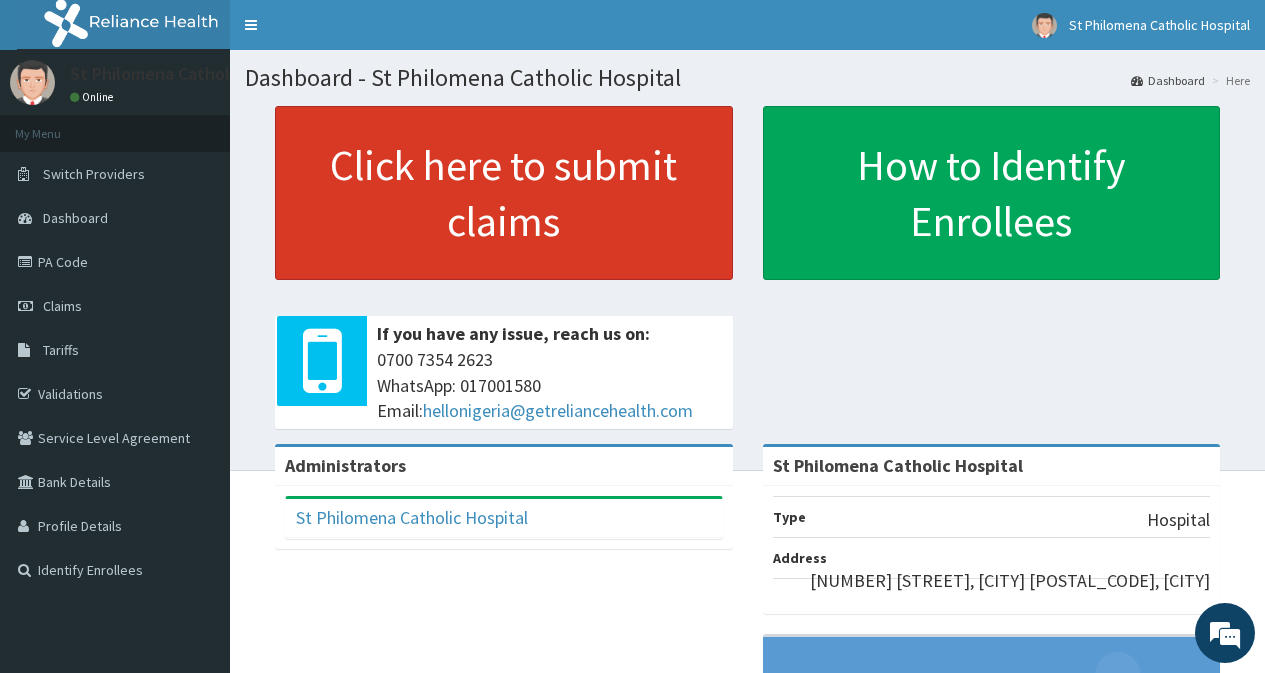 scroll, scrollTop: 0, scrollLeft: 0, axis: both 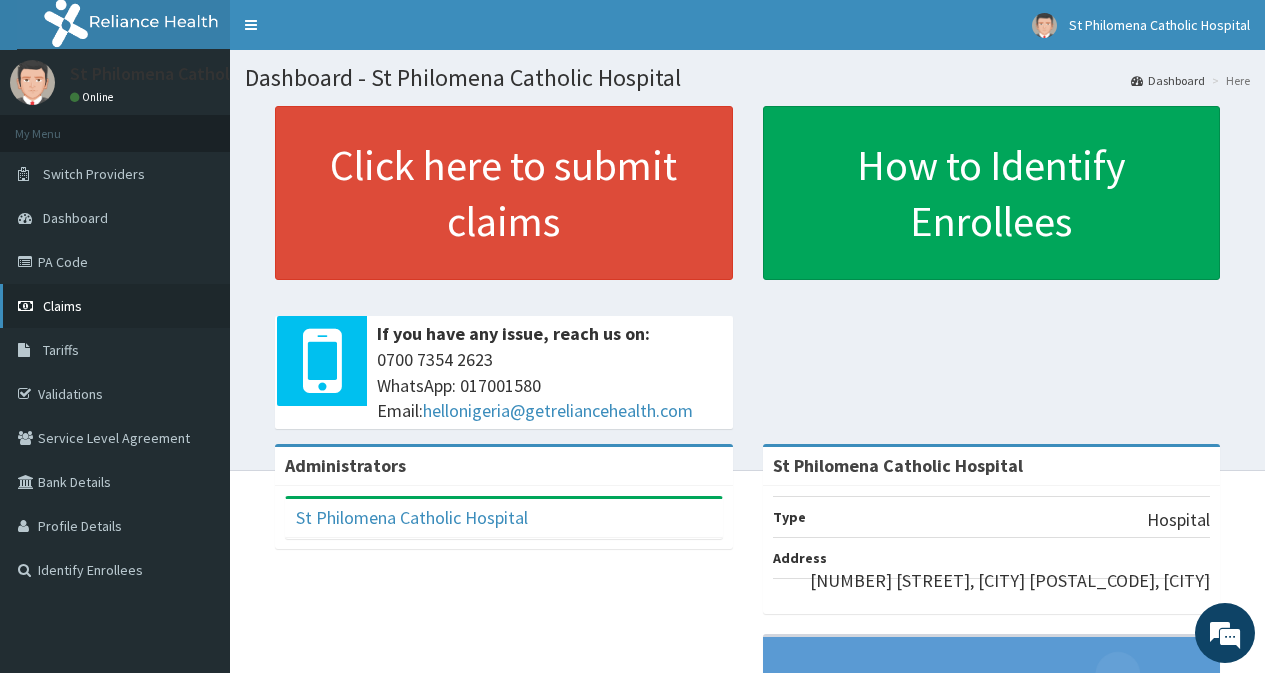 click on "Claims" at bounding box center [115, 306] 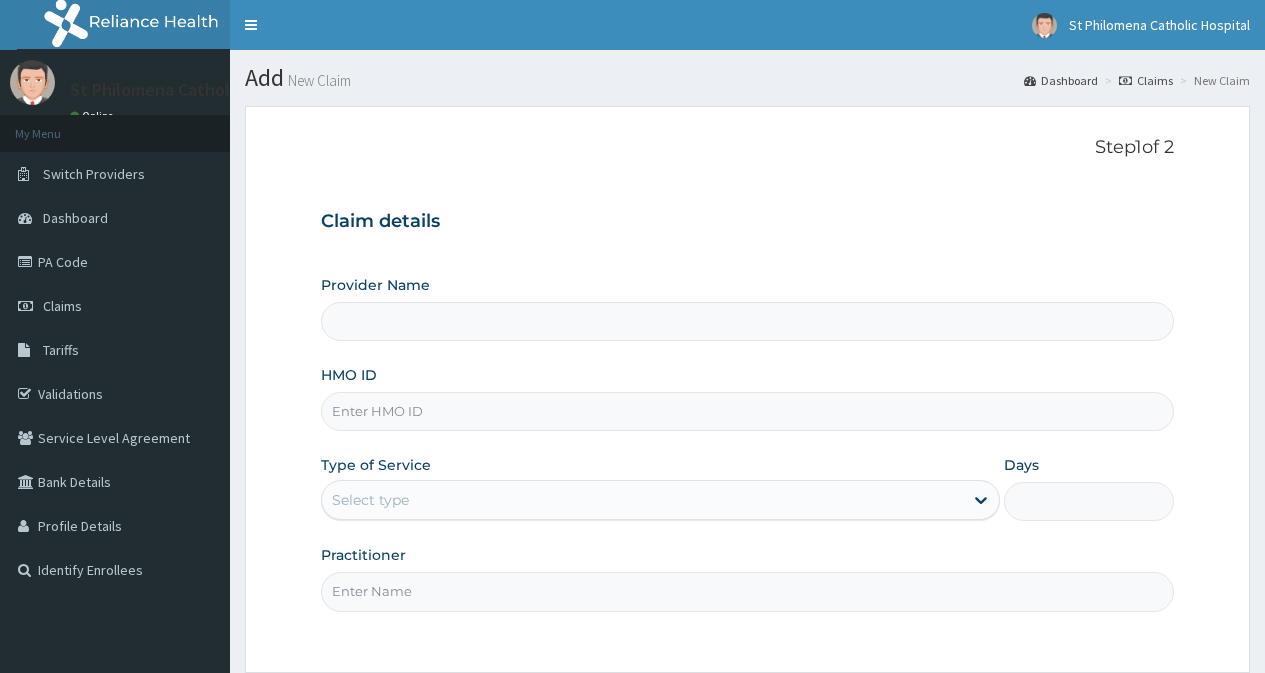 scroll, scrollTop: 0, scrollLeft: 0, axis: both 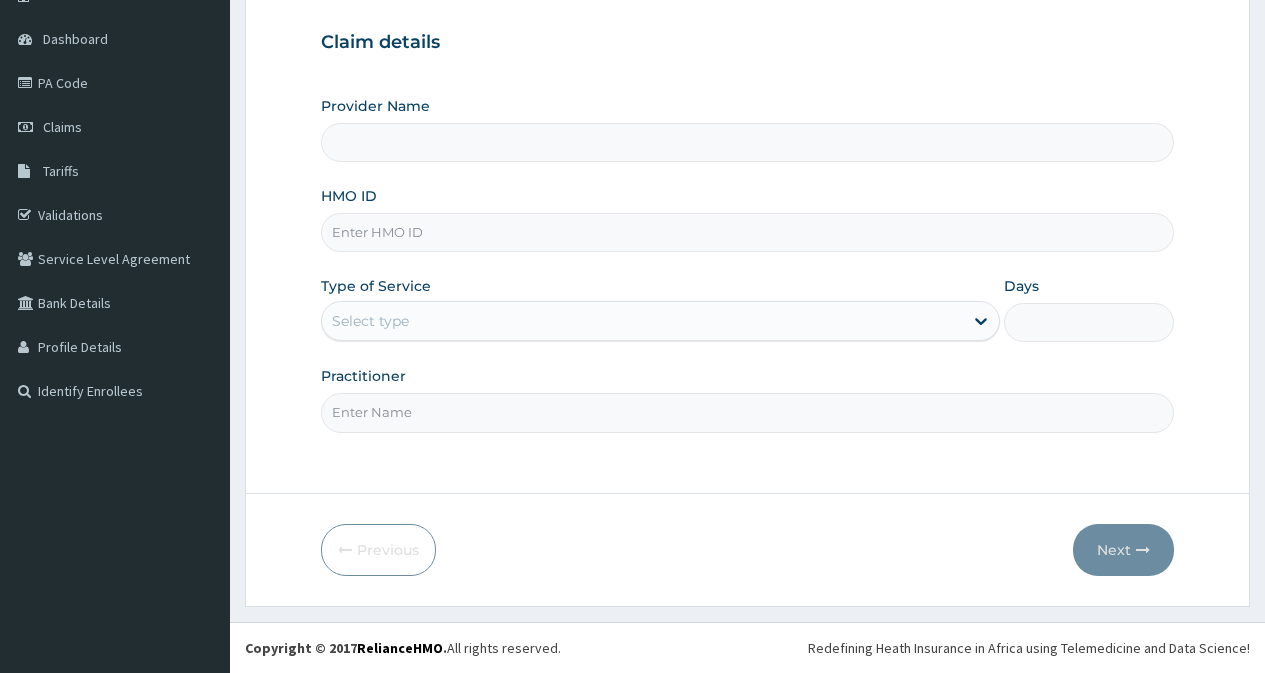 click on "HMO ID" at bounding box center [747, 232] 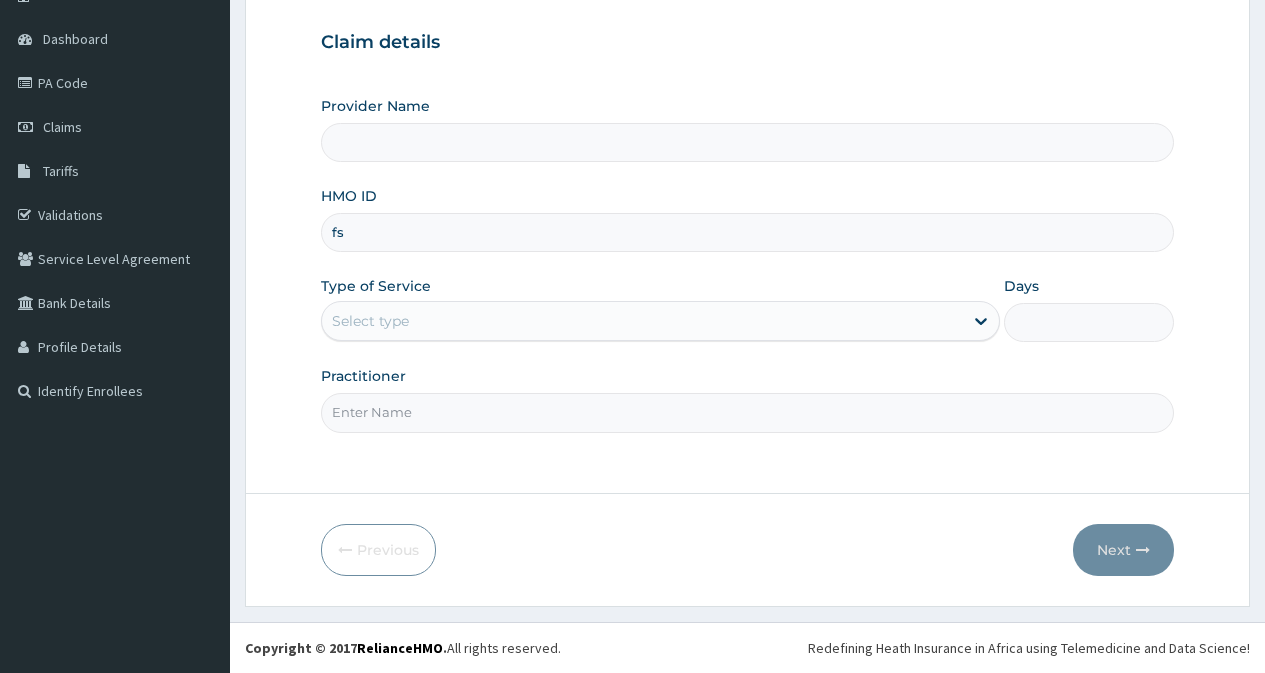 type on "fso" 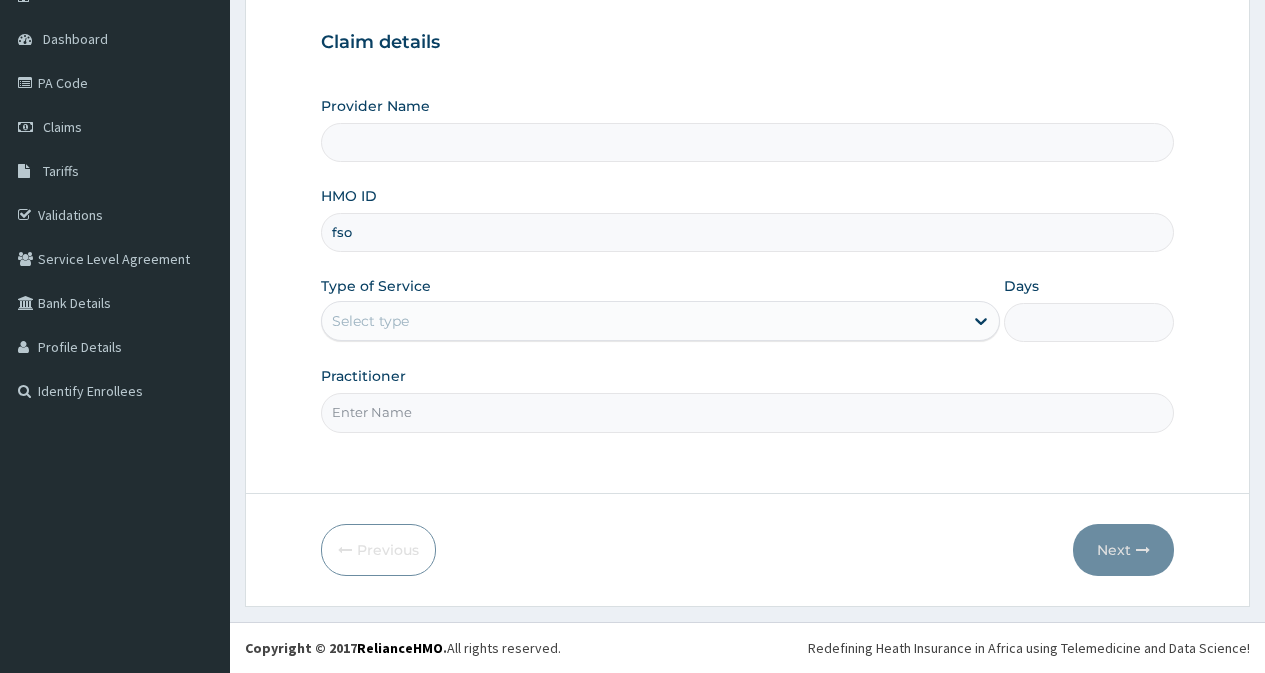 type on "St Philomena Catholic Hospital" 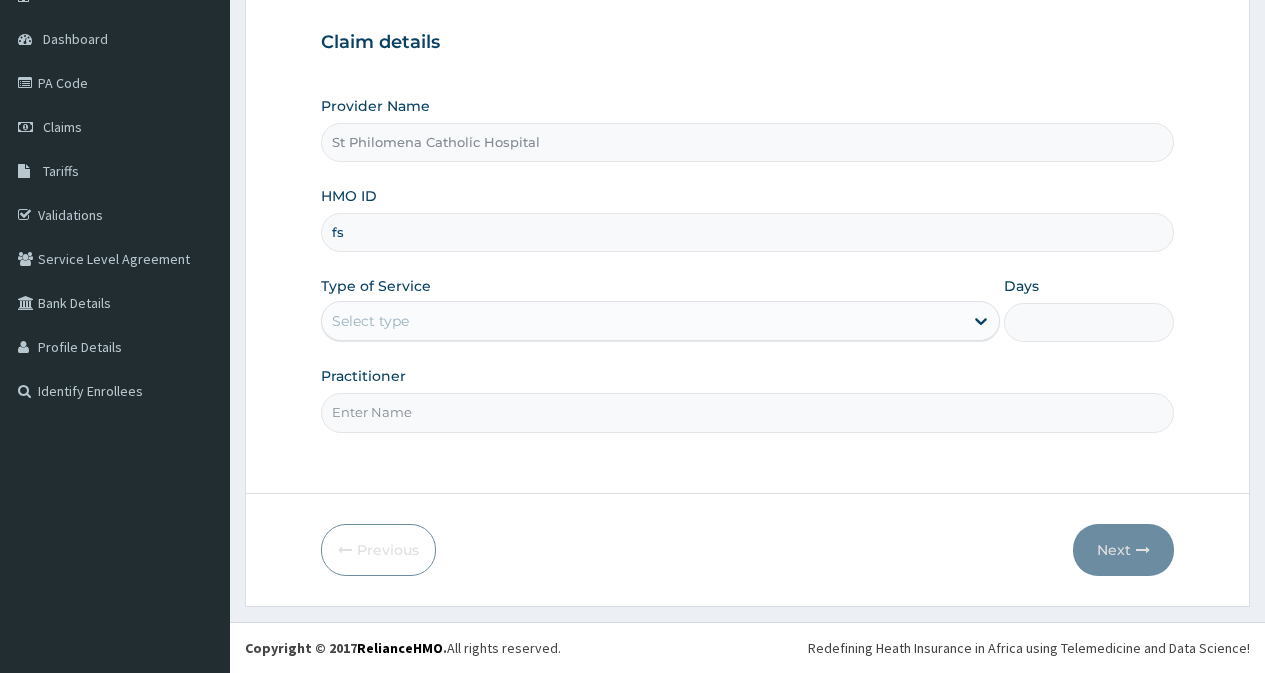 type on "f" 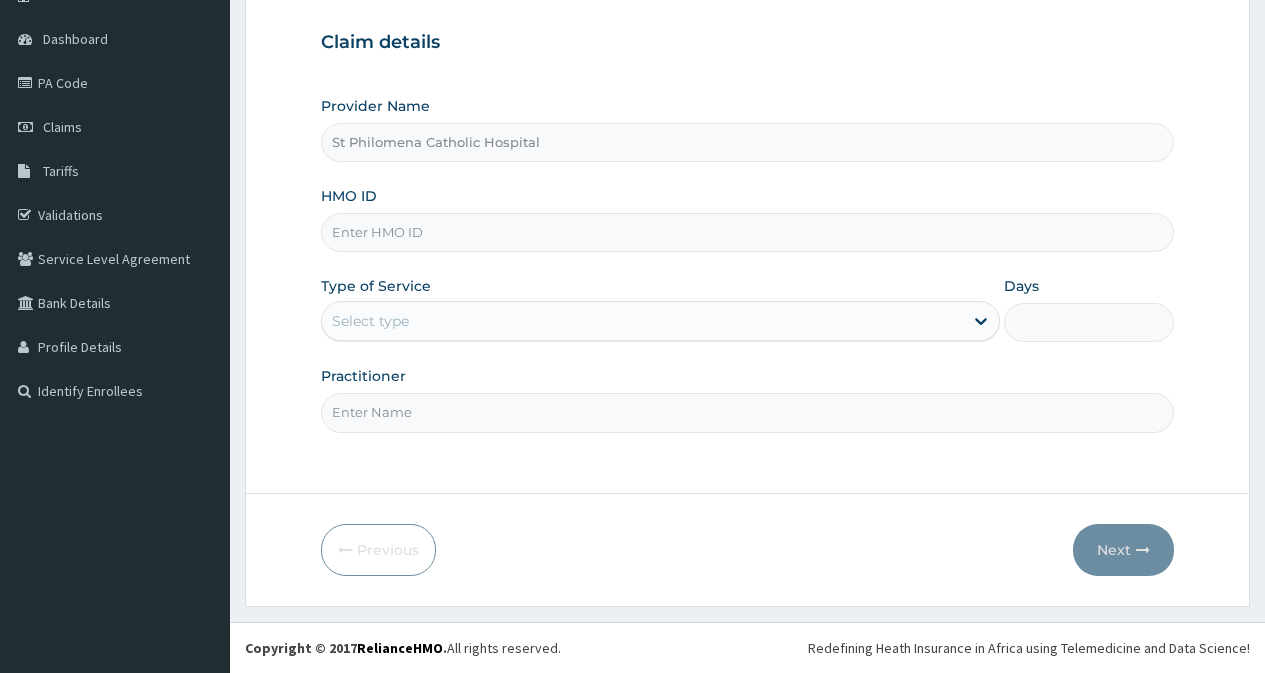 type on "f" 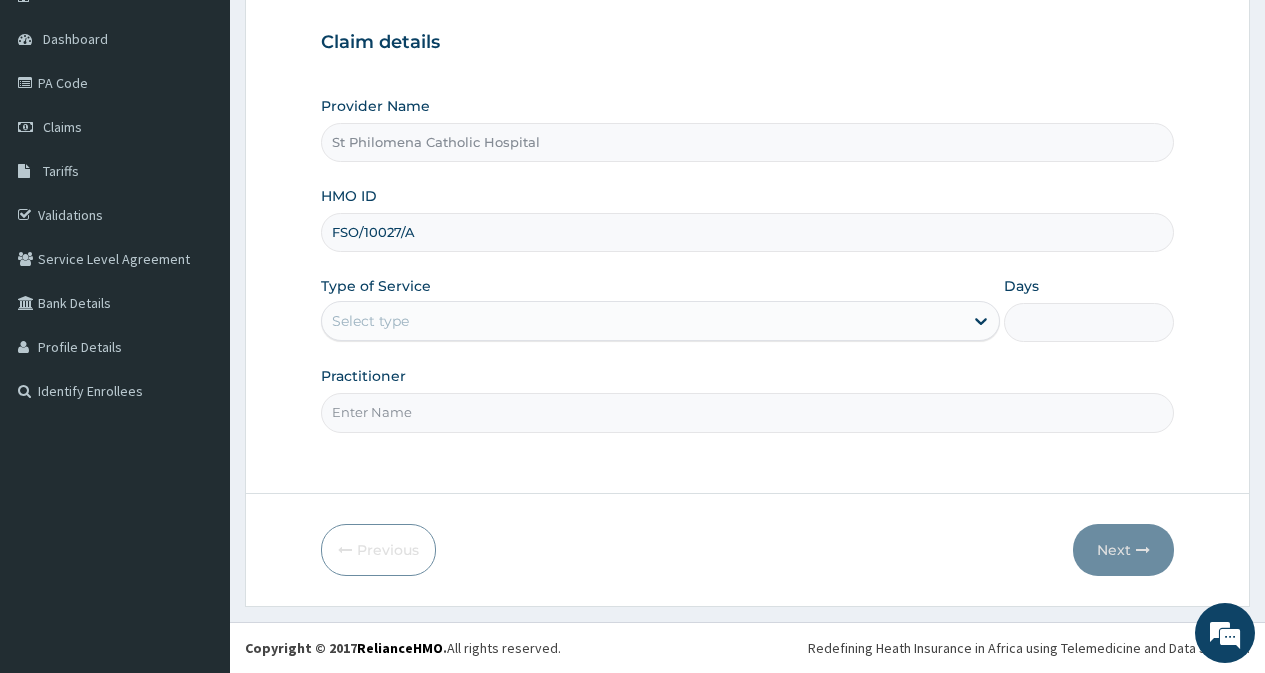 type on "FSO/10027/A" 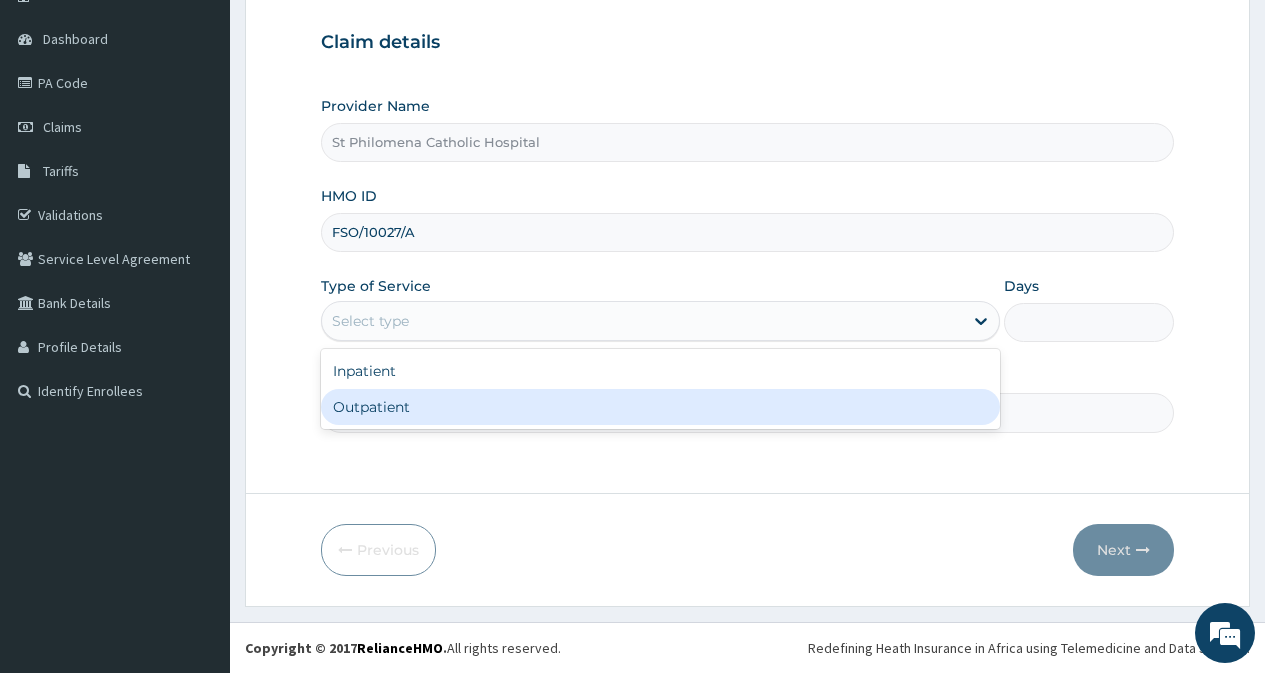 click on "Outpatient" at bounding box center [660, 407] 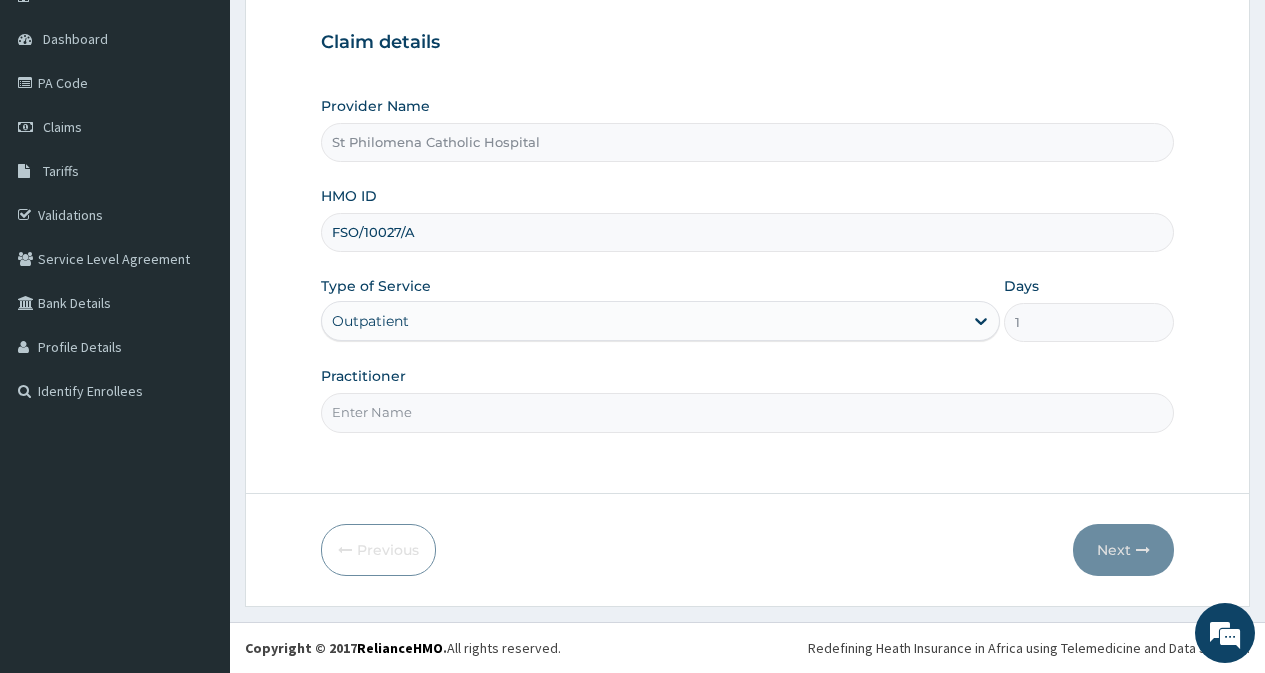 click on "Practitioner" at bounding box center [747, 412] 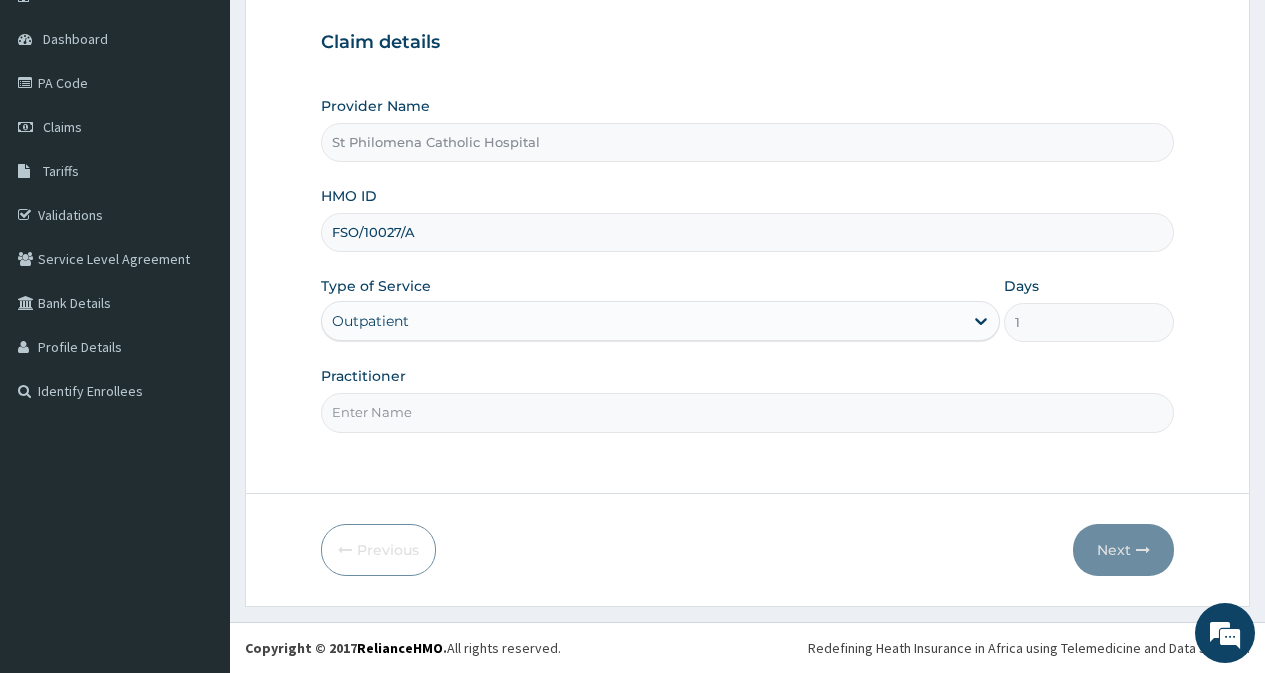 type on "DR. BEN" 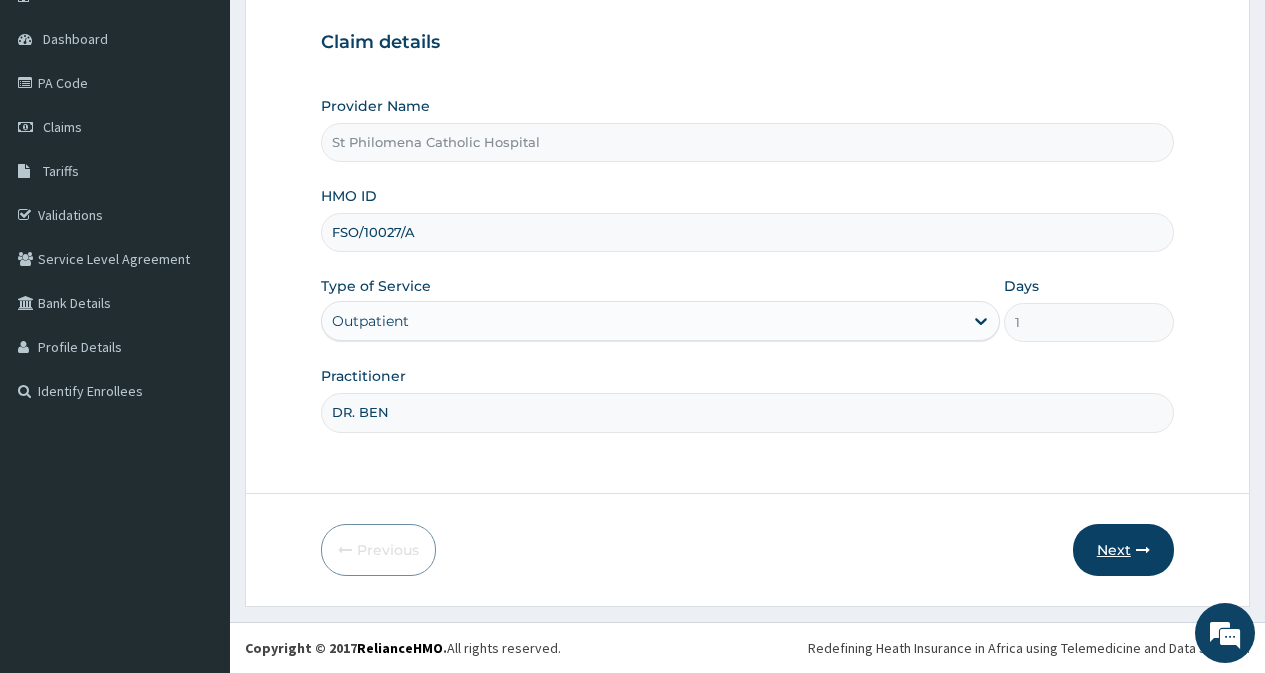 scroll, scrollTop: 0, scrollLeft: 0, axis: both 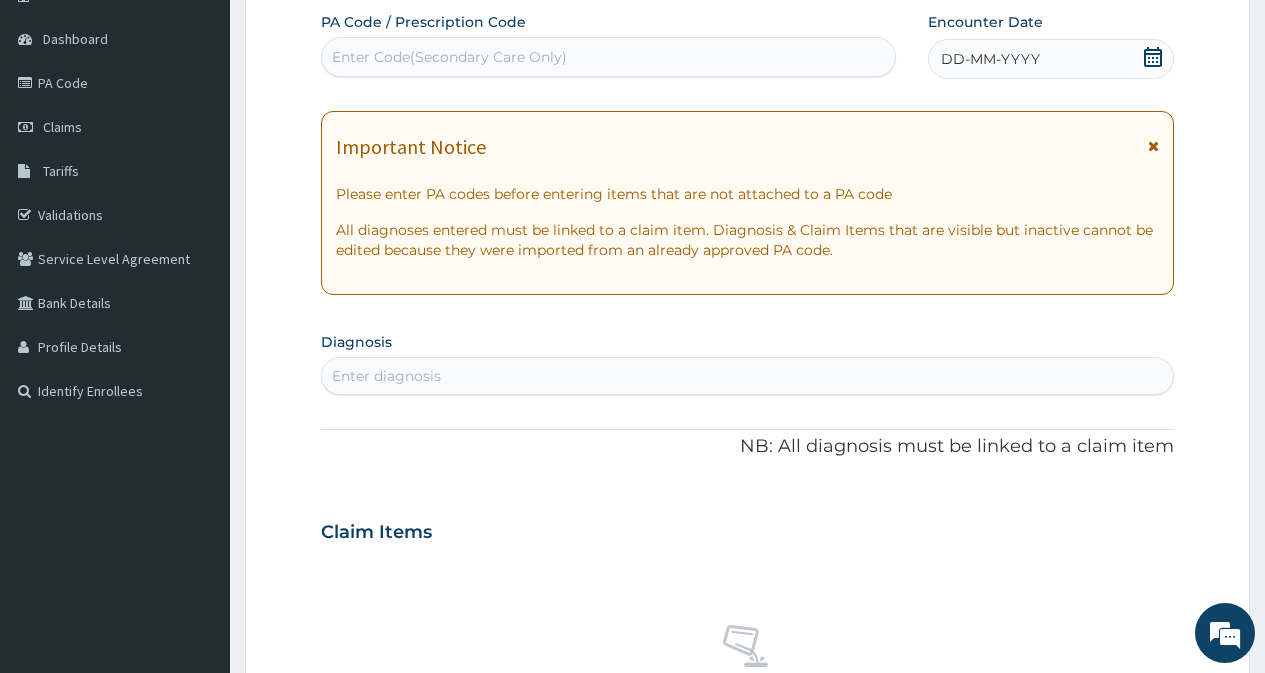 click 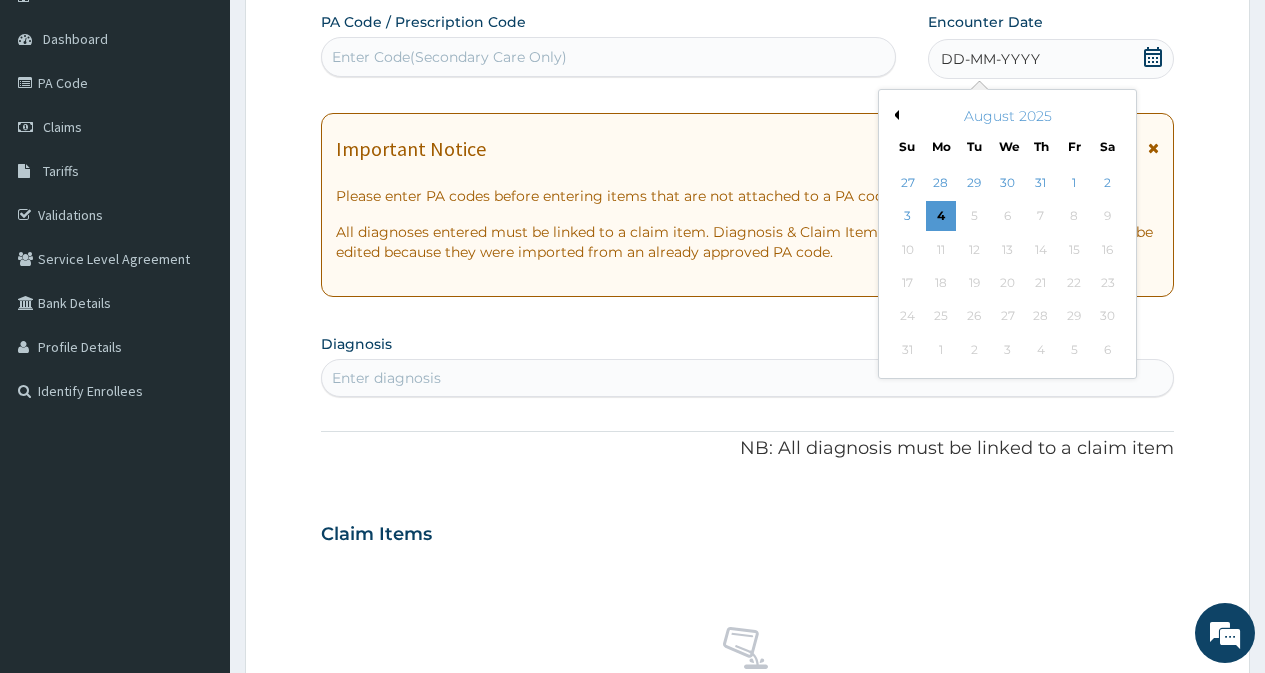 click on "Previous Month" at bounding box center [894, 115] 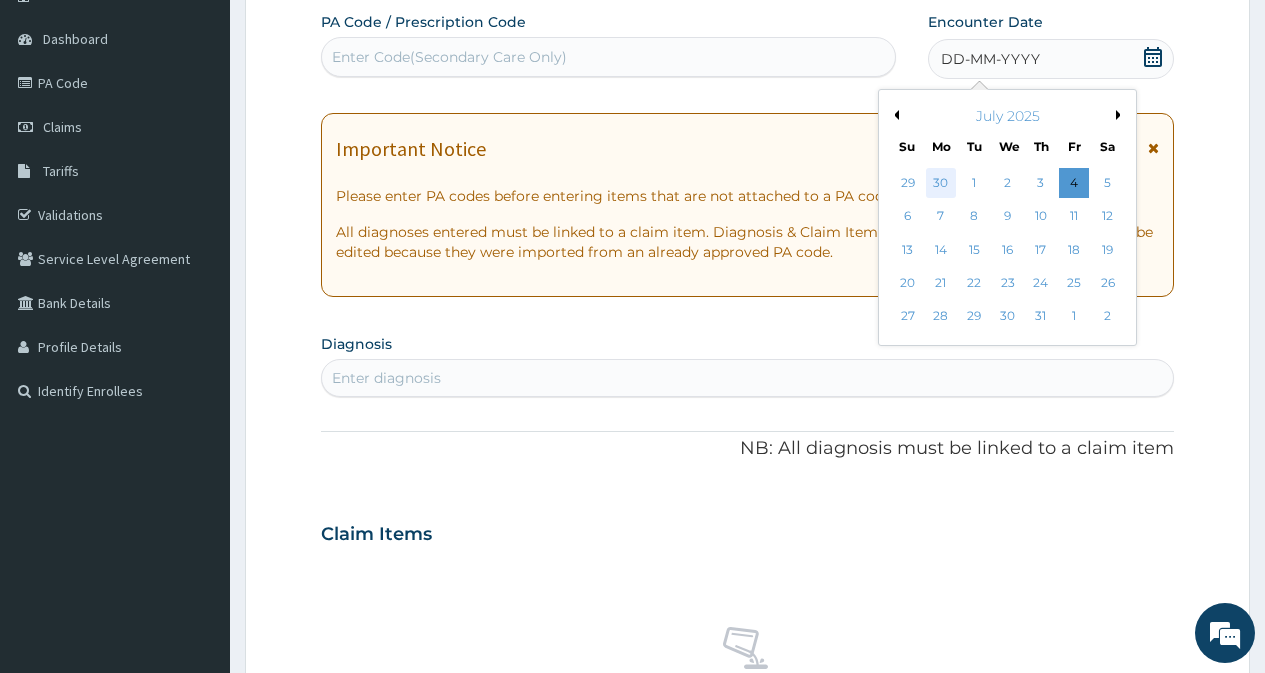 click on "30" at bounding box center [941, 183] 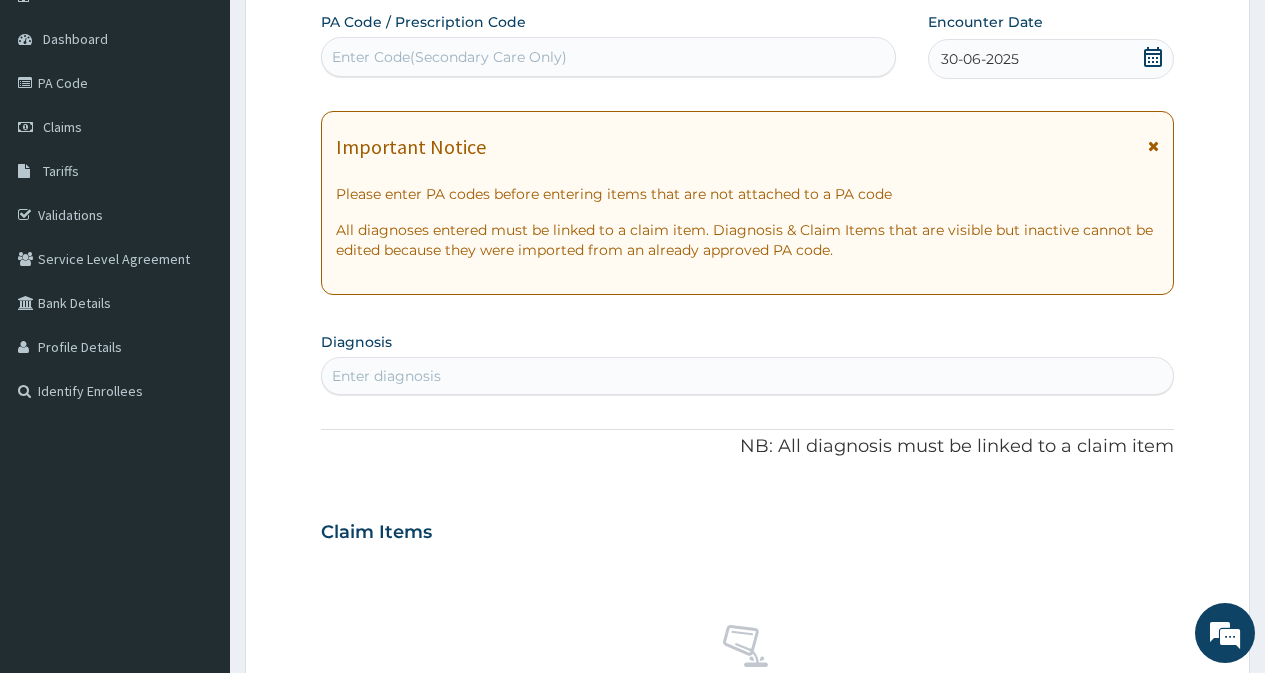 click on "Enter diagnosis" at bounding box center (747, 376) 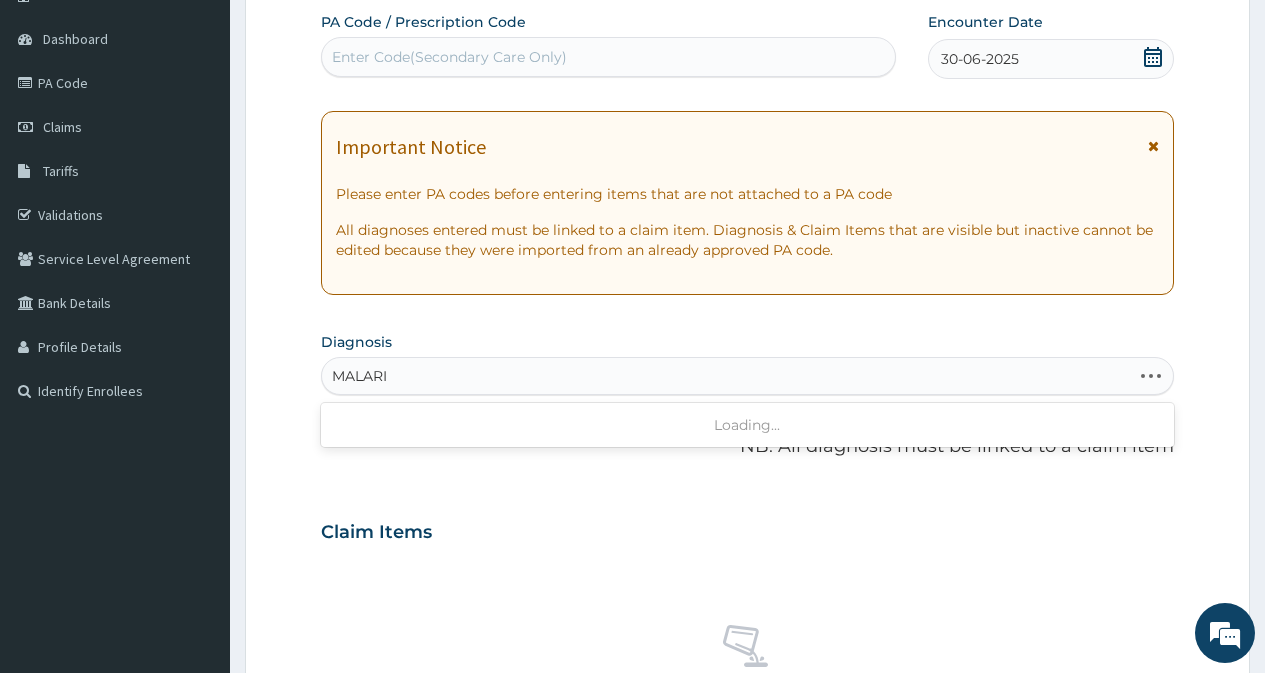type on "MALARIA" 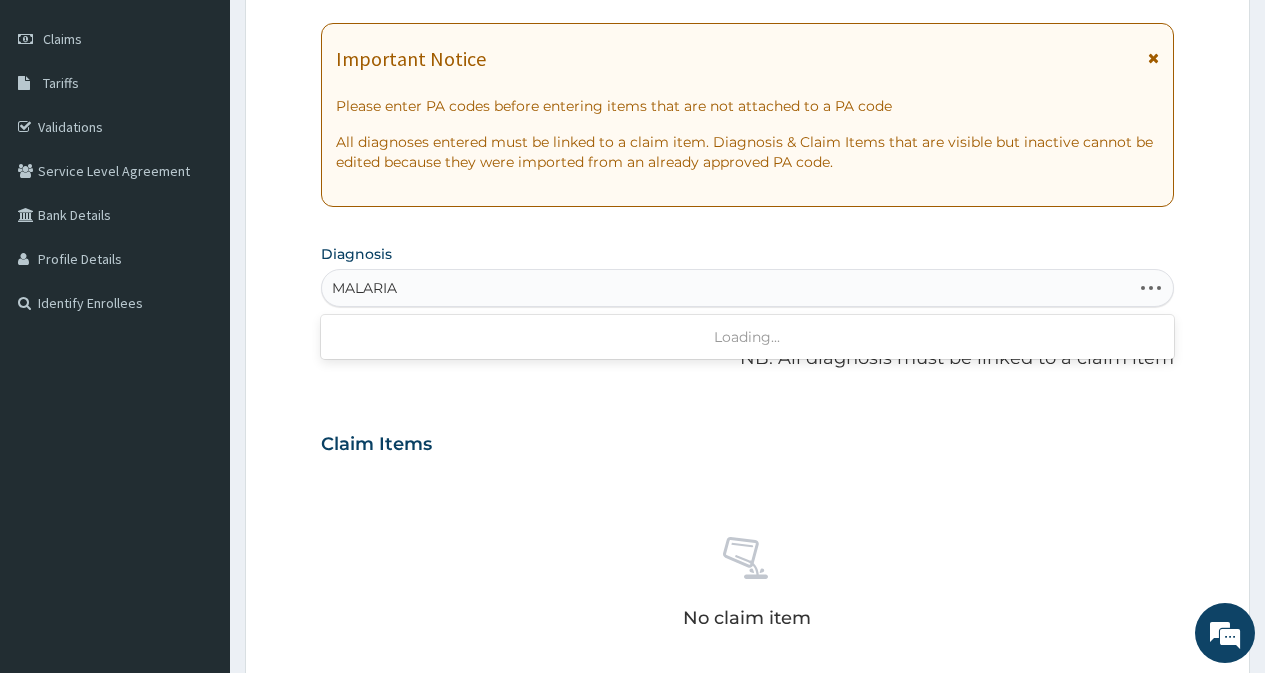 scroll, scrollTop: 279, scrollLeft: 0, axis: vertical 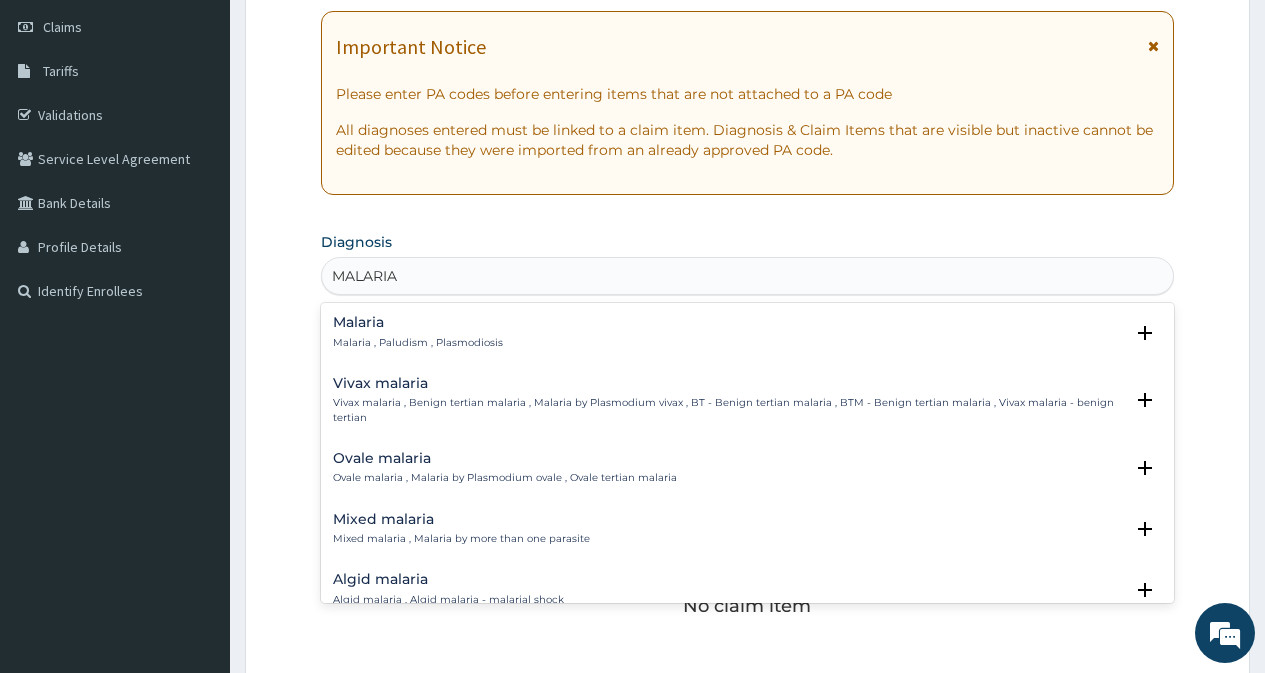 click on "Mixed malaria" at bounding box center (461, 519) 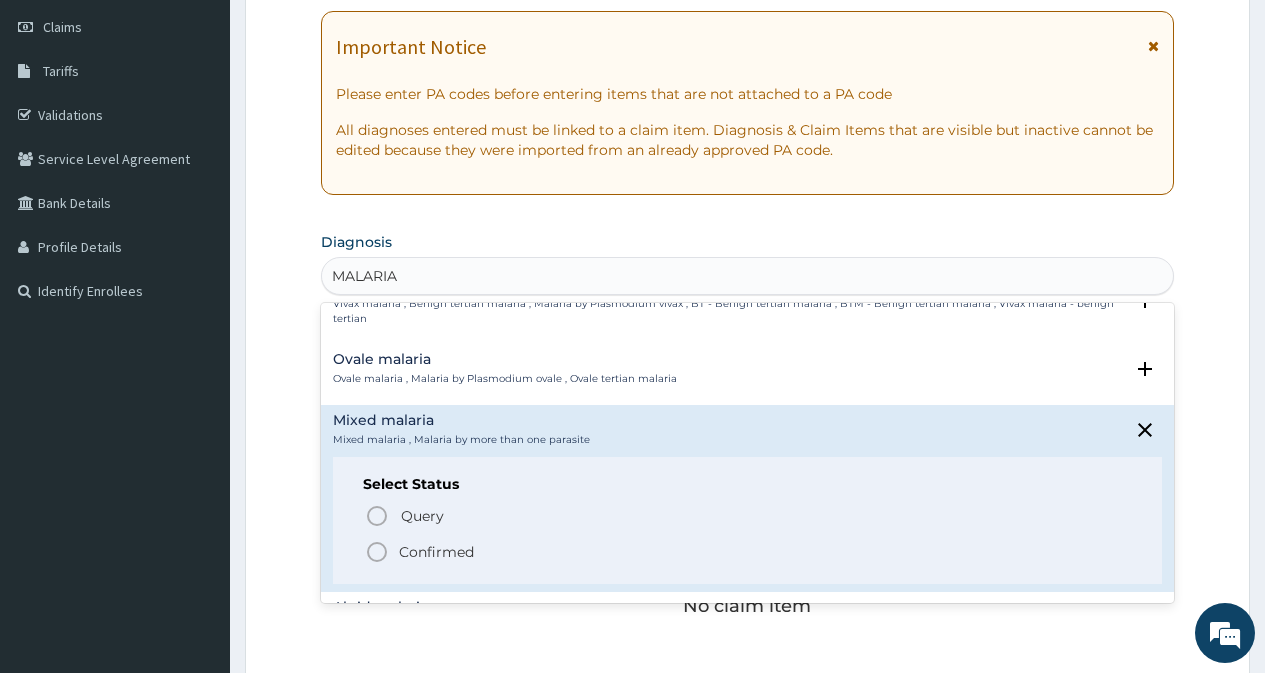 scroll, scrollTop: 100, scrollLeft: 0, axis: vertical 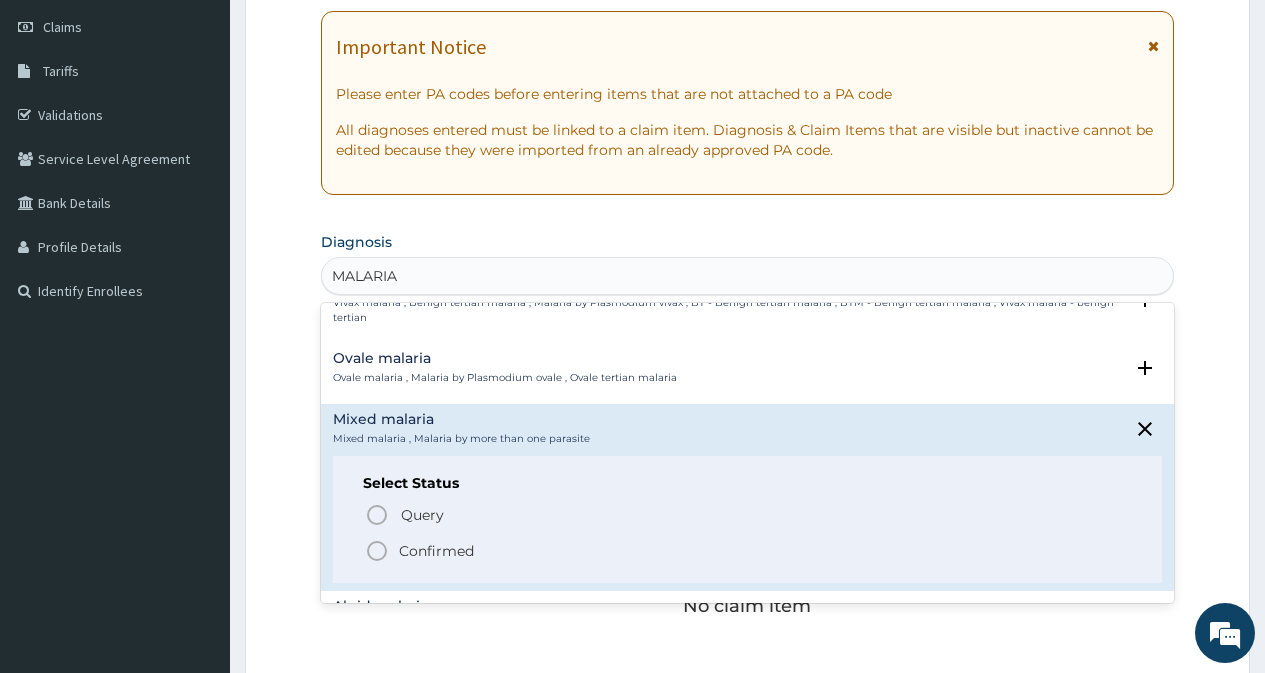 click 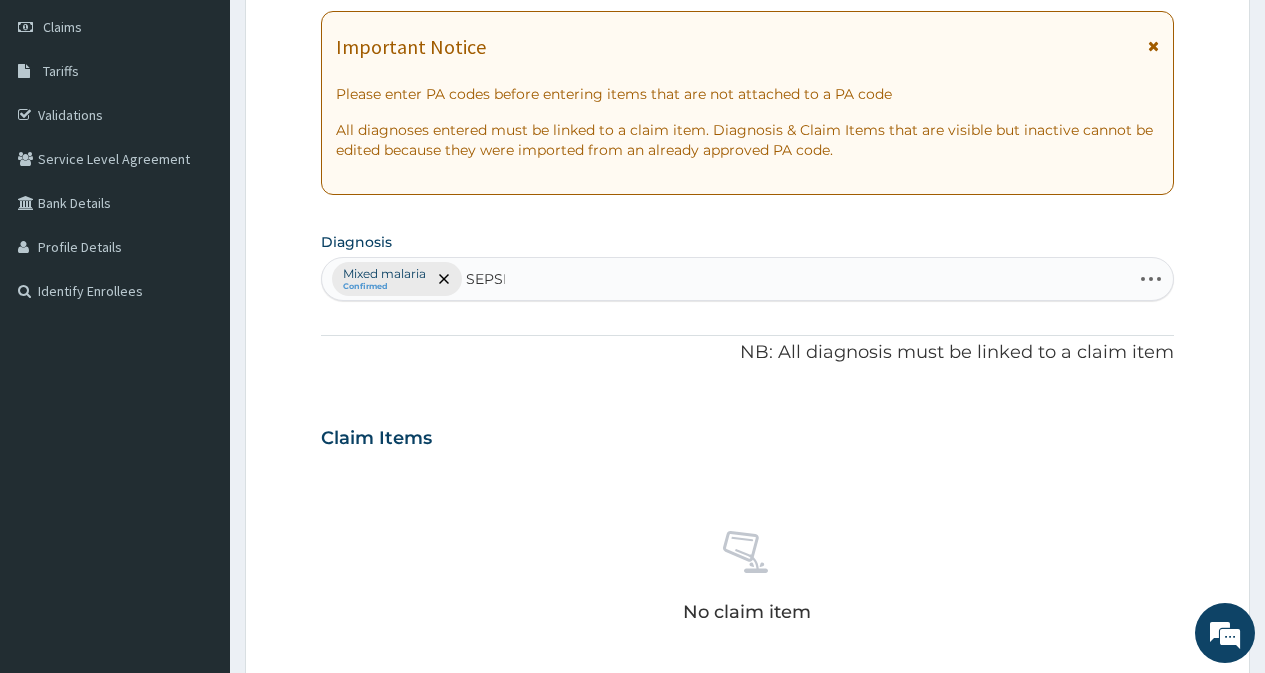 type on "SEPSIS" 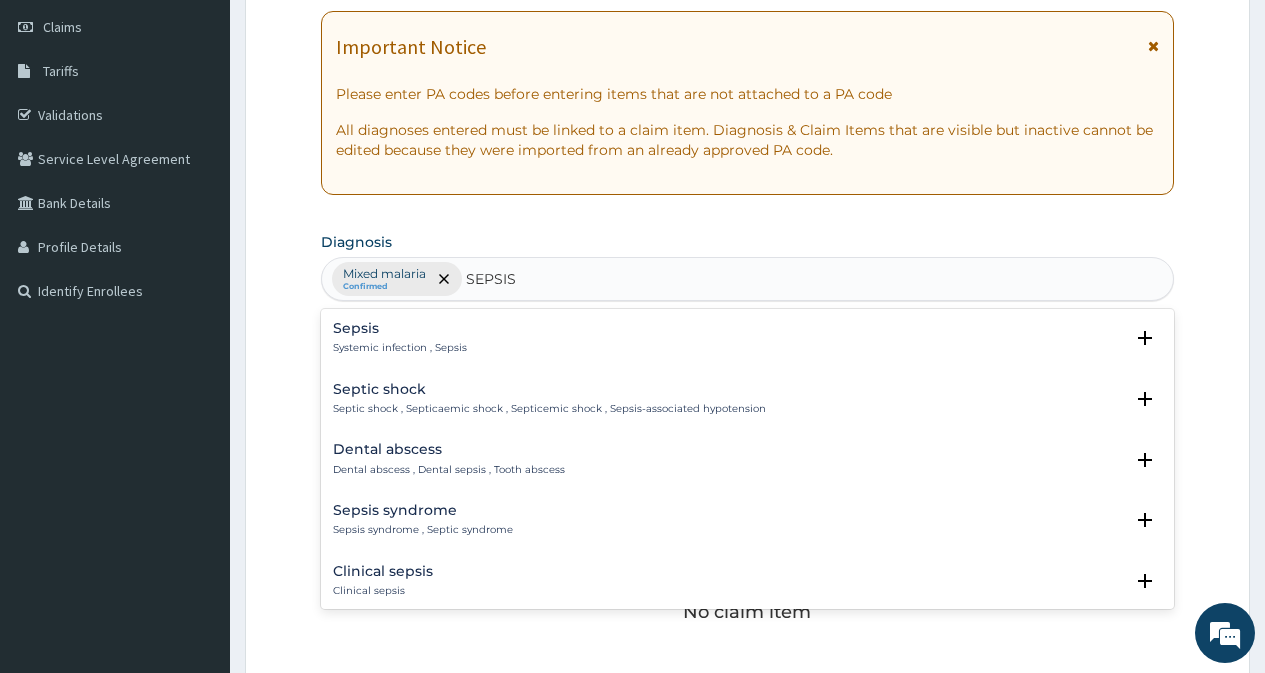 click on "Sepsis" at bounding box center (400, 328) 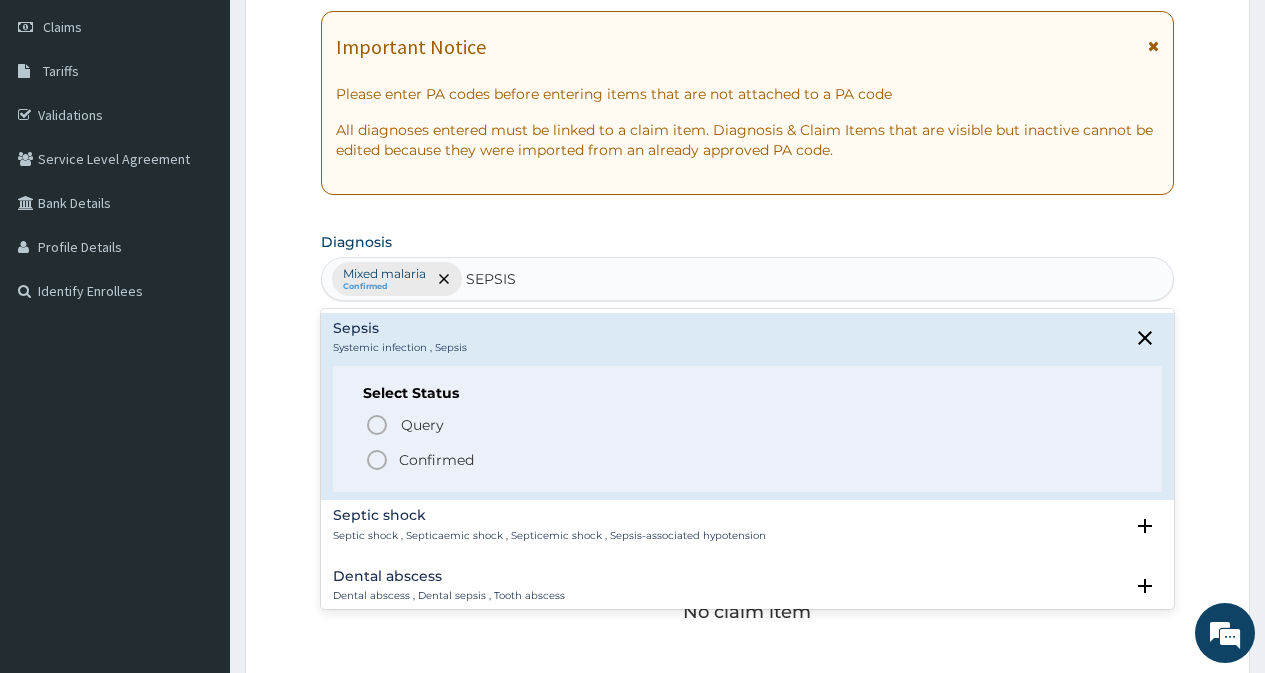 click 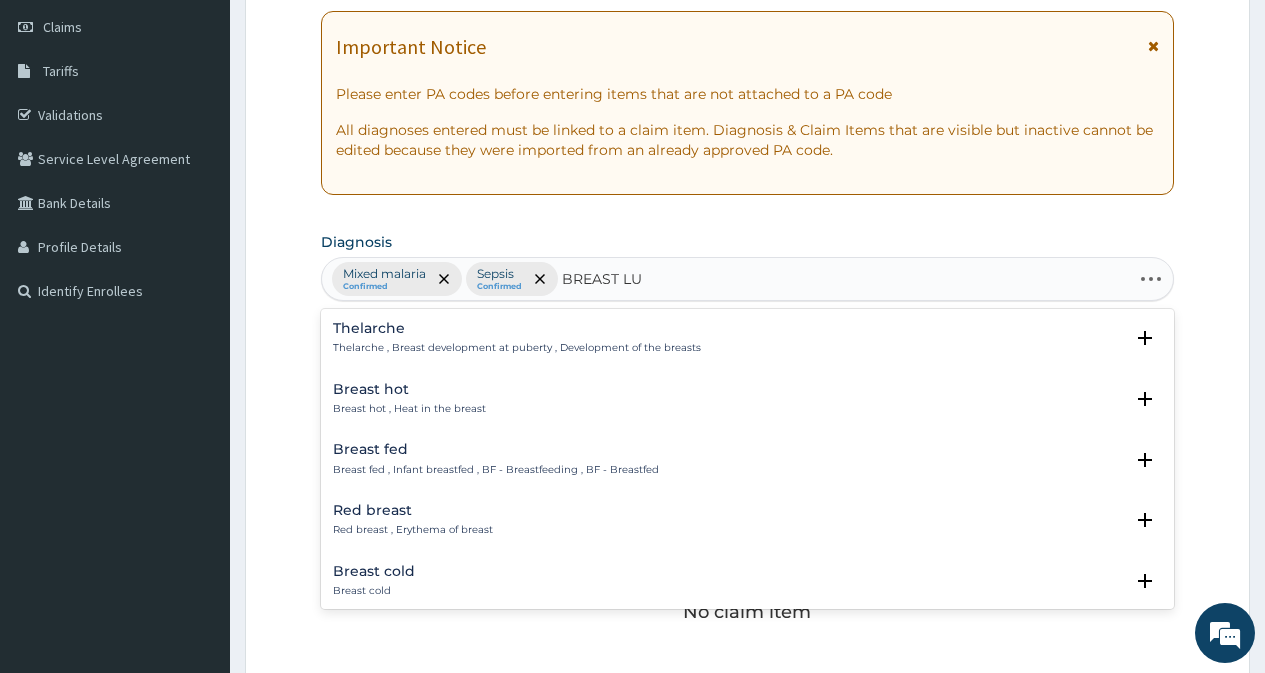 type on "BREAST LUM" 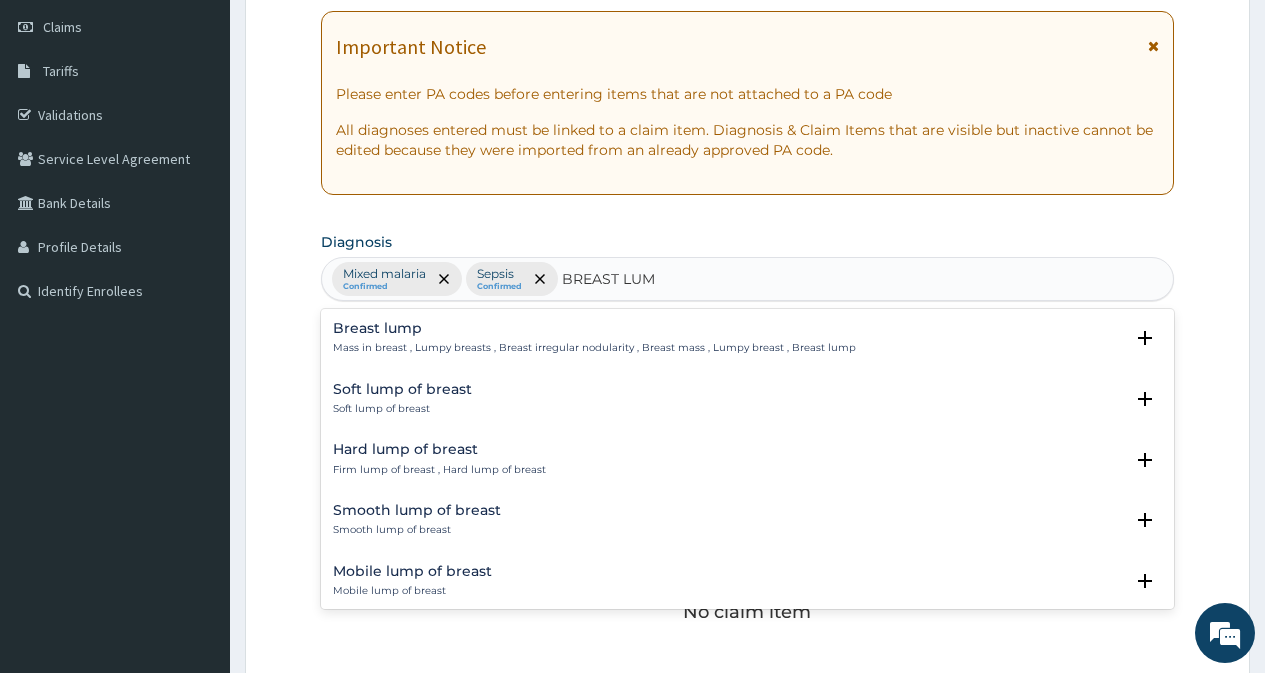 click on "Breast lump" at bounding box center (594, 328) 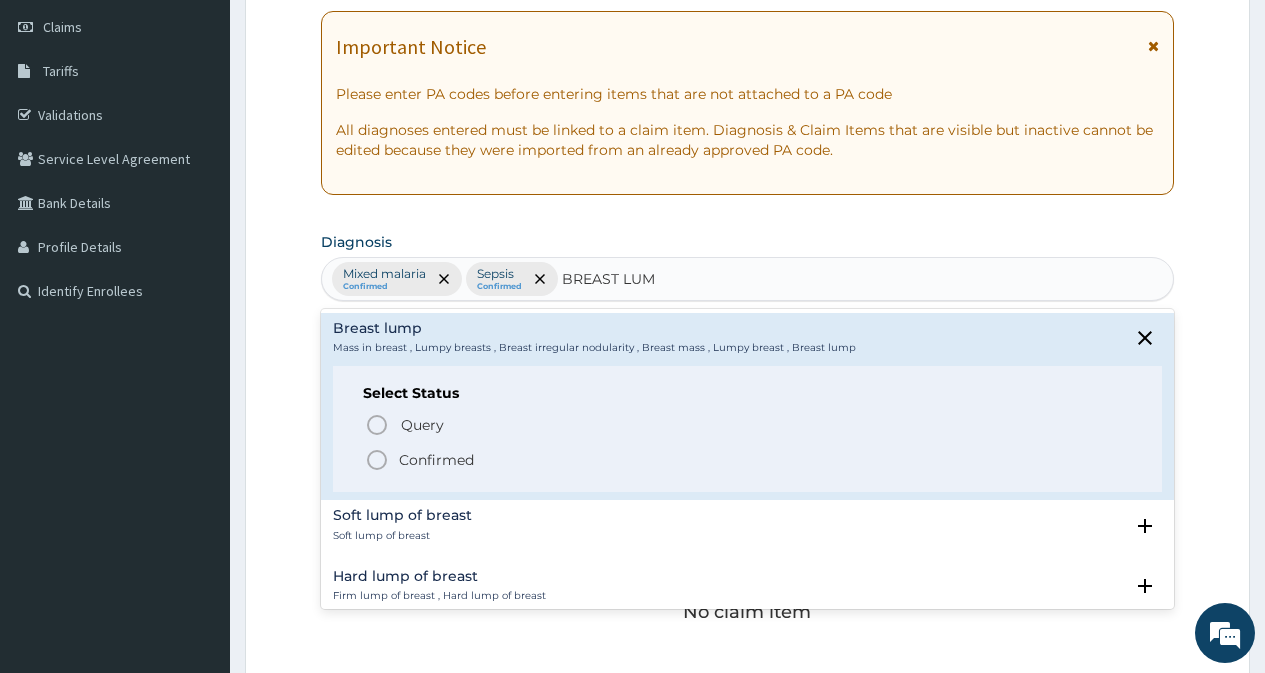 click 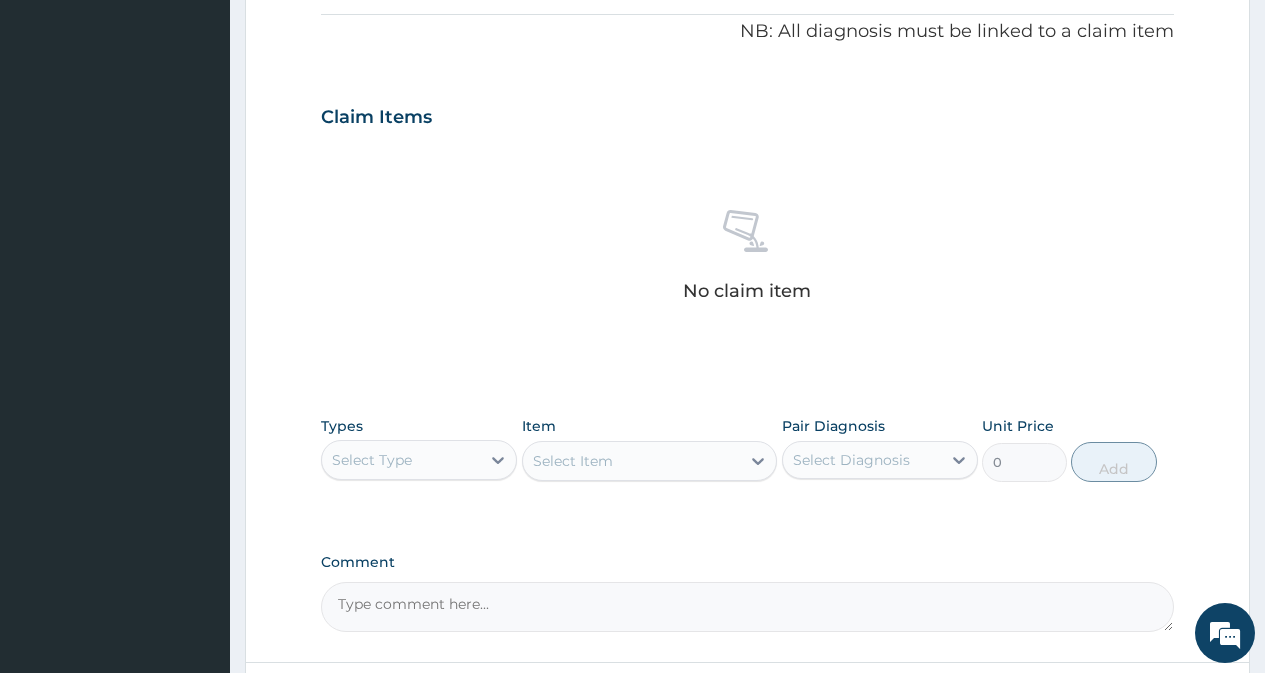 scroll, scrollTop: 769, scrollLeft: 0, axis: vertical 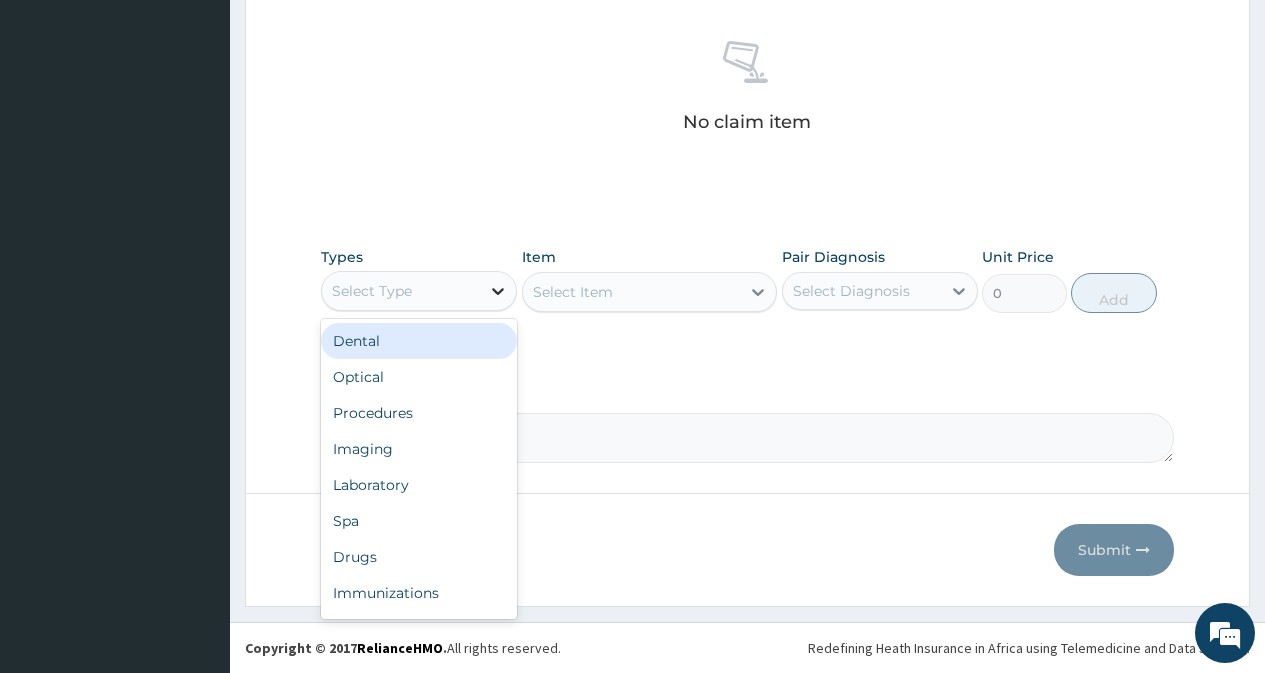 click at bounding box center [498, 291] 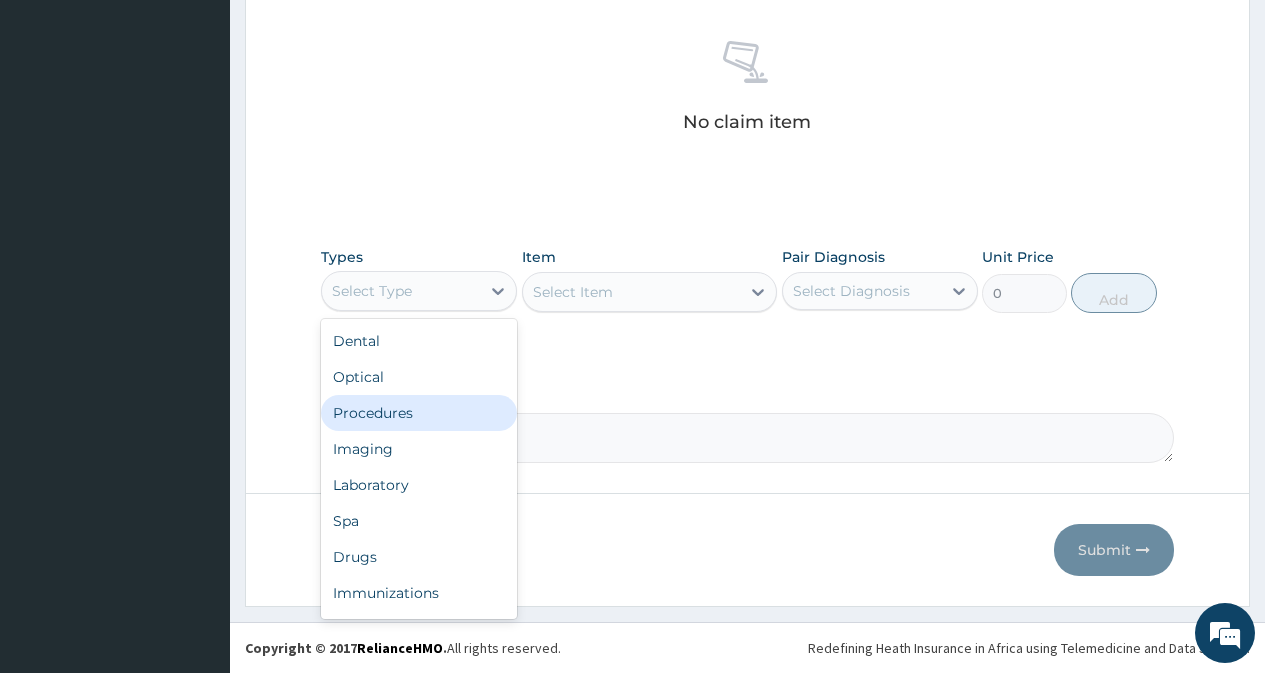 click on "Procedures" at bounding box center (419, 413) 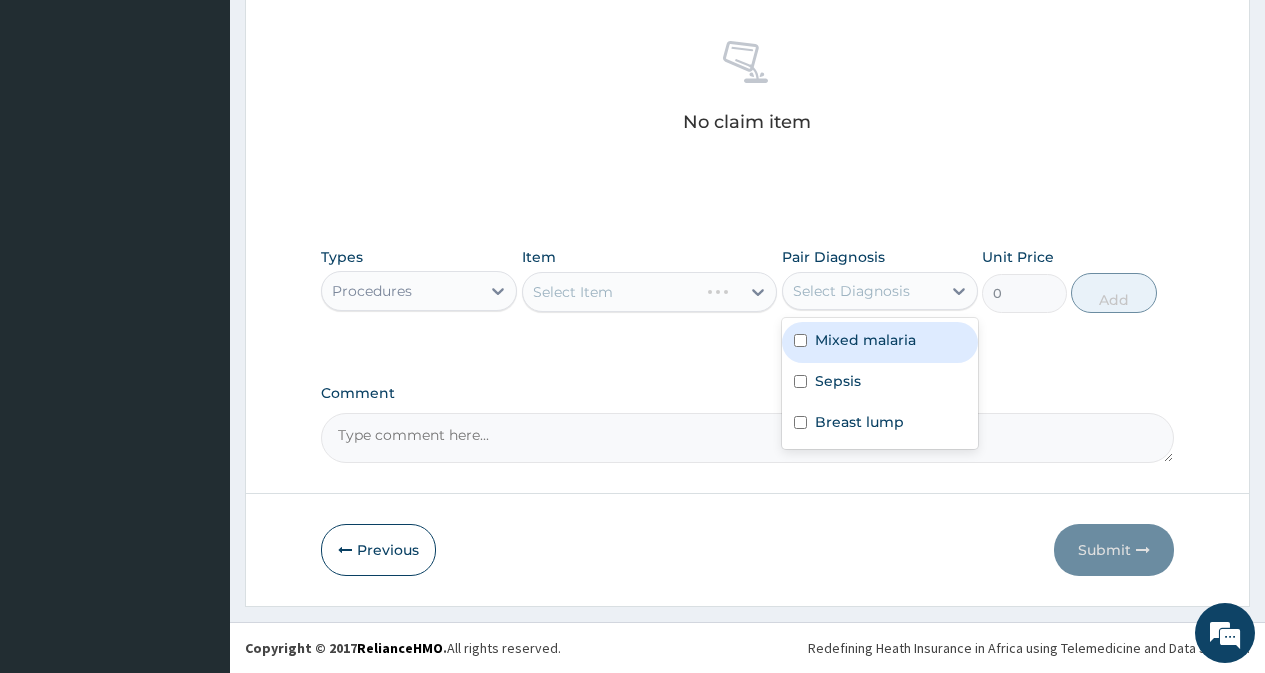 click on "Select Diagnosis" at bounding box center (851, 291) 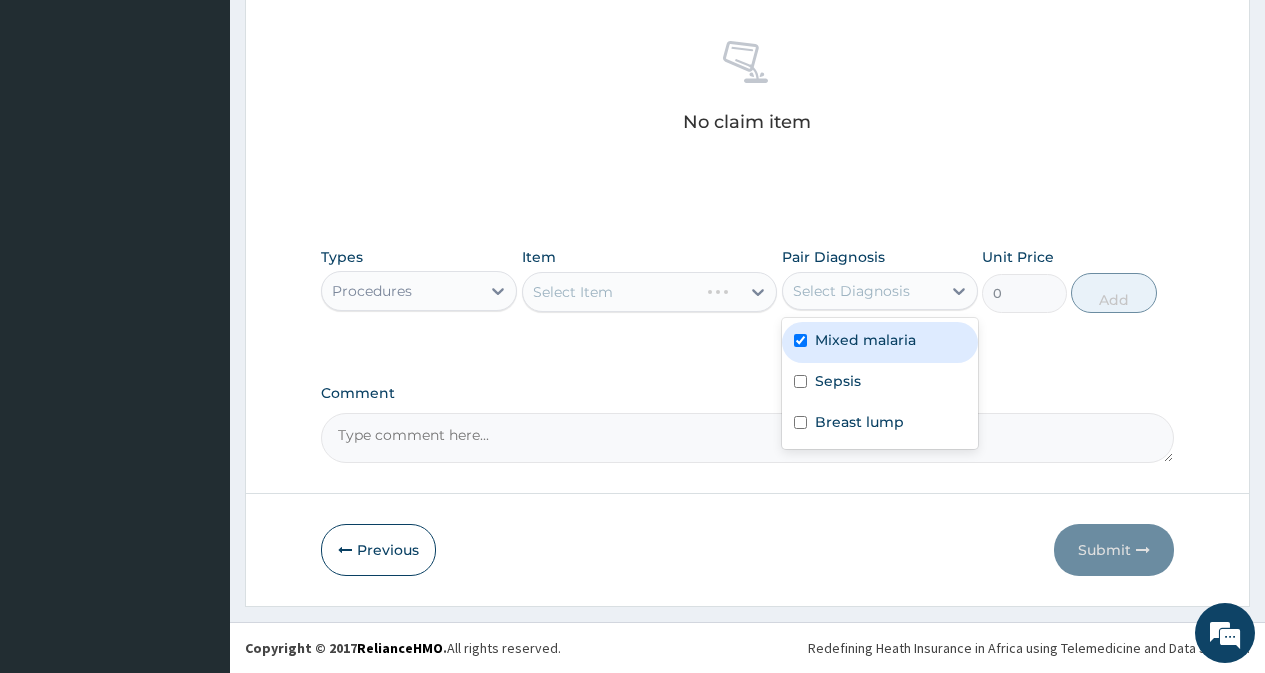 checkbox on "true" 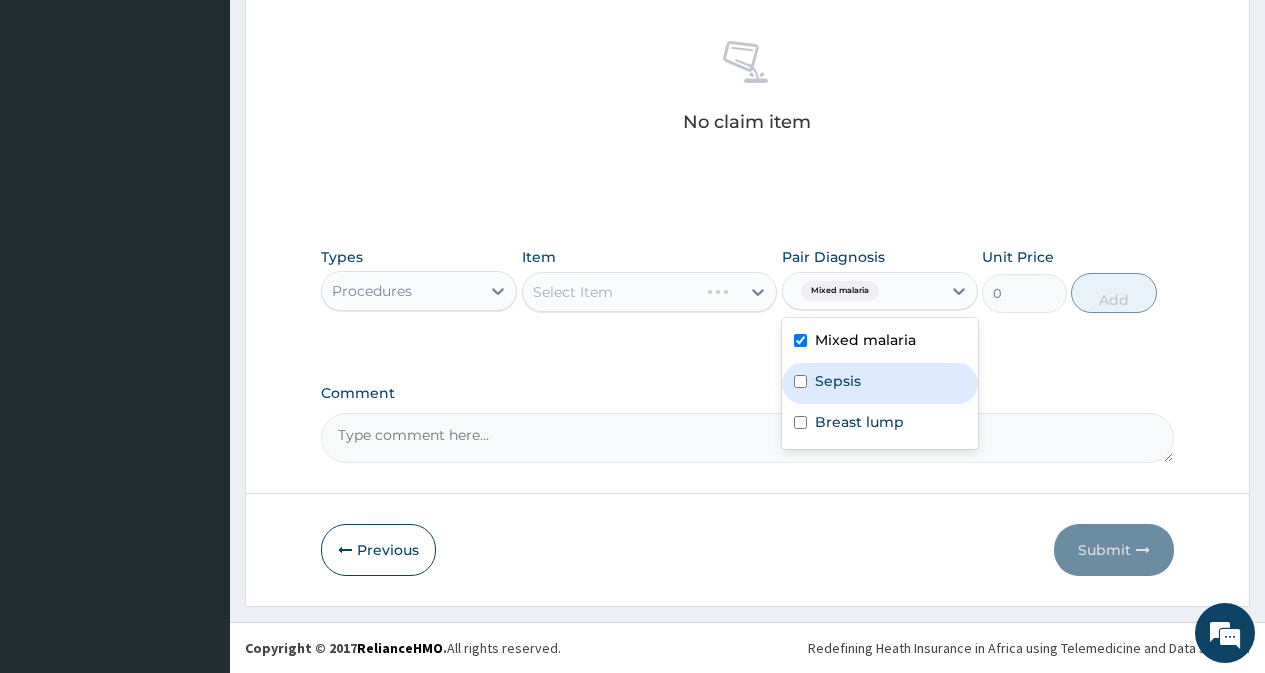 click on "Sepsis" at bounding box center (880, 383) 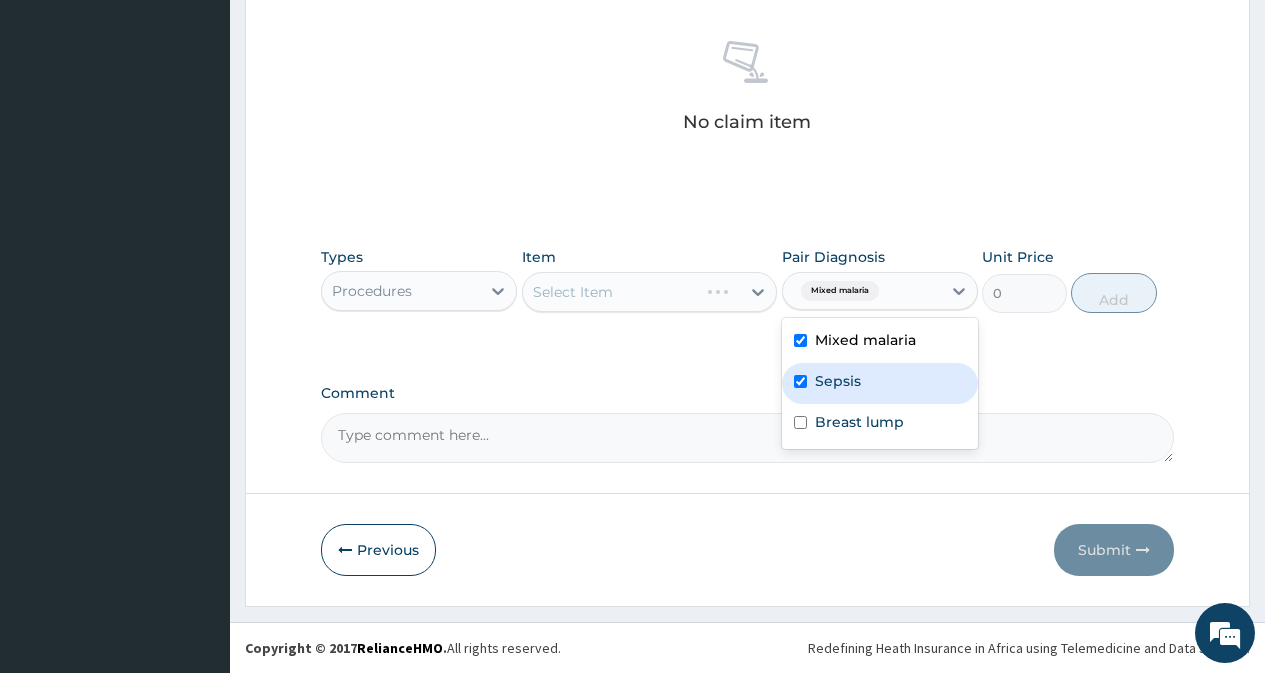 checkbox on "true" 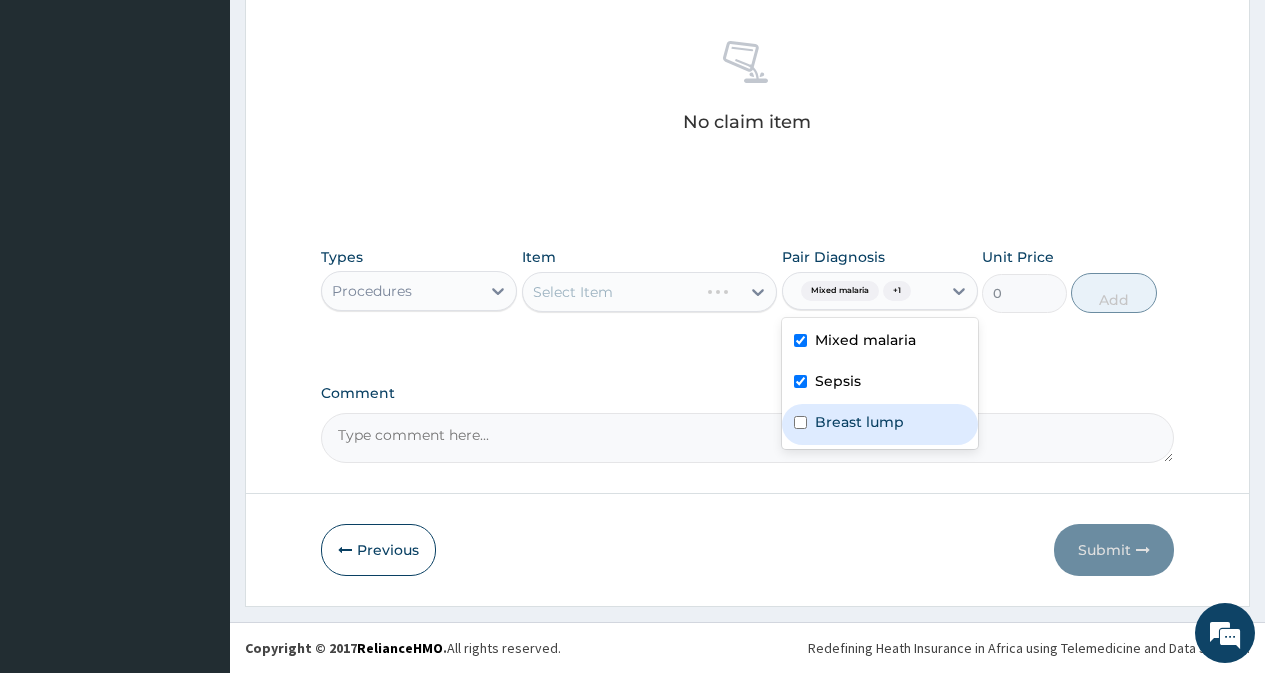 click on "Breast lump" at bounding box center [880, 424] 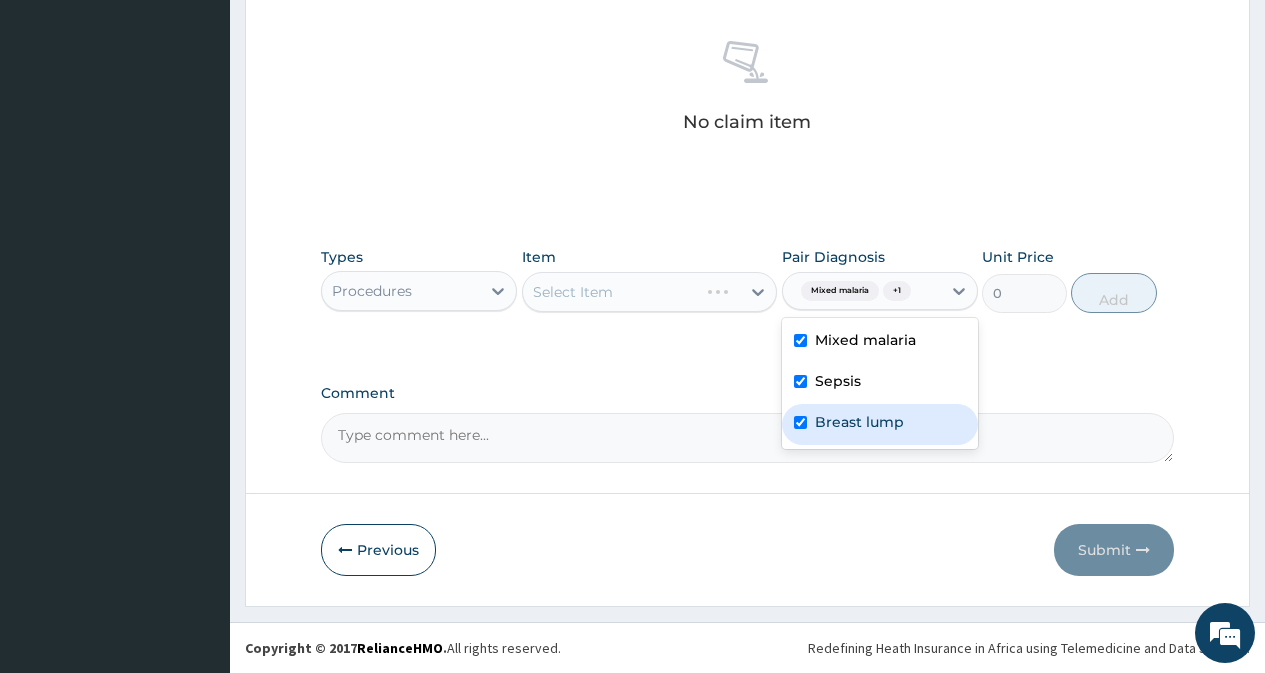 checkbox on "true" 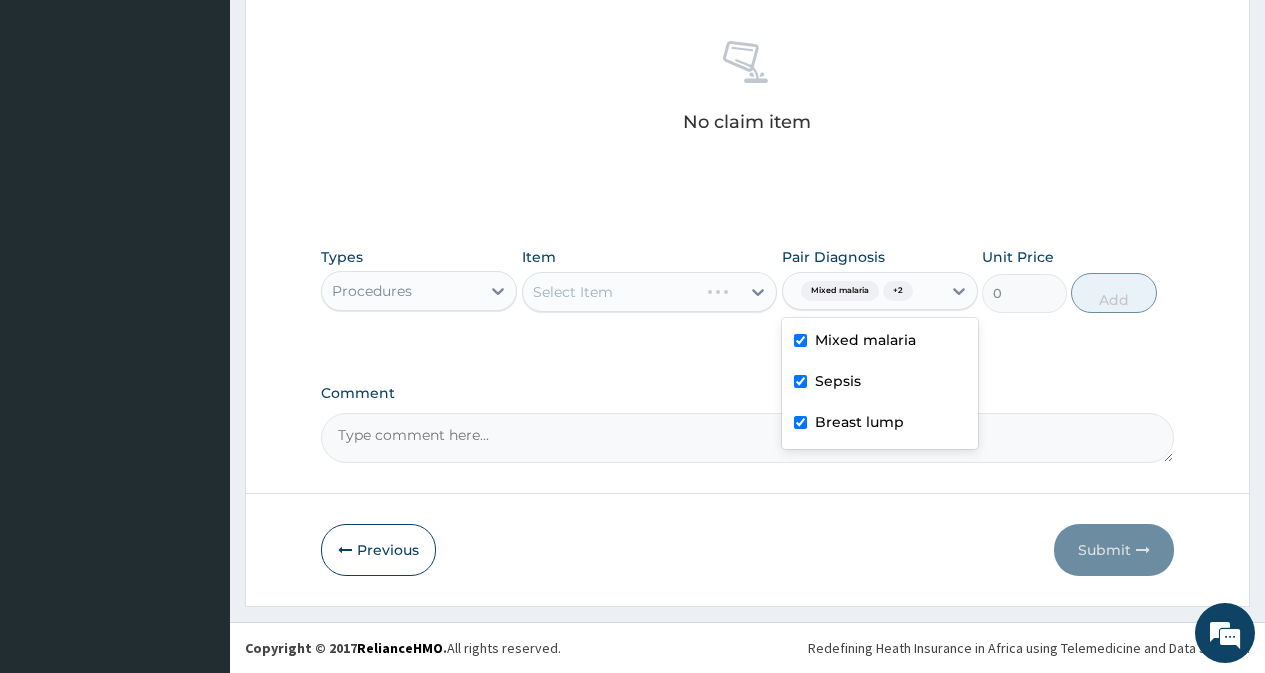 click on "Select Item" at bounding box center [650, 292] 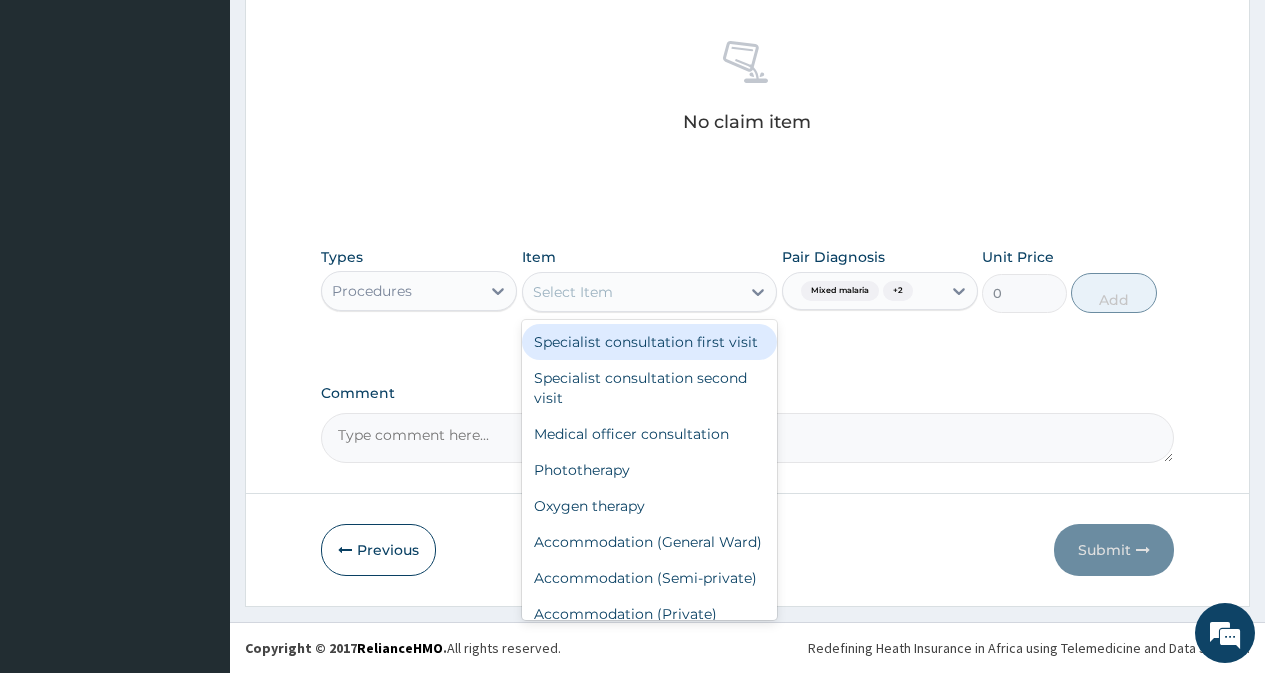 click on "Select Item" at bounding box center (632, 292) 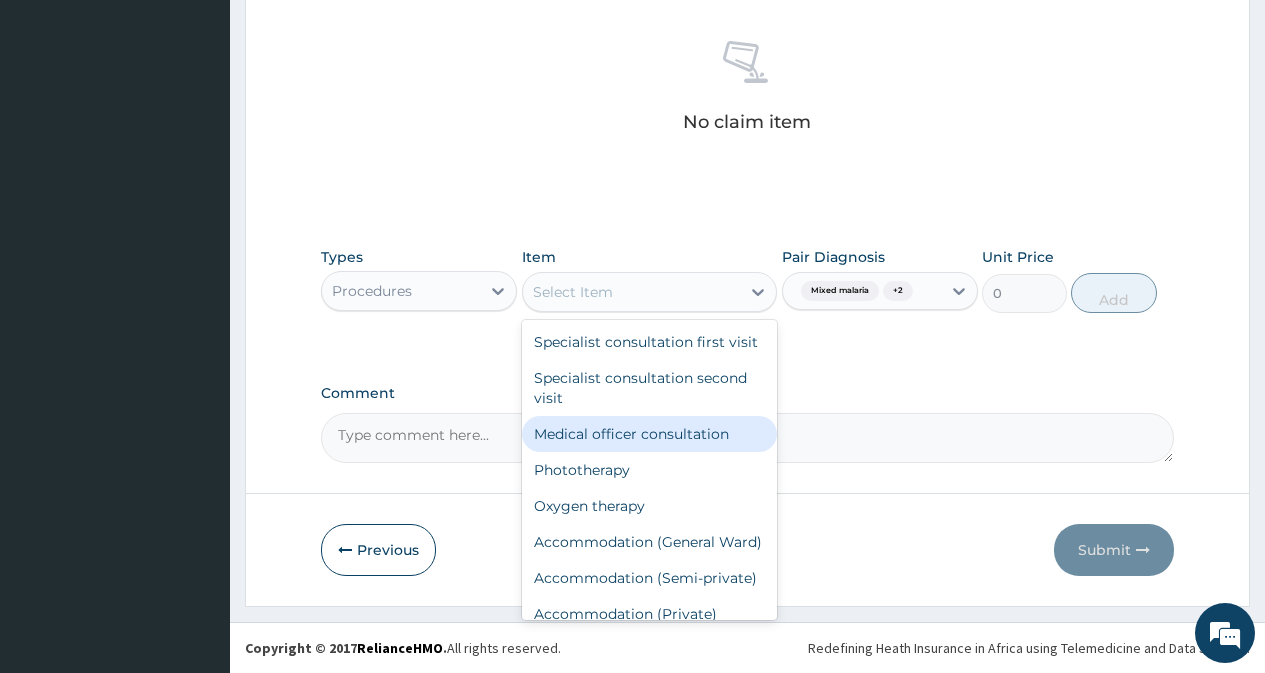 click on "Medical officer consultation" at bounding box center [650, 434] 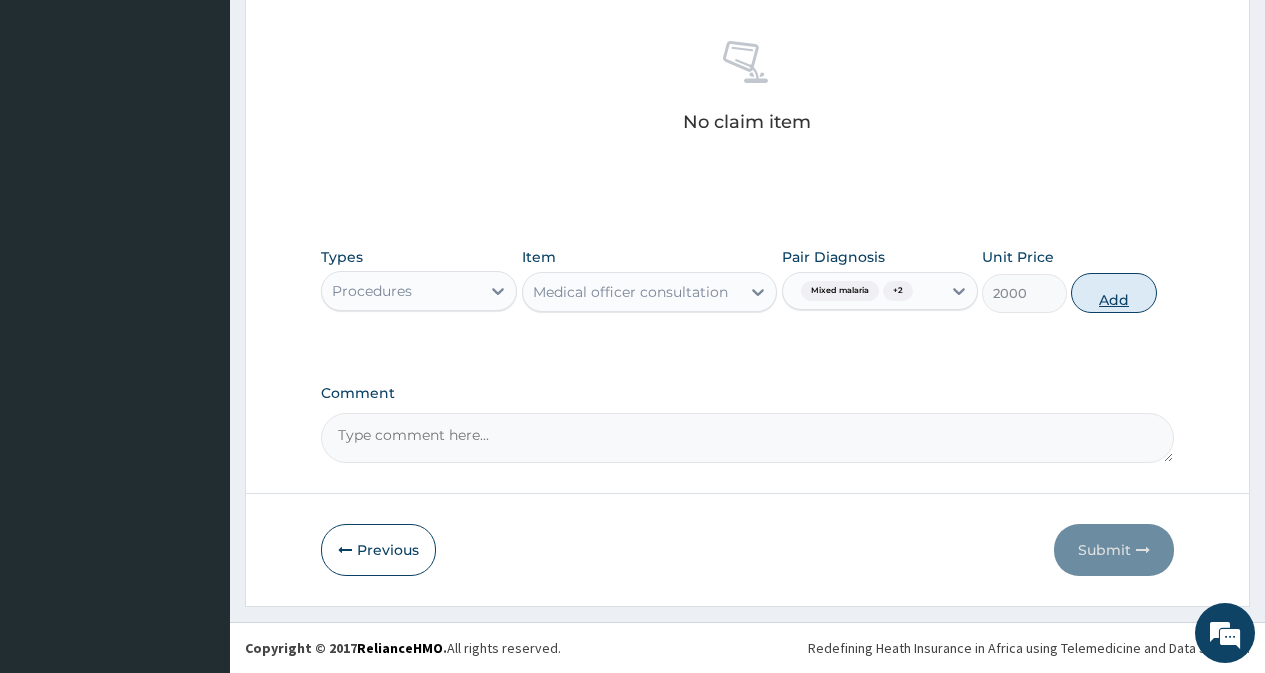 click on "Add" at bounding box center [1113, 293] 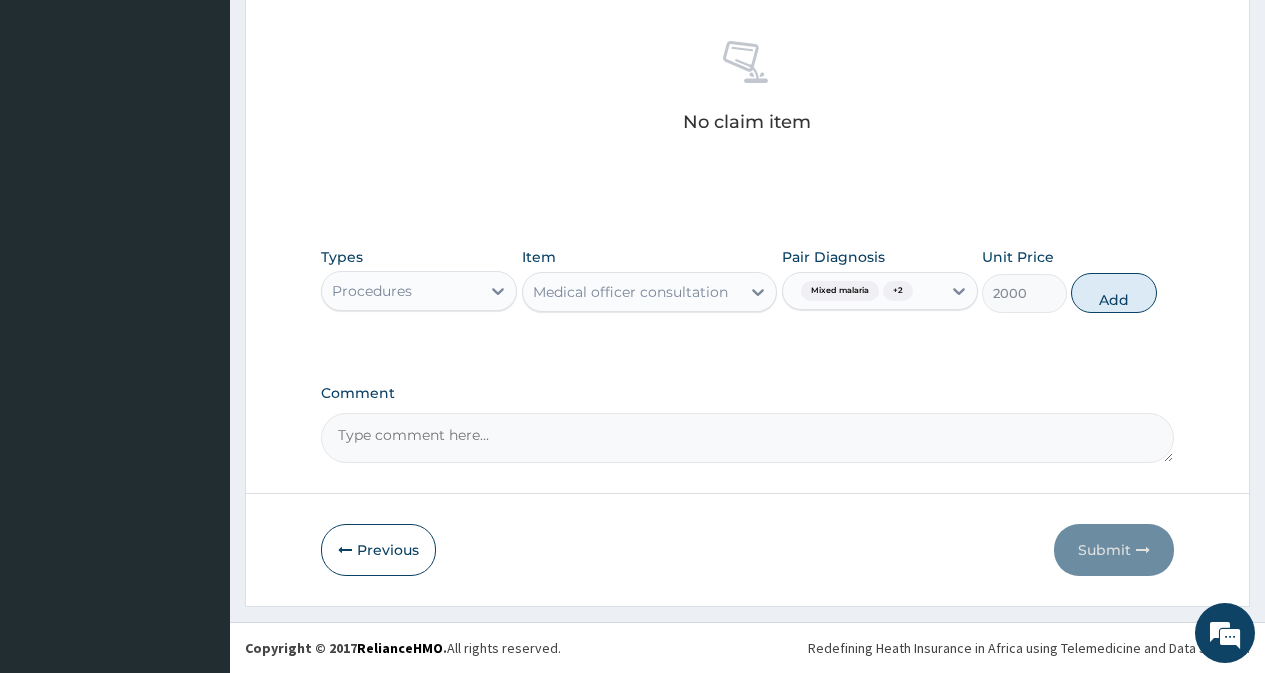 type on "0" 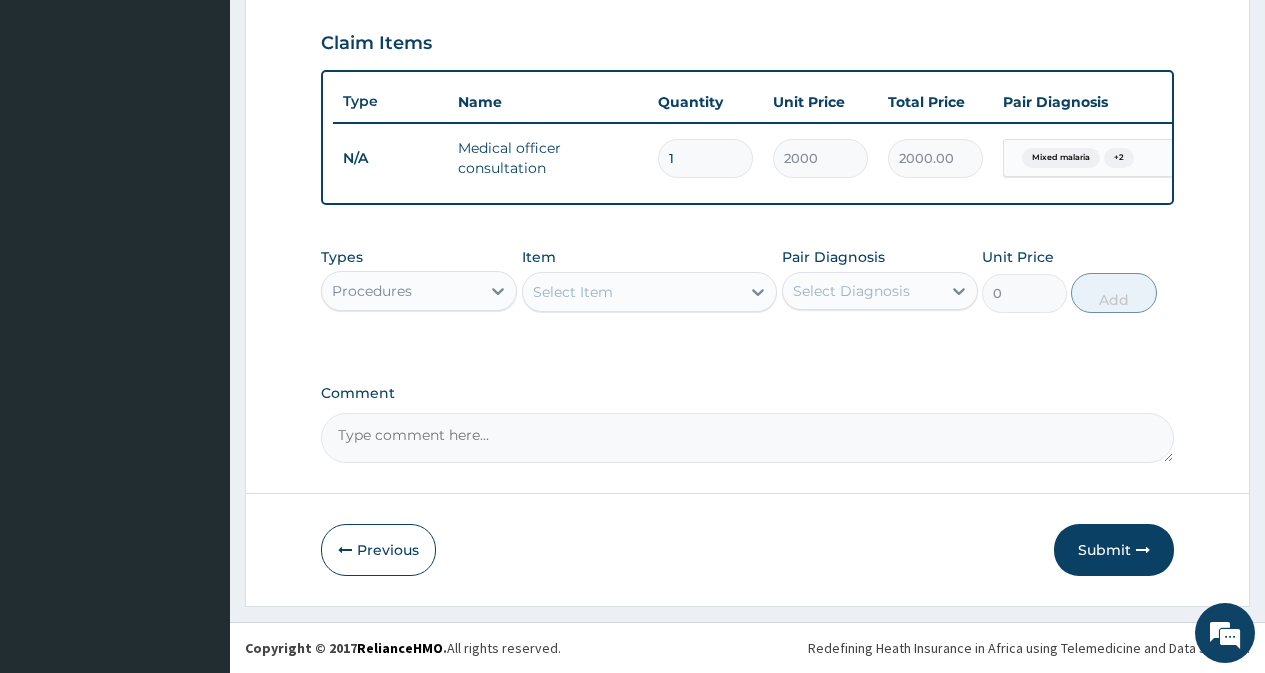 scroll, scrollTop: 689, scrollLeft: 0, axis: vertical 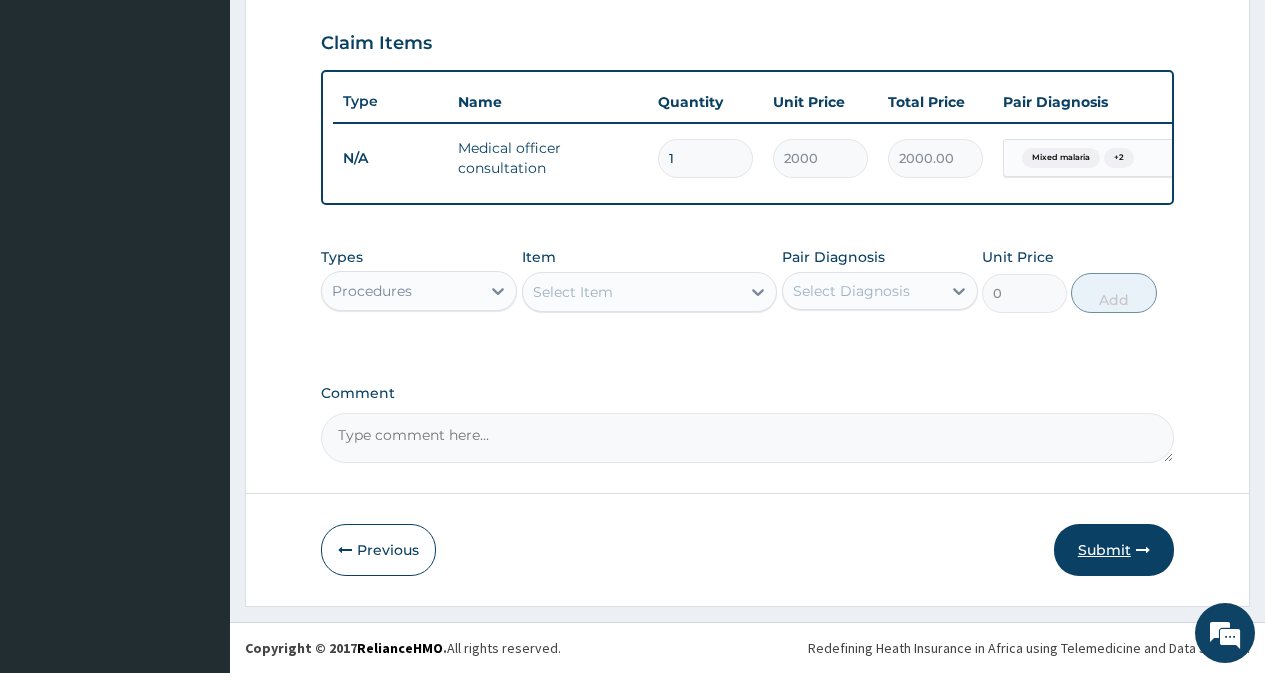 click on "Submit" at bounding box center [1114, 550] 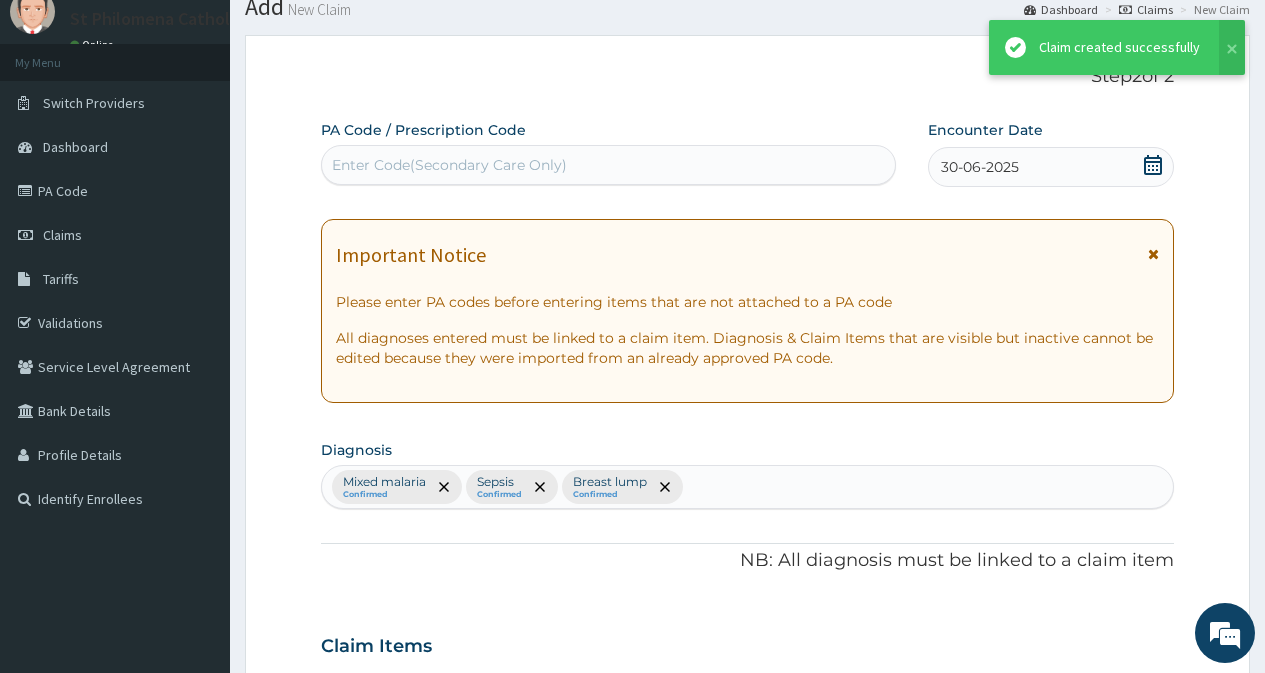 scroll, scrollTop: 689, scrollLeft: 0, axis: vertical 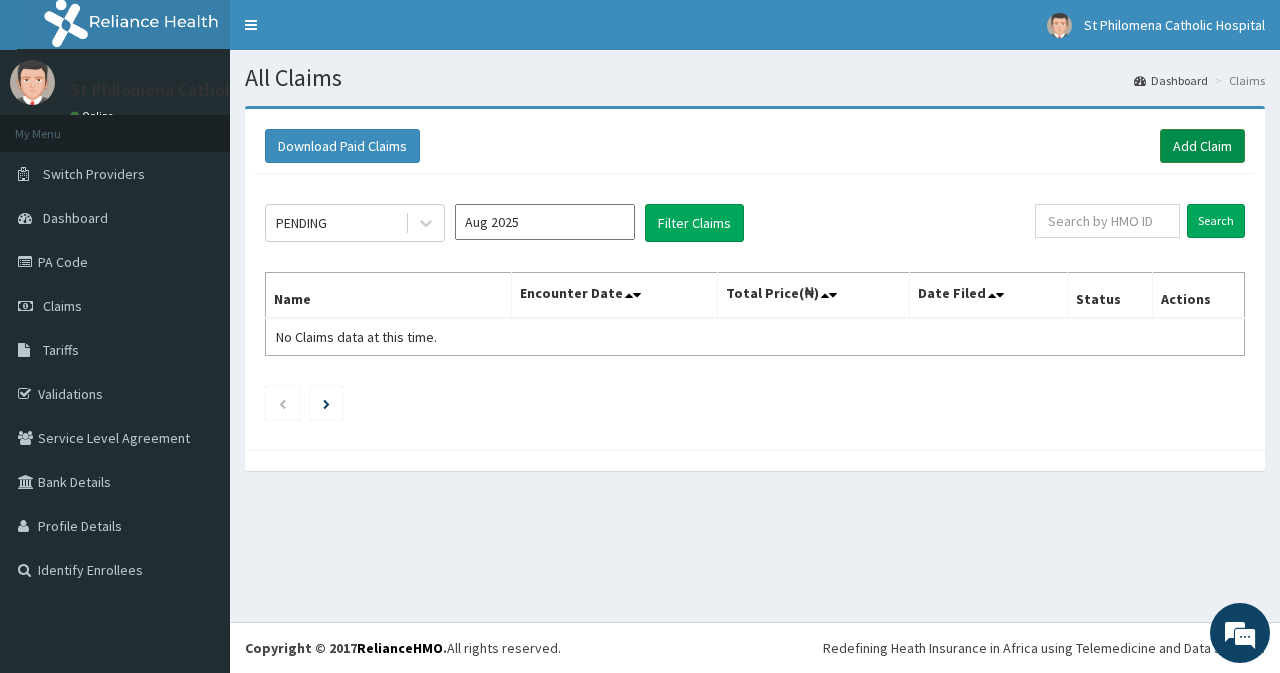 click on "Add Claim" at bounding box center (1202, 146) 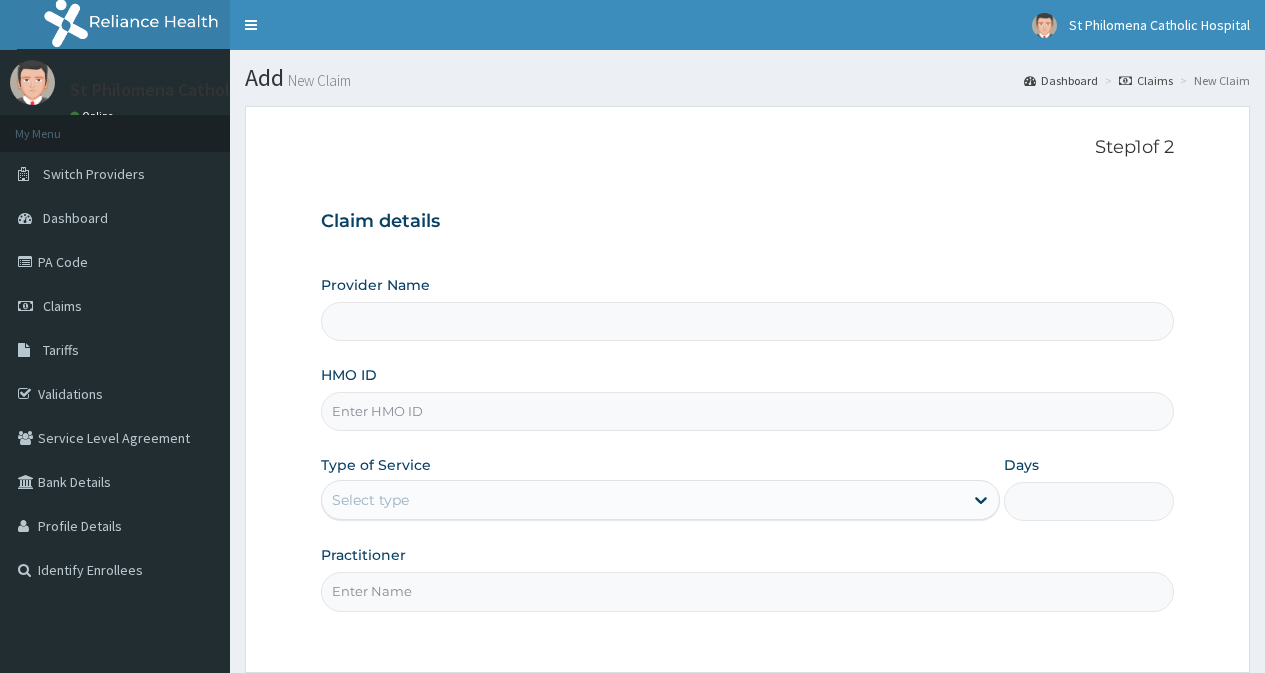 scroll, scrollTop: 179, scrollLeft: 0, axis: vertical 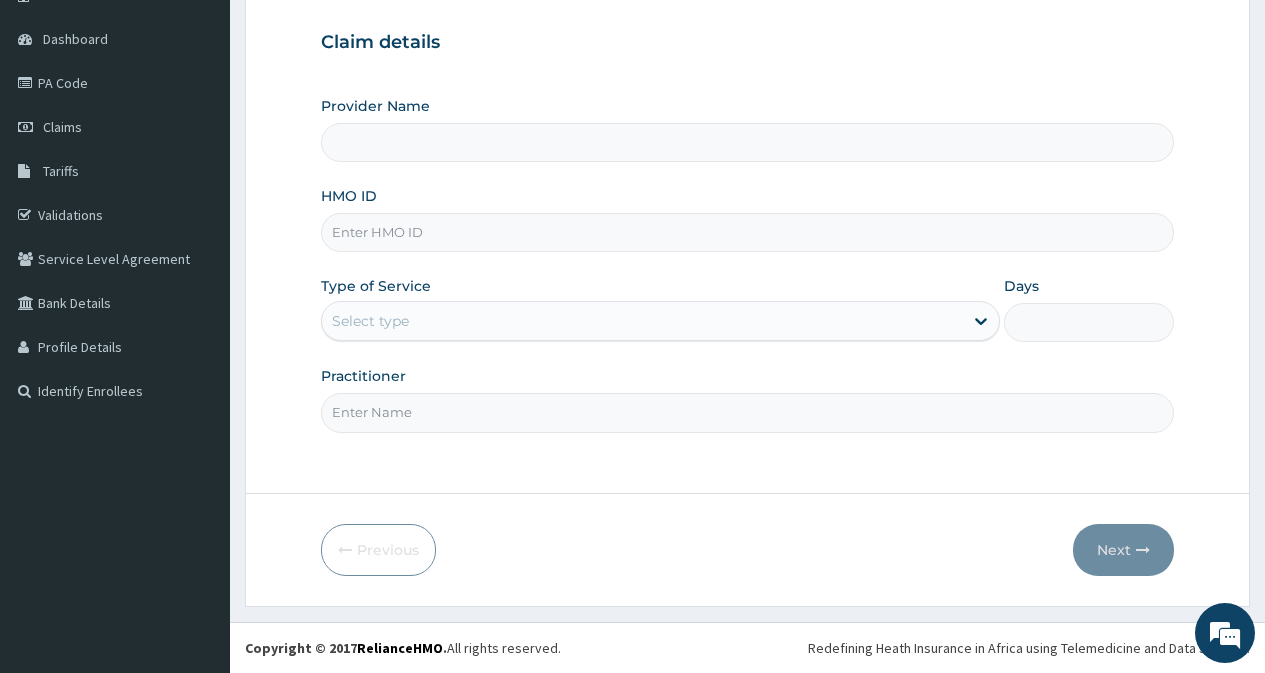 type on "St Philomena Catholic Hospital" 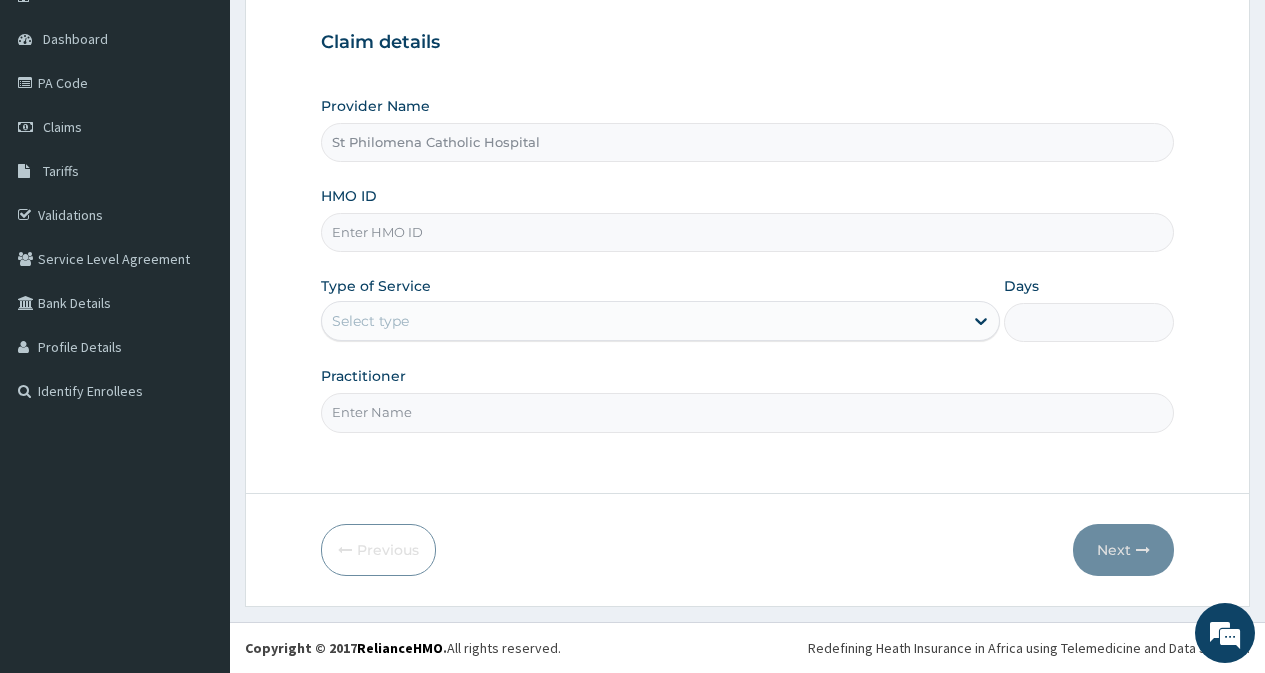 drag, startPoint x: 0, startPoint y: 0, endPoint x: 427, endPoint y: 232, distance: 485.95575 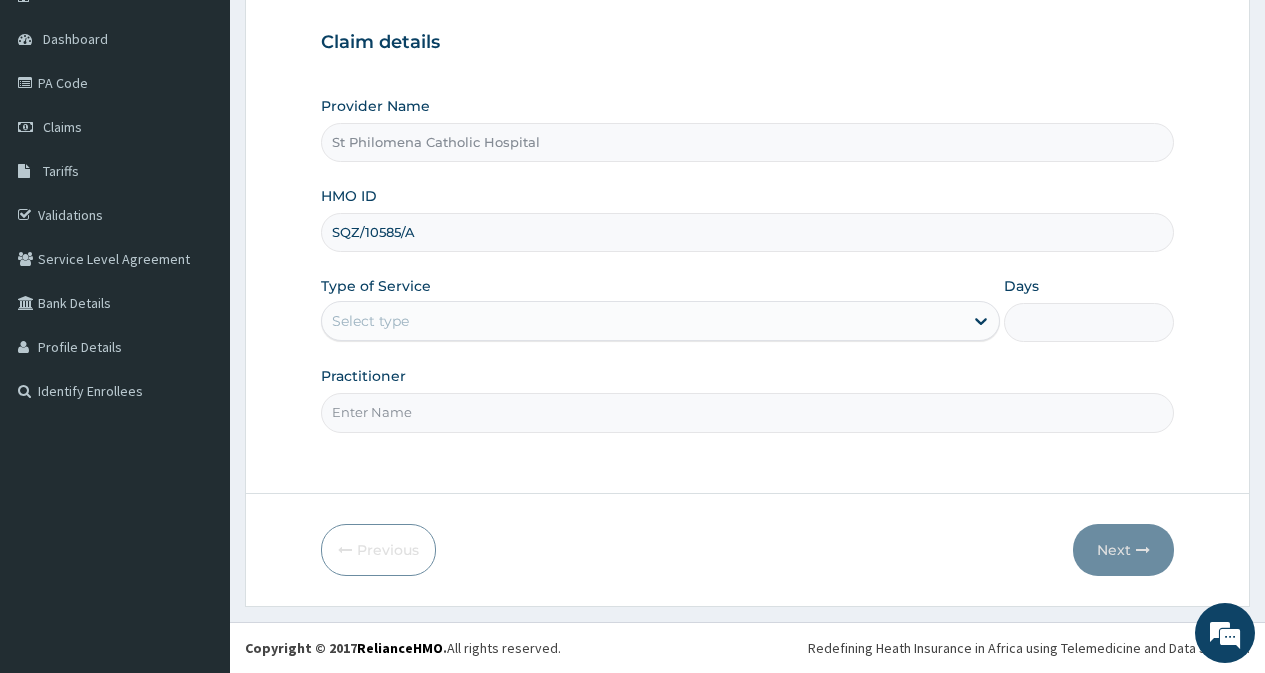 type on "SQZ/10585/A" 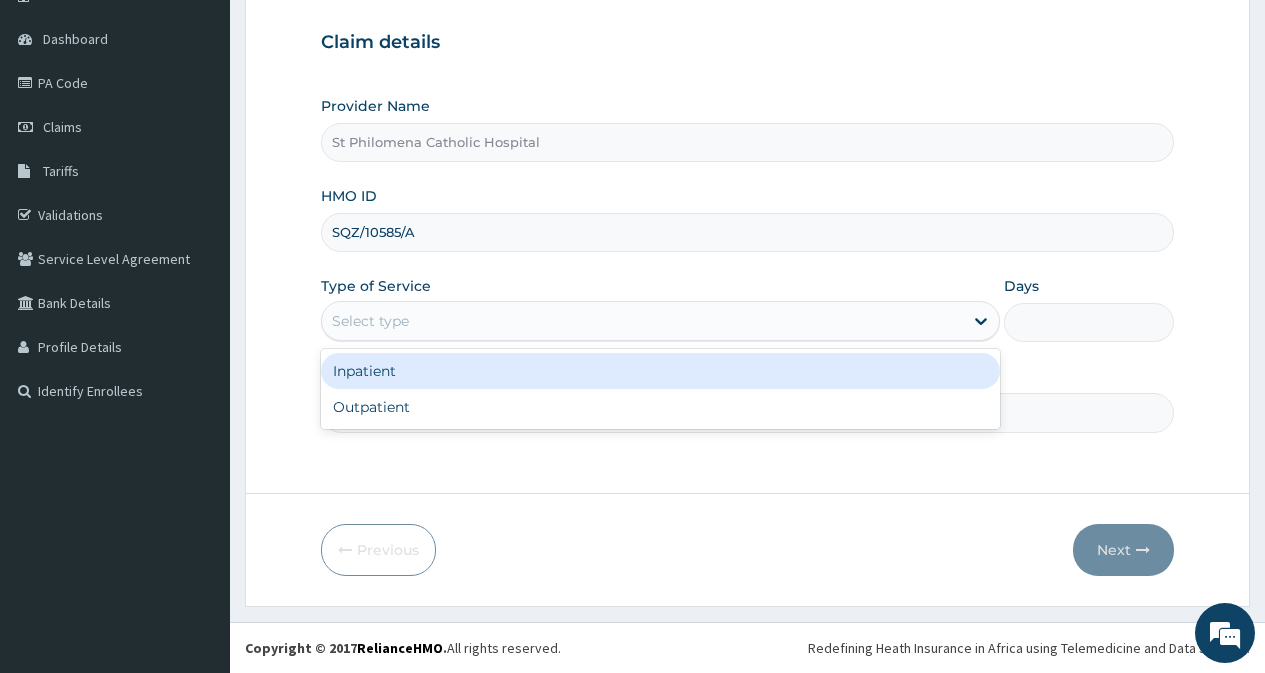 drag, startPoint x: 386, startPoint y: 313, endPoint x: 399, endPoint y: 387, distance: 75.13322 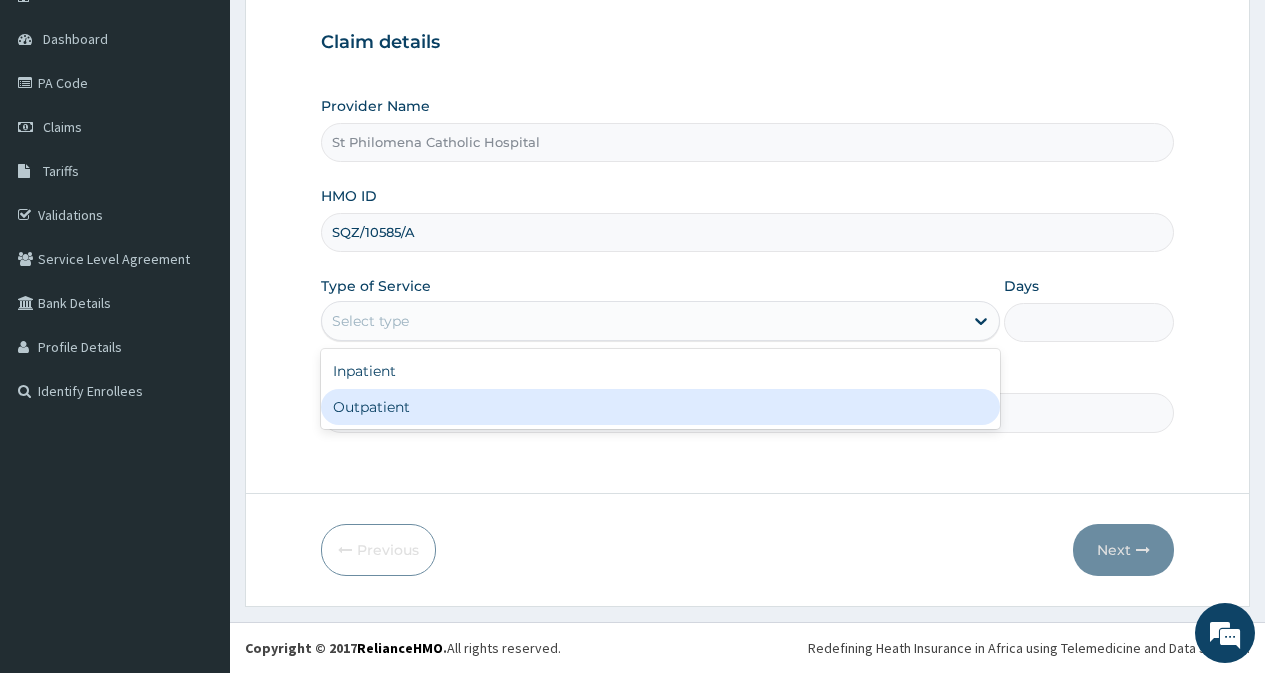 click on "Outpatient" at bounding box center (660, 407) 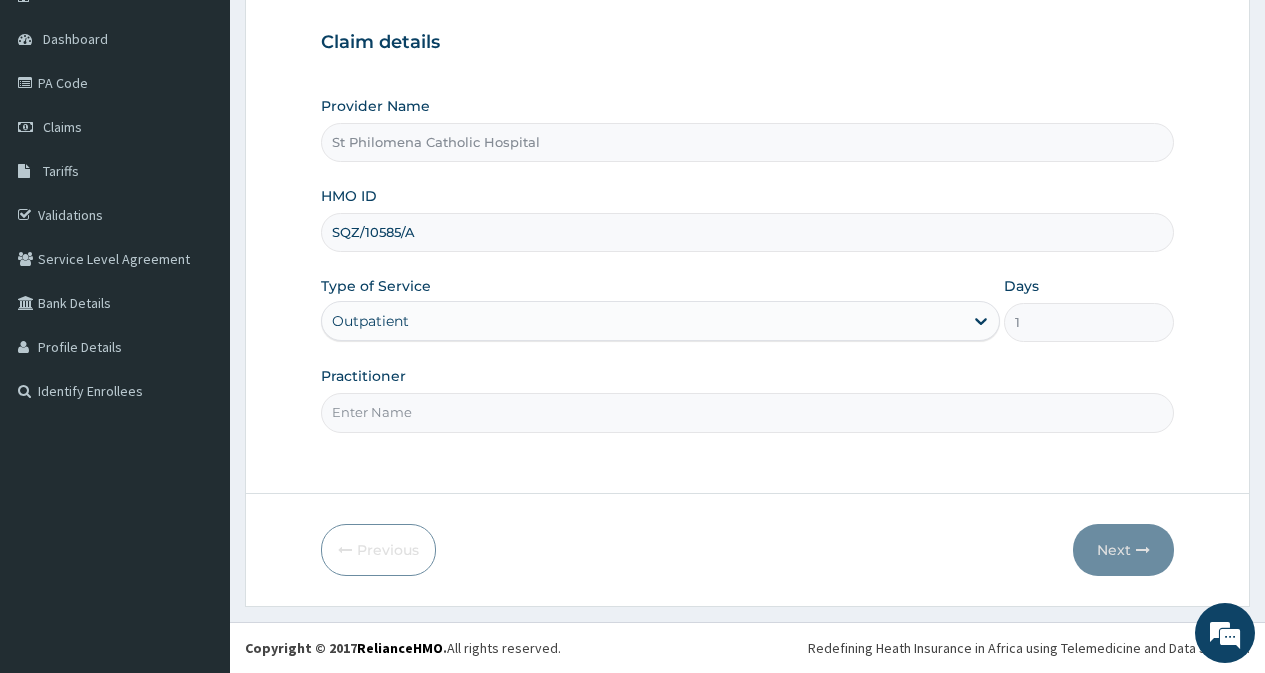 click on "Practitioner" at bounding box center [747, 412] 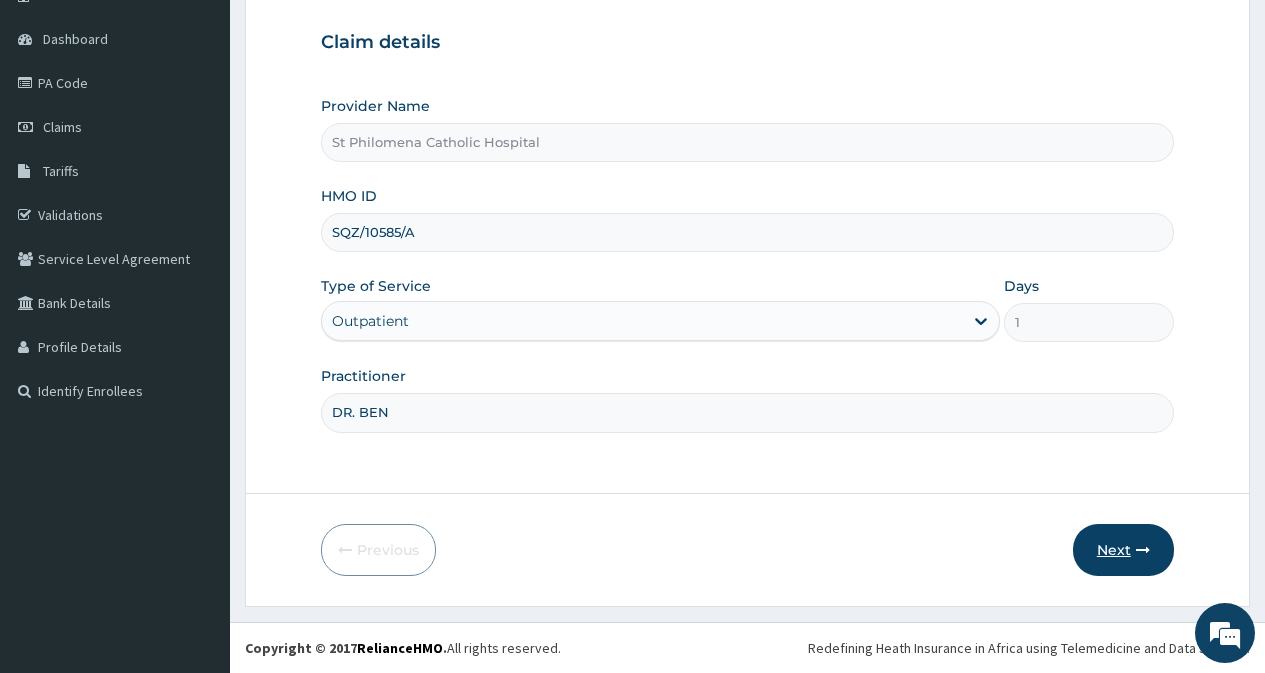 click on "Next" at bounding box center [1123, 550] 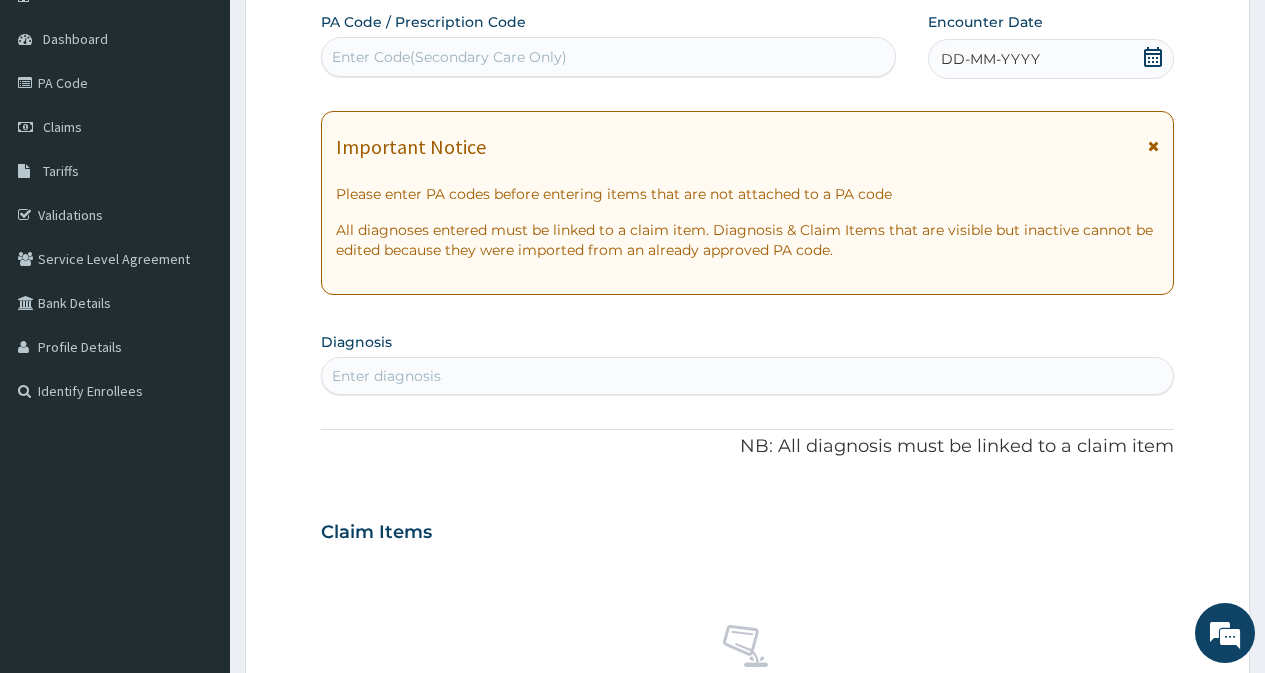 click 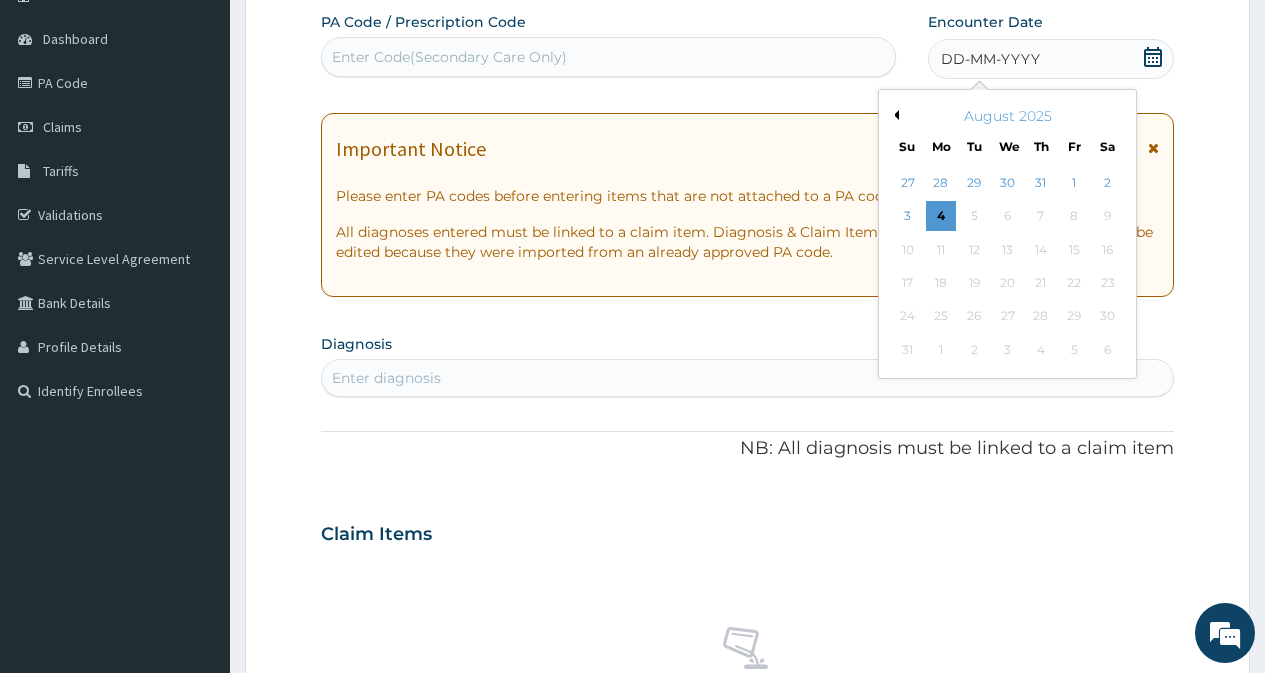 click on "August 2025" at bounding box center (1007, 116) 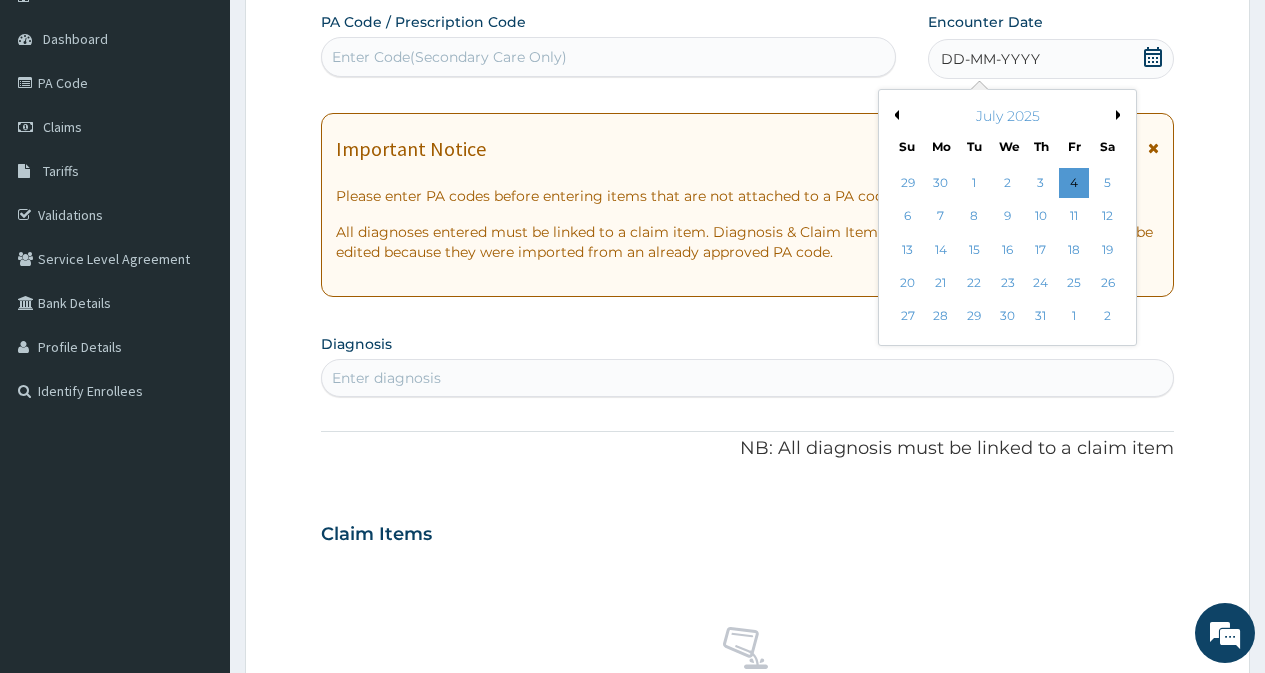 click on "Previous Month" at bounding box center (894, 115) 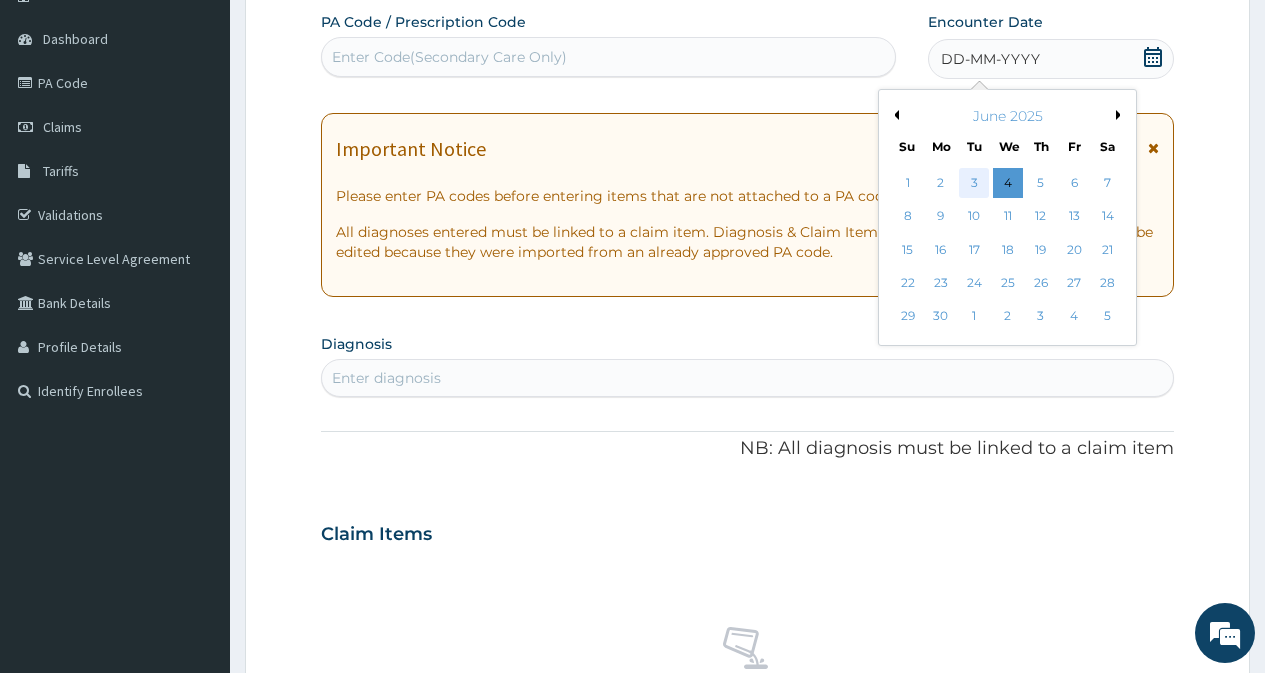 click on "3" at bounding box center (974, 183) 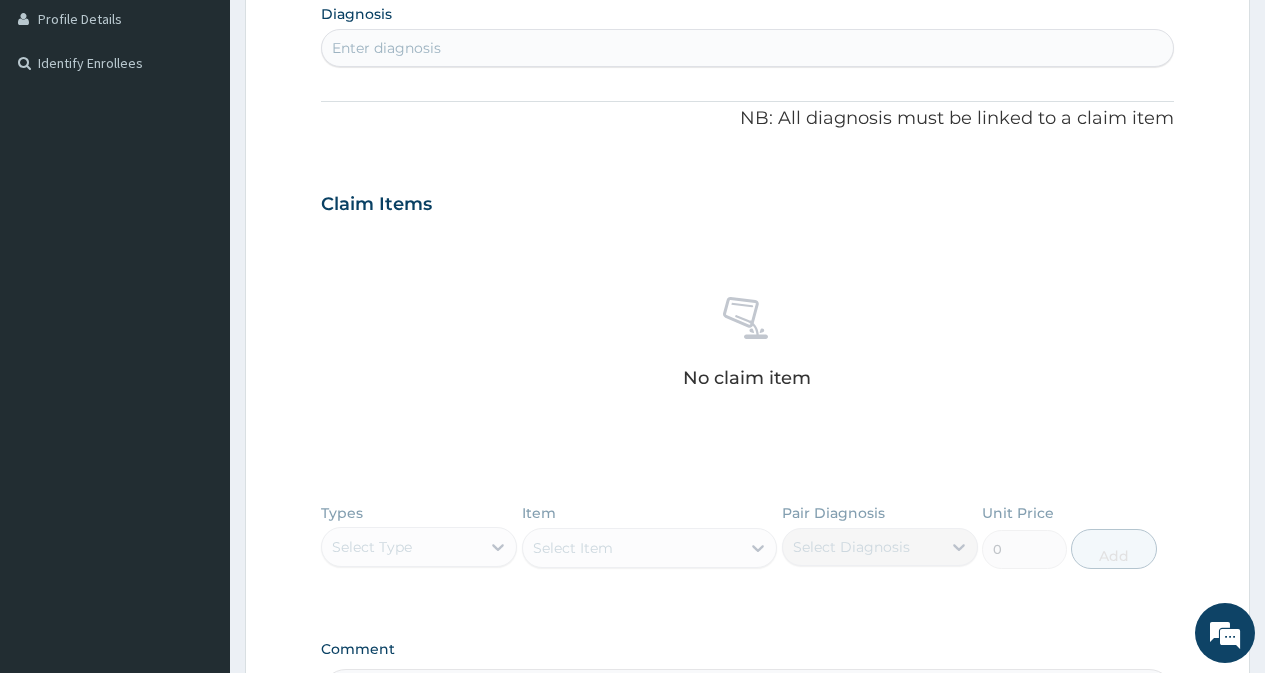 scroll, scrollTop: 479, scrollLeft: 0, axis: vertical 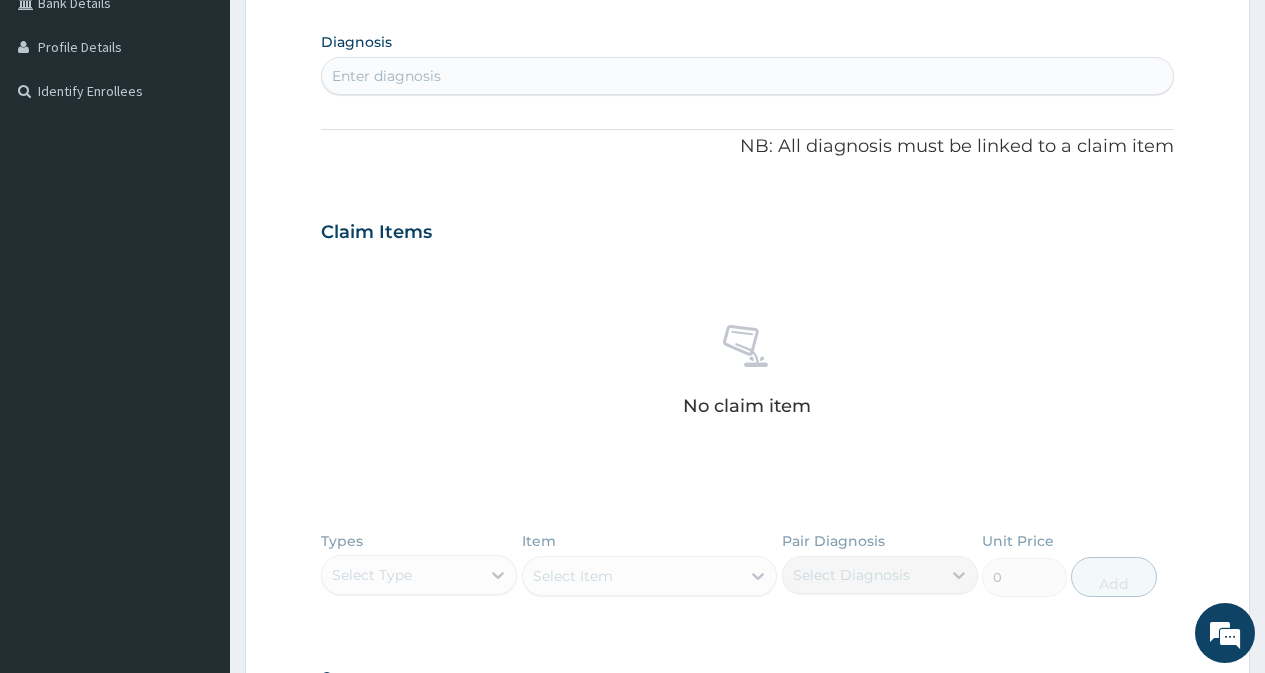 click on "Enter diagnosis" at bounding box center (747, 76) 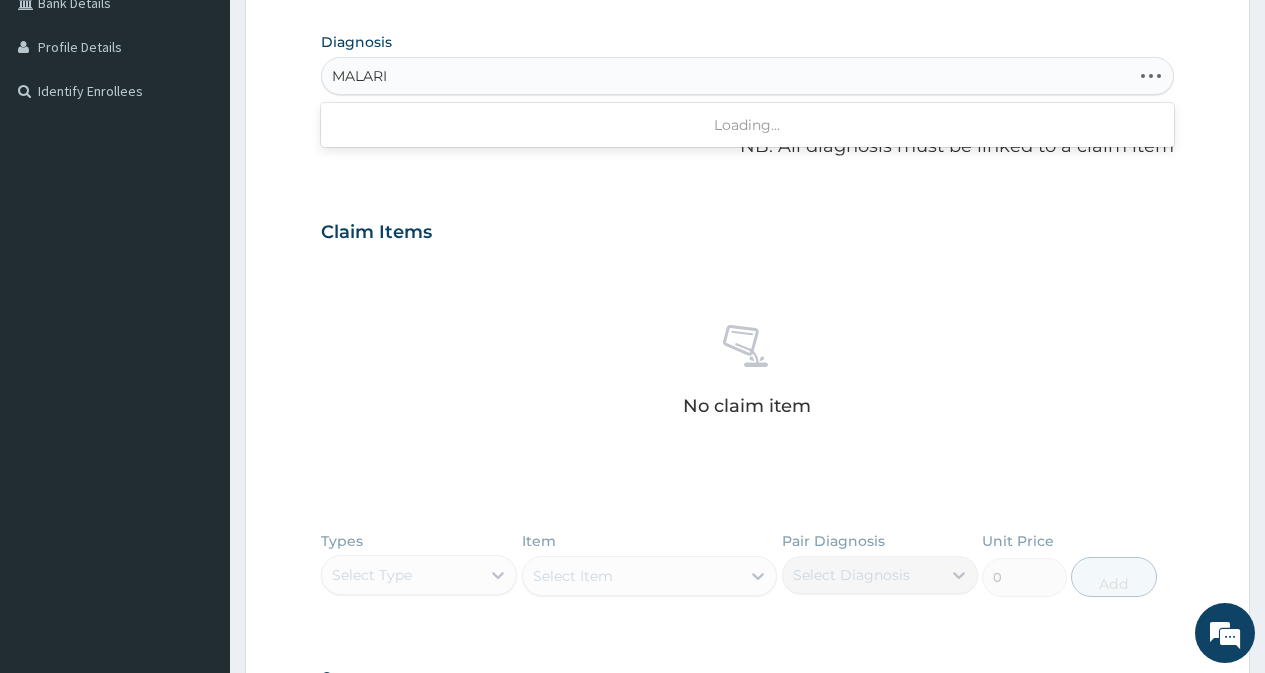 type on "MALARIA" 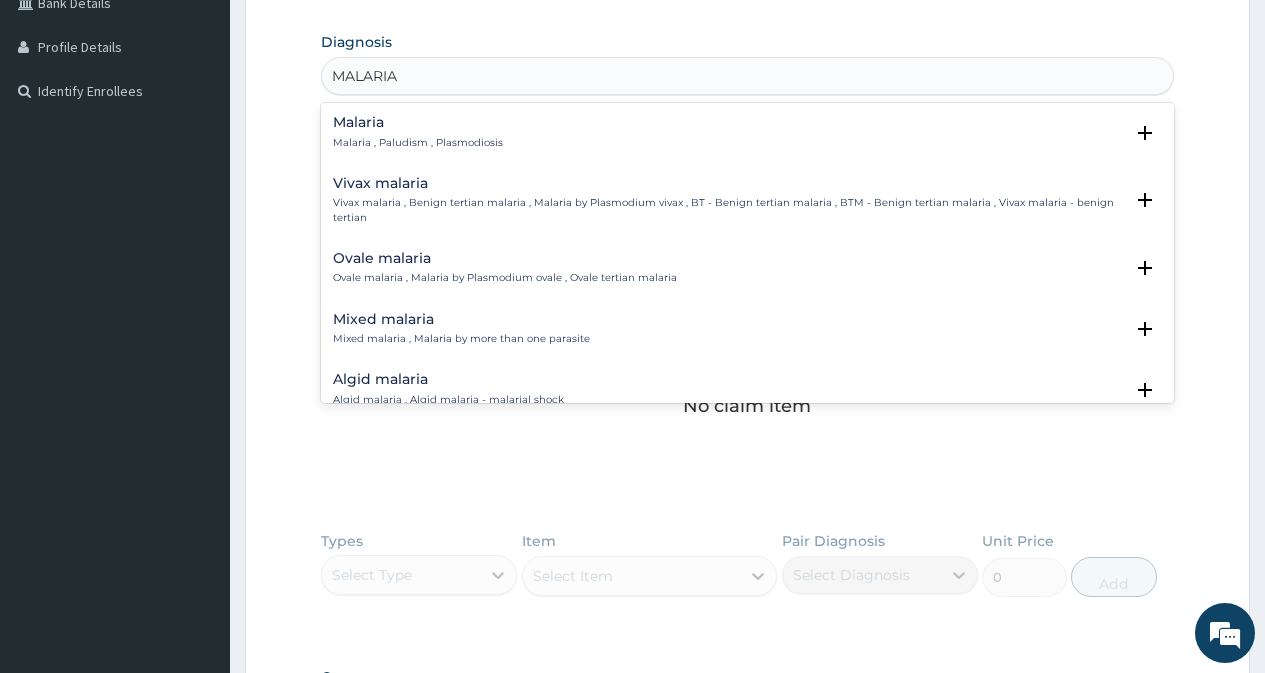 click on "Mixed malaria" at bounding box center (461, 319) 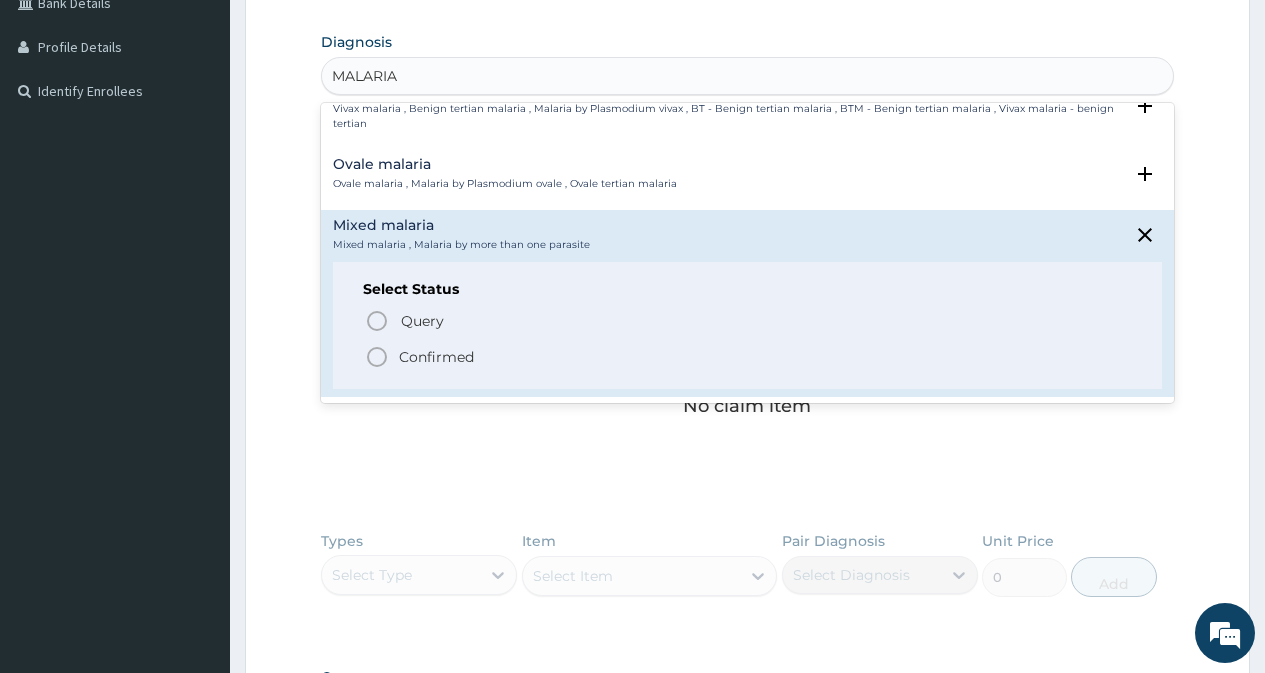 scroll, scrollTop: 100, scrollLeft: 0, axis: vertical 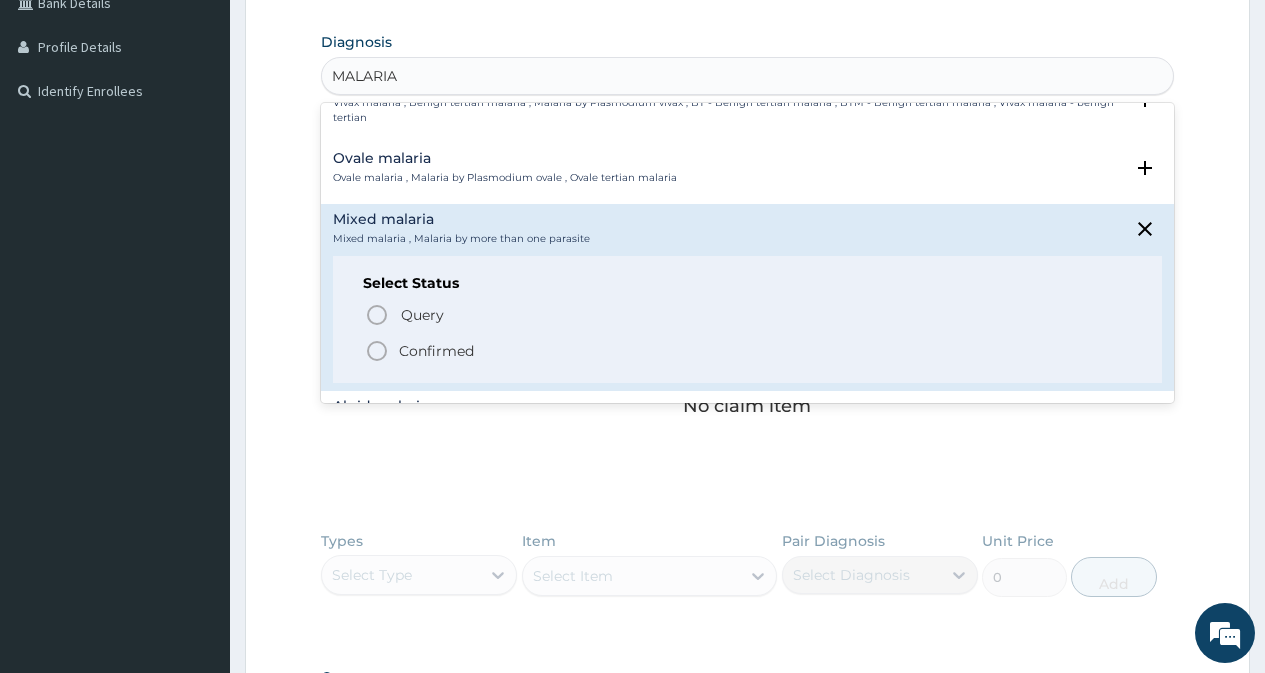 click 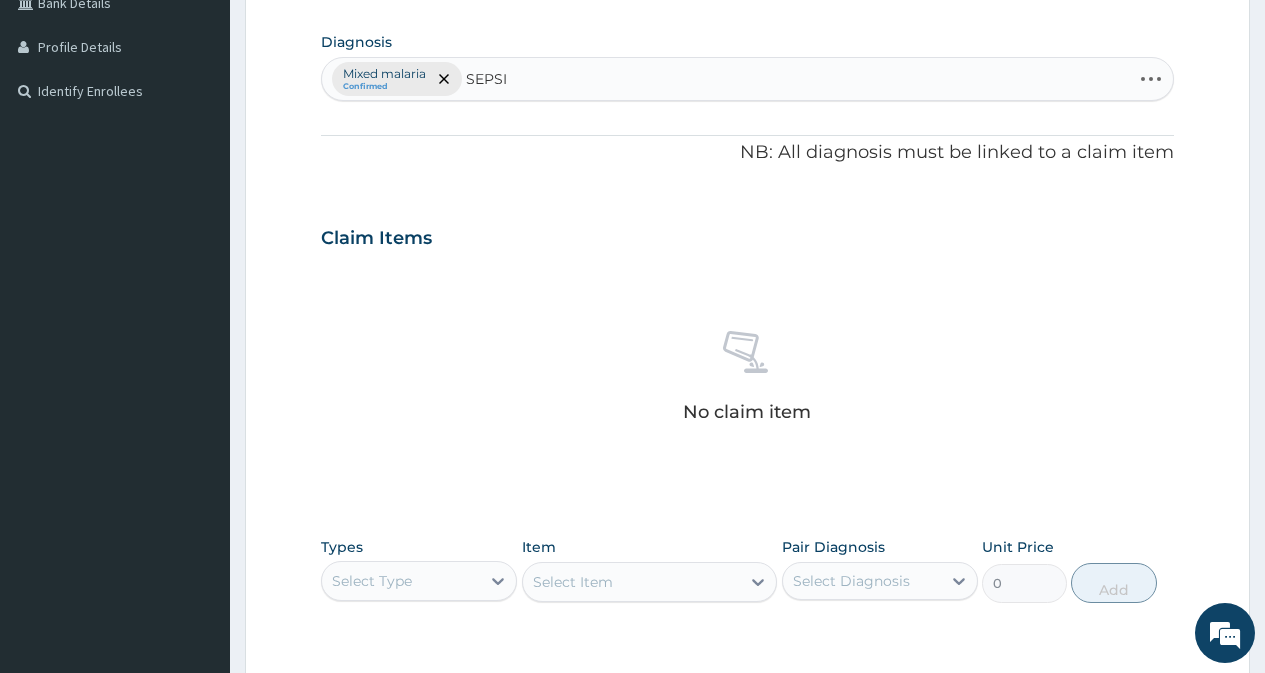 type on "SEPSIS" 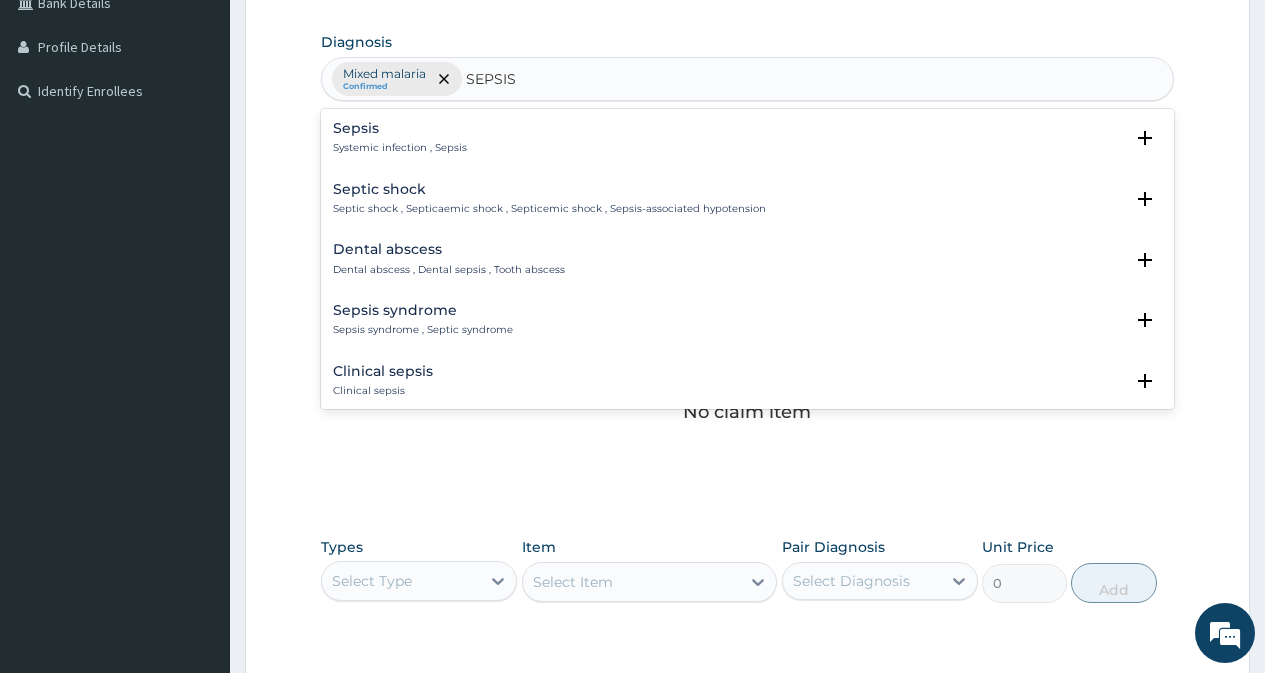 click on "Sepsis" at bounding box center [400, 128] 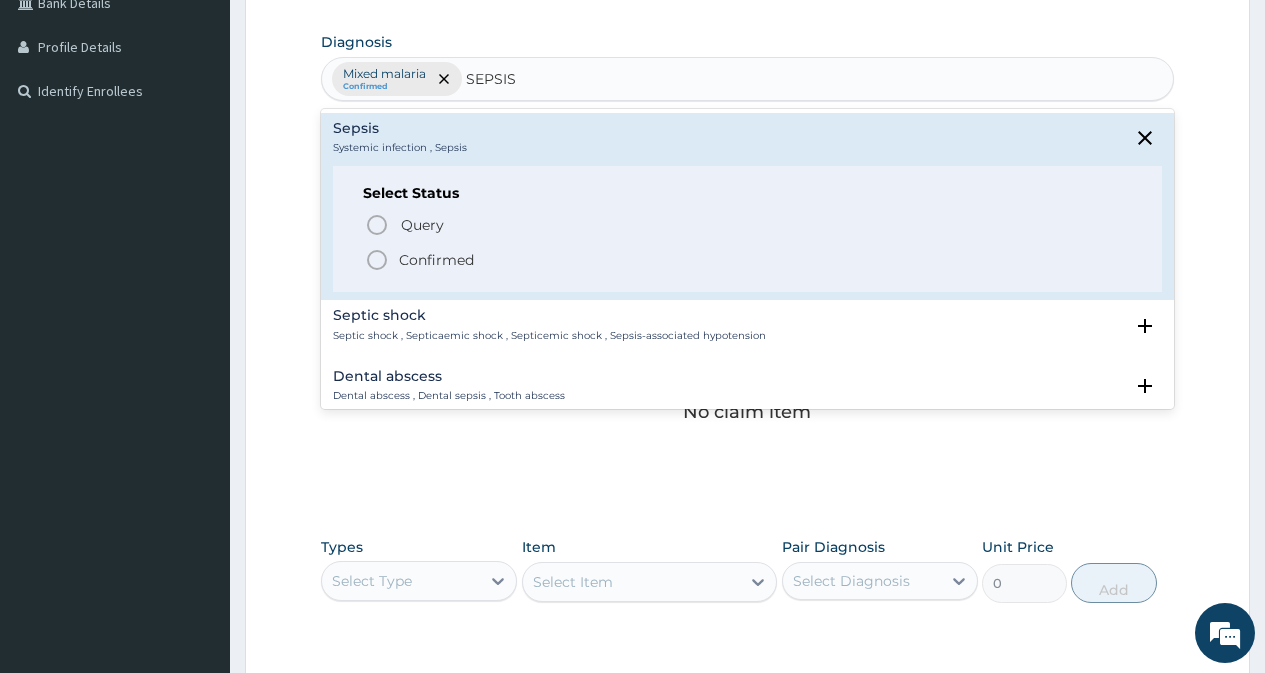 click 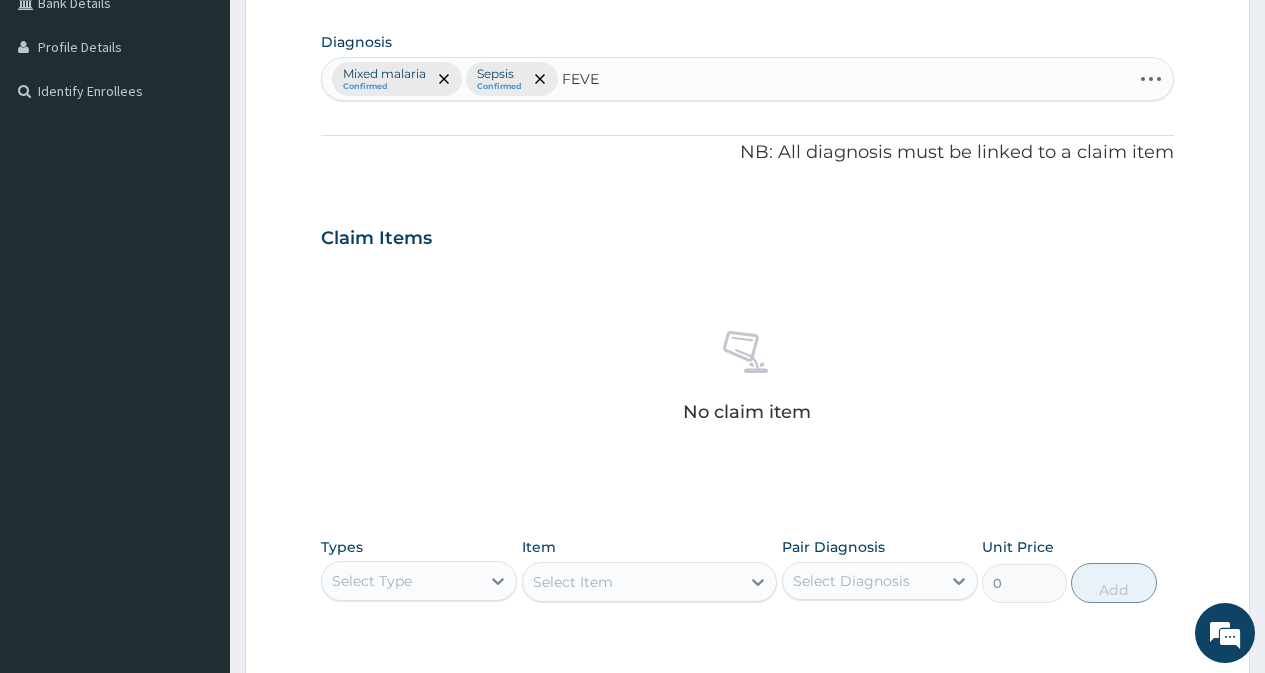 type on "FEVER" 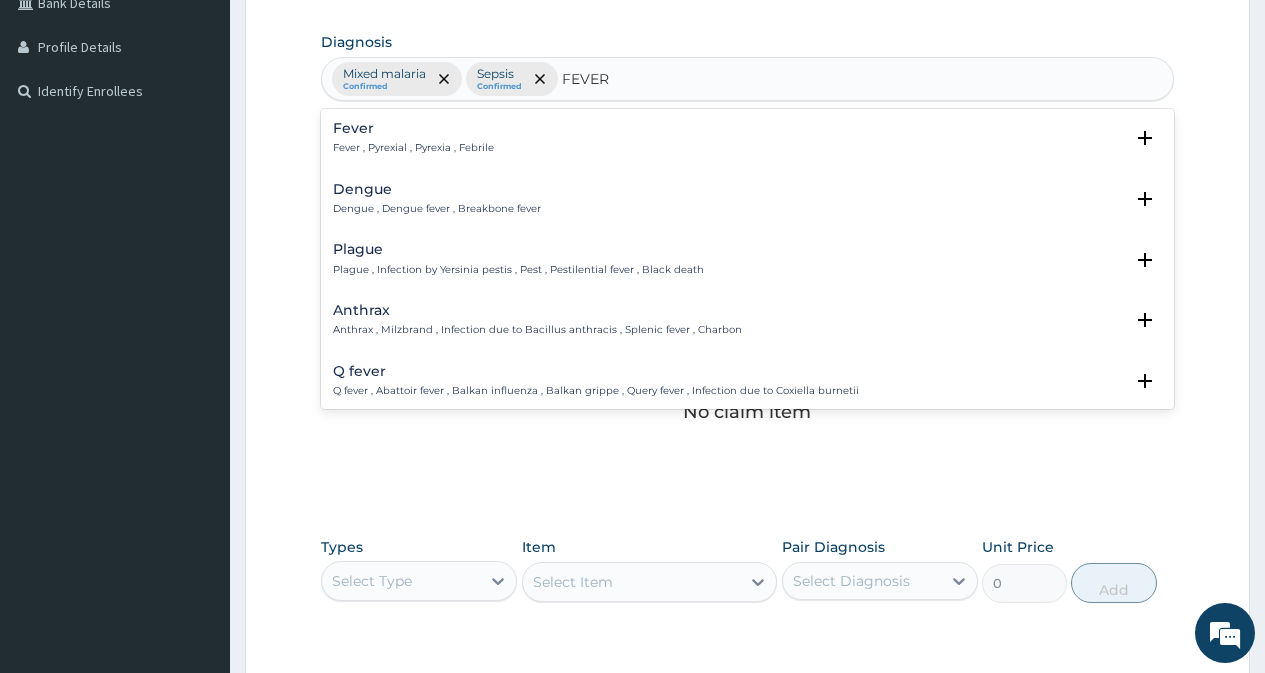 click on "Fever , Pyrexial , Pyrexia , Febrile" at bounding box center [413, 148] 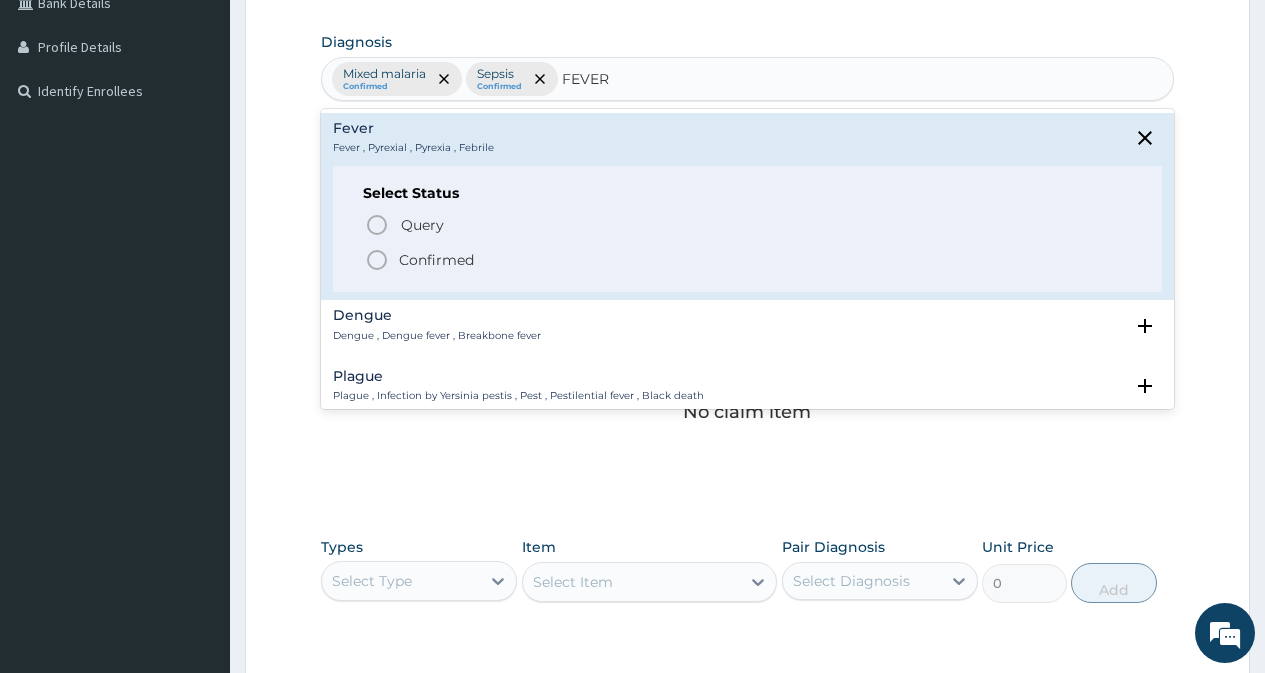 click 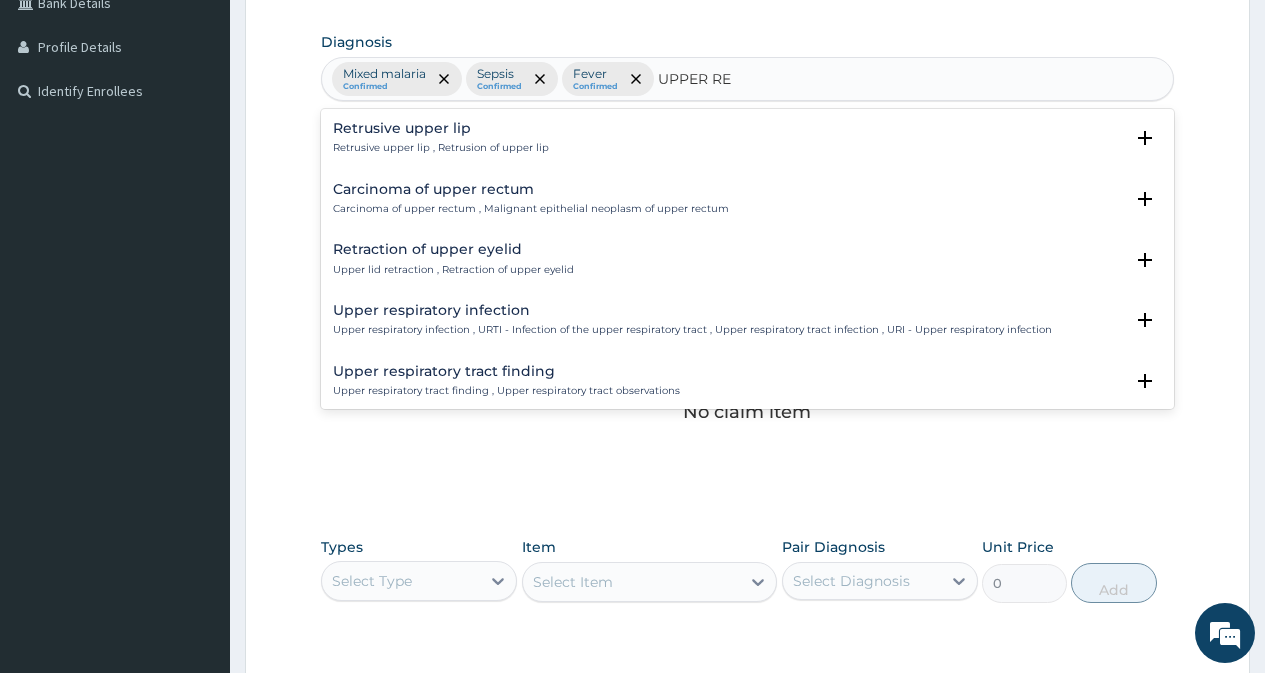 type on "UPPER RES" 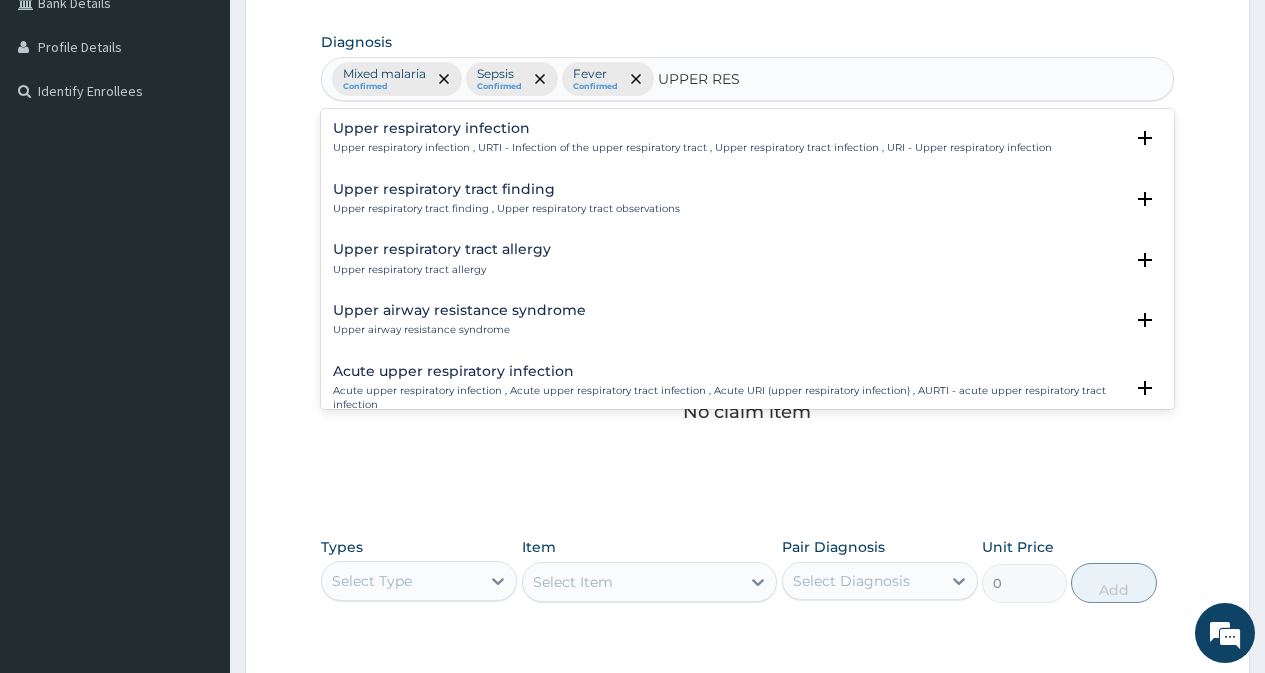 click on "Acute upper respiratory infection" at bounding box center [728, 371] 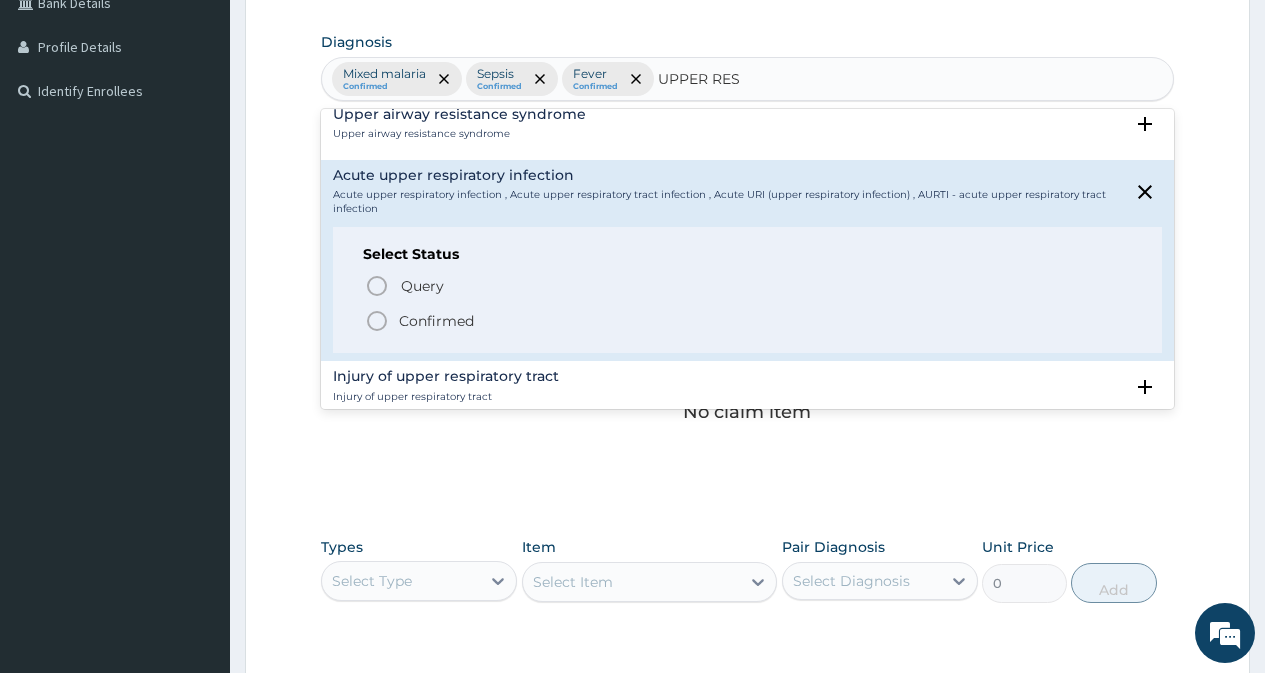 scroll, scrollTop: 200, scrollLeft: 0, axis: vertical 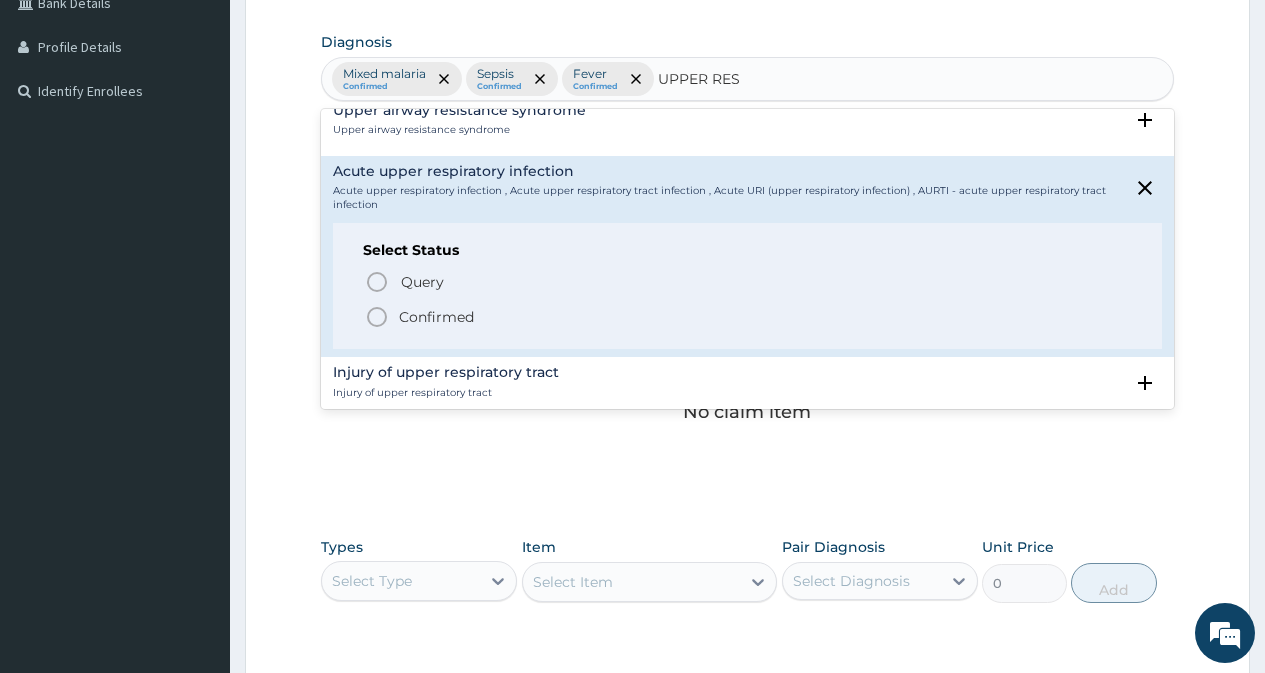 click 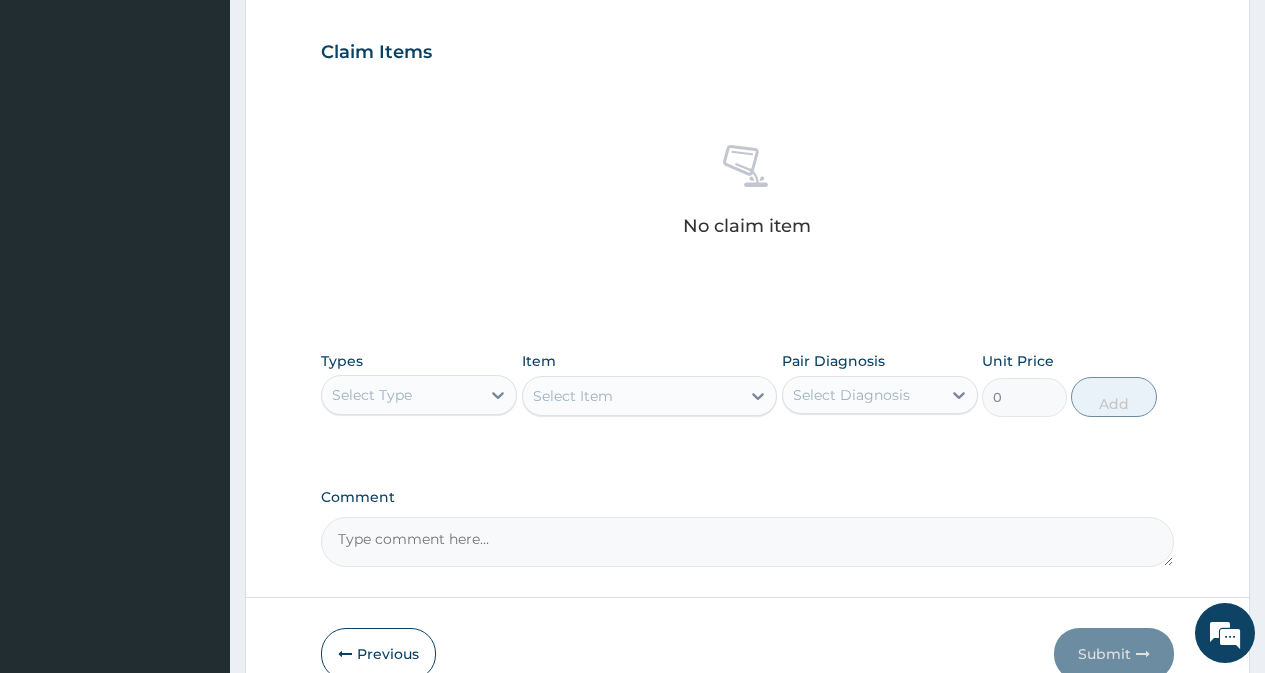 scroll, scrollTop: 769, scrollLeft: 0, axis: vertical 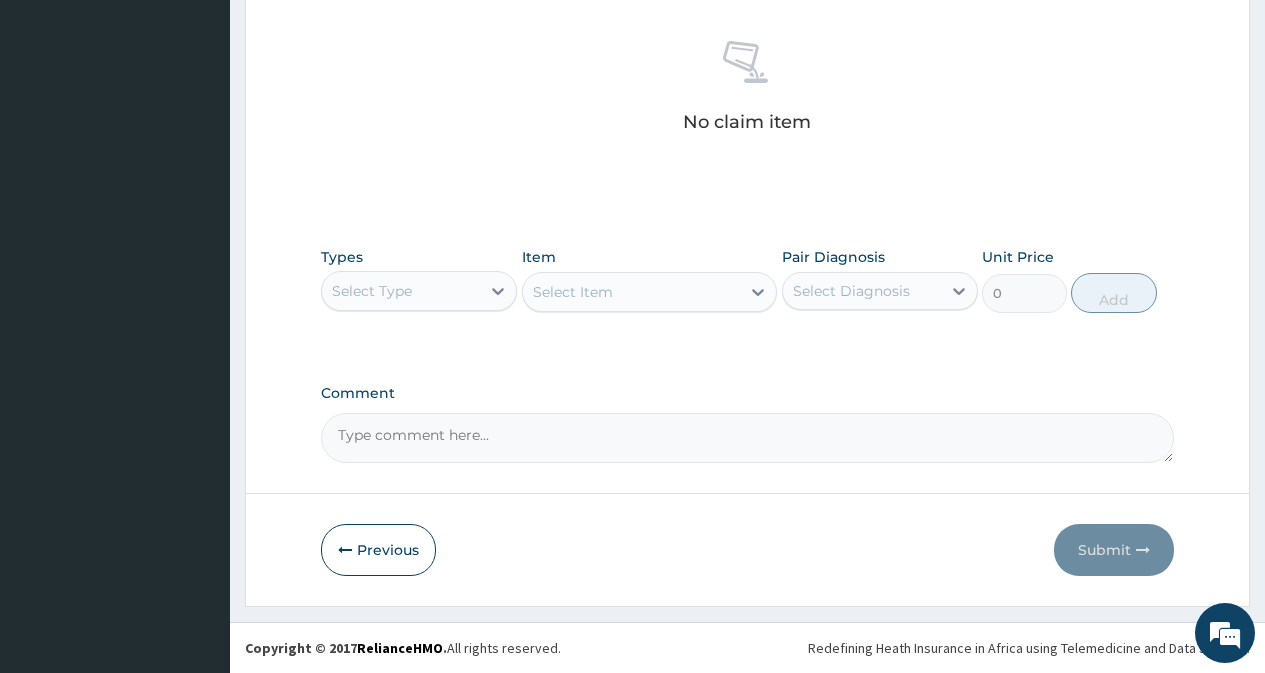 click on "Select Type" at bounding box center [401, 291] 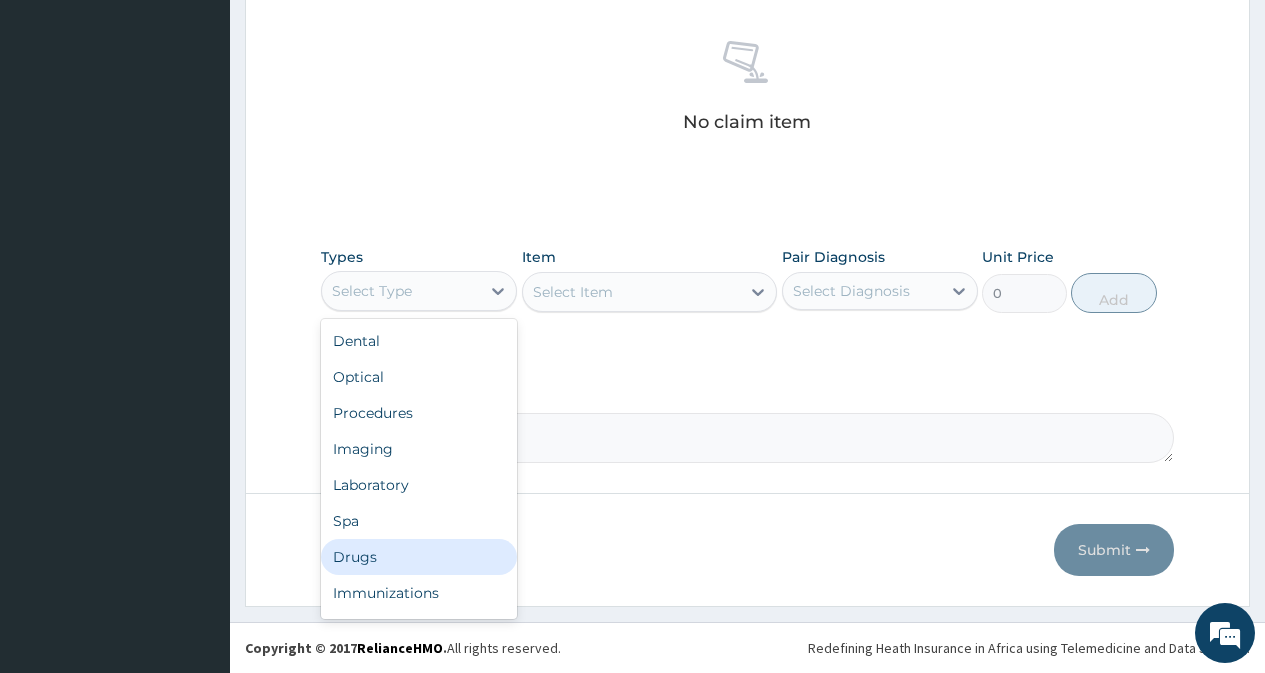 drag, startPoint x: 426, startPoint y: 555, endPoint x: 853, endPoint y: 350, distance: 473.66022 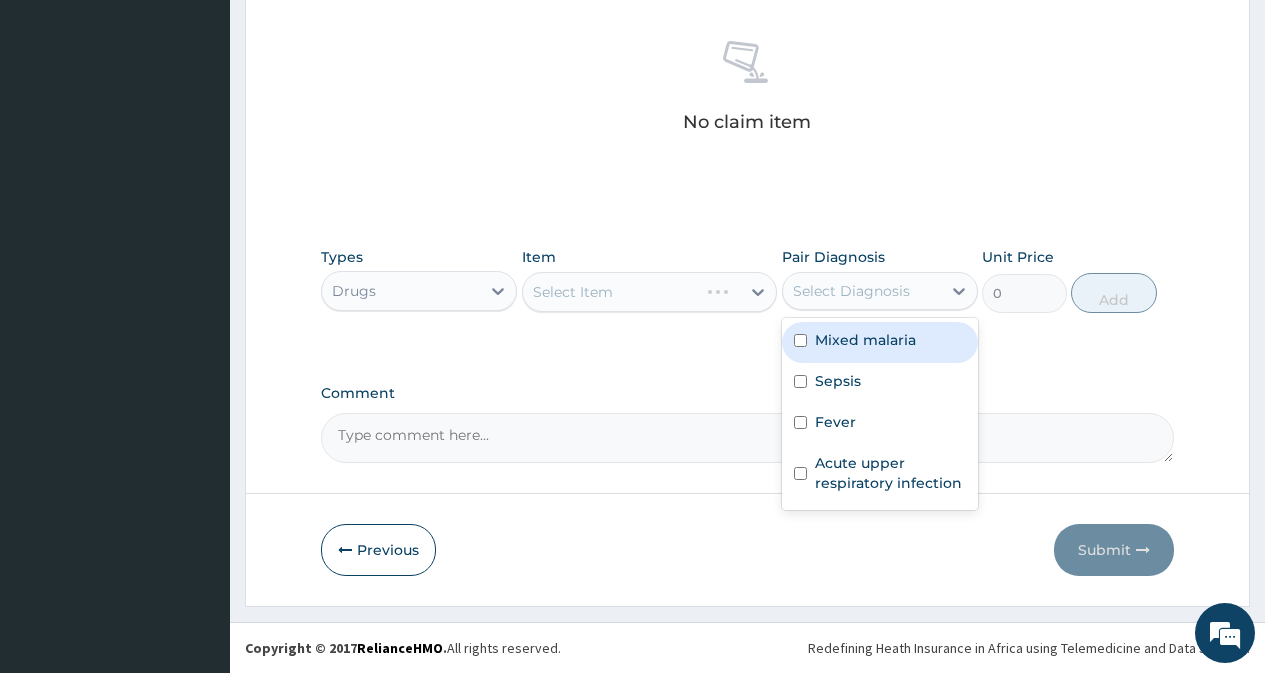 click on "Select Diagnosis" at bounding box center [851, 291] 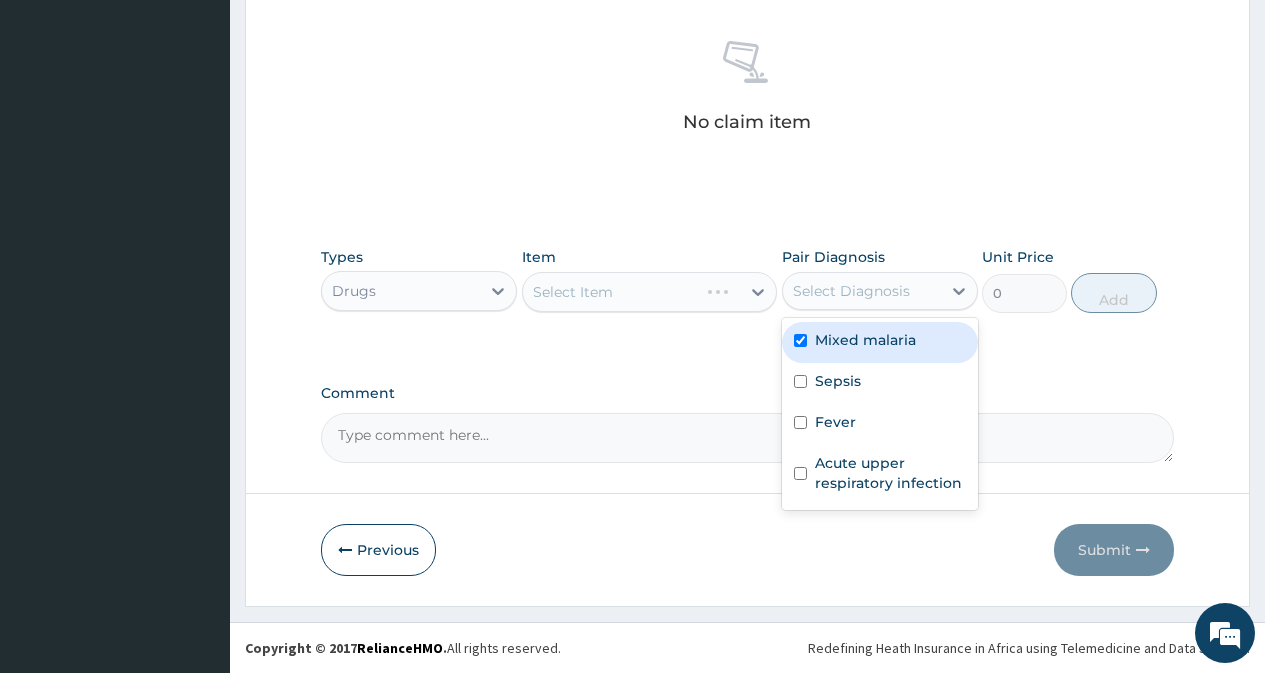 checkbox on "true" 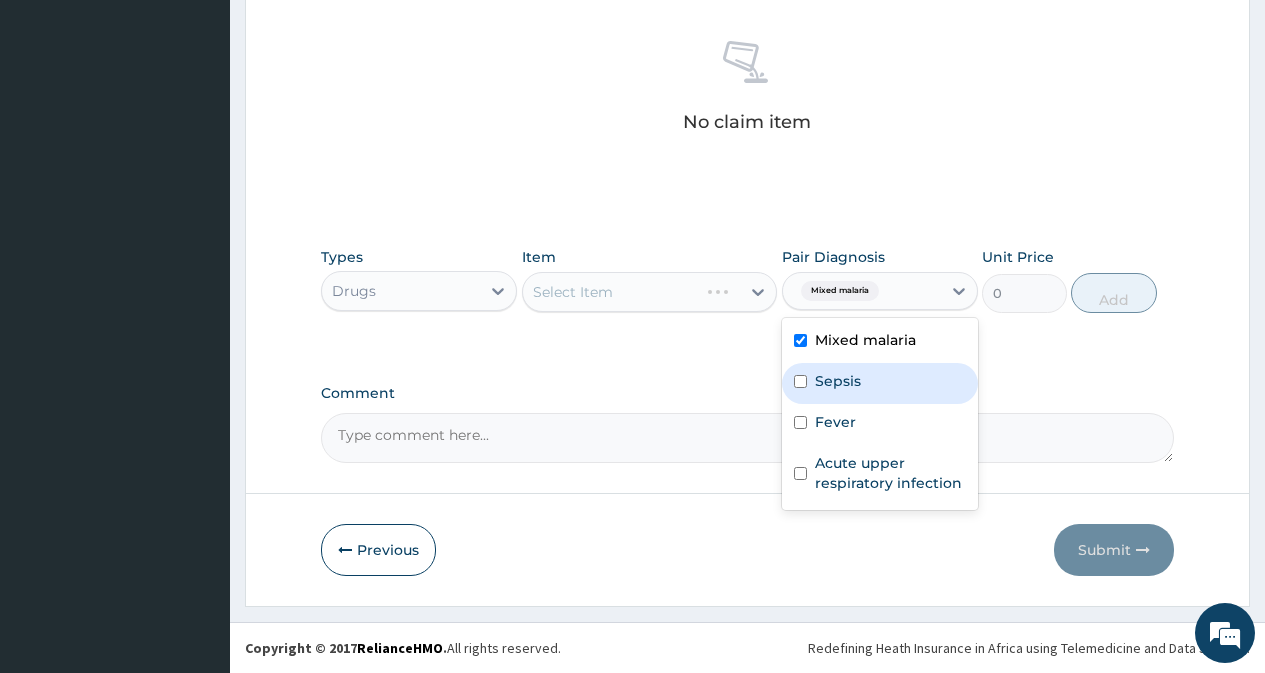 drag, startPoint x: 840, startPoint y: 378, endPoint x: 839, endPoint y: 417, distance: 39.012817 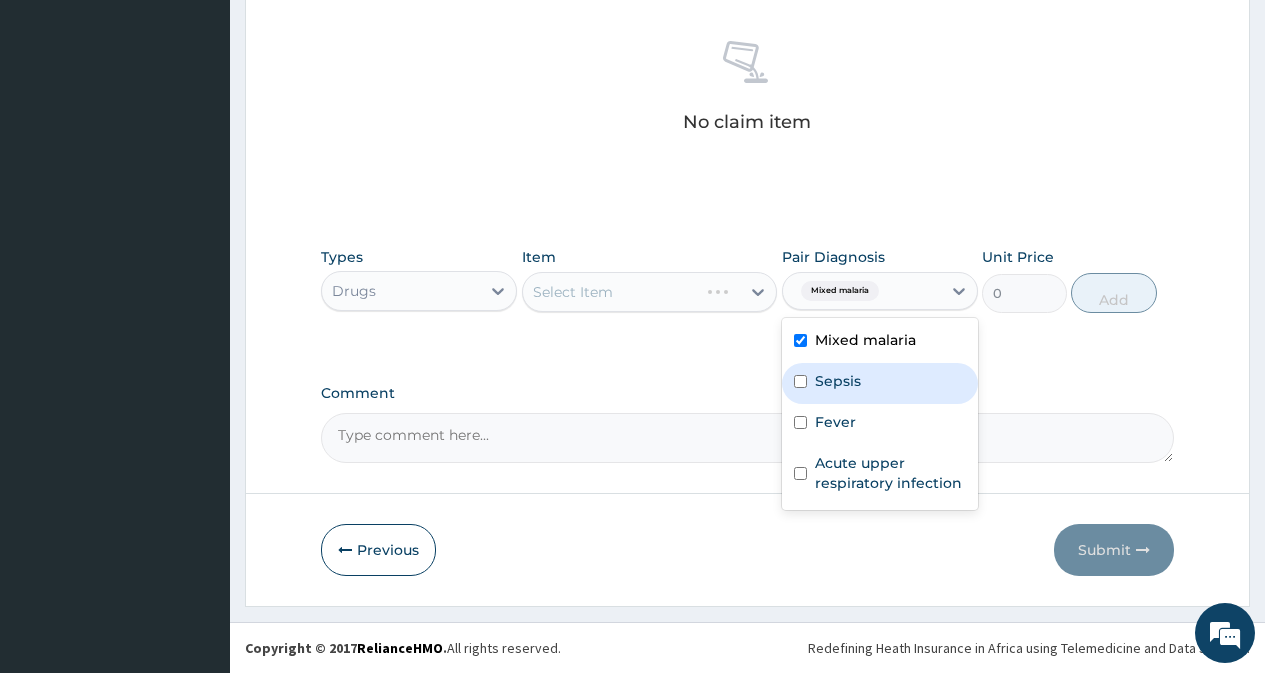 click on "Sepsis" at bounding box center [838, 381] 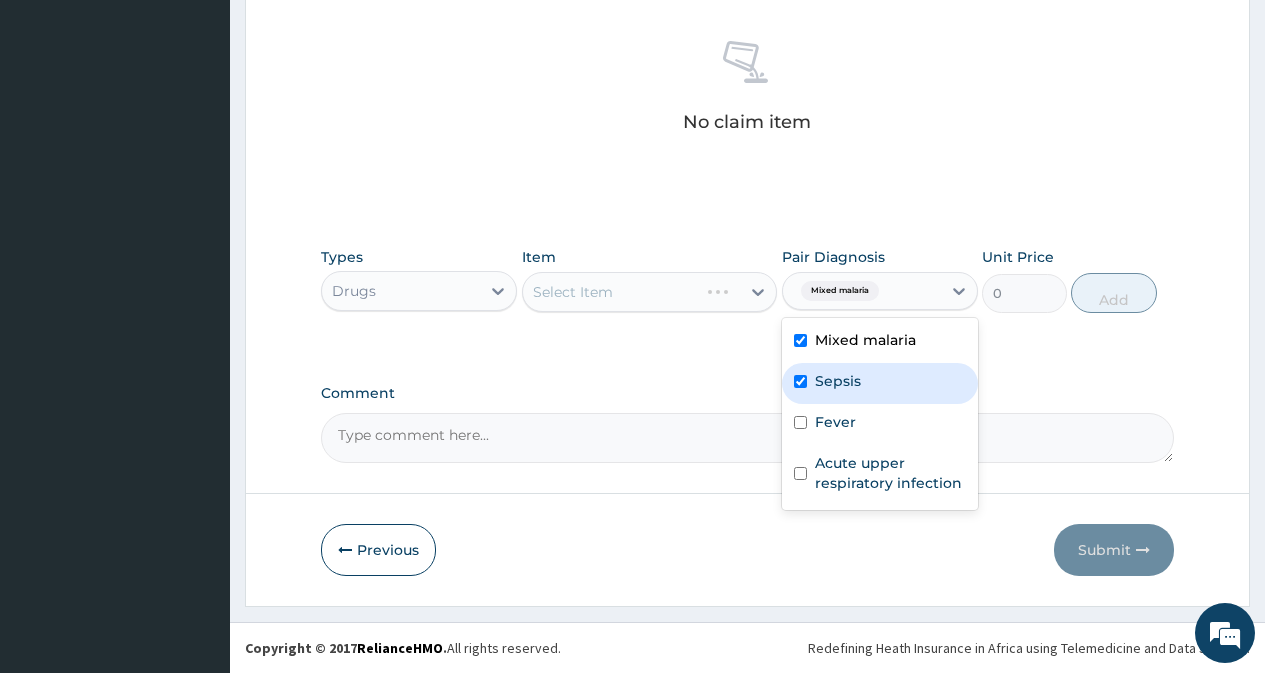 checkbox on "true" 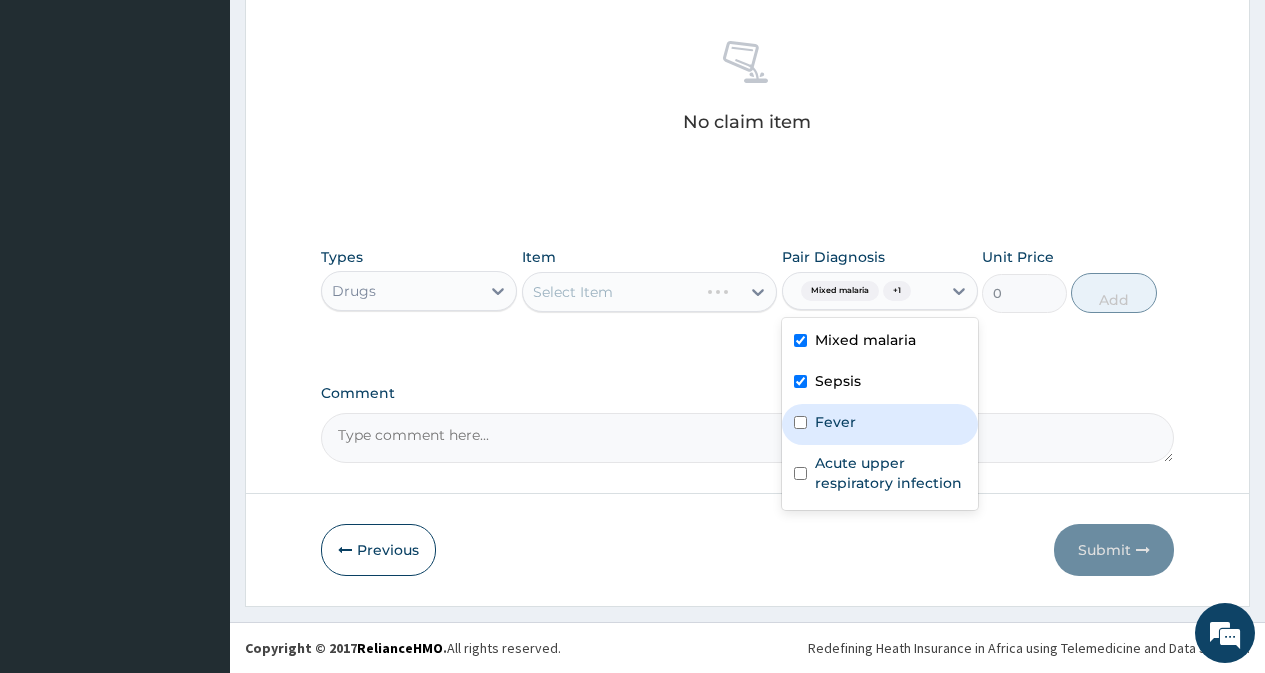 drag, startPoint x: 839, startPoint y: 418, endPoint x: 845, endPoint y: 467, distance: 49.365982 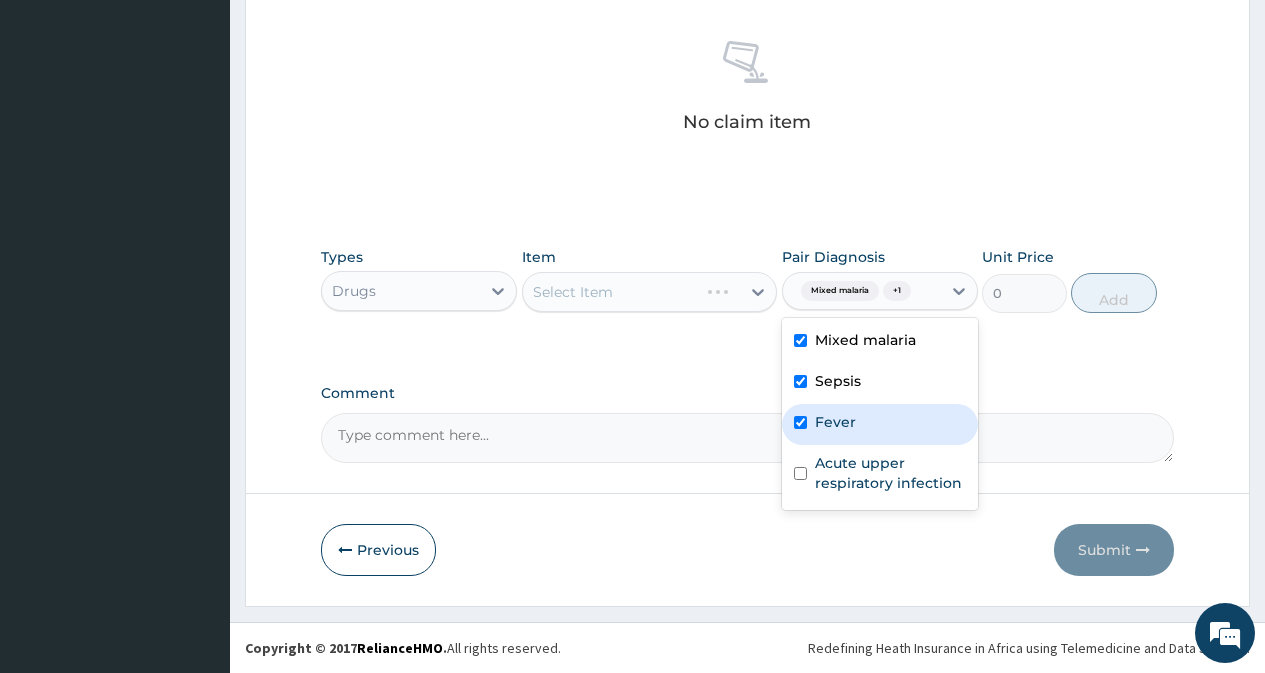 checkbox on "true" 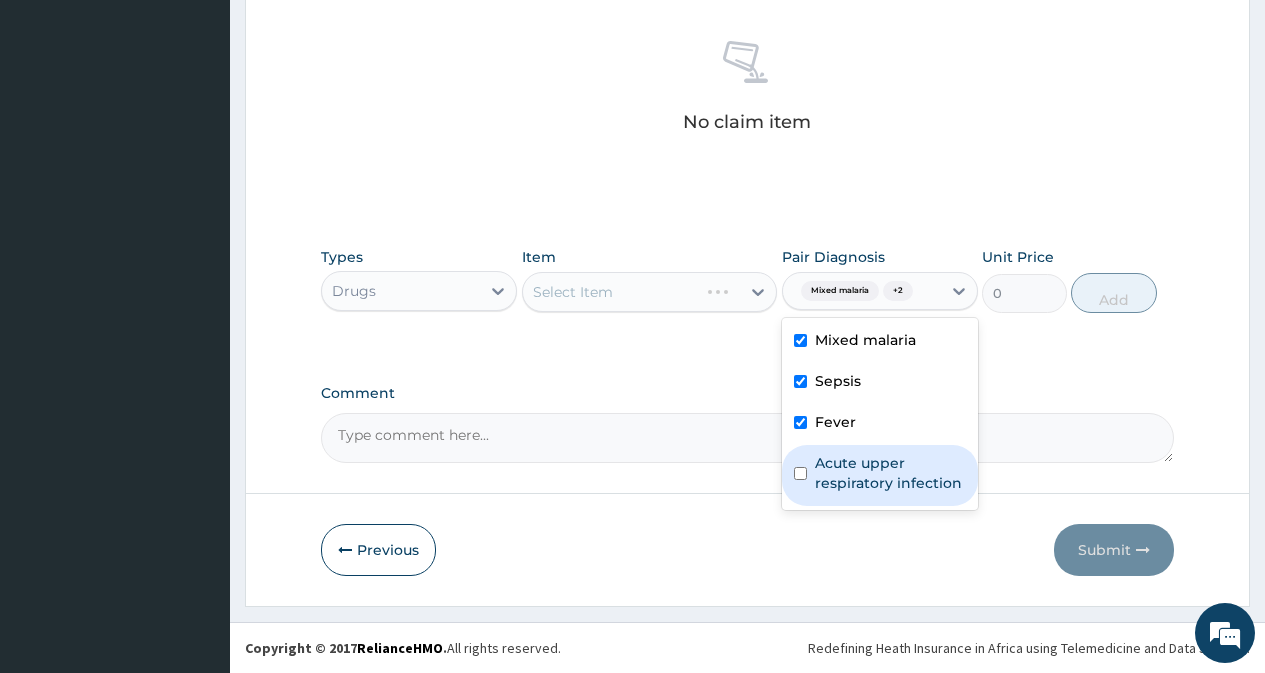 click on "Acute upper respiratory infection" at bounding box center (890, 473) 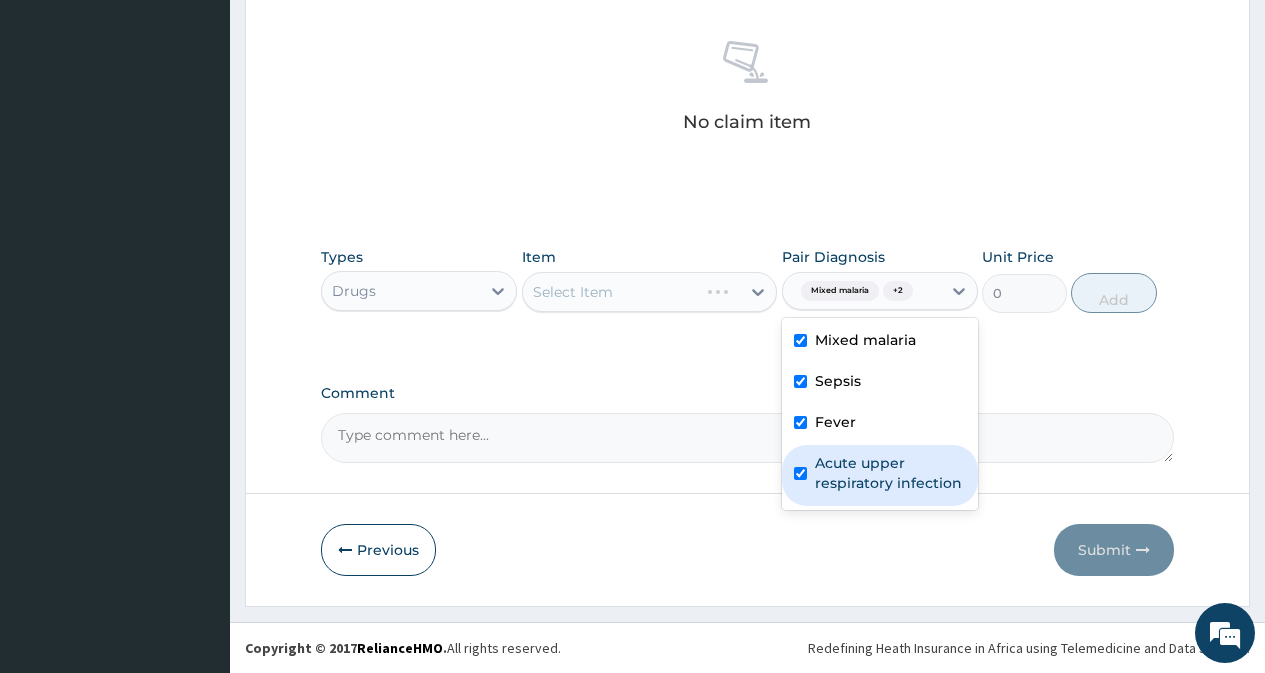 checkbox on "true" 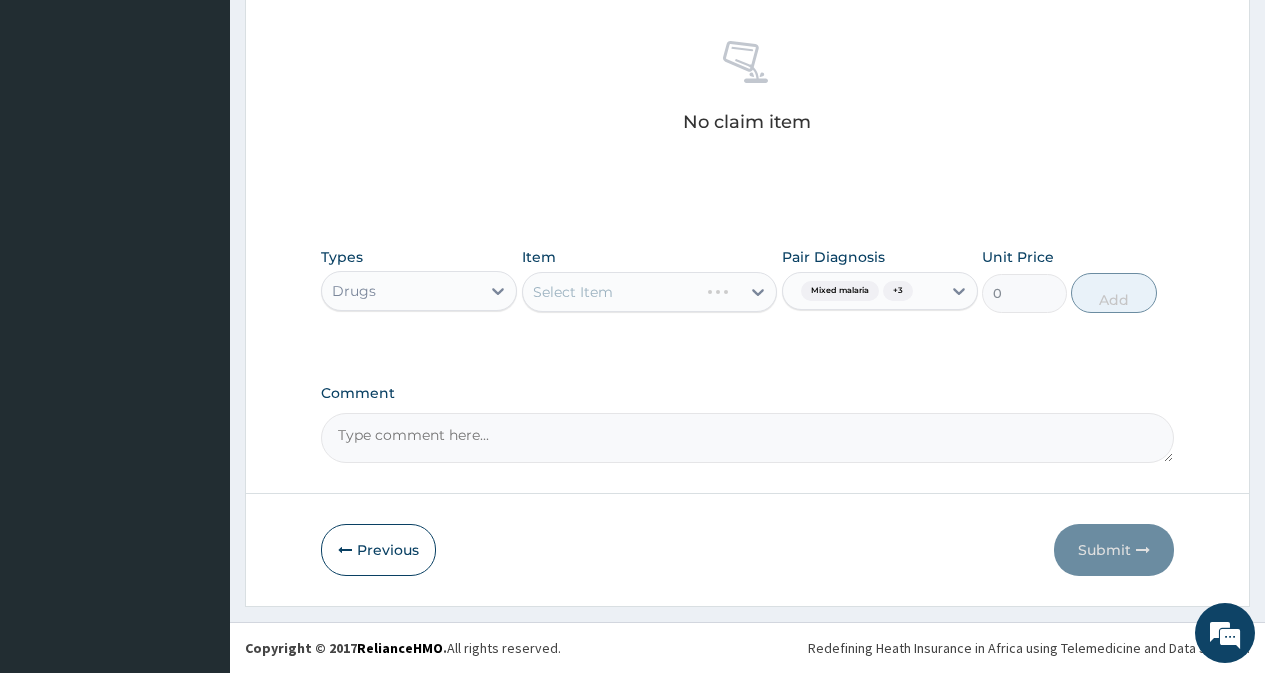 click on "Select Item" at bounding box center [650, 292] 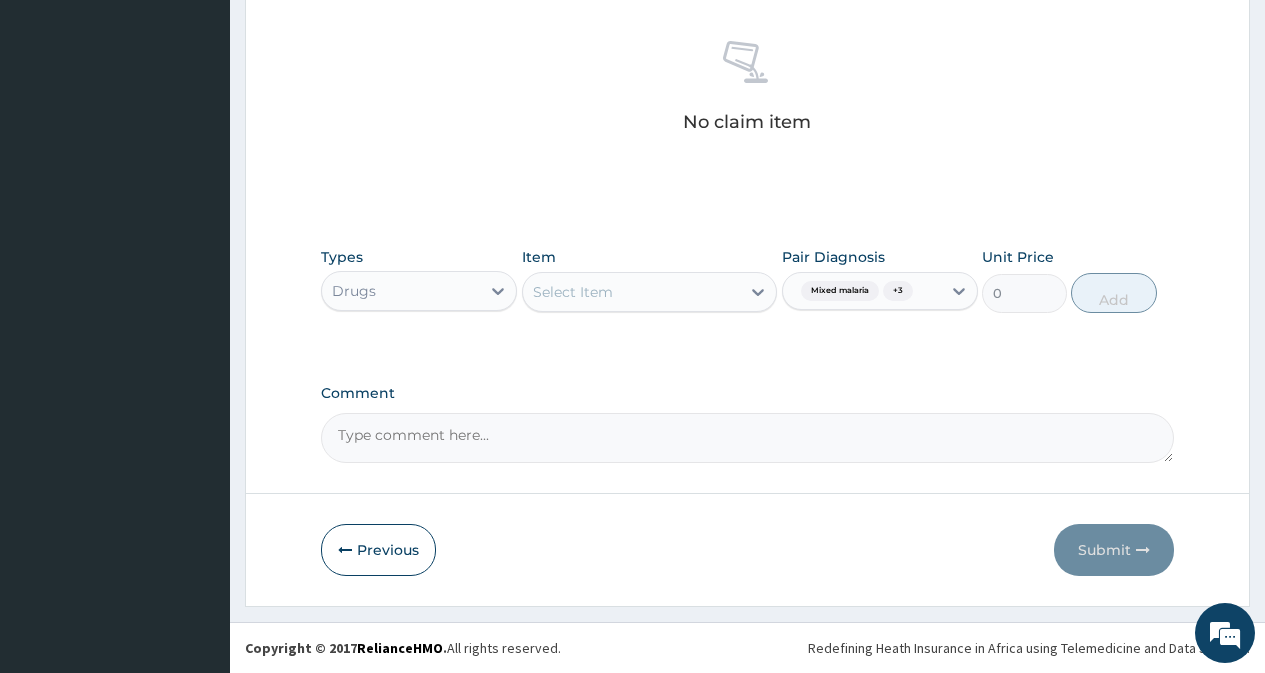click on "Select Item" at bounding box center [632, 292] 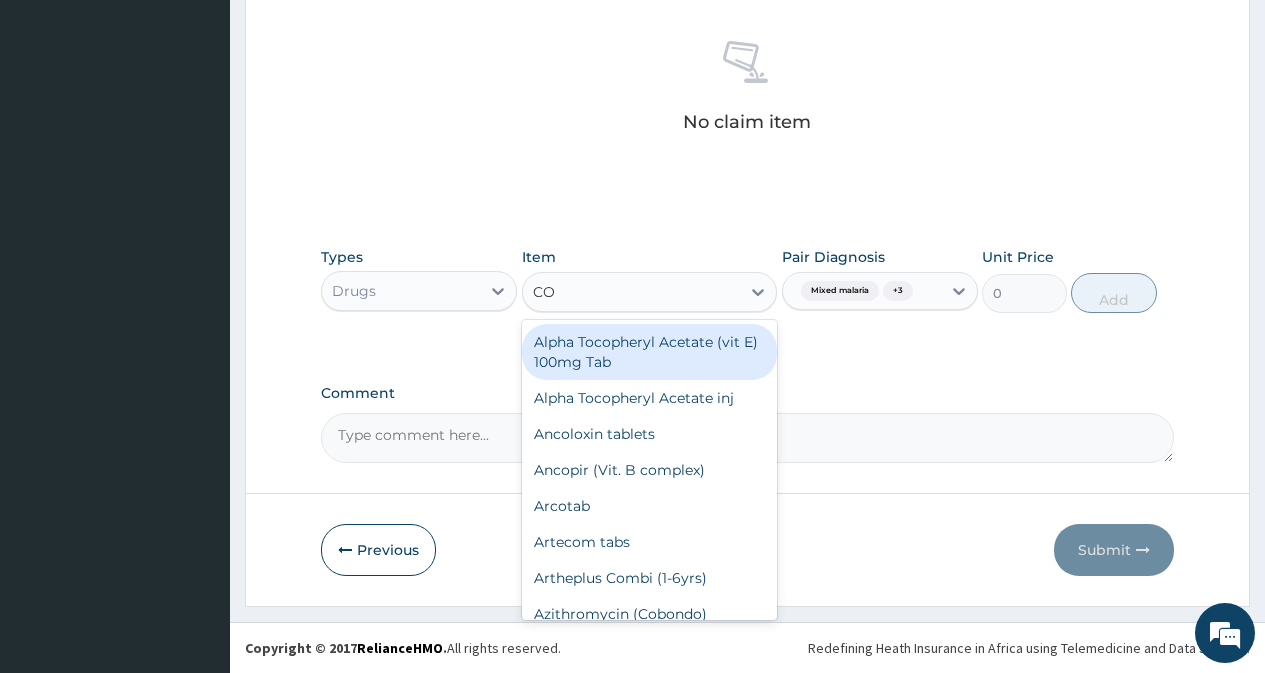 type on "COA" 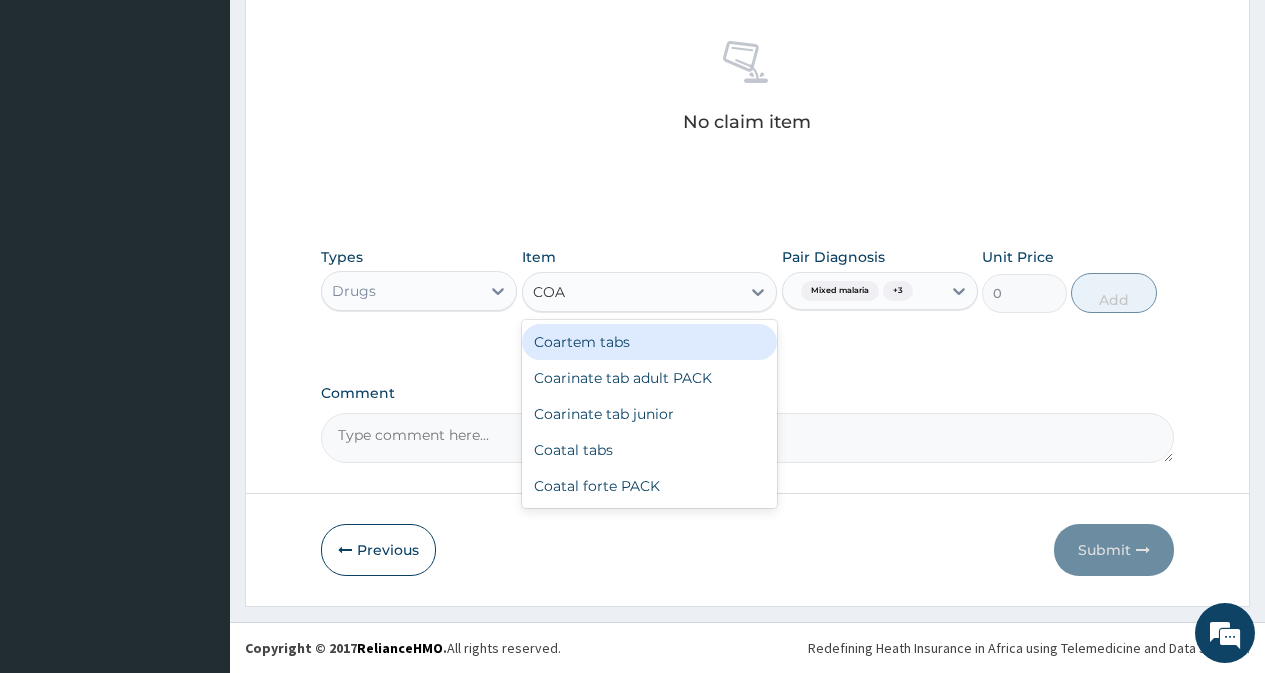 drag, startPoint x: 722, startPoint y: 344, endPoint x: 857, endPoint y: 329, distance: 135.83078 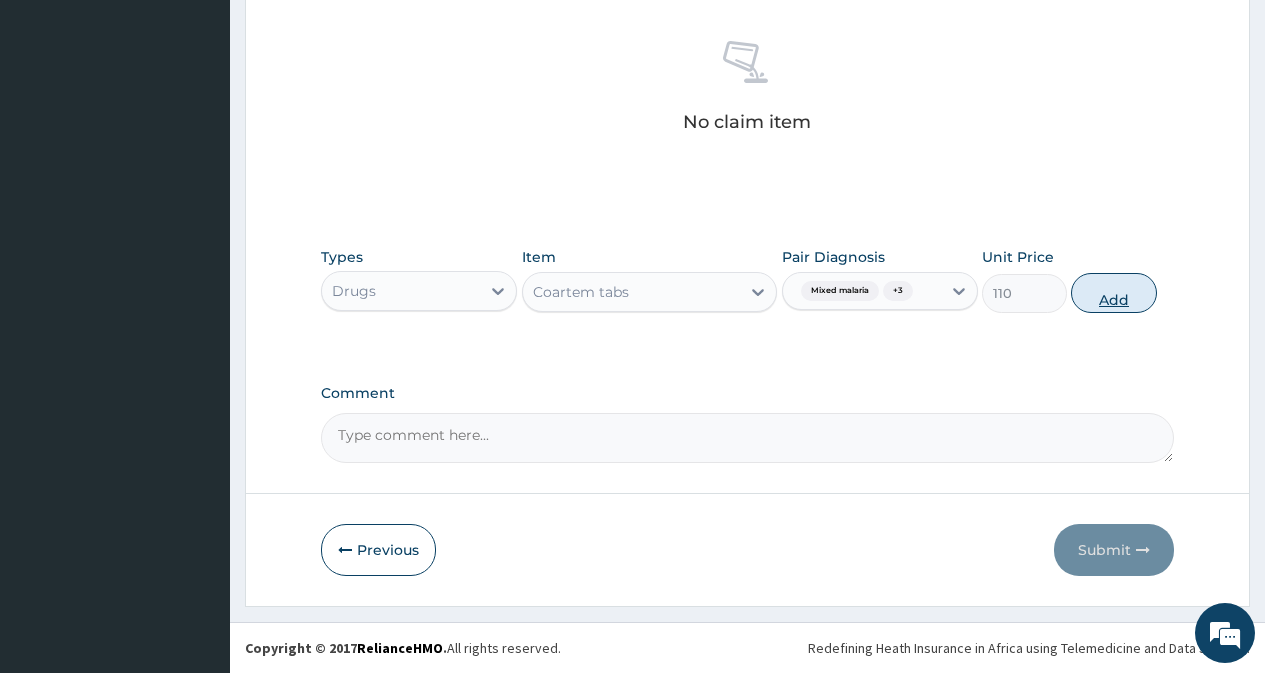click on "Add" at bounding box center [1113, 293] 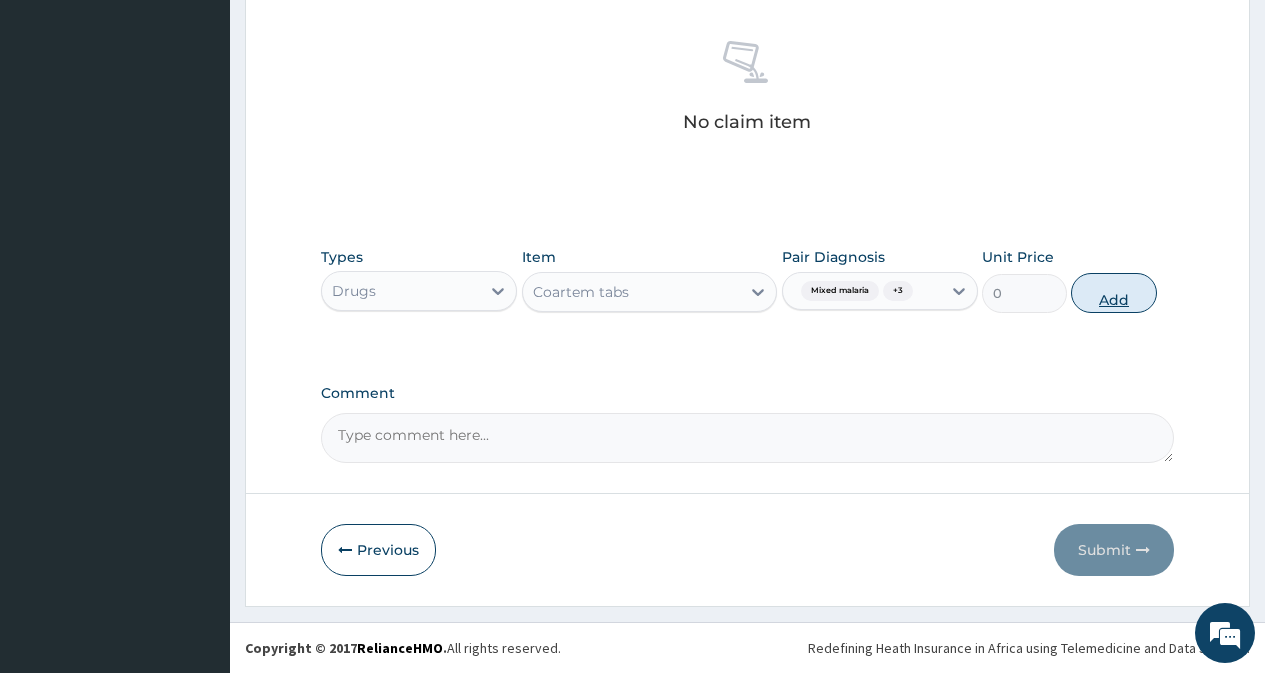 scroll, scrollTop: 689, scrollLeft: 0, axis: vertical 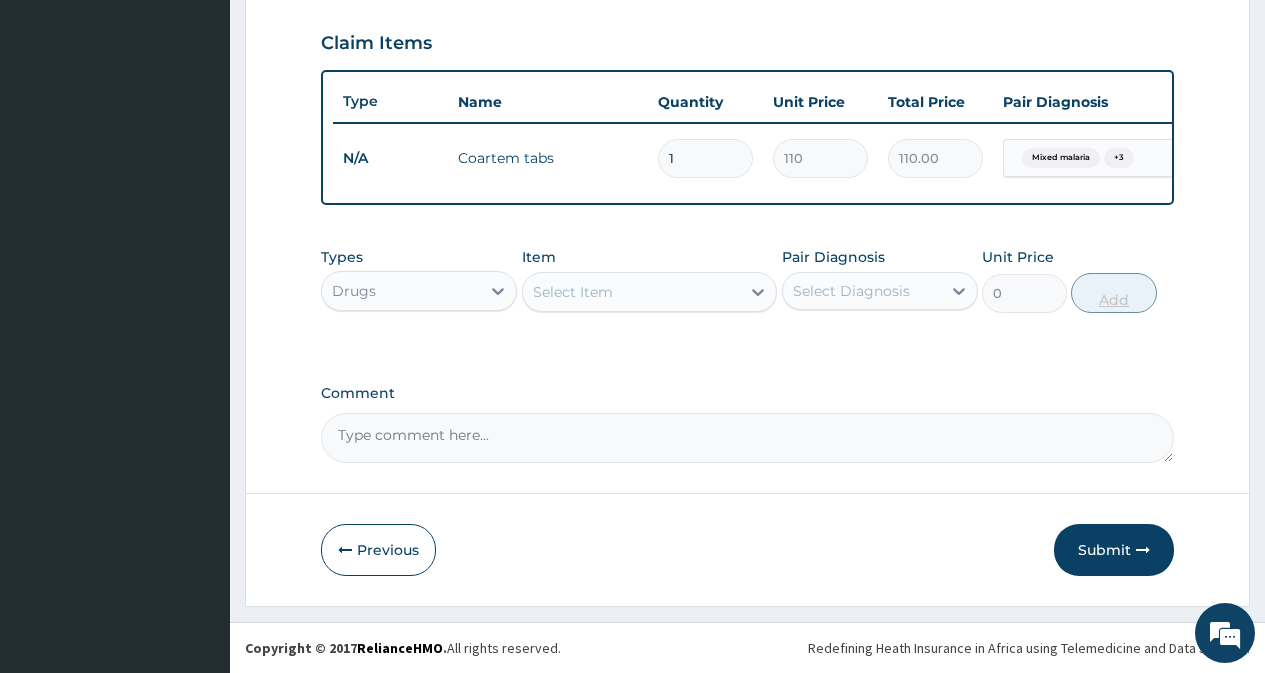 type 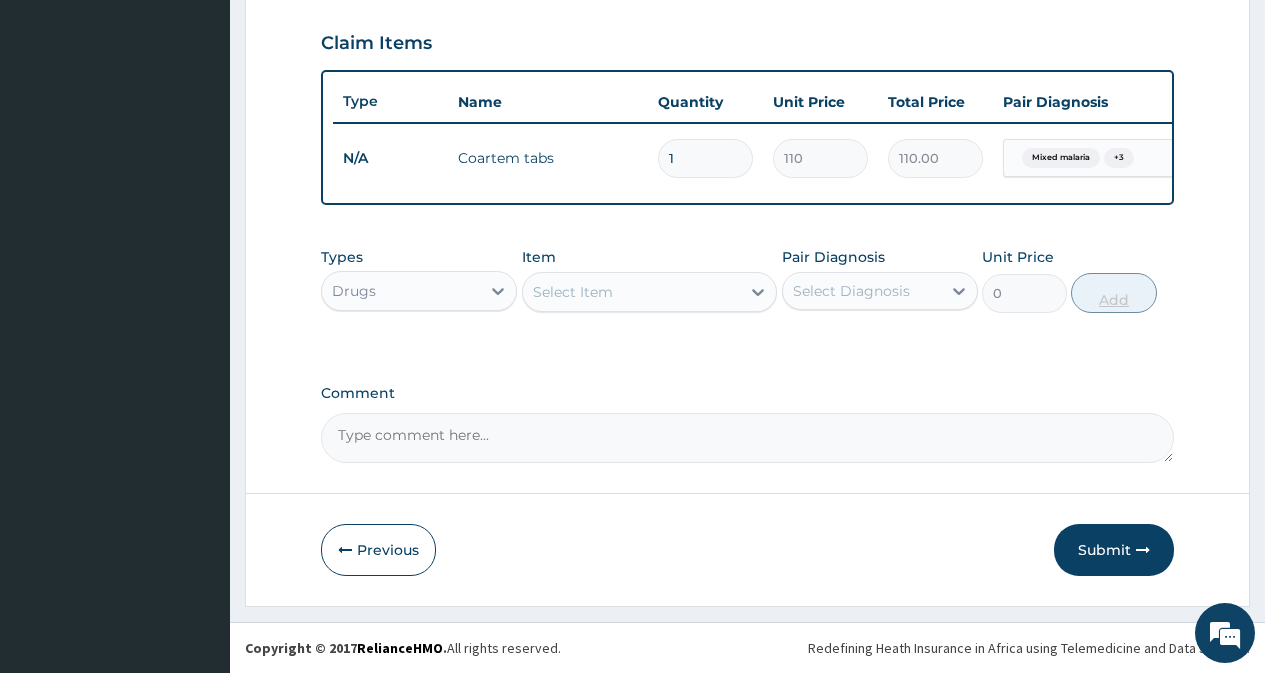 type on "0.00" 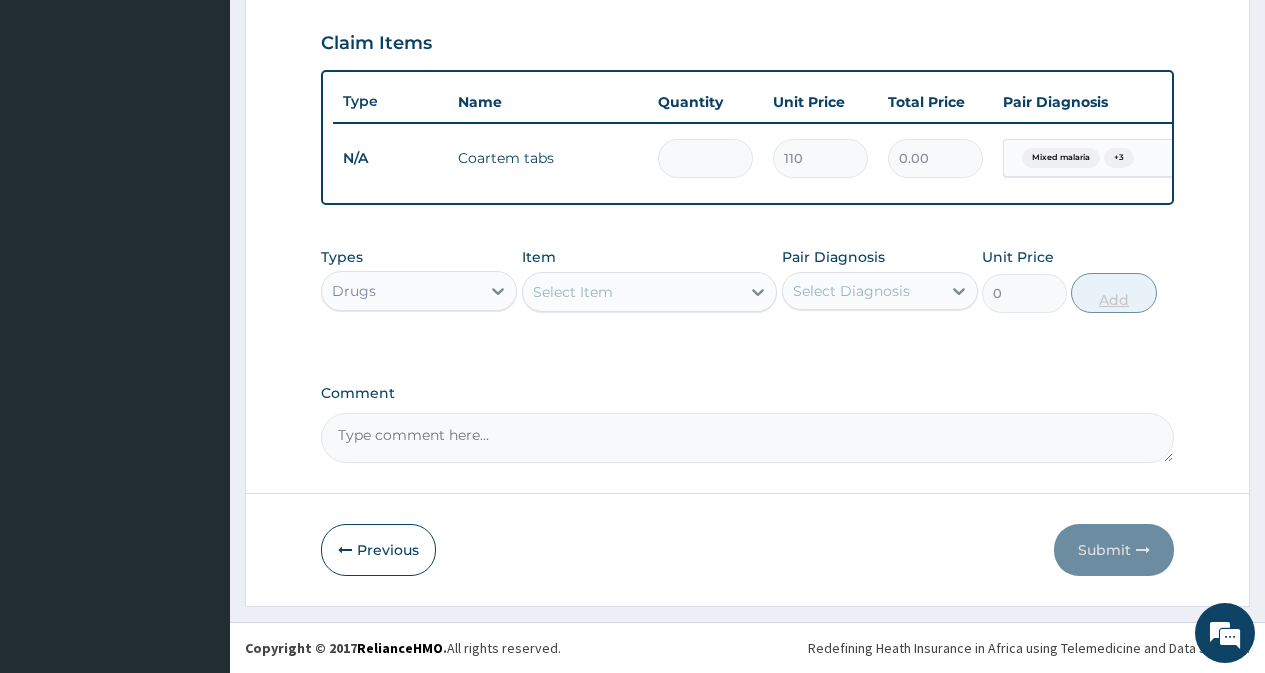 type on "2" 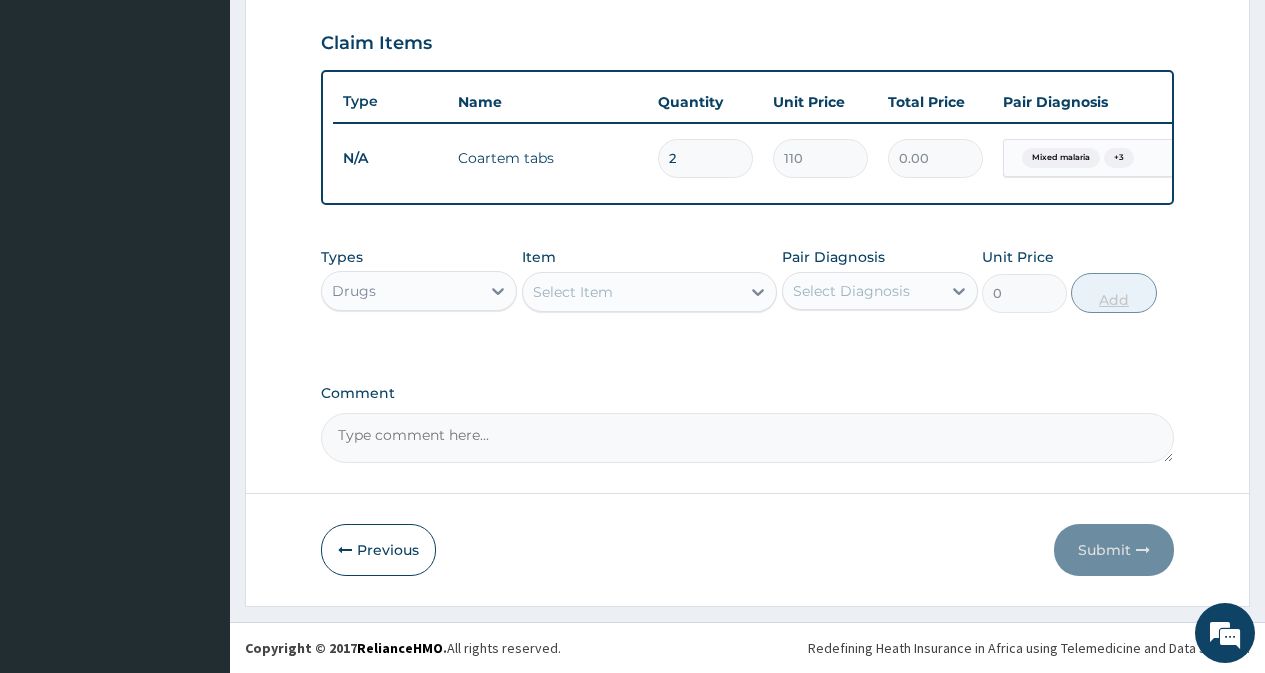 type on "220.00" 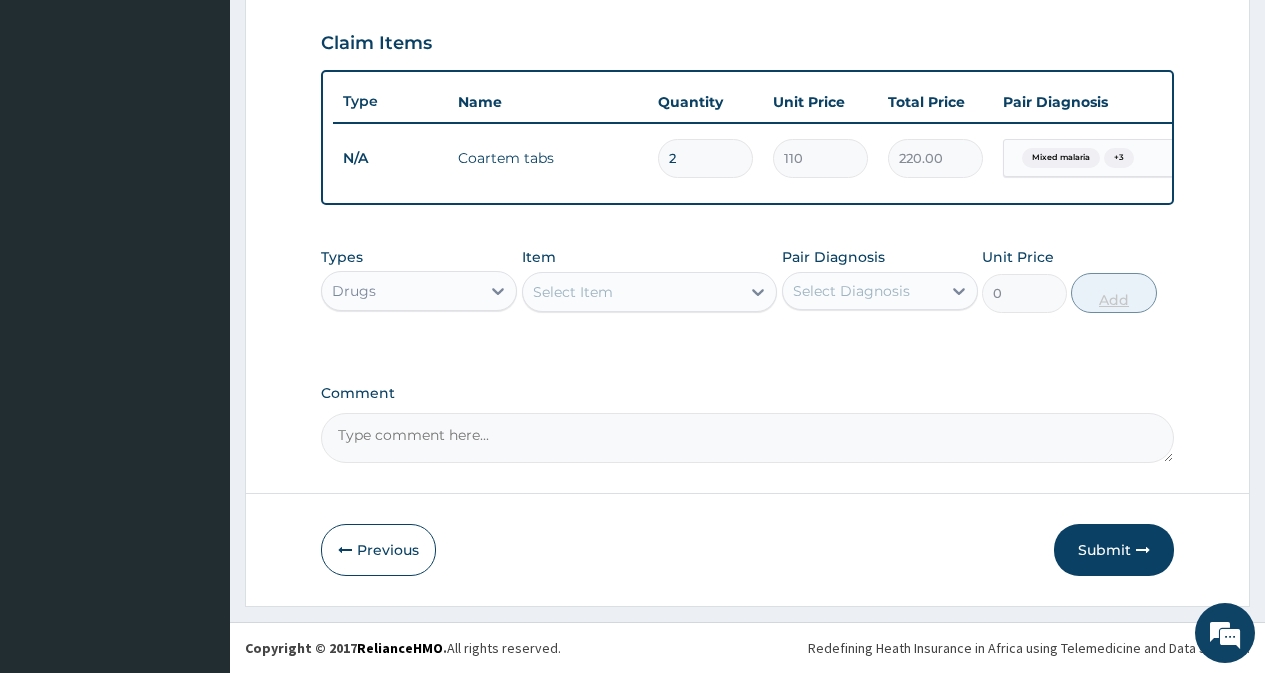 type on "24" 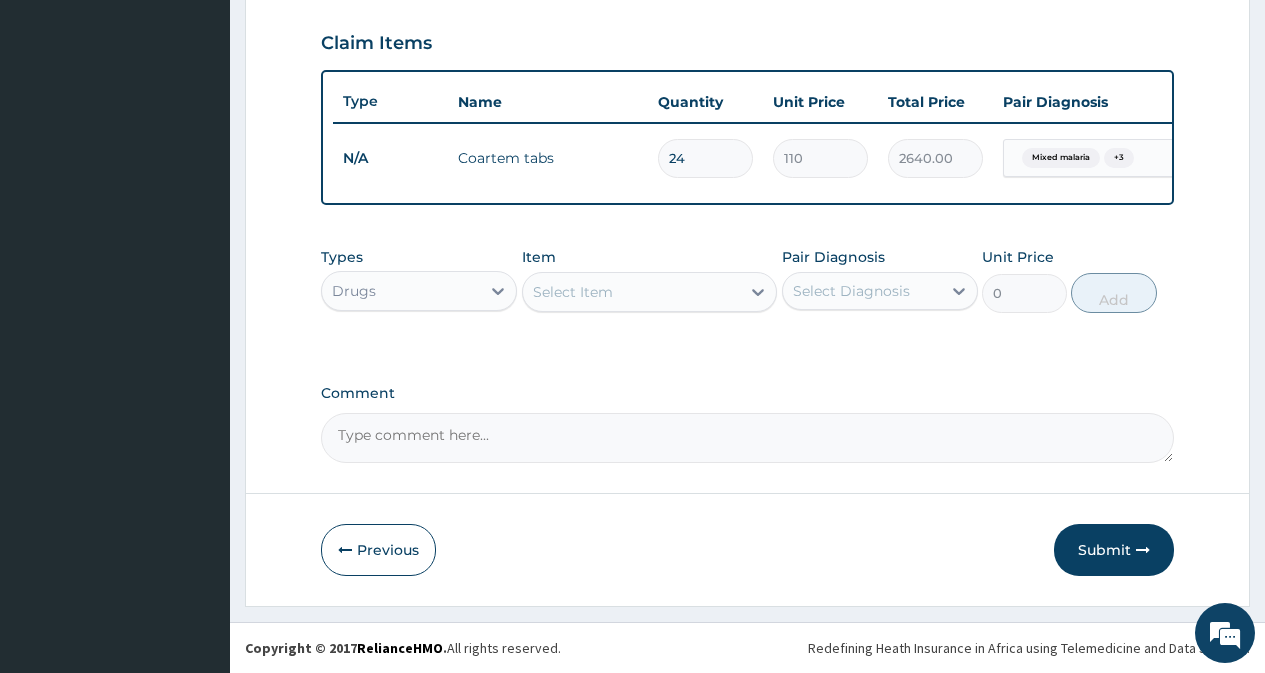type on "24" 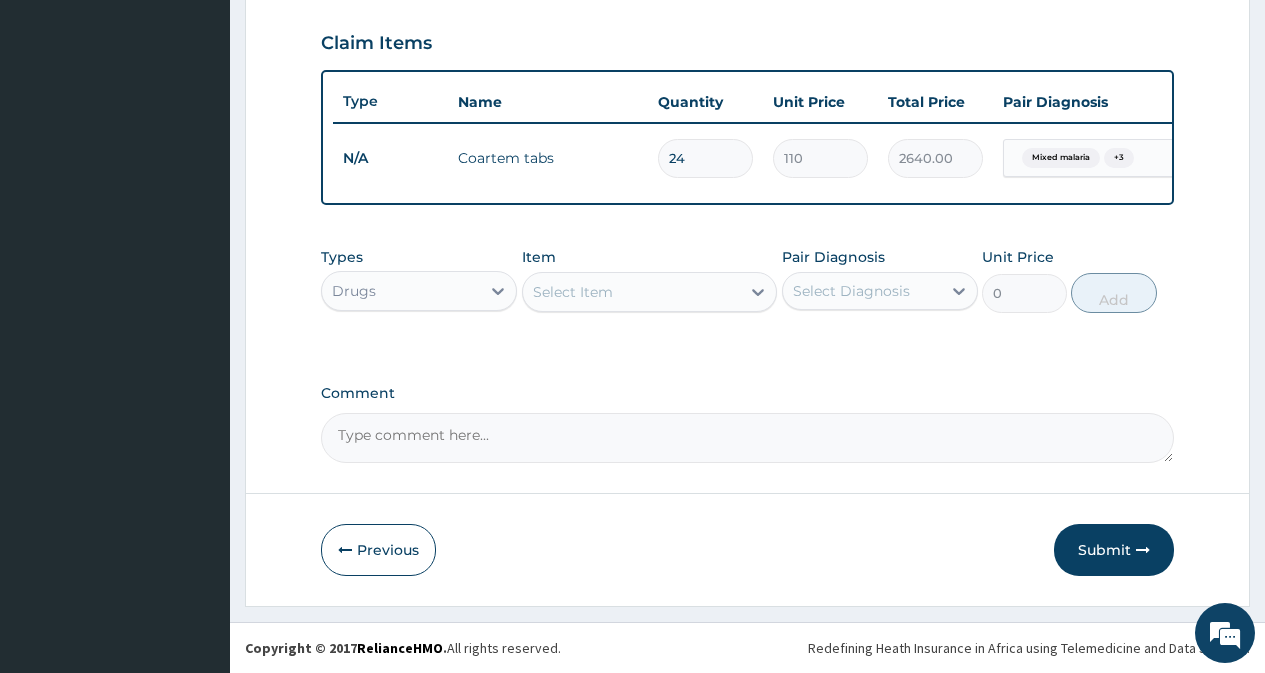 click on "Select Item" at bounding box center [632, 292] 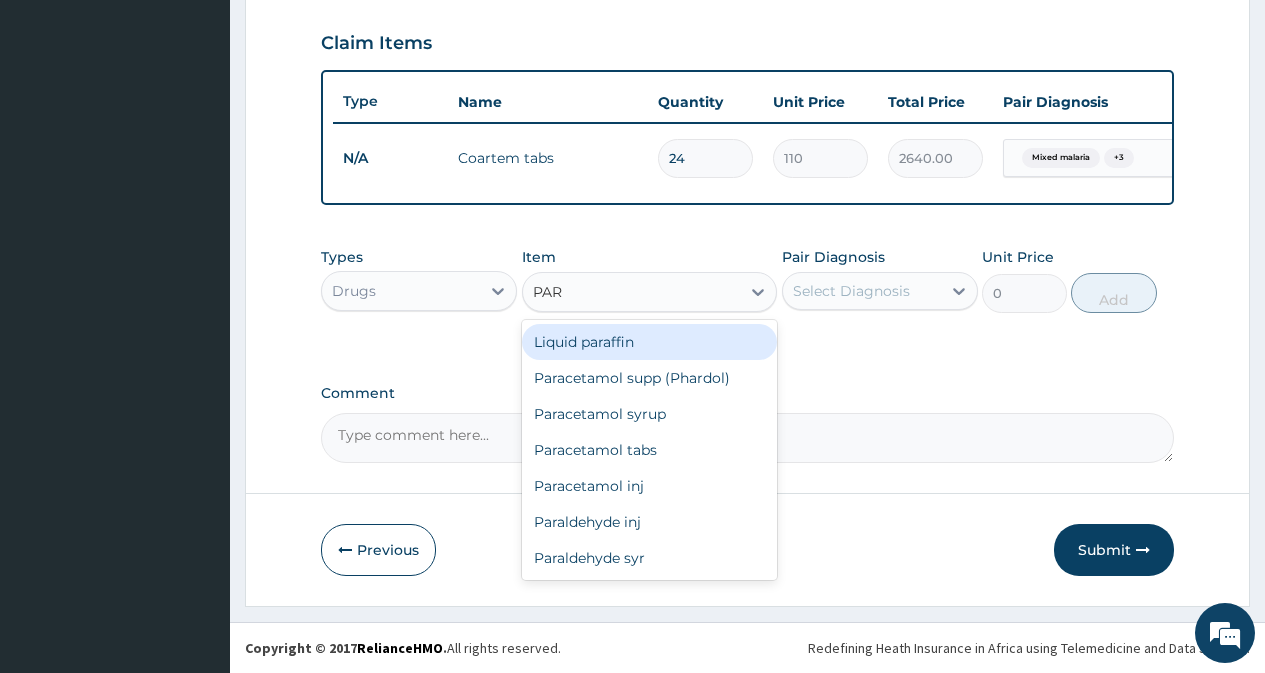 type on "PARA" 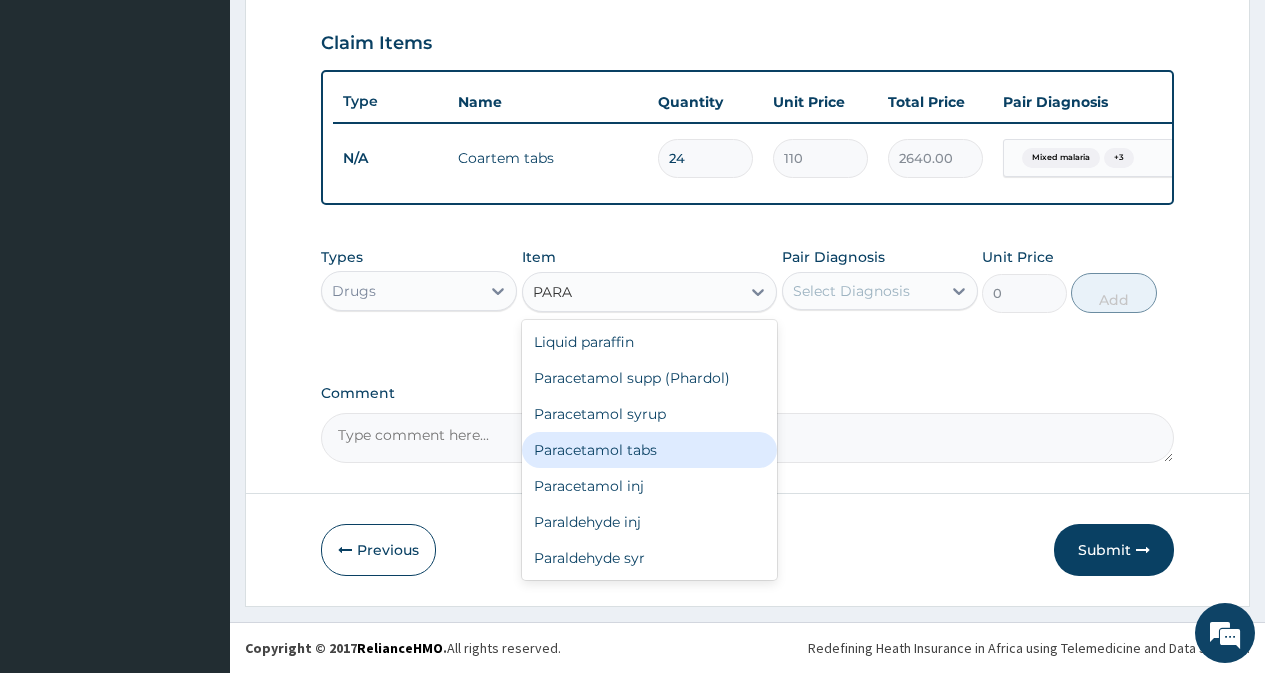 click on "Paracetamol tabs" at bounding box center [650, 450] 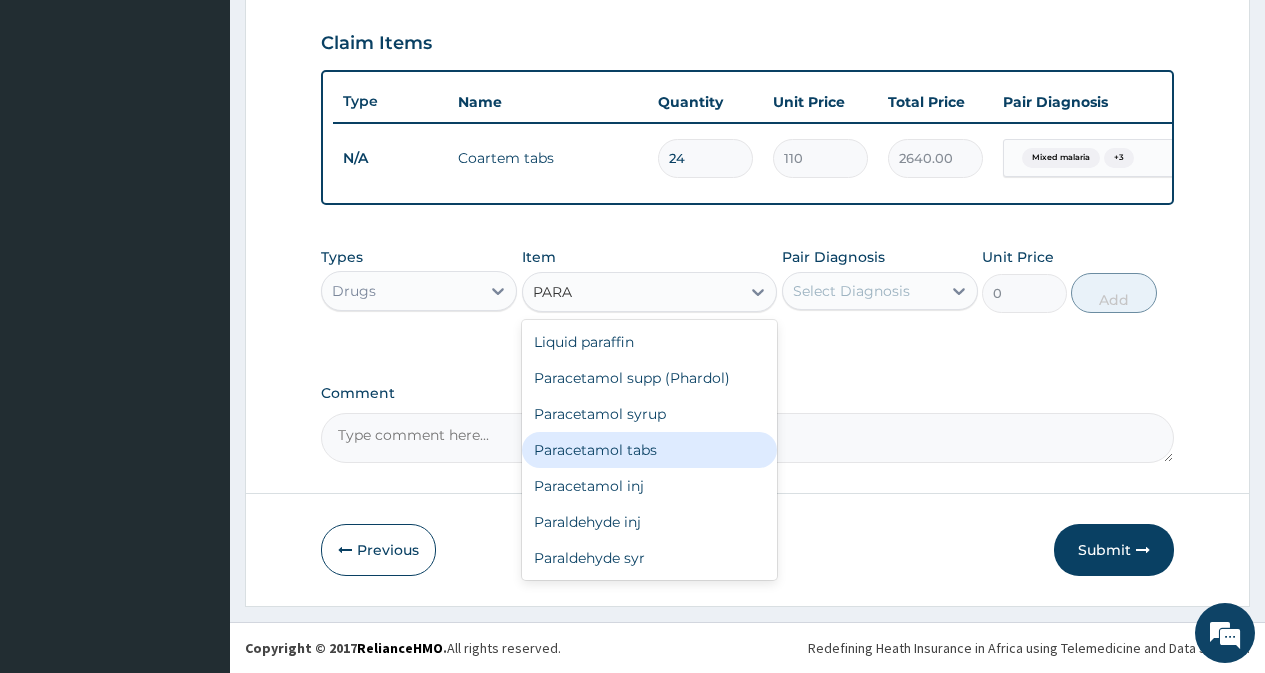 type 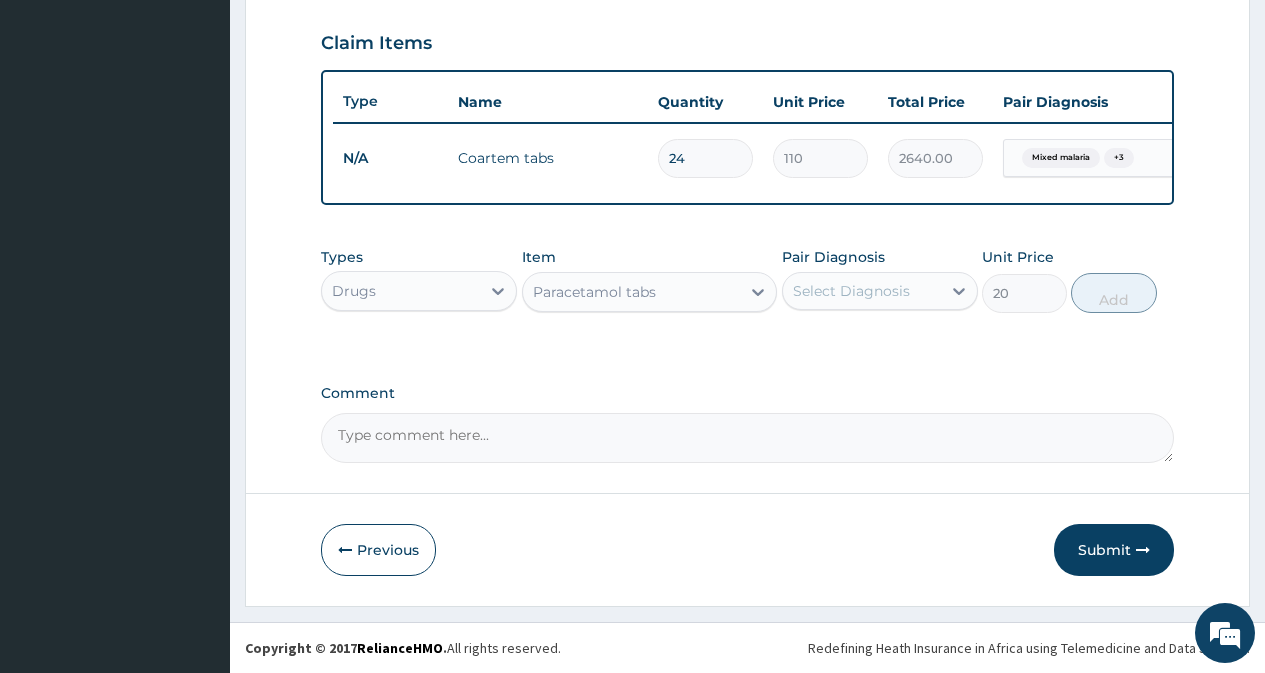 click on "Select Diagnosis" at bounding box center (851, 291) 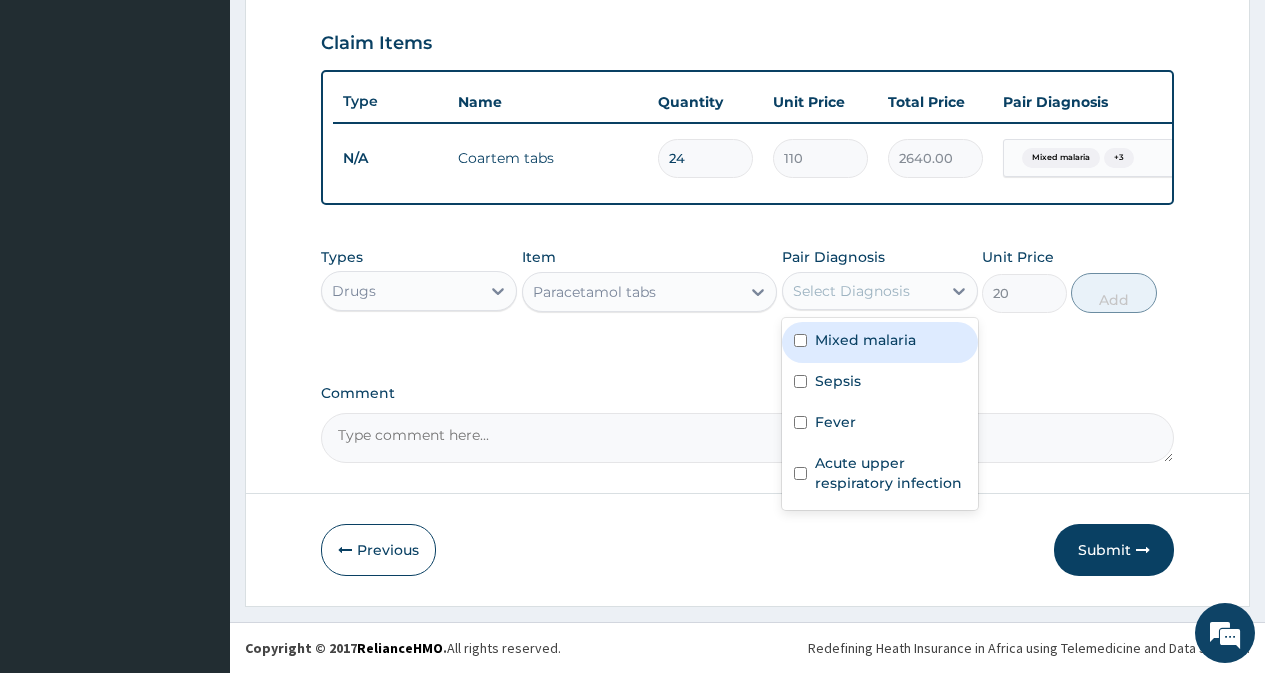 click on "Mixed malaria" at bounding box center (880, 342) 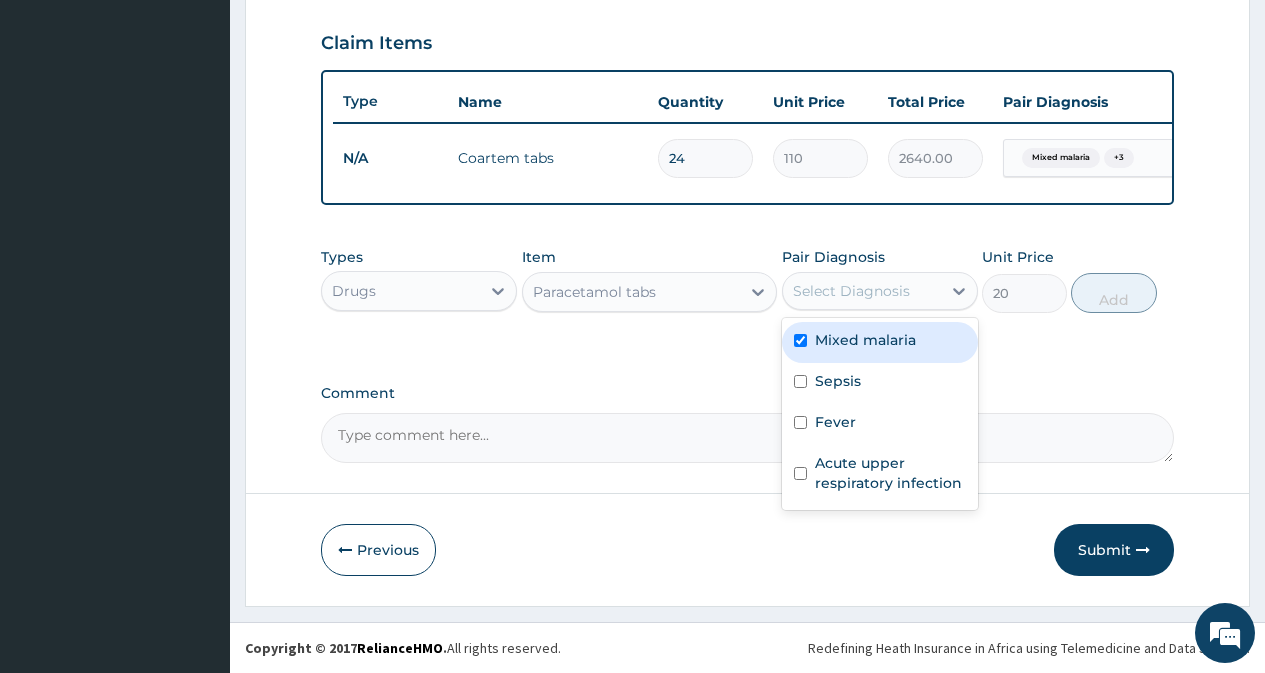 checkbox on "true" 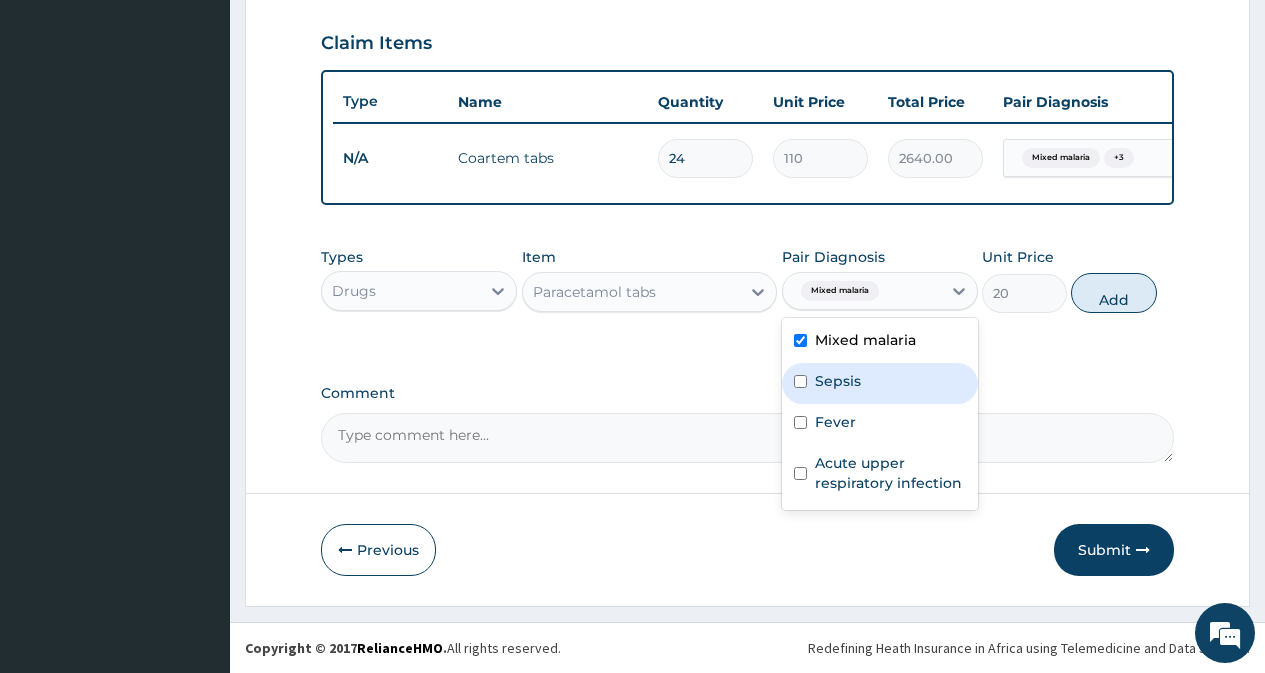 click on "Sepsis" at bounding box center [880, 383] 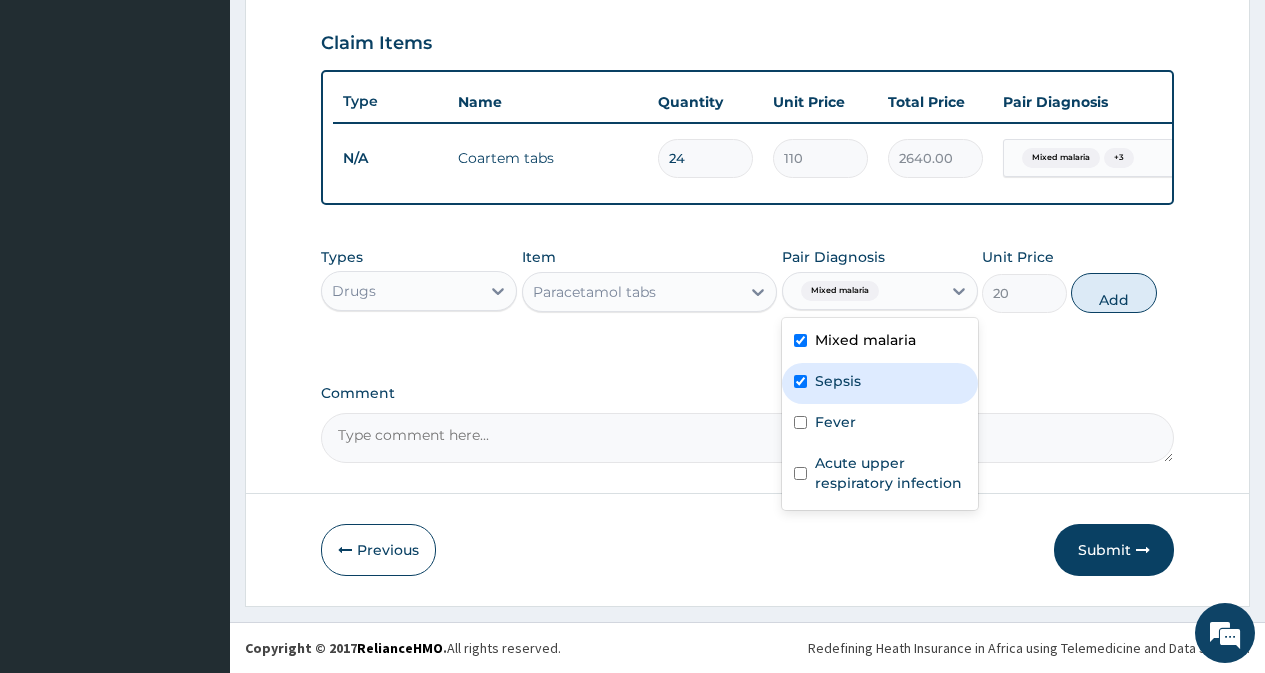 checkbox on "true" 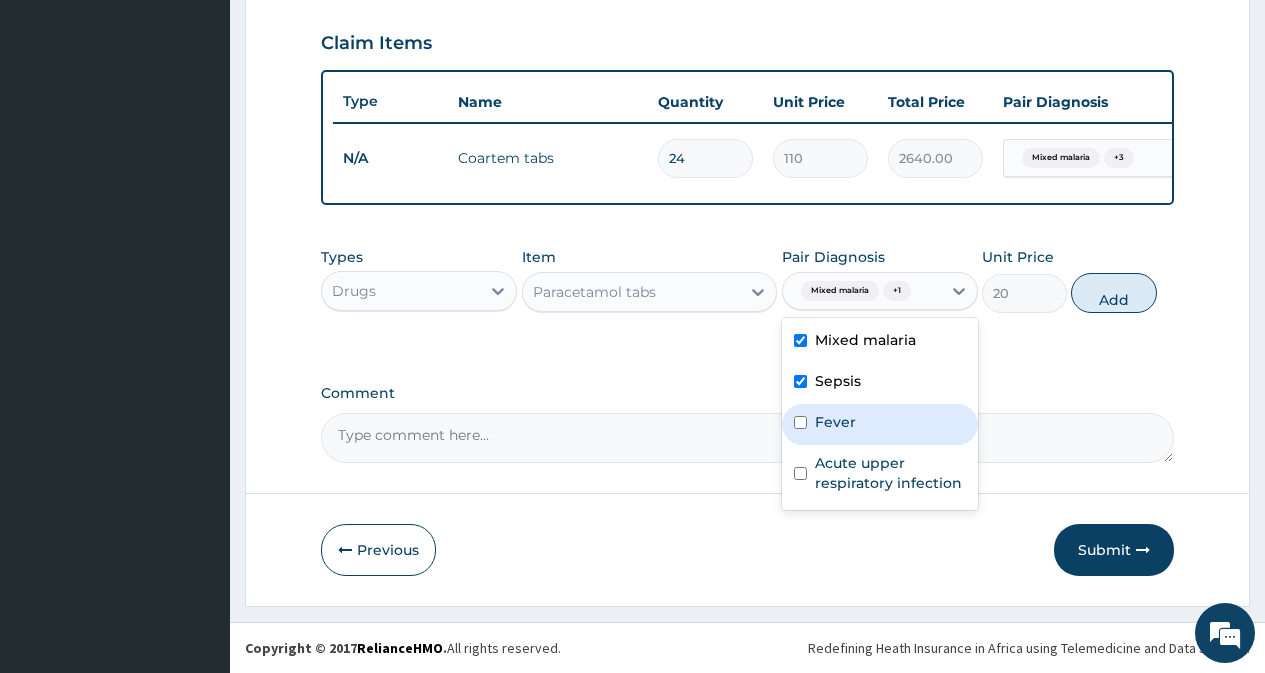 drag, startPoint x: 850, startPoint y: 435, endPoint x: 849, endPoint y: 453, distance: 18.027756 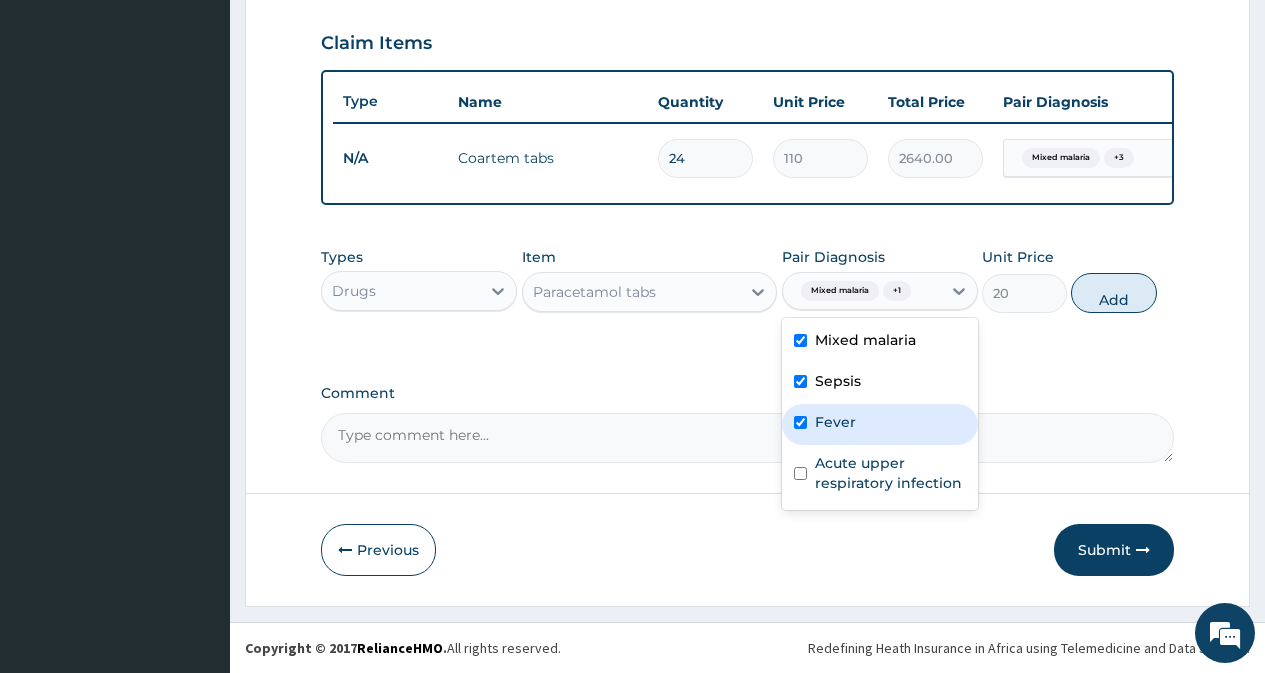 checkbox on "true" 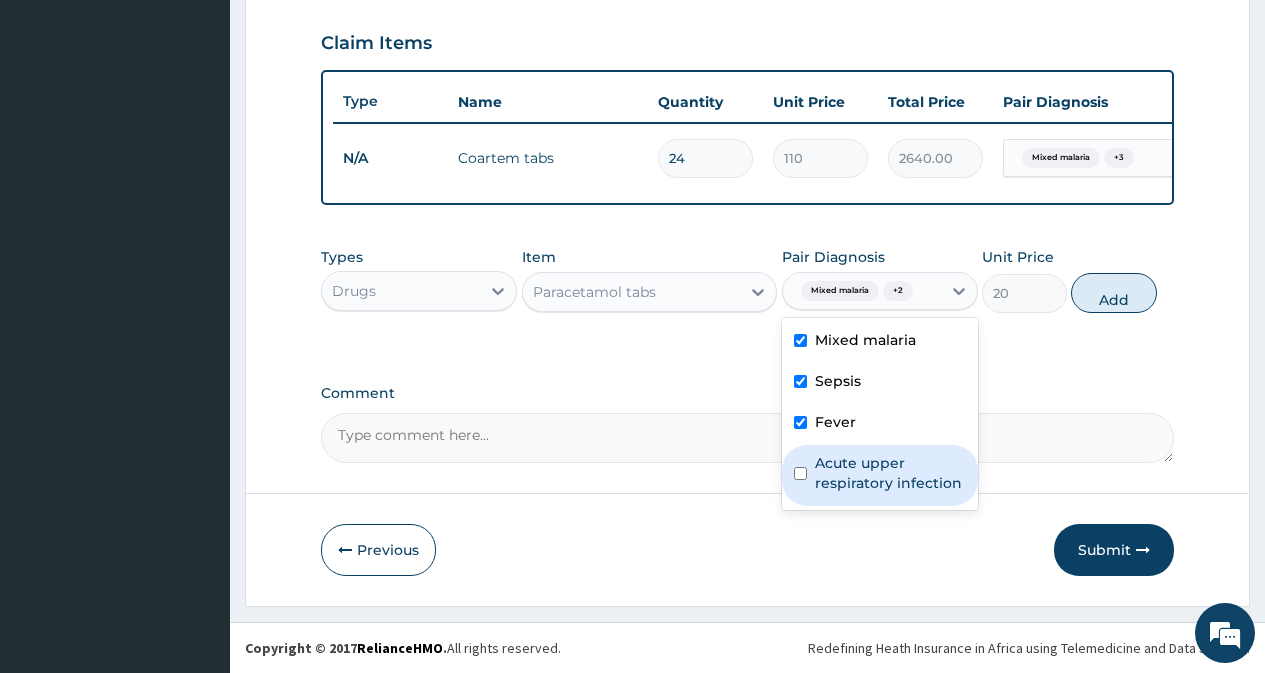 drag, startPoint x: 850, startPoint y: 466, endPoint x: 986, endPoint y: 365, distance: 169.40189 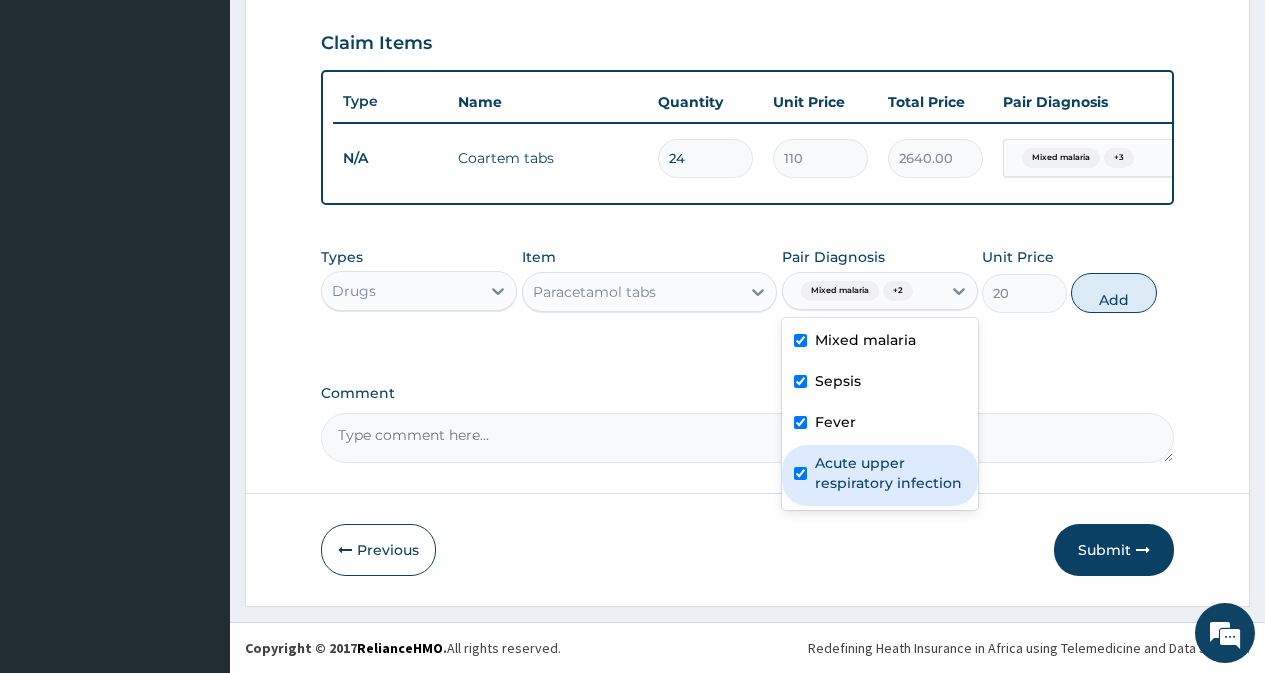 checkbox on "true" 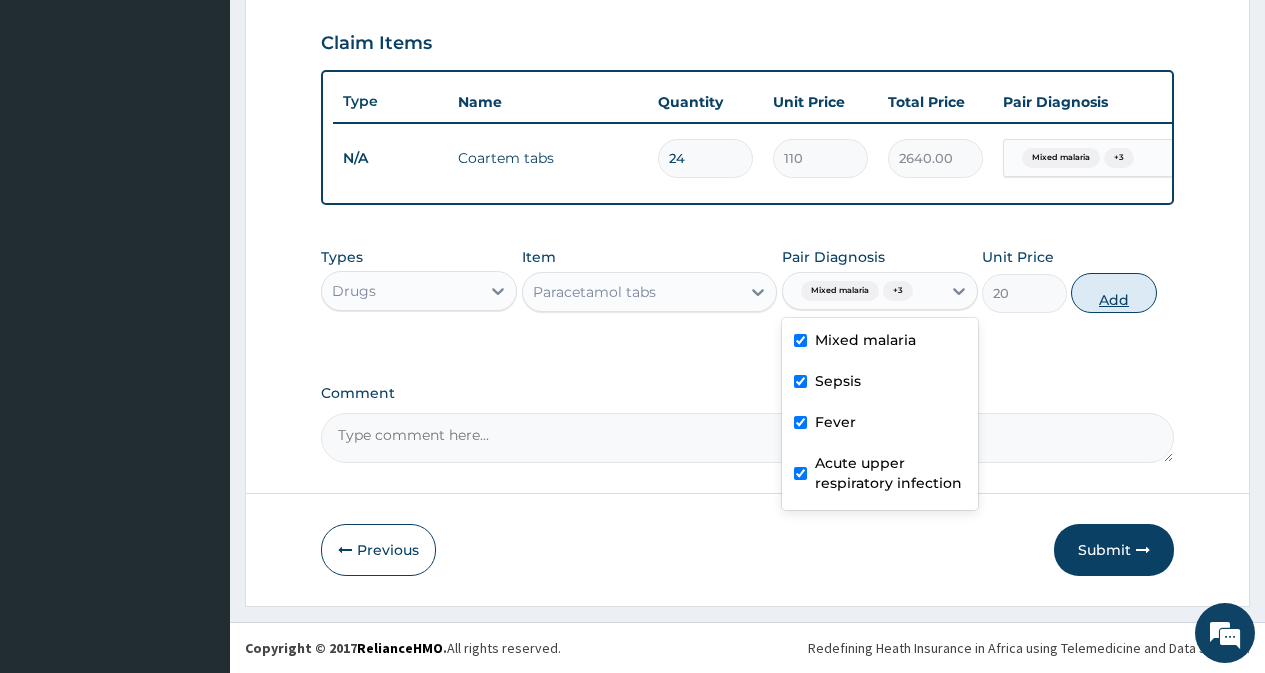 click on "Add" at bounding box center [1113, 293] 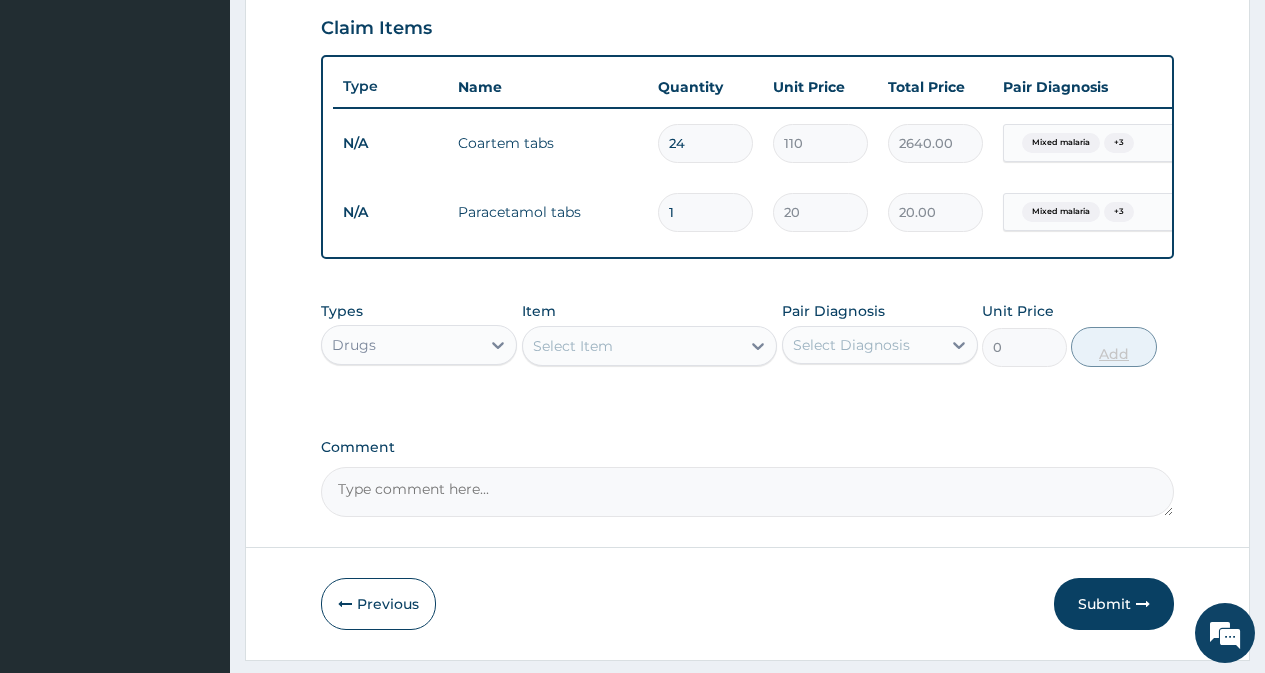 type on "18" 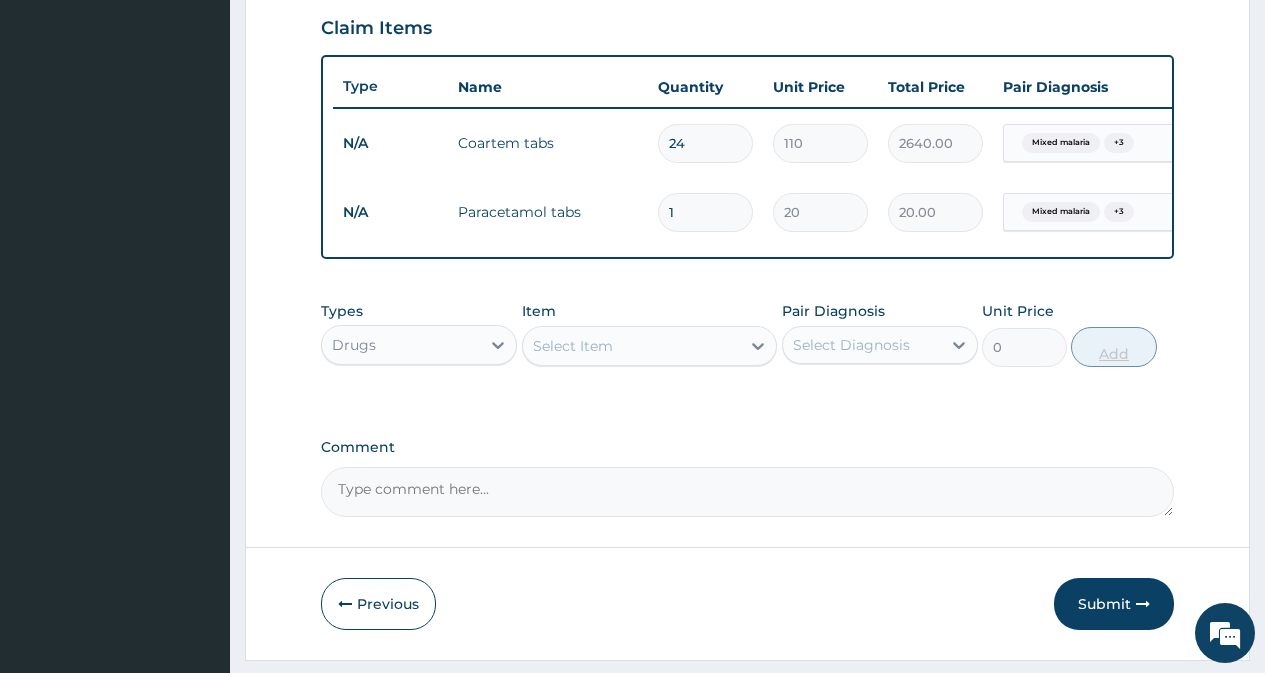 type on "360.00" 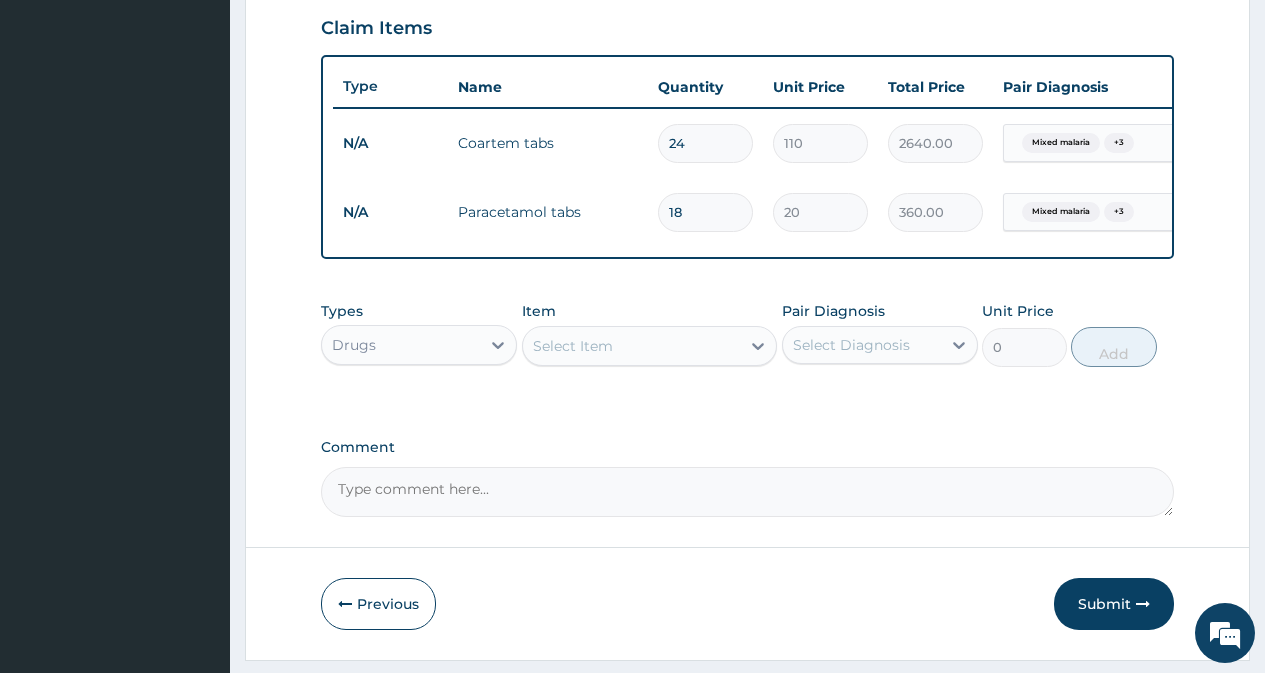 type on "18" 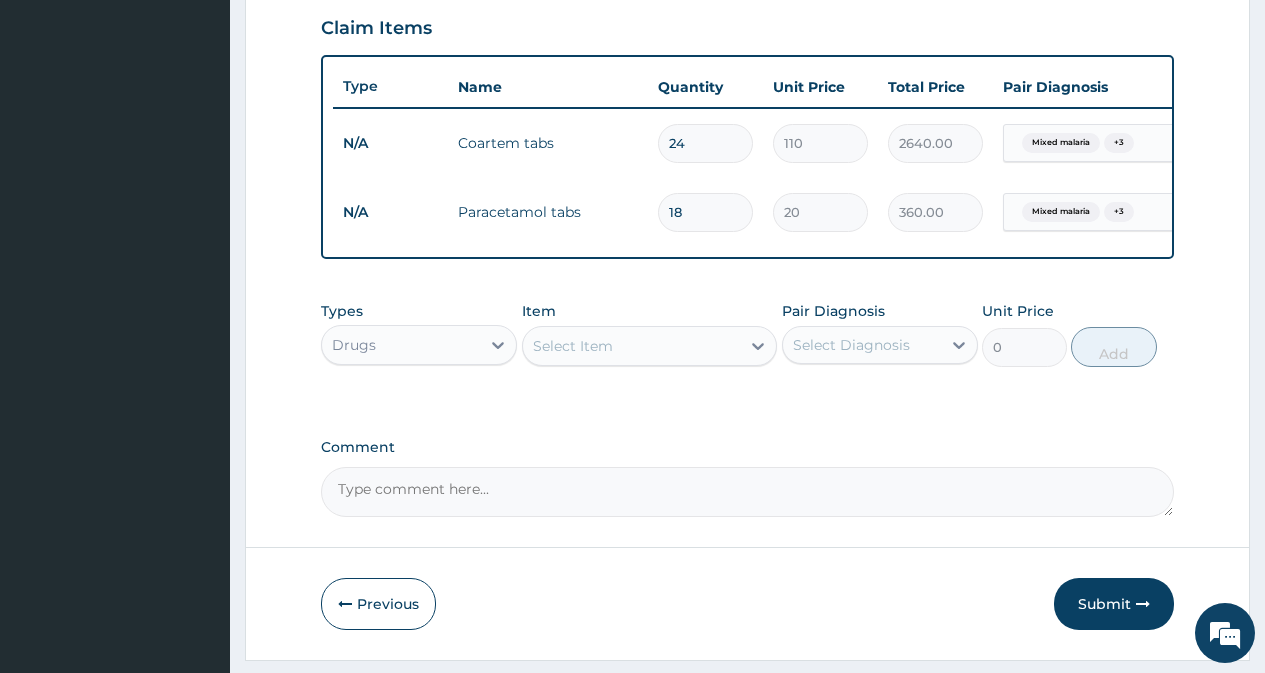 click on "Select Item" at bounding box center [632, 346] 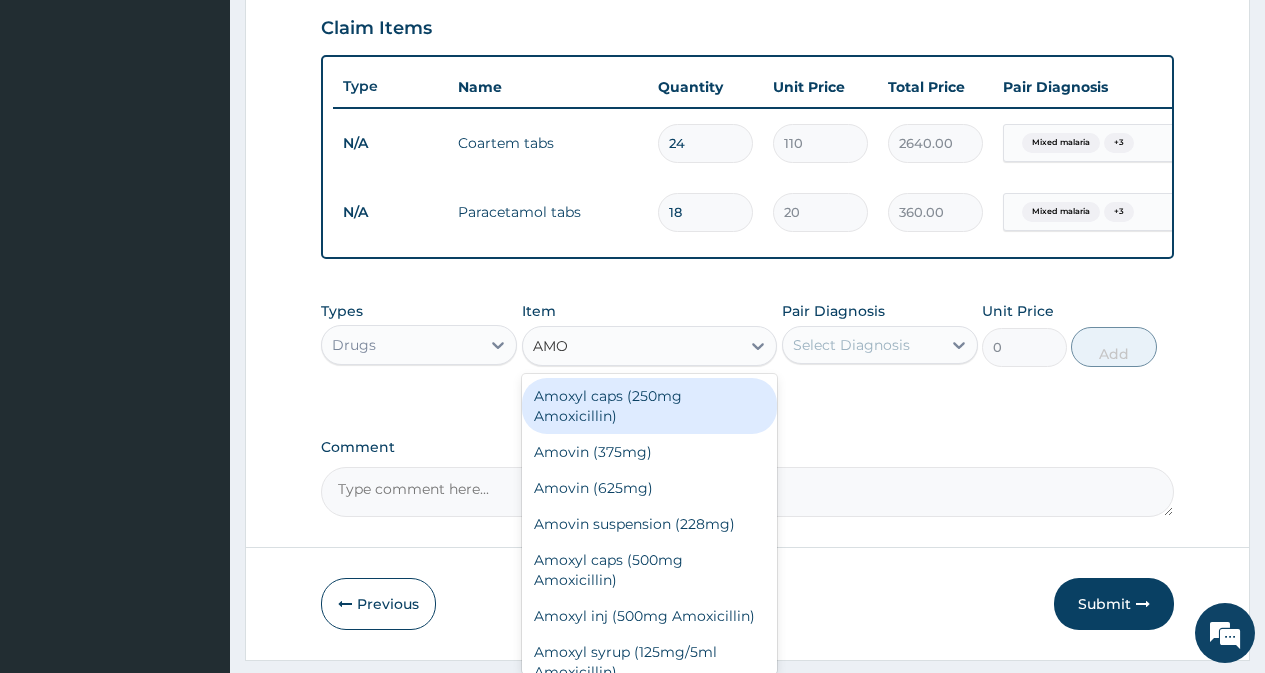 type on "AMOX" 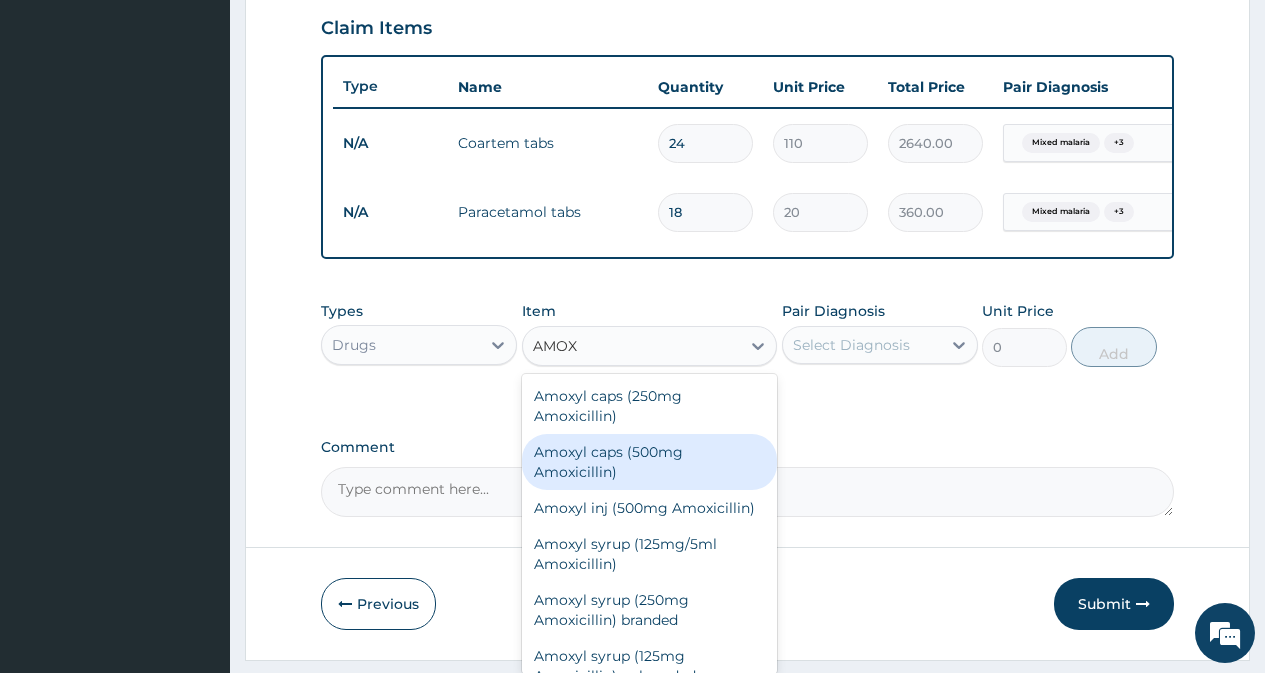 click on "Amoxyl caps (500mg Amoxicillin)" at bounding box center (650, 462) 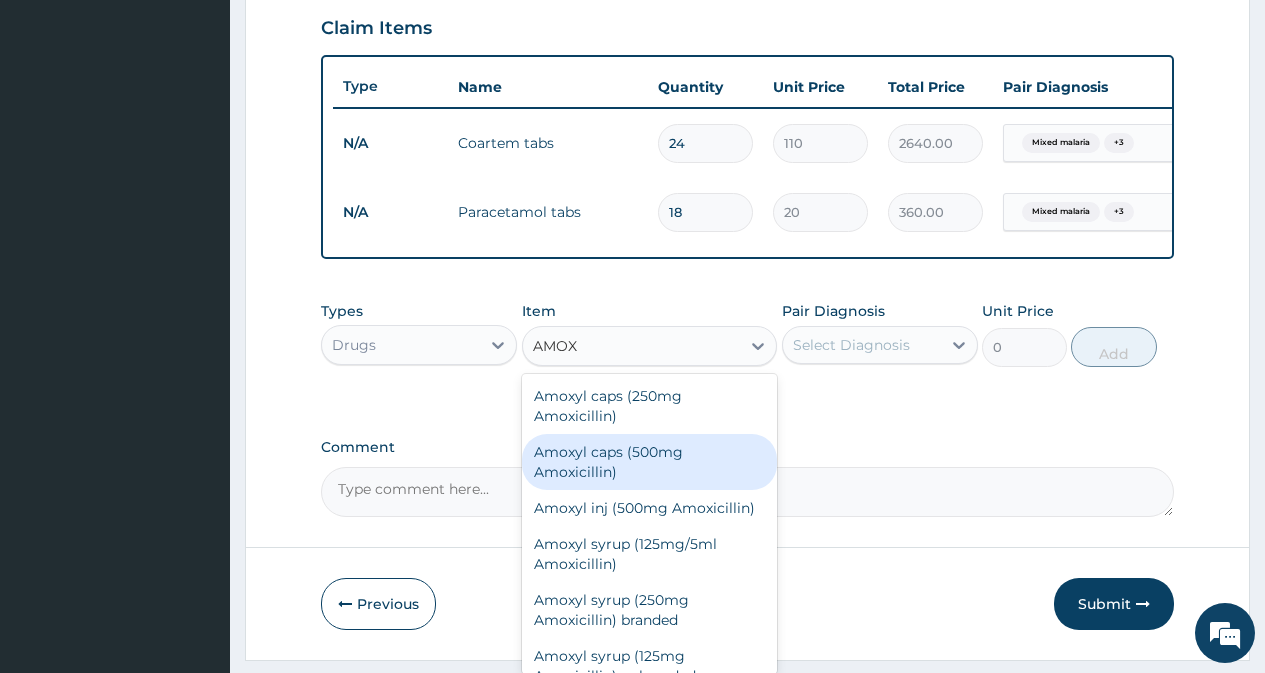 type 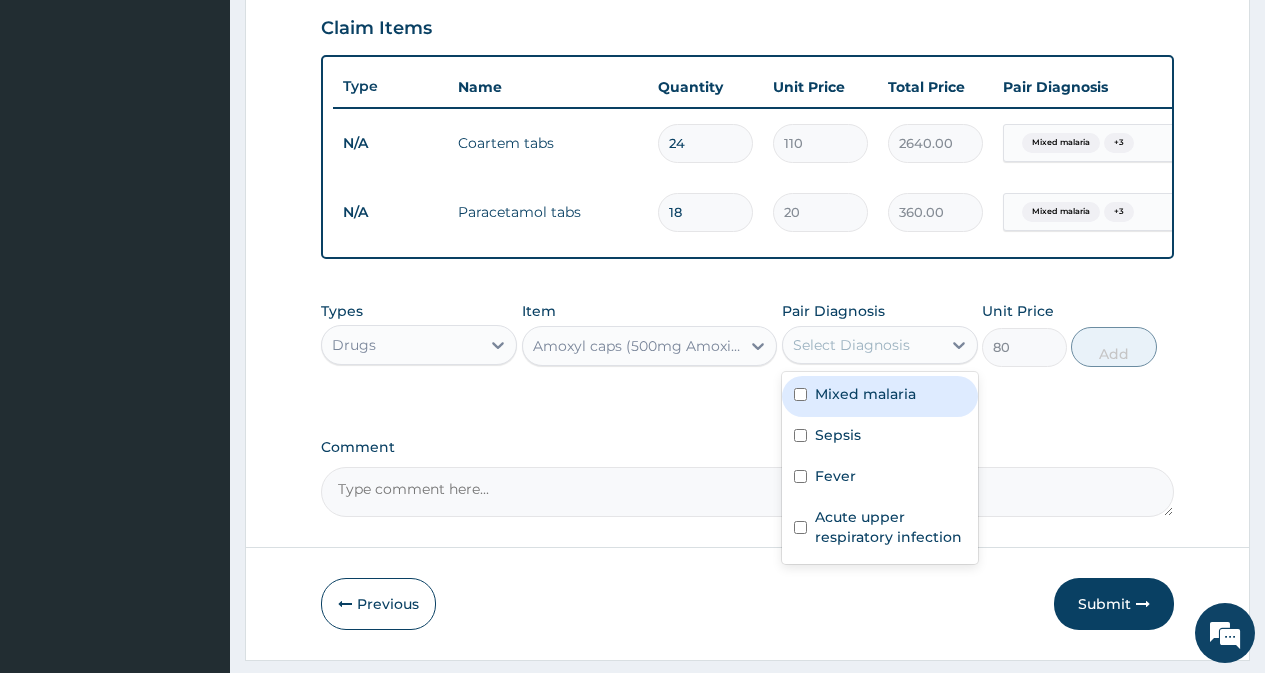 click on "Select Diagnosis" at bounding box center (862, 345) 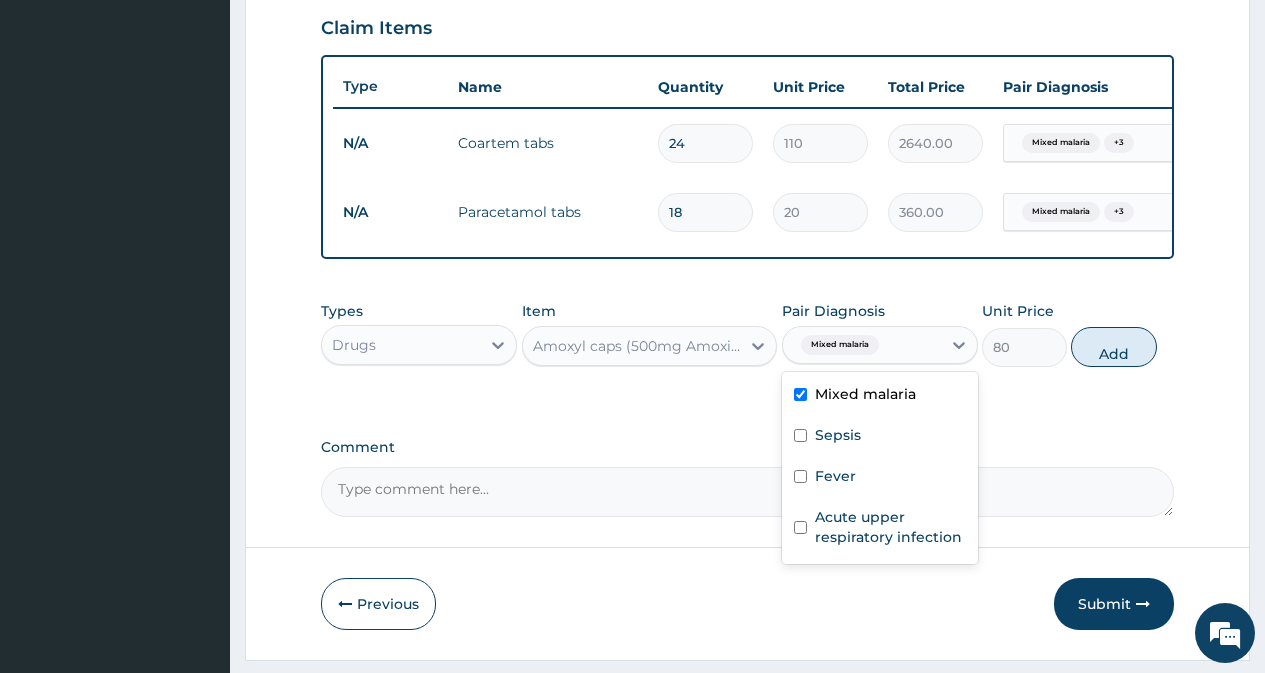 checkbox on "true" 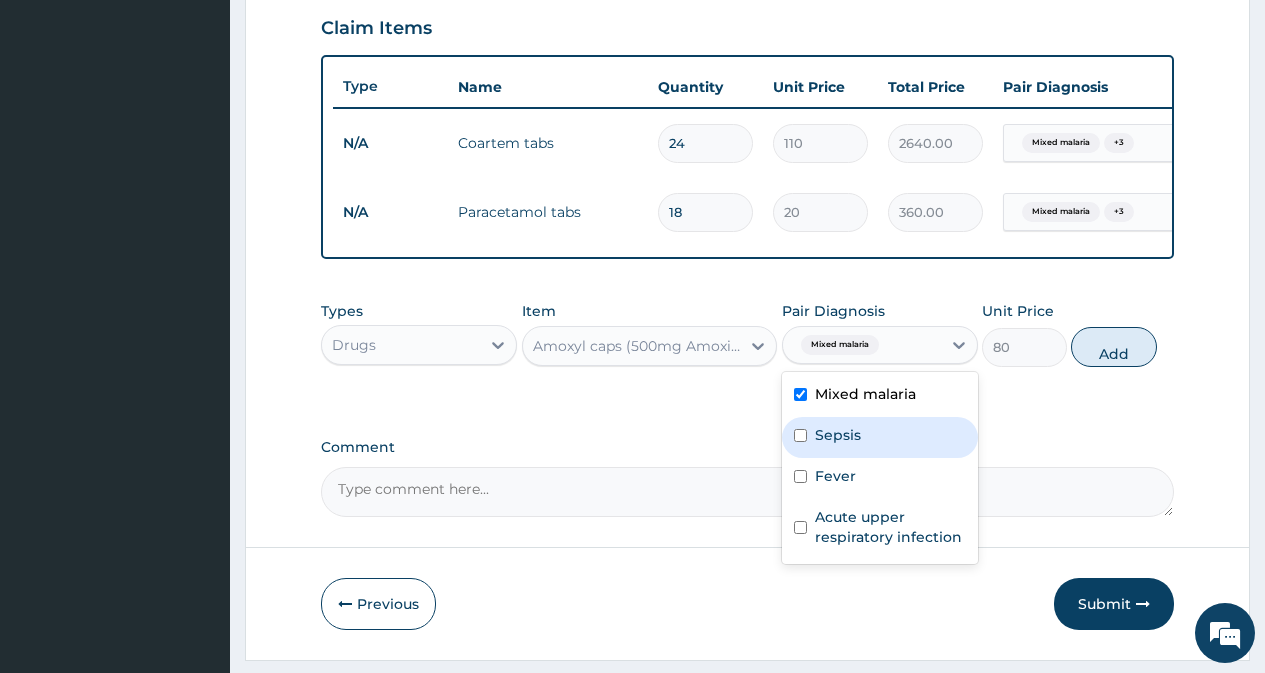 click on "Sepsis" at bounding box center [880, 437] 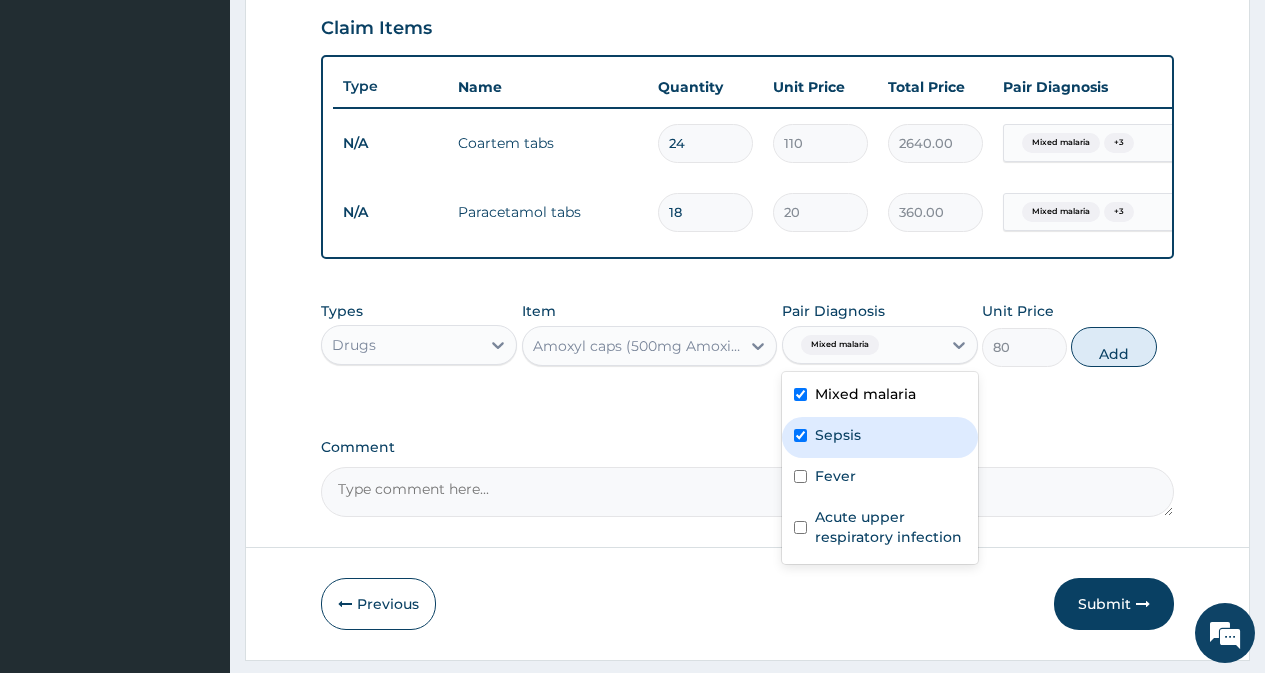 checkbox on "true" 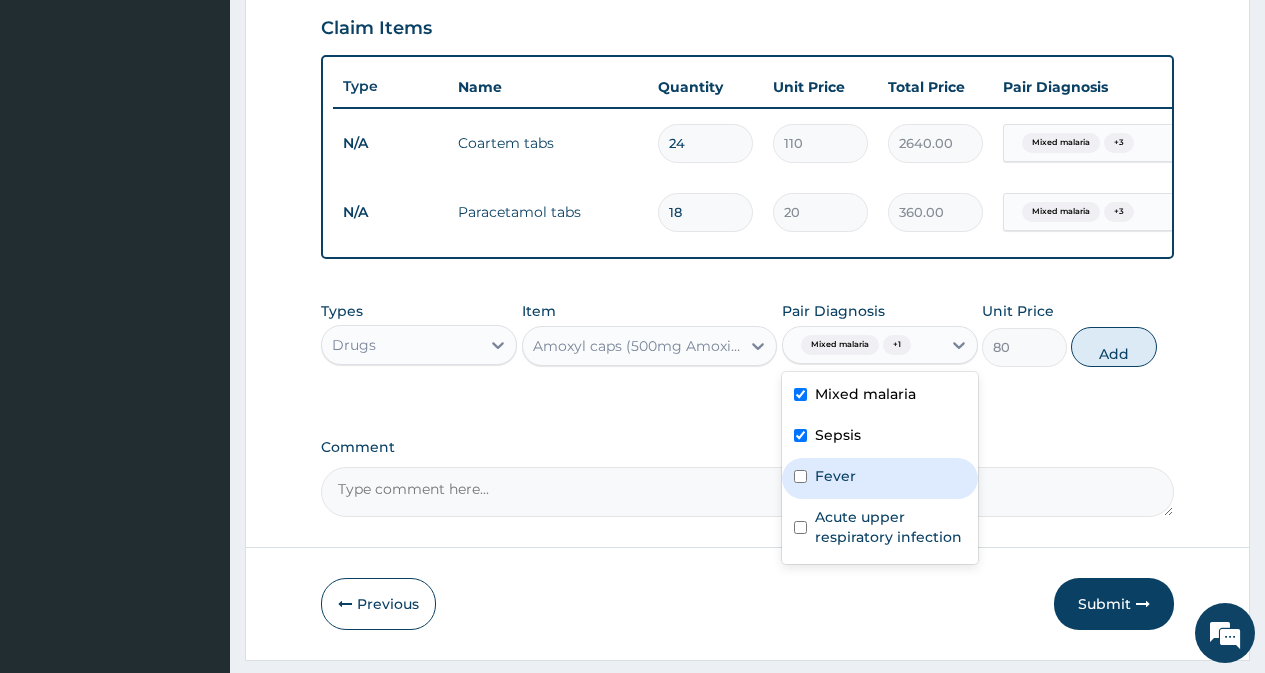 click on "Fever" at bounding box center [880, 478] 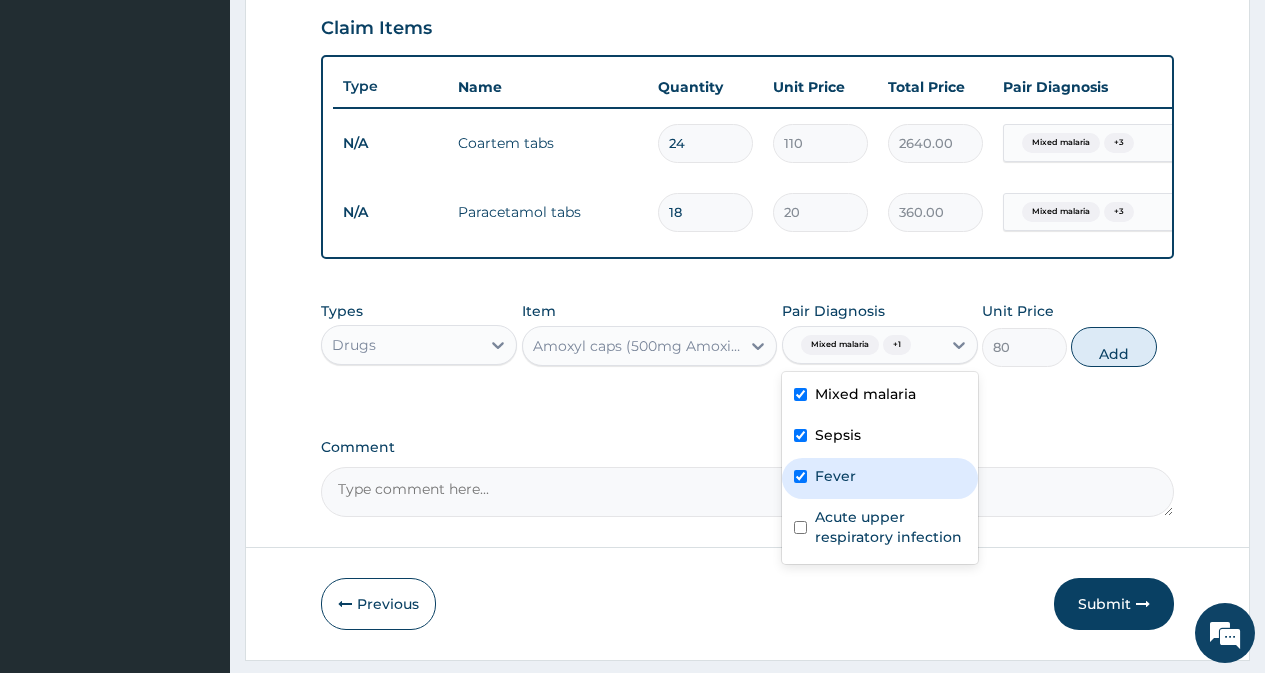 checkbox on "true" 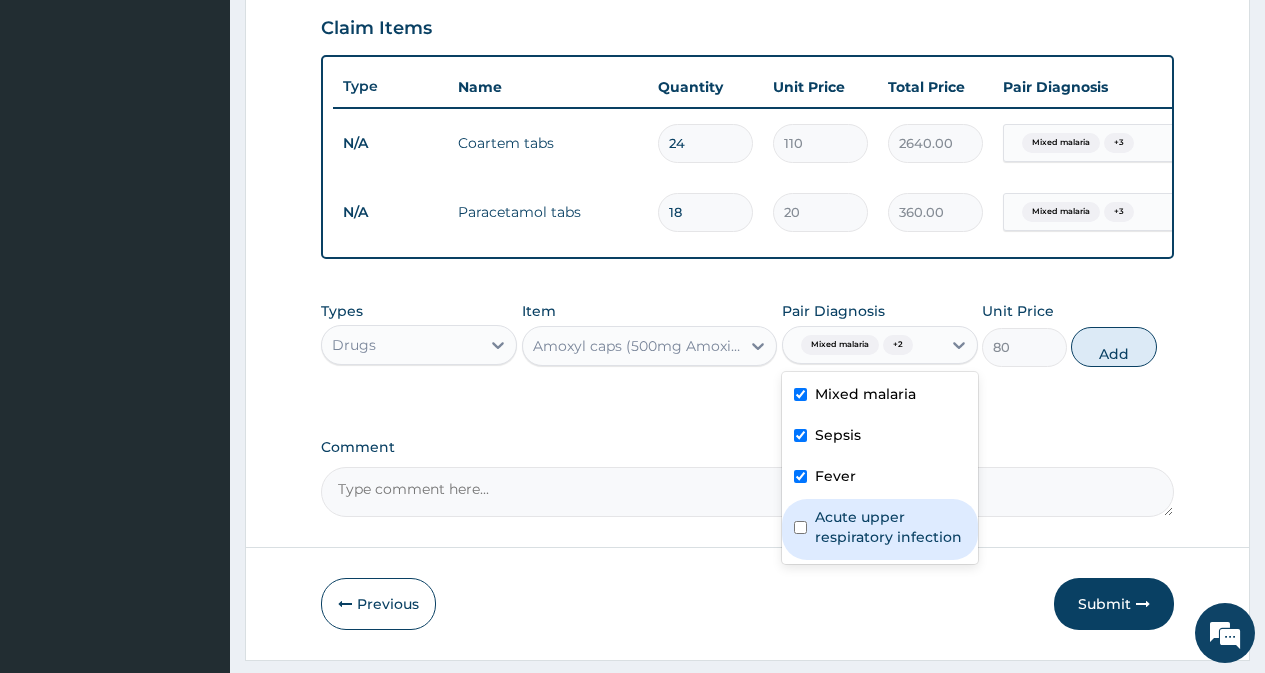 drag, startPoint x: 851, startPoint y: 546, endPoint x: 884, endPoint y: 526, distance: 38.587563 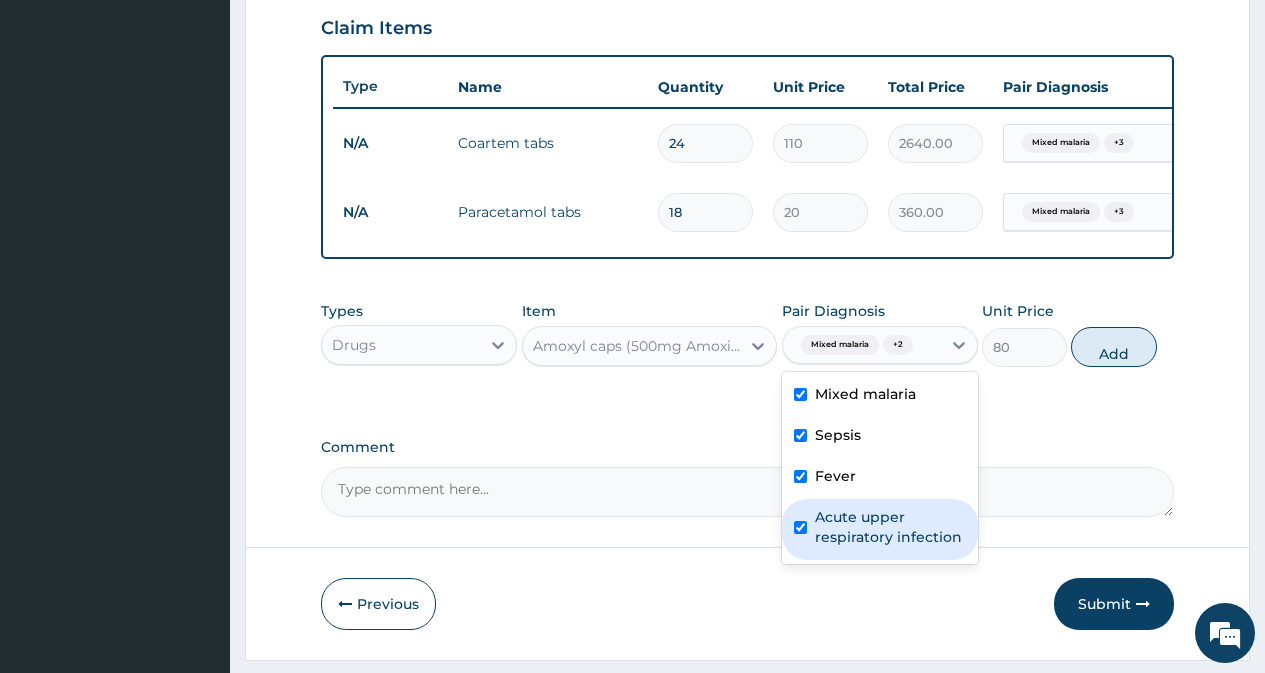 checkbox on "true" 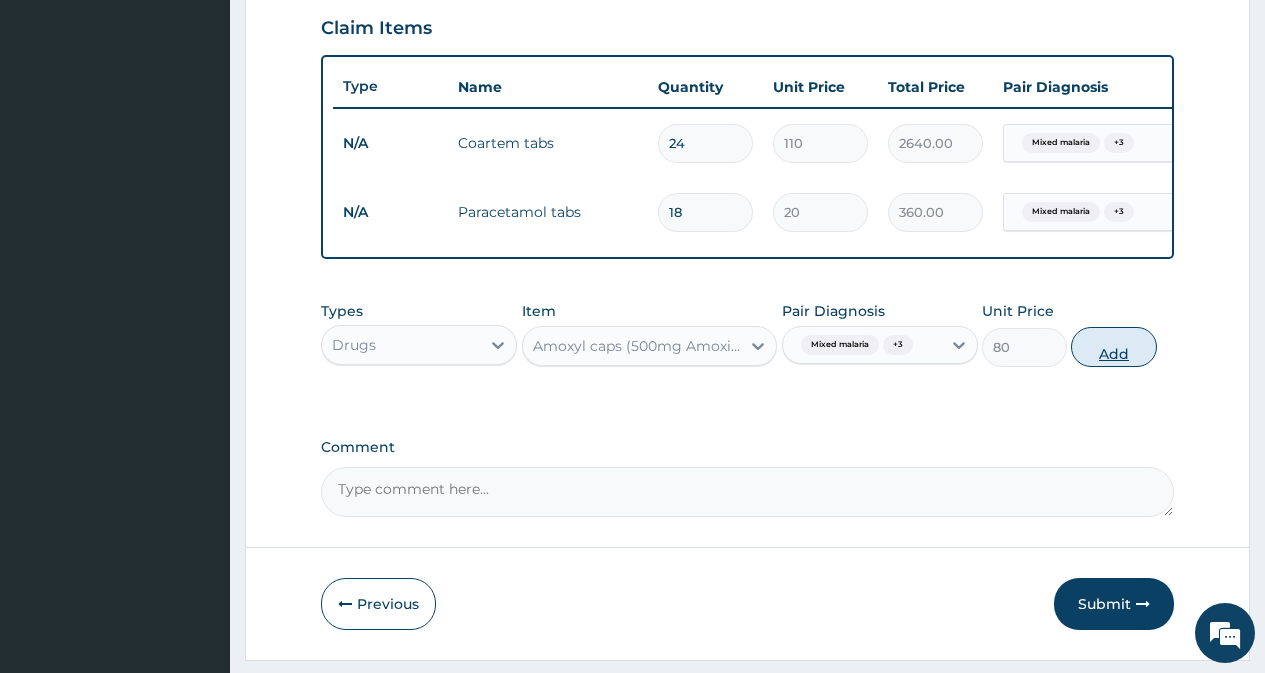 click on "Add" at bounding box center (1113, 347) 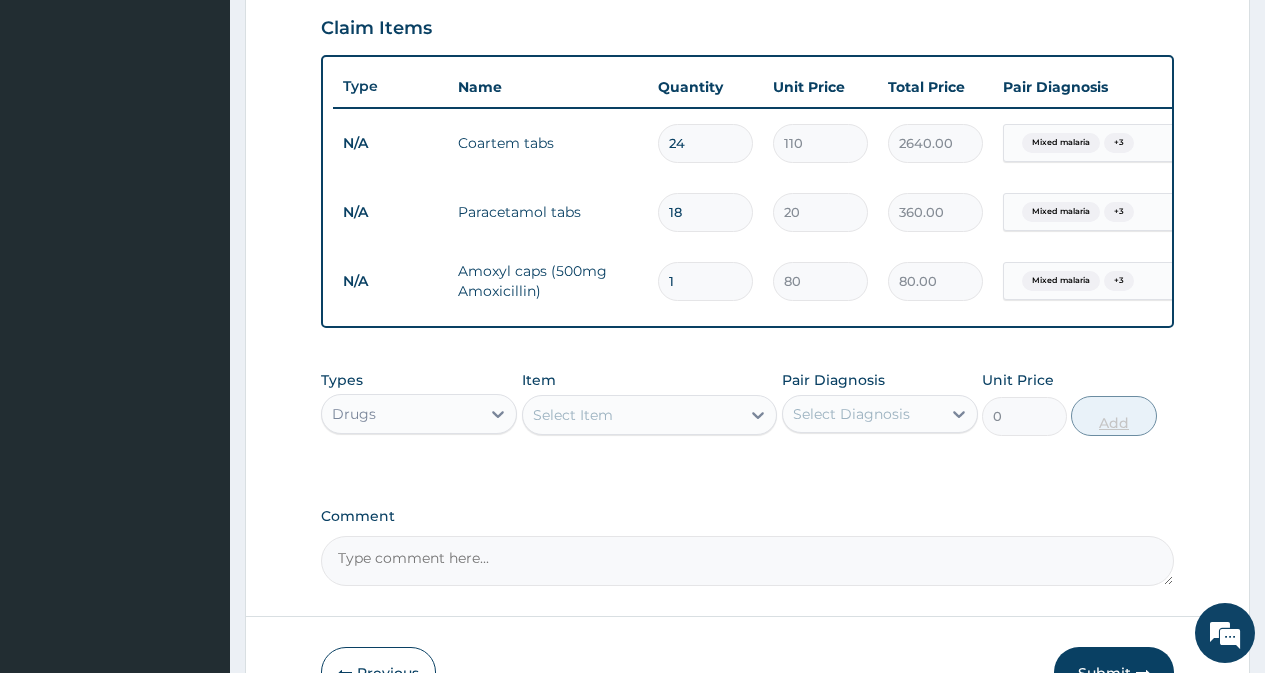 type on "21" 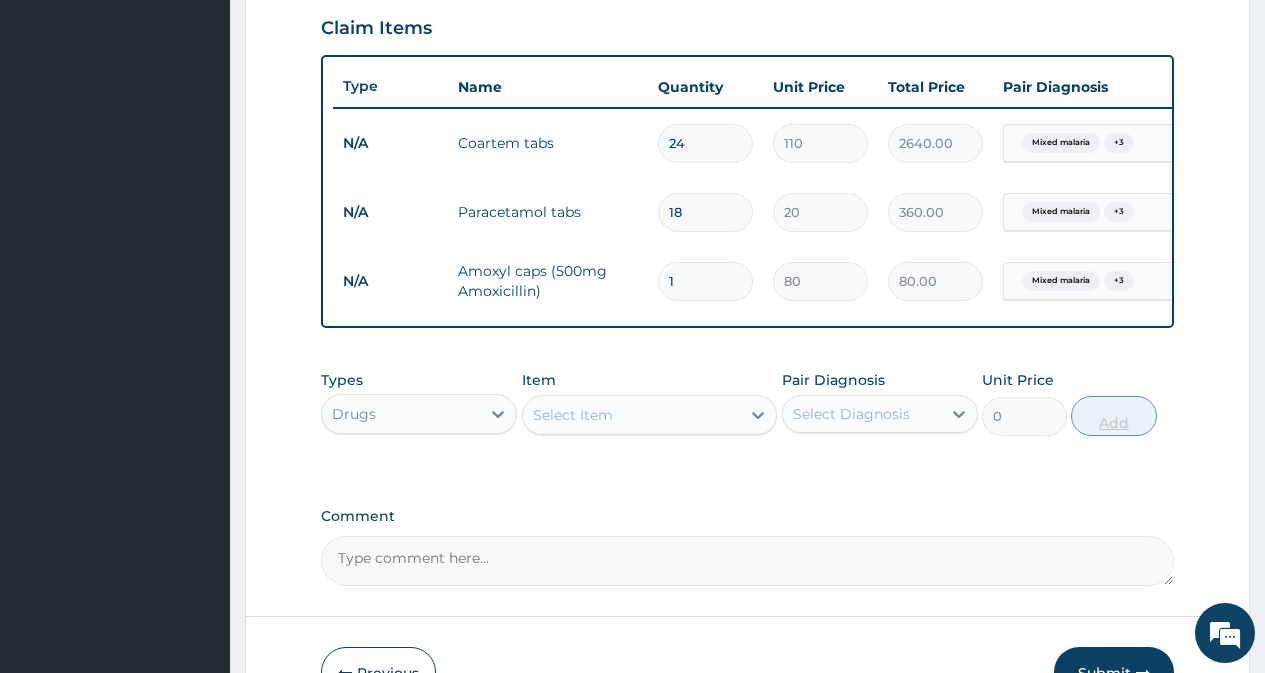 type on "1680.00" 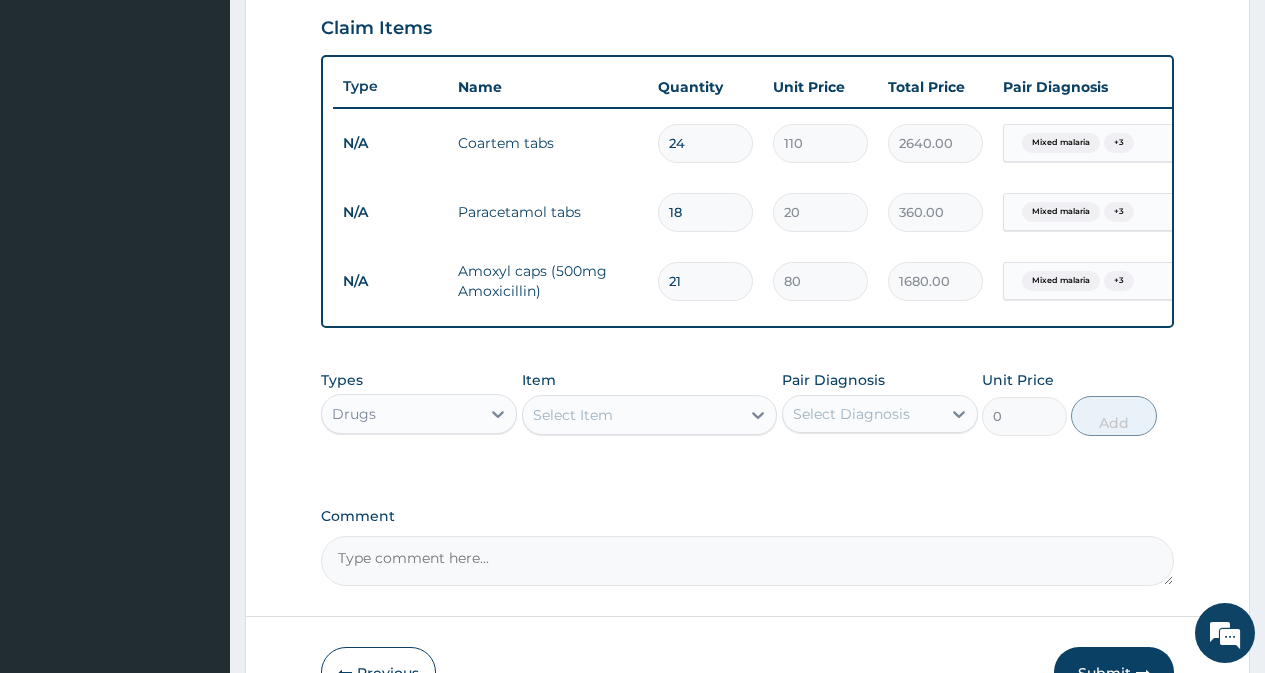 type on "21" 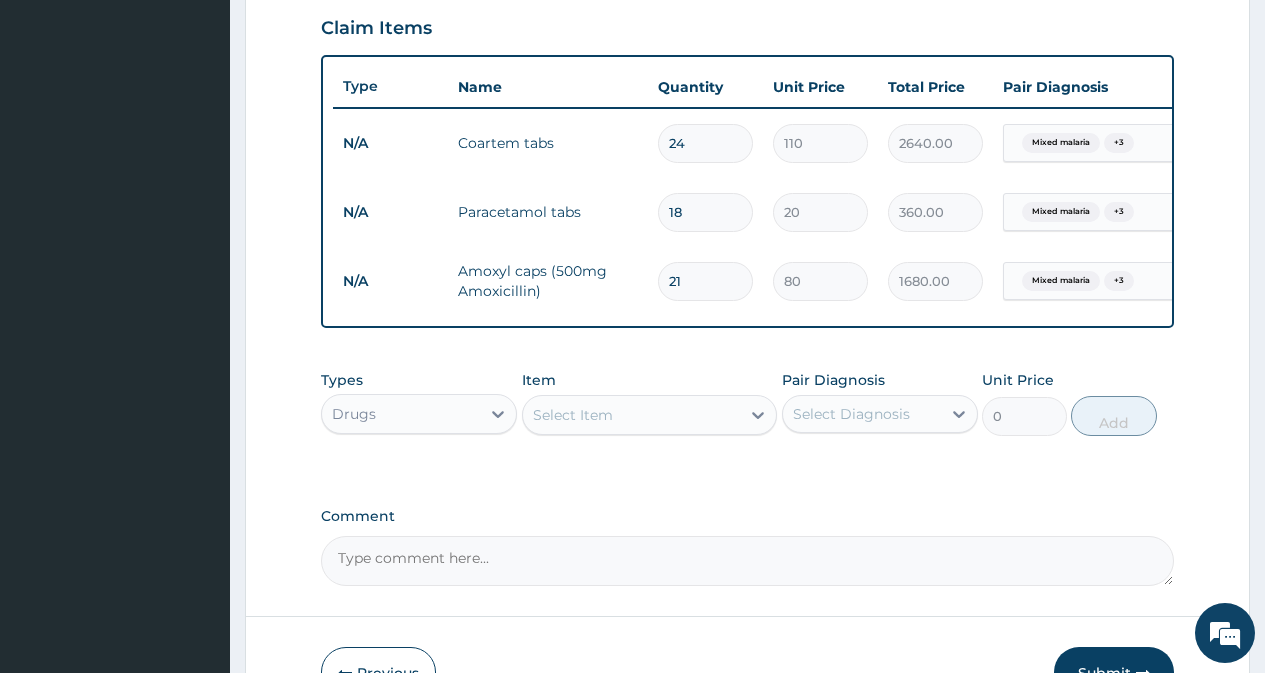 click on "Item Select Item" at bounding box center [650, 403] 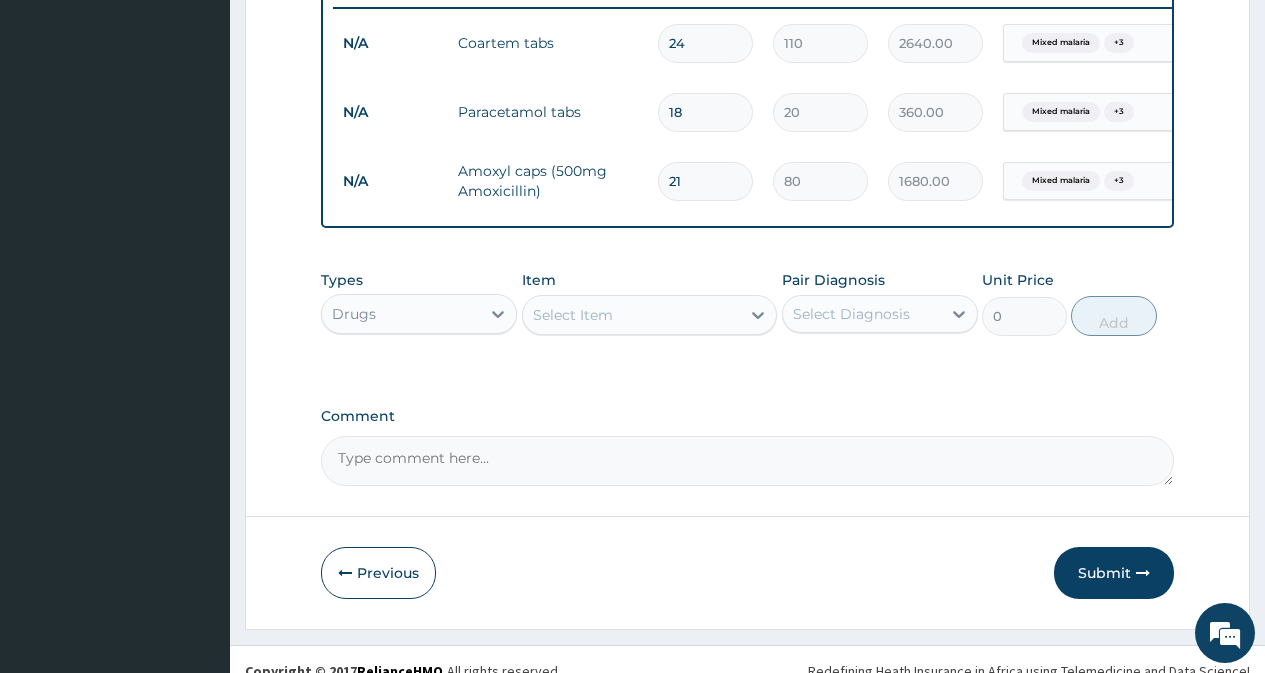 scroll, scrollTop: 827, scrollLeft: 0, axis: vertical 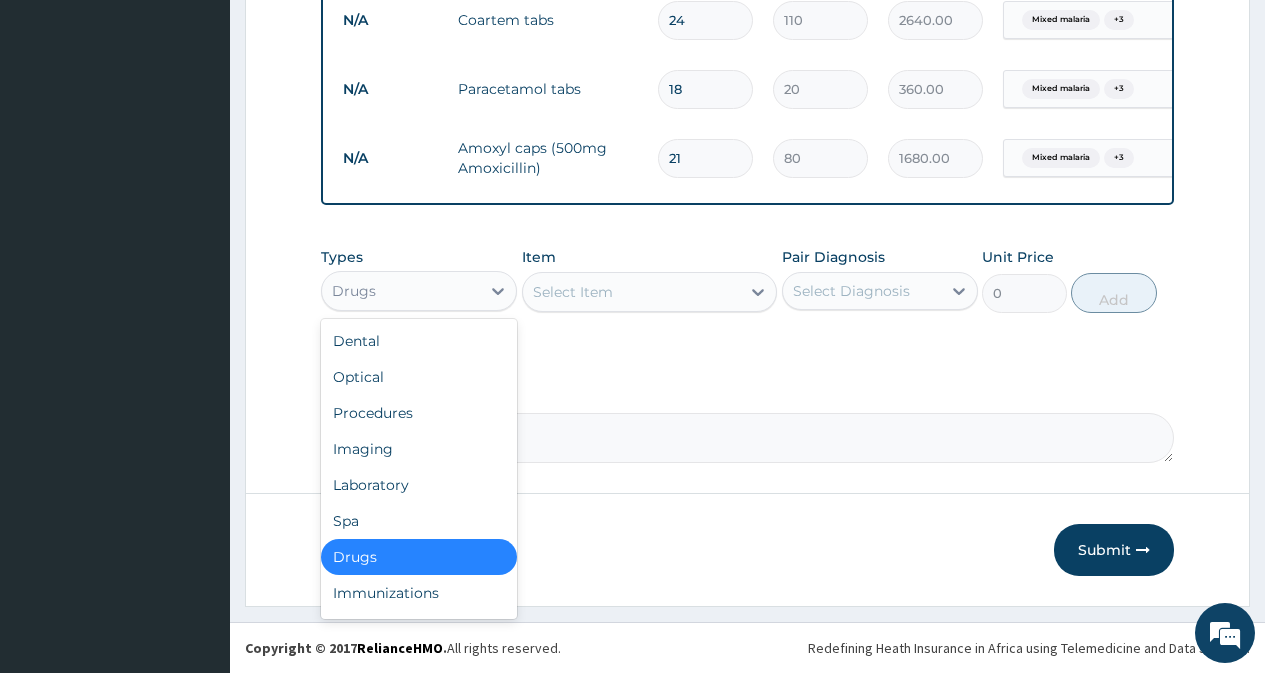 click on "Drugs" at bounding box center [401, 291] 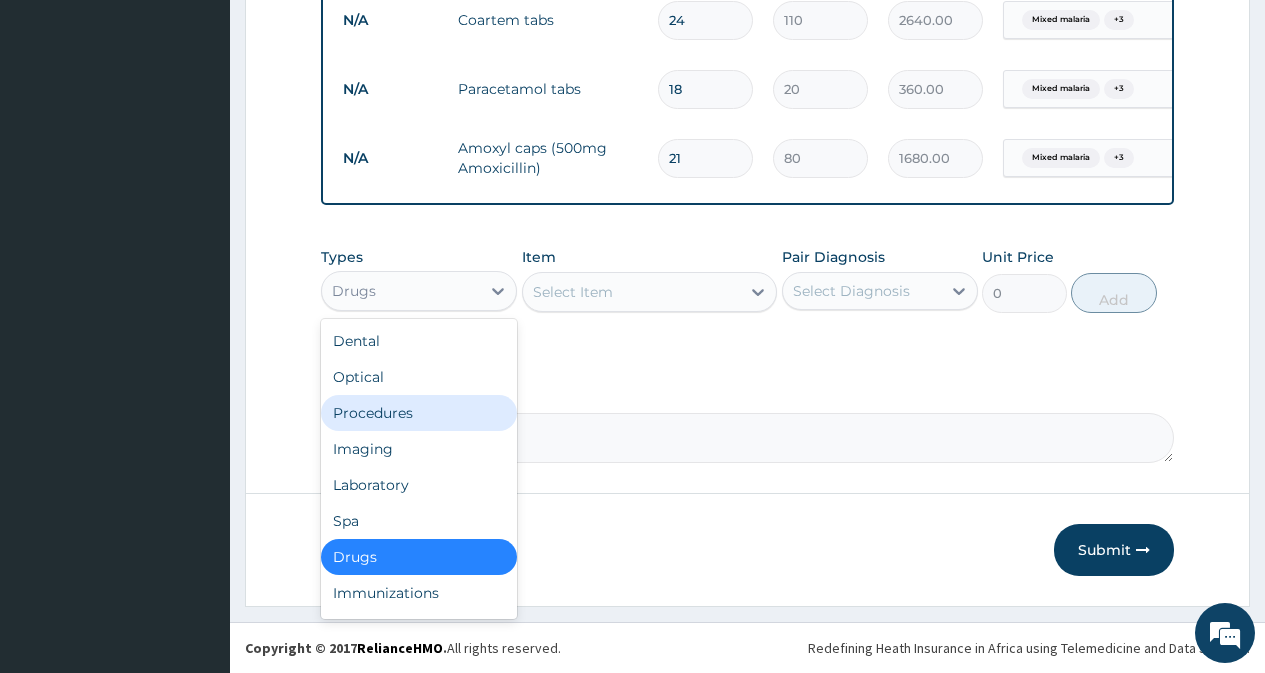 drag, startPoint x: 442, startPoint y: 421, endPoint x: 485, endPoint y: 402, distance: 47.010635 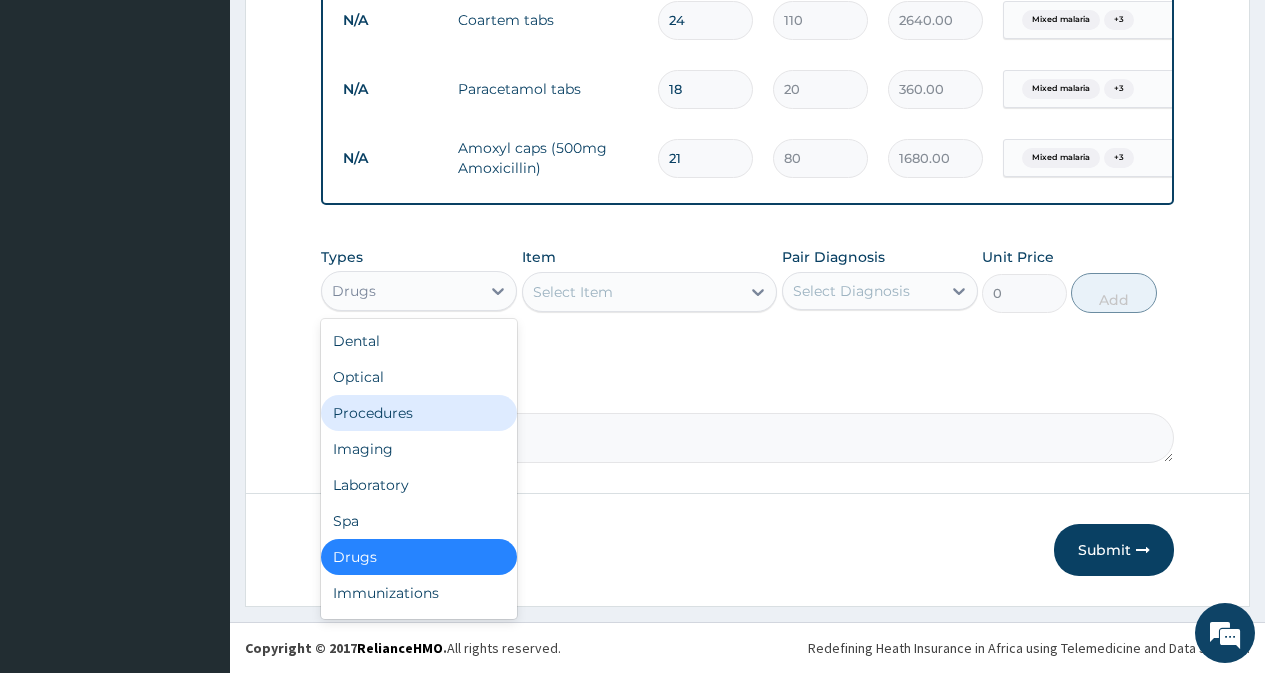 click on "Procedures" at bounding box center (419, 413) 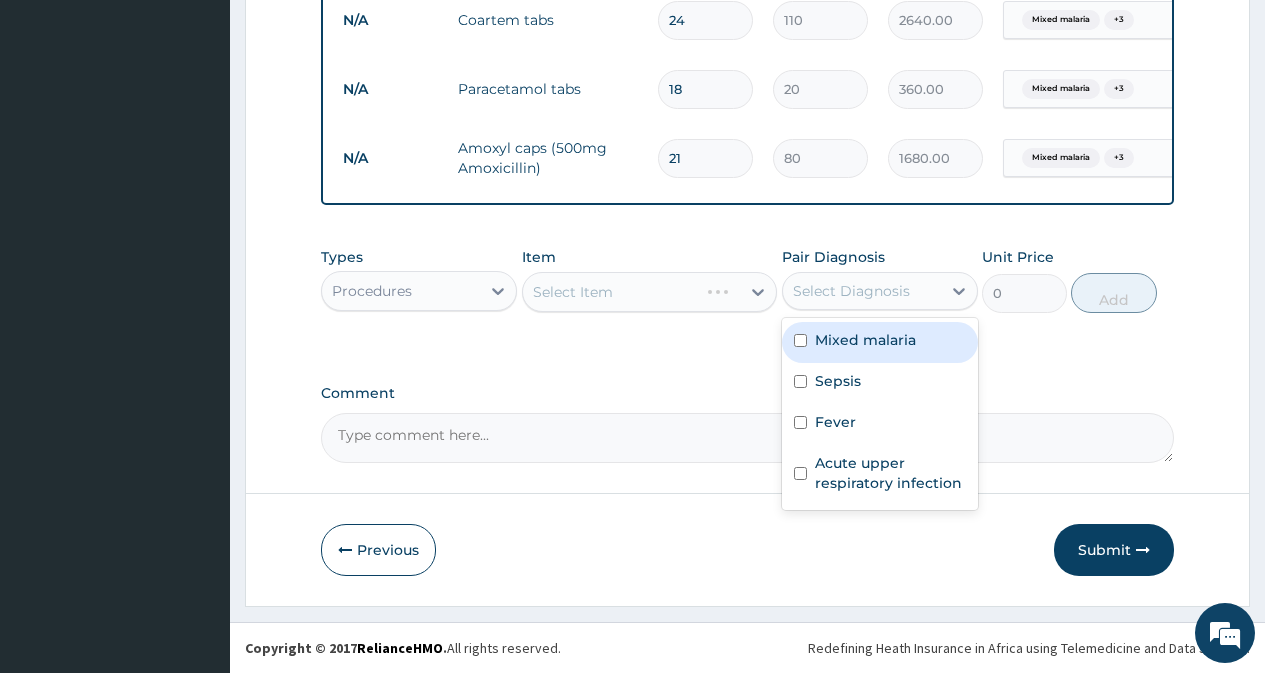 drag, startPoint x: 838, startPoint y: 293, endPoint x: 842, endPoint y: 335, distance: 42.190044 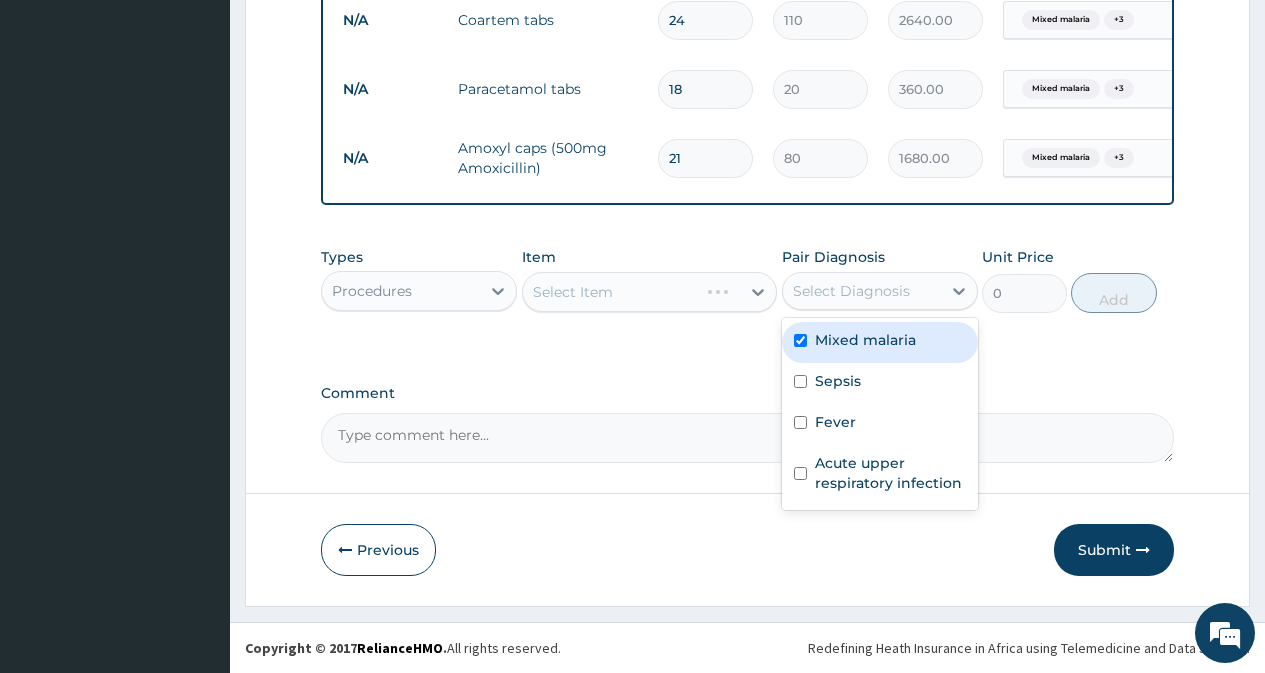 checkbox on "true" 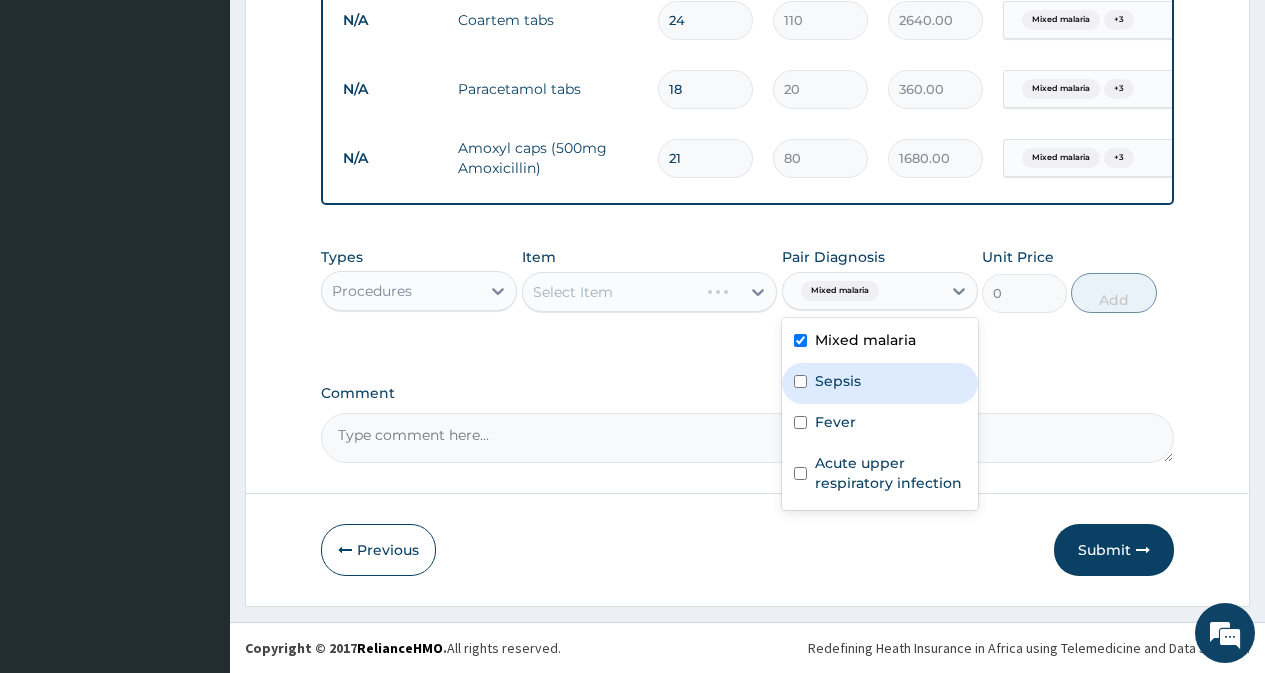 click on "Sepsis" at bounding box center [838, 381] 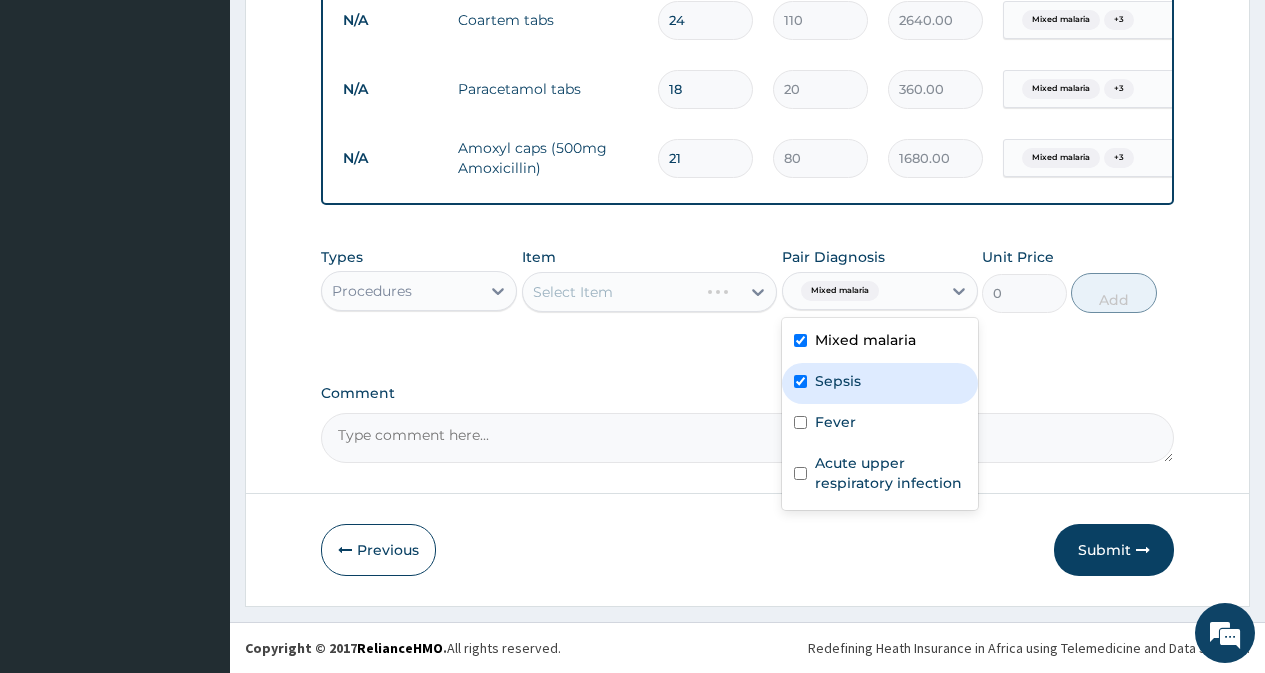 checkbox on "true" 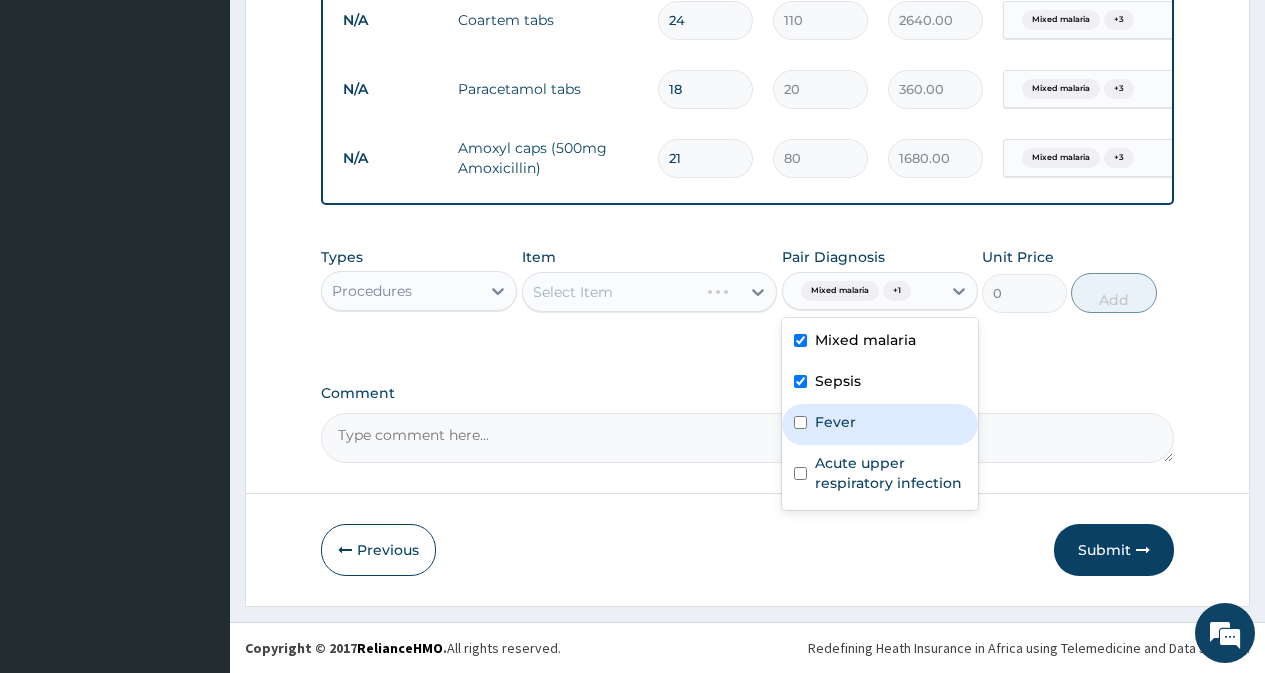 click on "Fever" at bounding box center [835, 422] 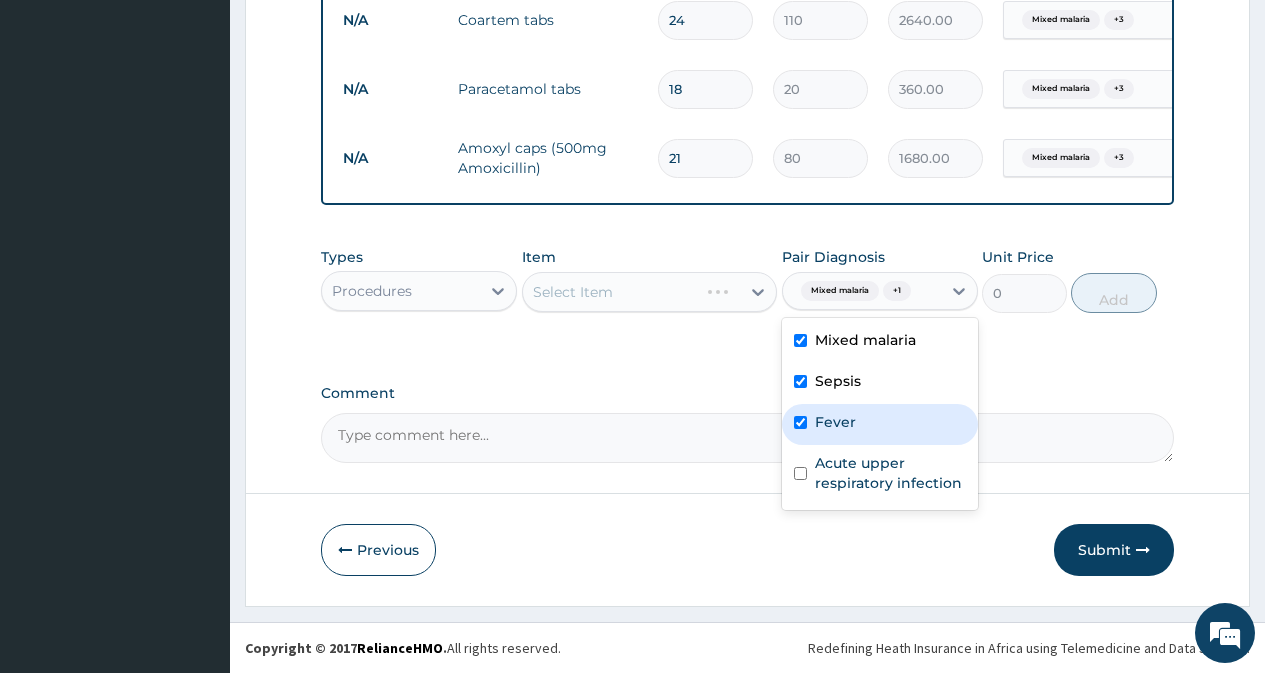 checkbox on "true" 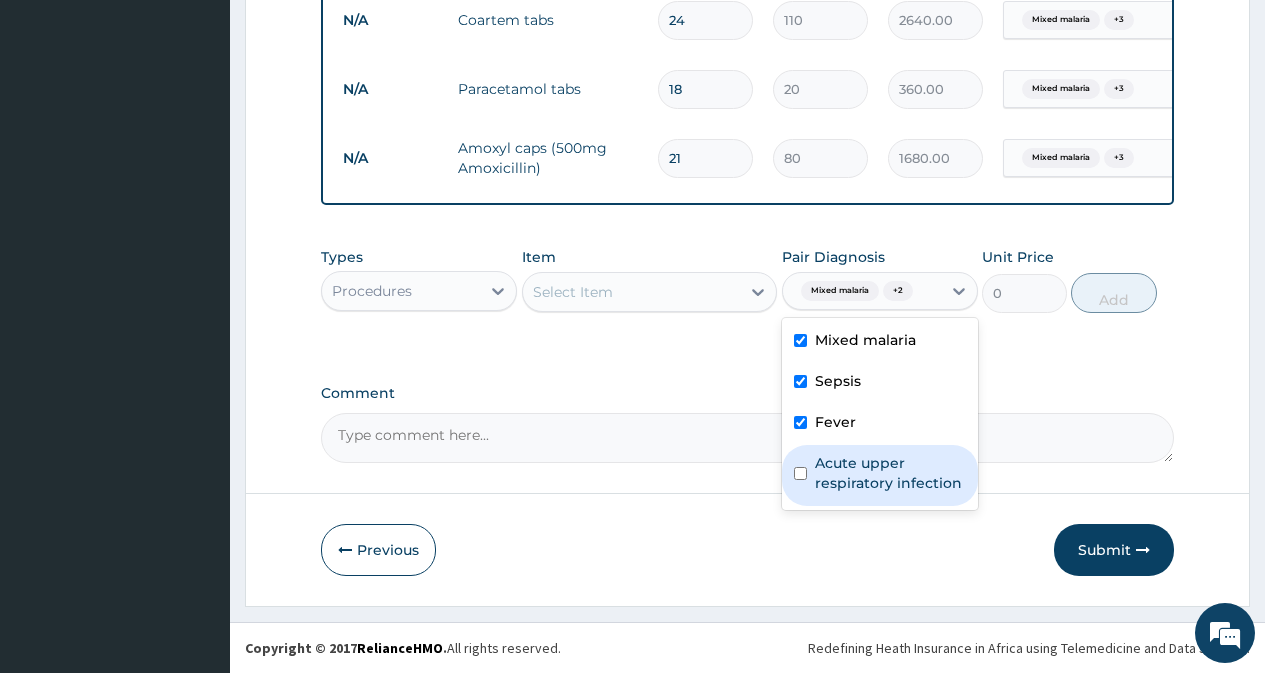 drag, startPoint x: 849, startPoint y: 470, endPoint x: 699, endPoint y: 343, distance: 196.54262 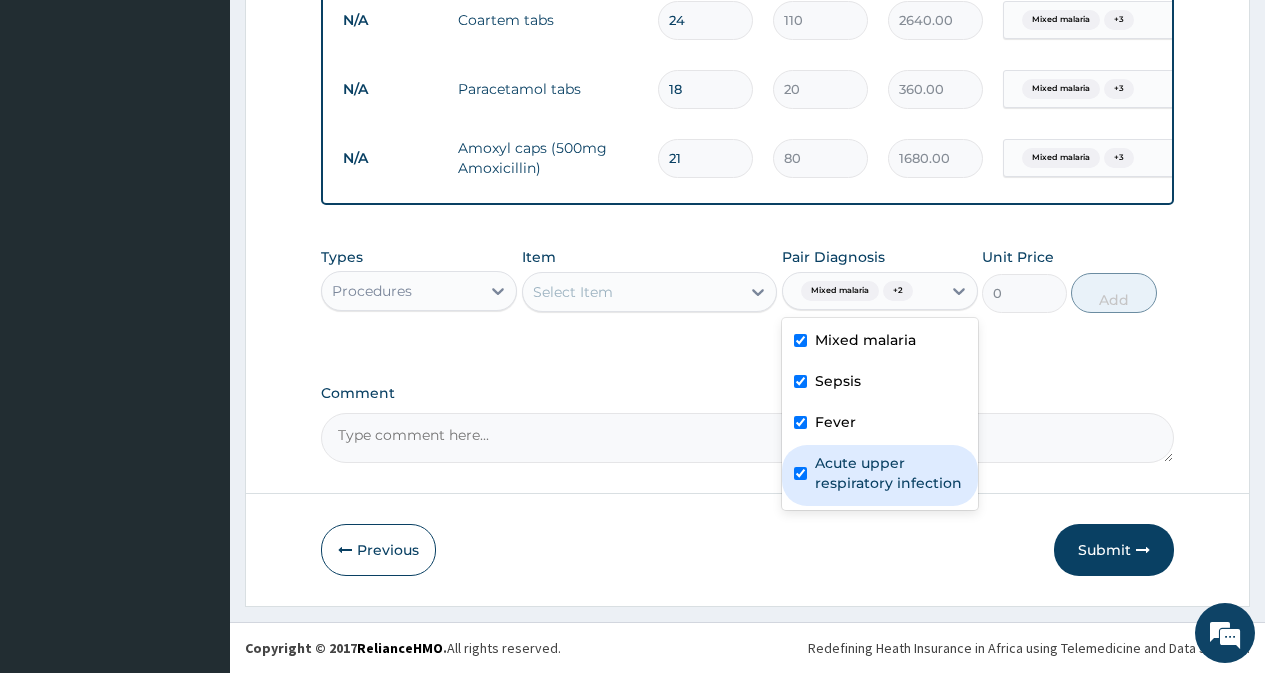 checkbox on "true" 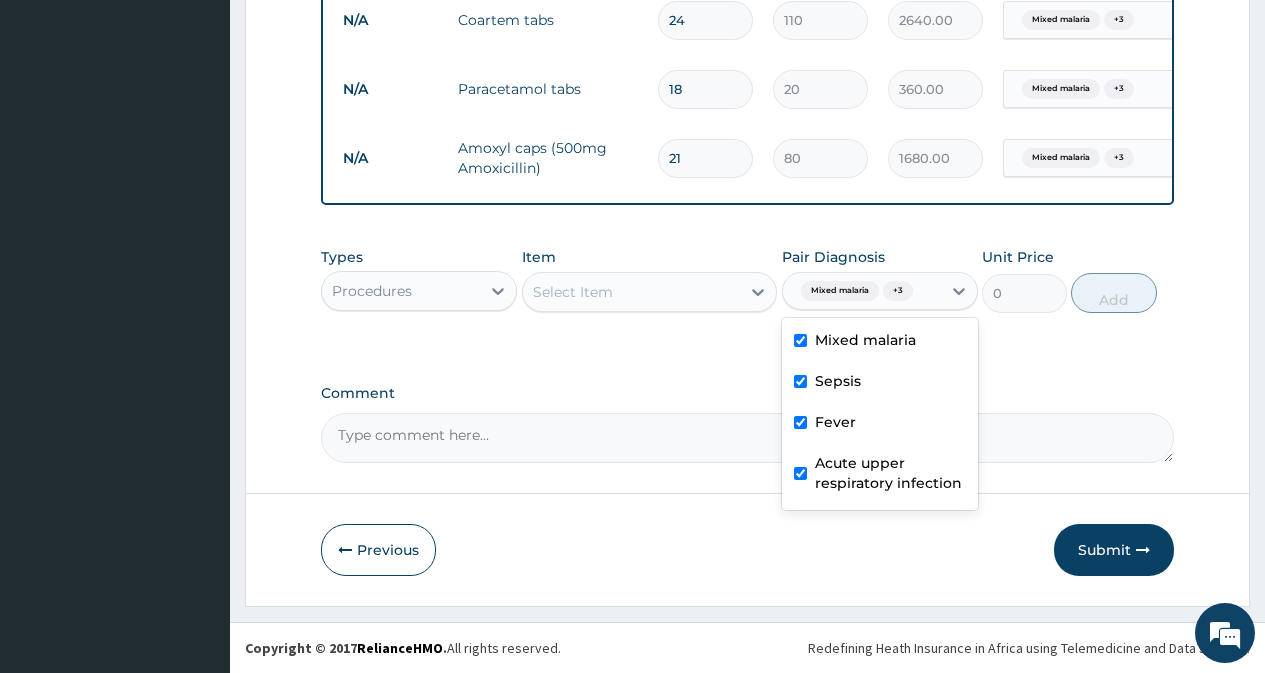 drag, startPoint x: 680, startPoint y: 304, endPoint x: 674, endPoint y: 315, distance: 12.529964 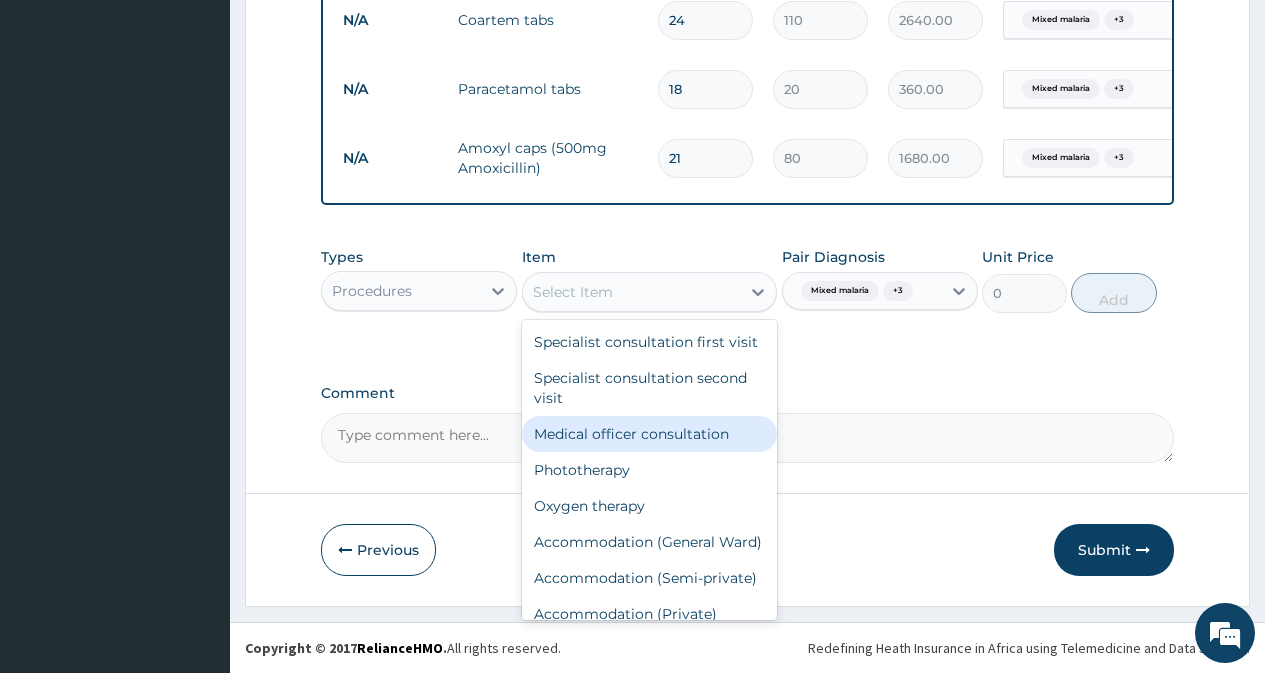 drag, startPoint x: 682, startPoint y: 448, endPoint x: 955, endPoint y: 344, distance: 292.13867 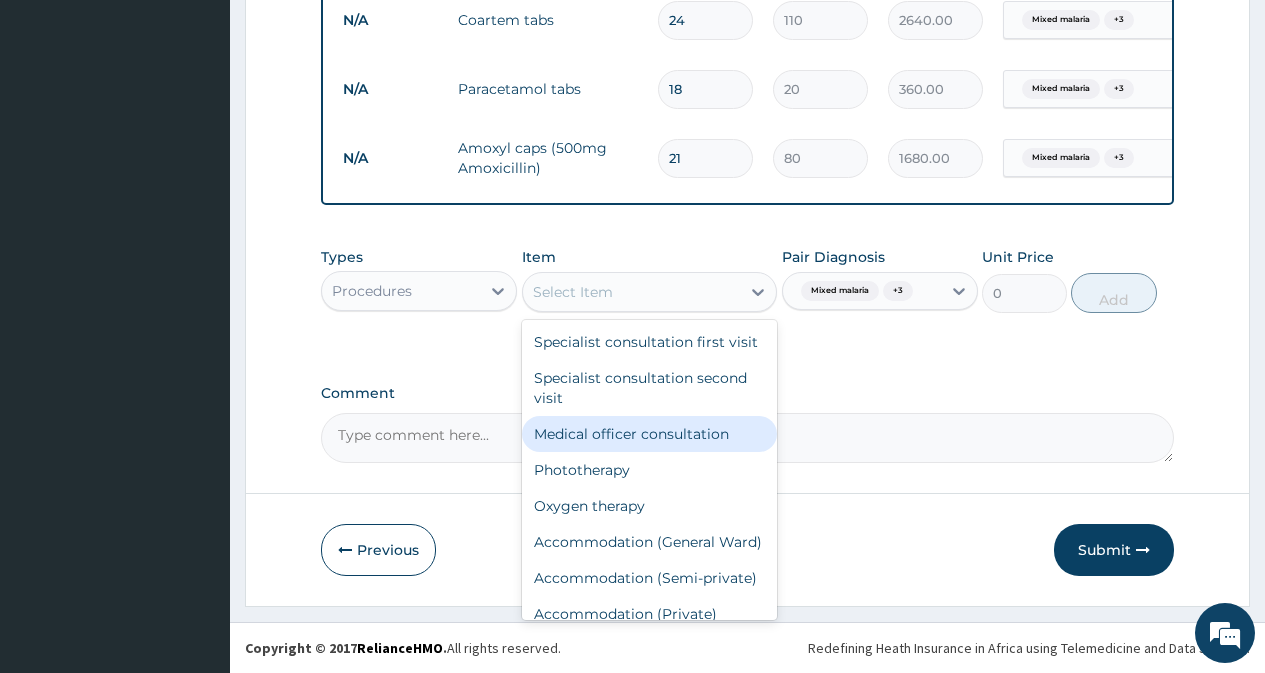 click on "Medical officer consultation" at bounding box center [650, 434] 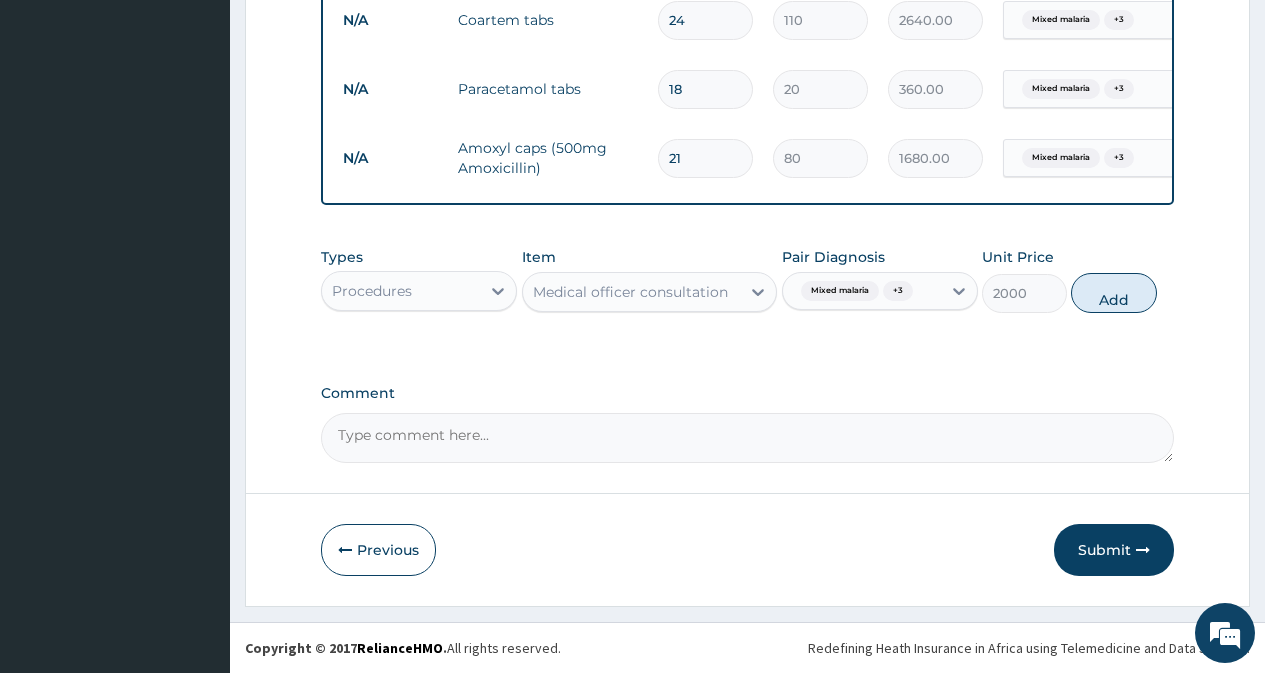 drag, startPoint x: 1092, startPoint y: 292, endPoint x: 1109, endPoint y: 412, distance: 121.19818 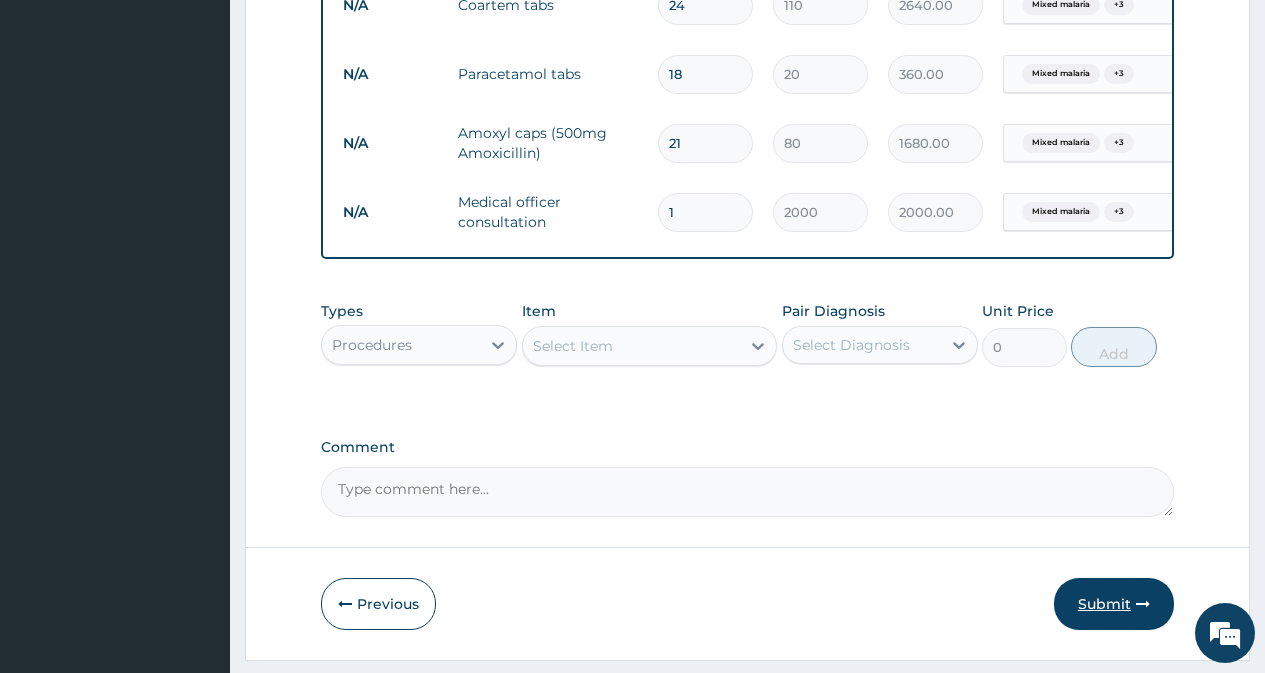 click on "Submit" at bounding box center (1114, 604) 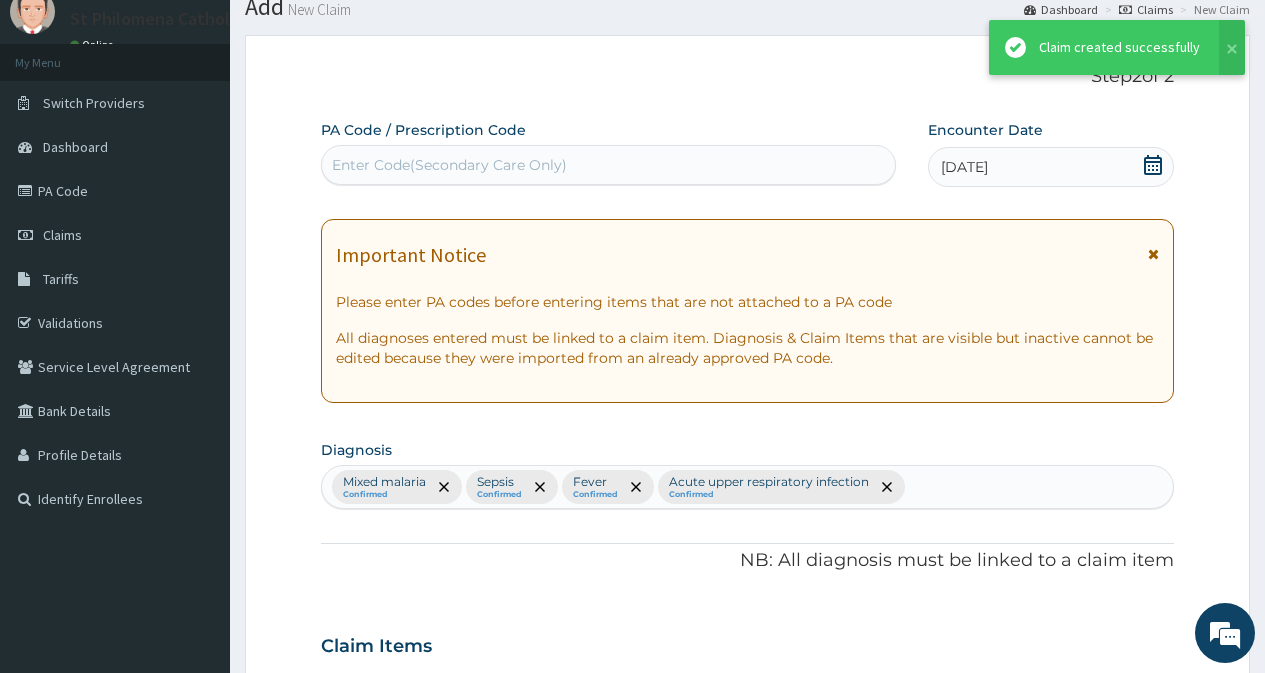 scroll, scrollTop: 827, scrollLeft: 0, axis: vertical 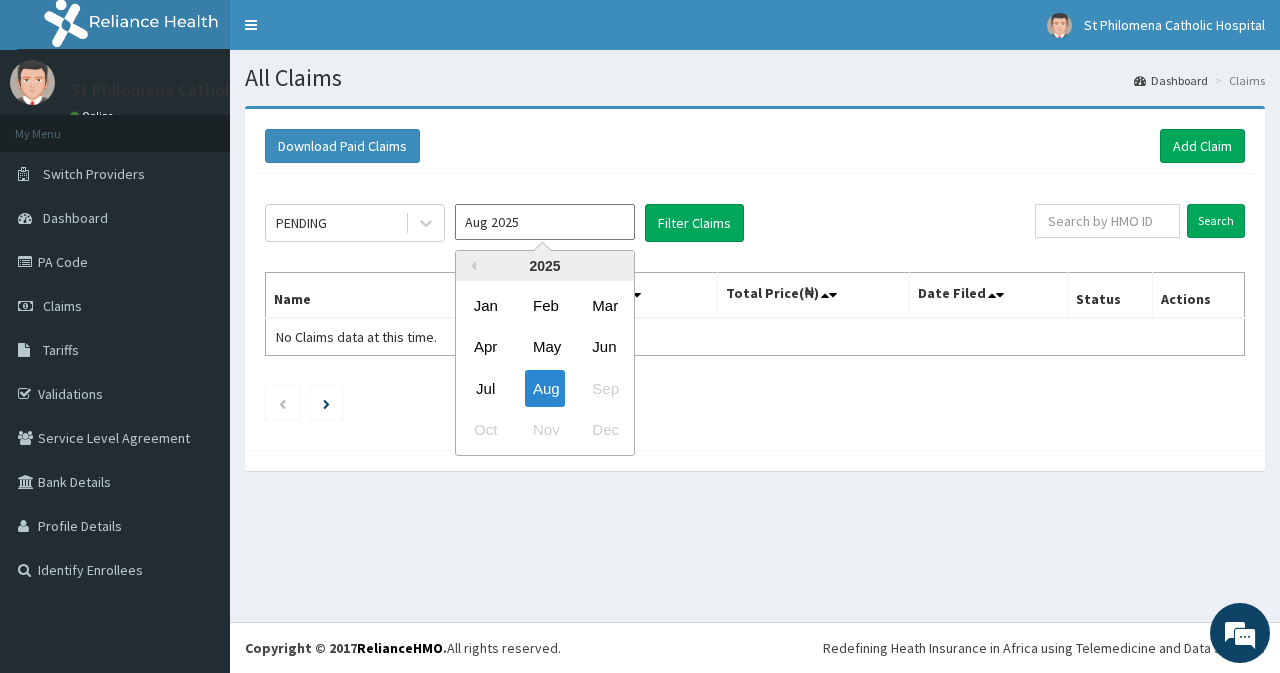 click on "Aug 2025" at bounding box center [545, 222] 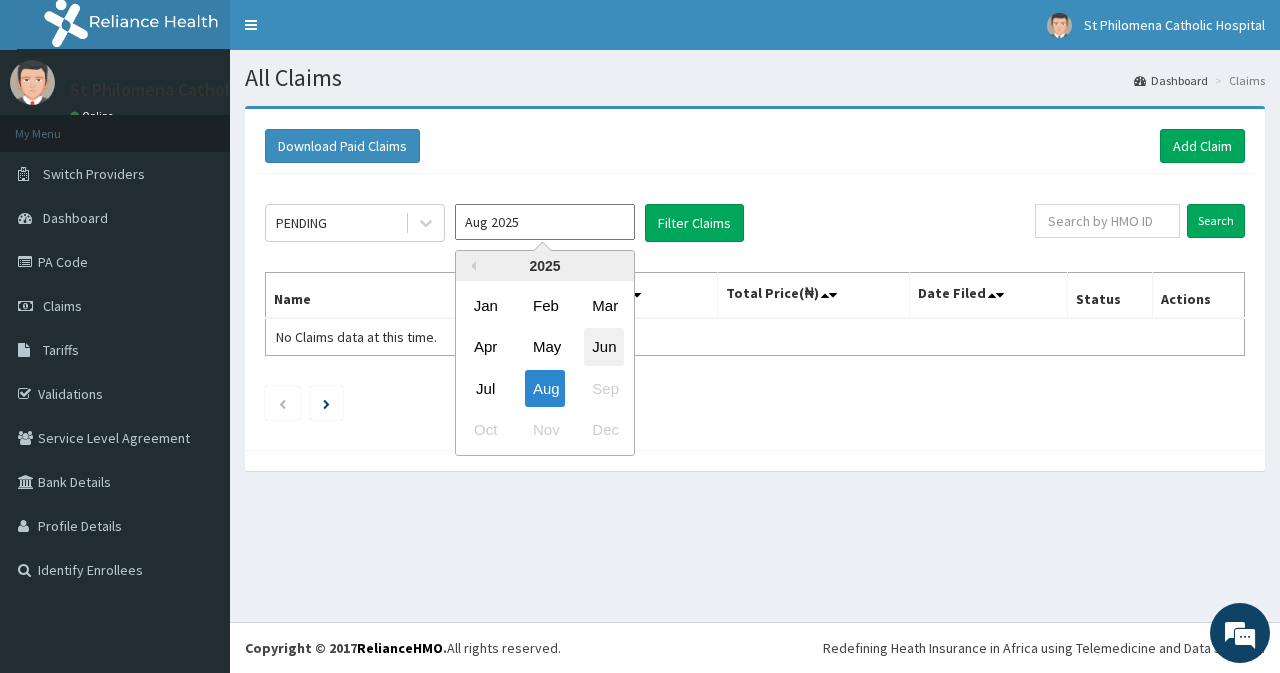 click on "Jun" at bounding box center (604, 347) 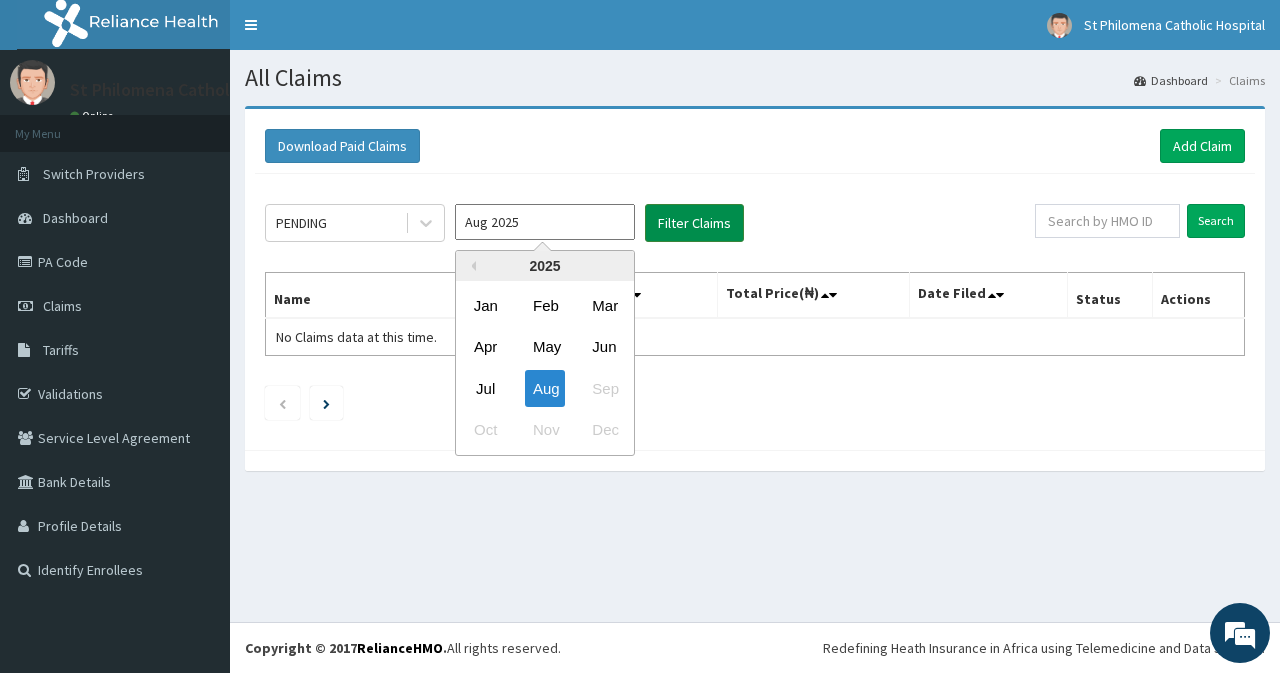 type on "Jun 2025" 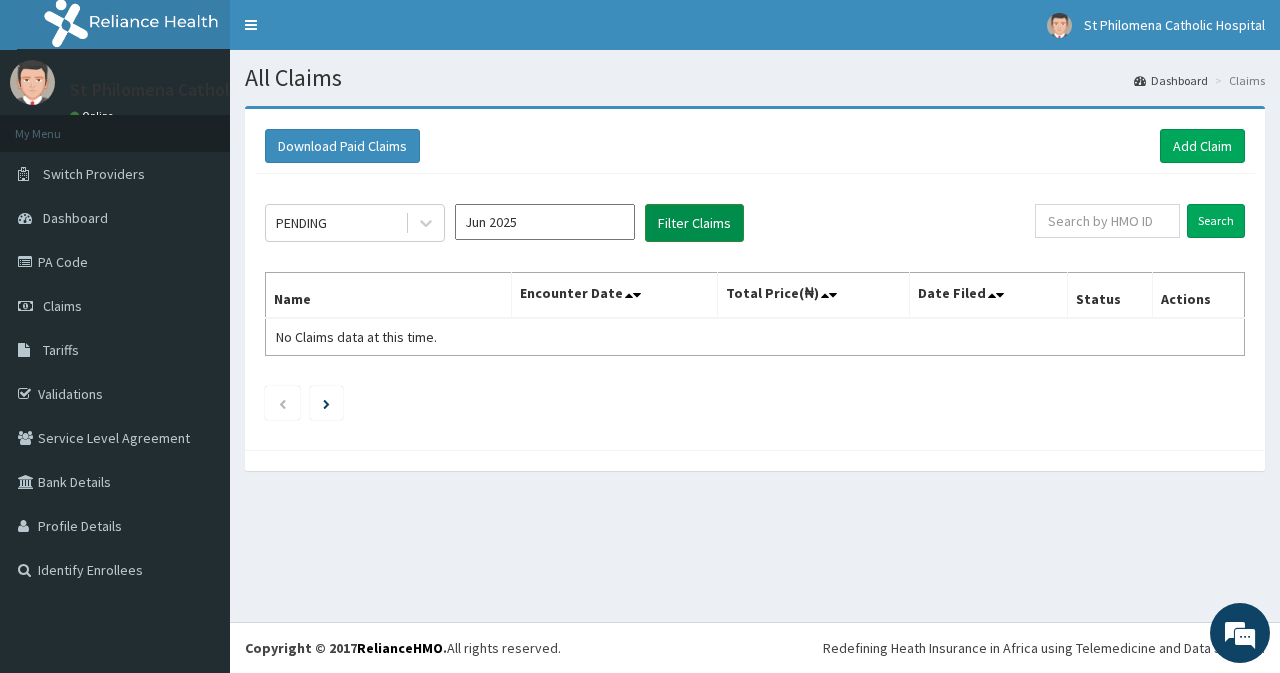 click on "Filter Claims" at bounding box center [694, 223] 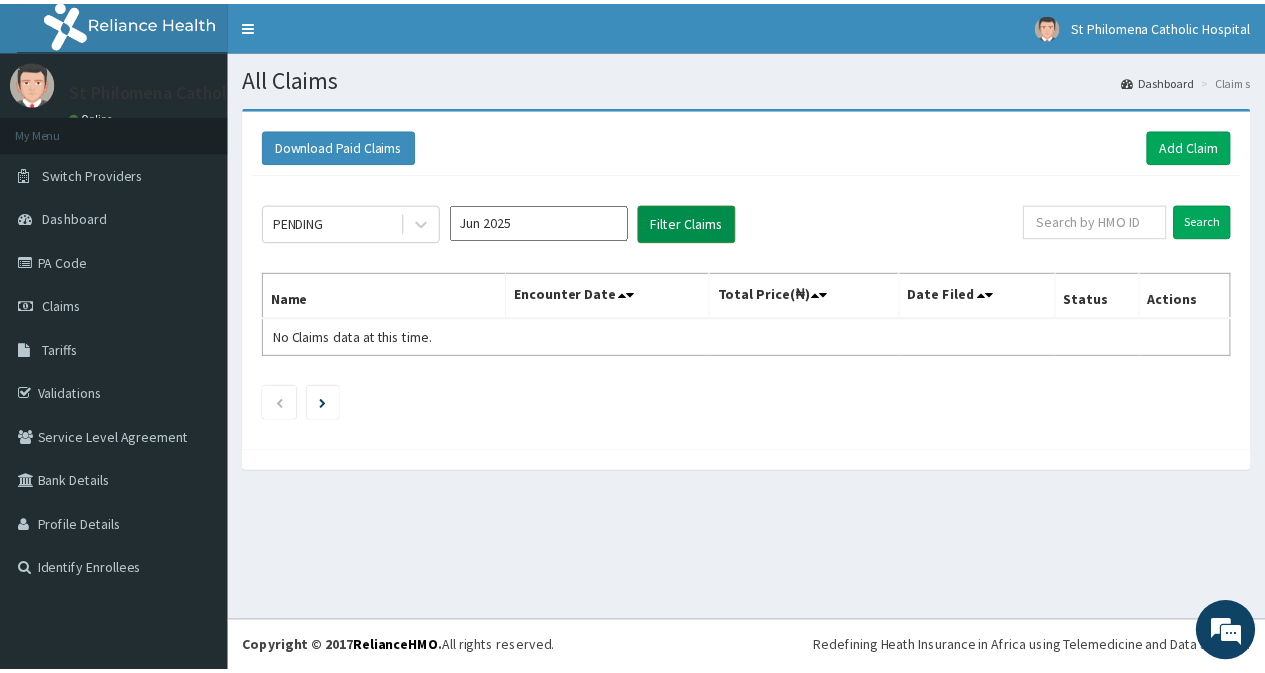 scroll, scrollTop: 0, scrollLeft: 0, axis: both 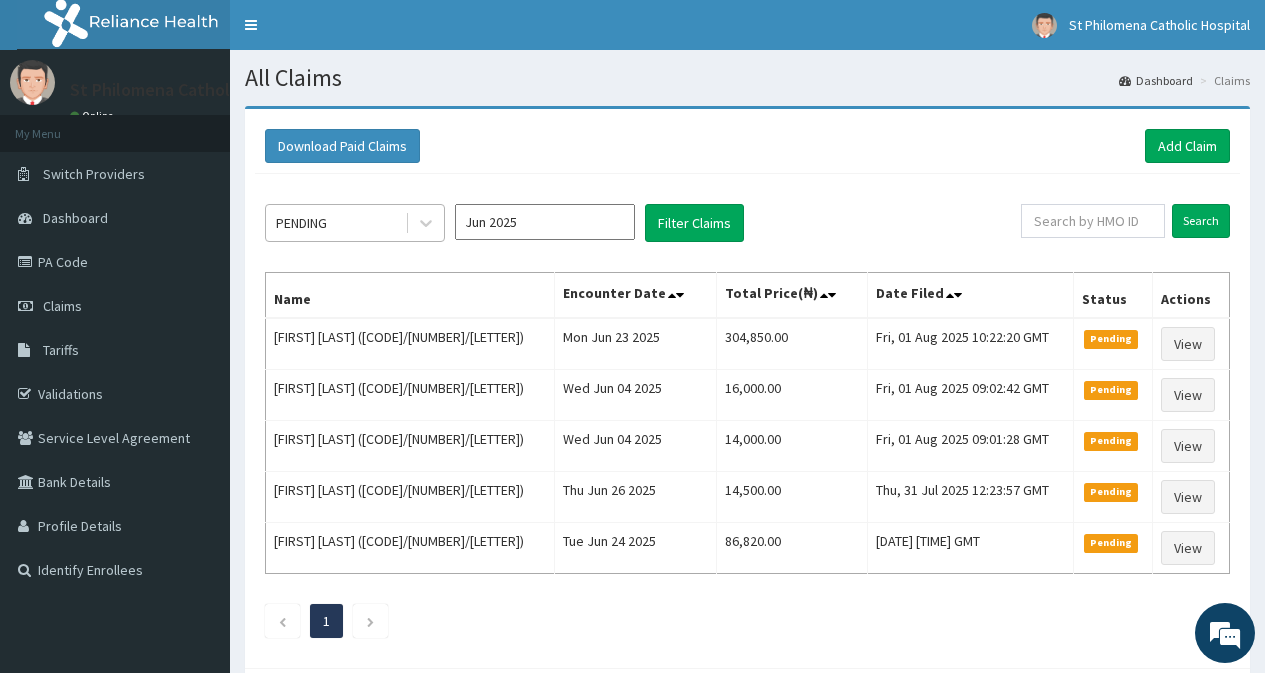 click on "PENDING" at bounding box center [335, 223] 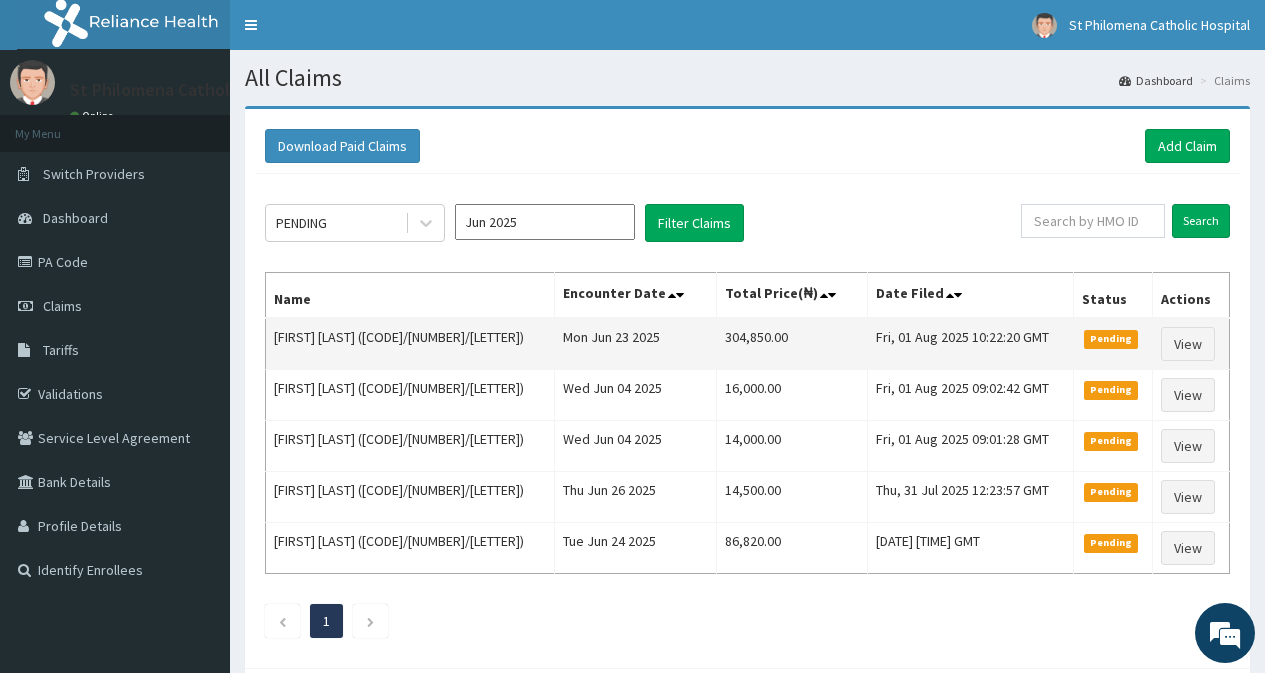 click on "PENDING" at bounding box center [335, 223] 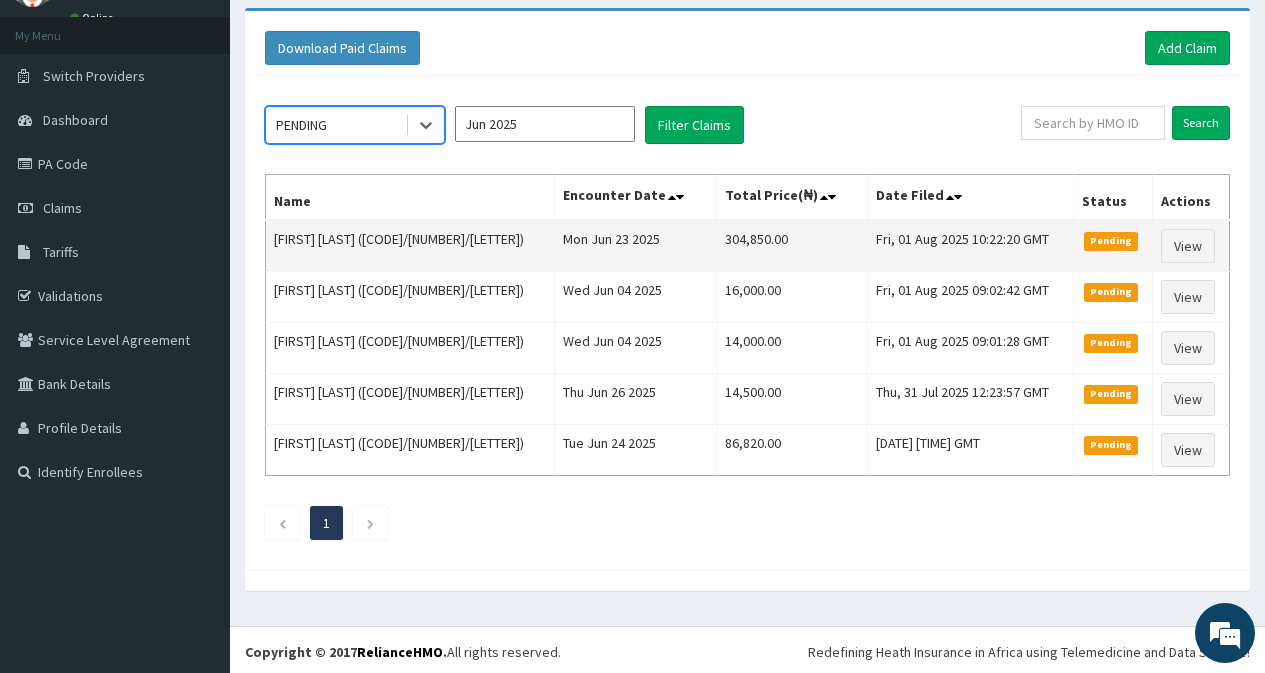 scroll, scrollTop: 100, scrollLeft: 0, axis: vertical 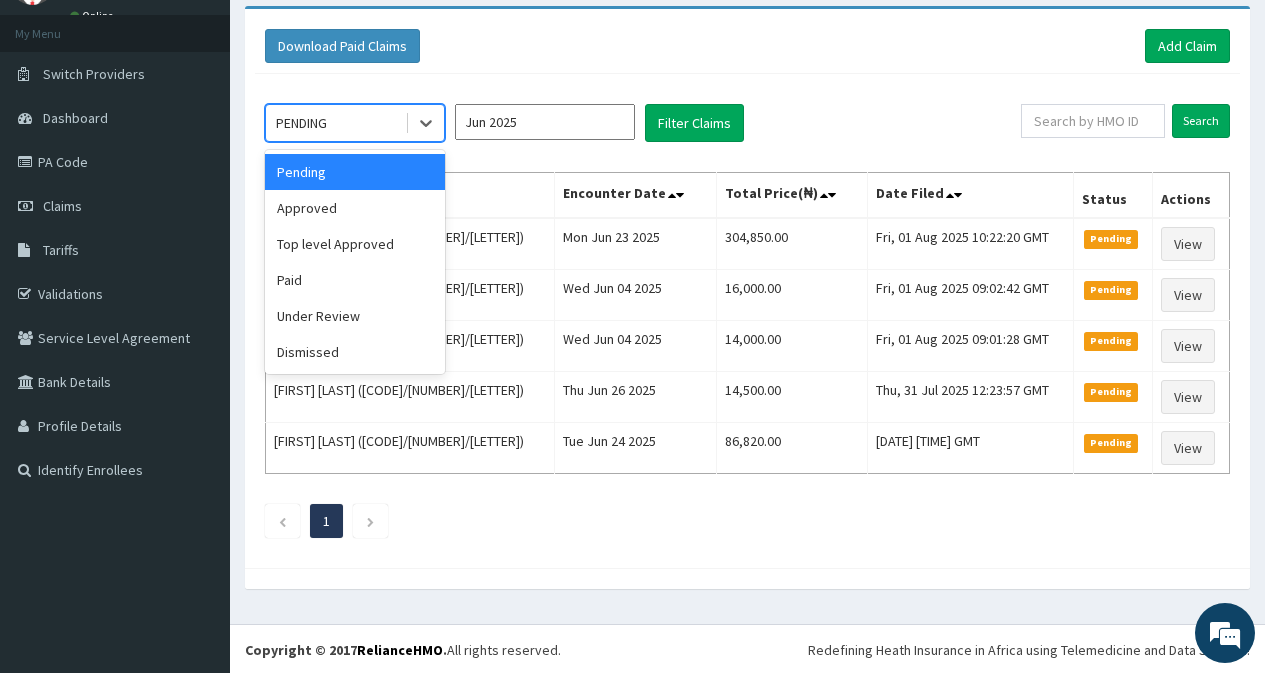 click on "PENDING" at bounding box center (335, 123) 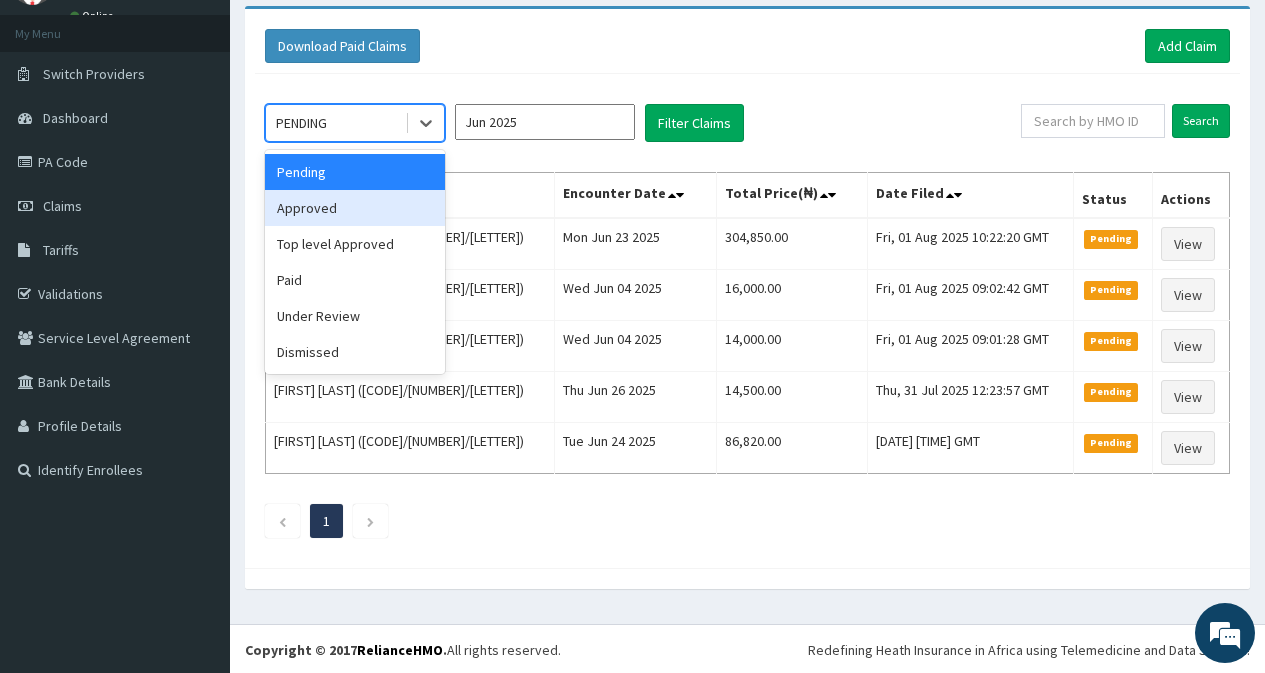 click on "Approved" at bounding box center [355, 208] 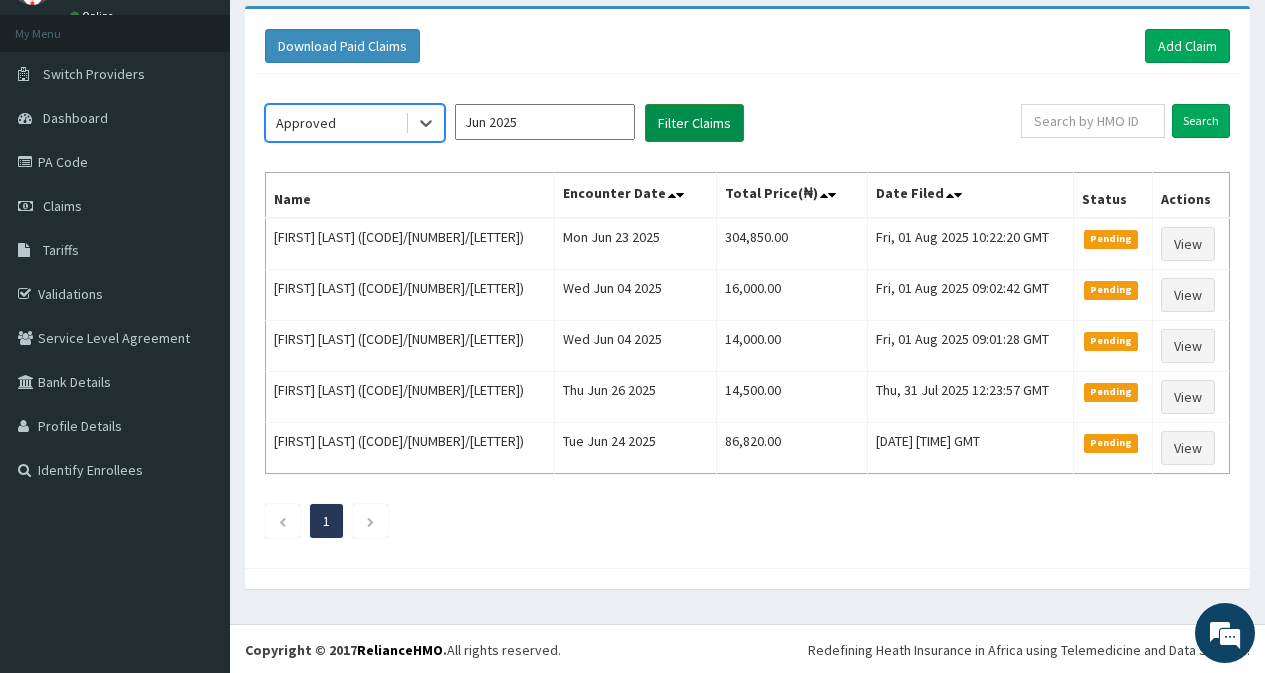click on "Filter Claims" at bounding box center (694, 123) 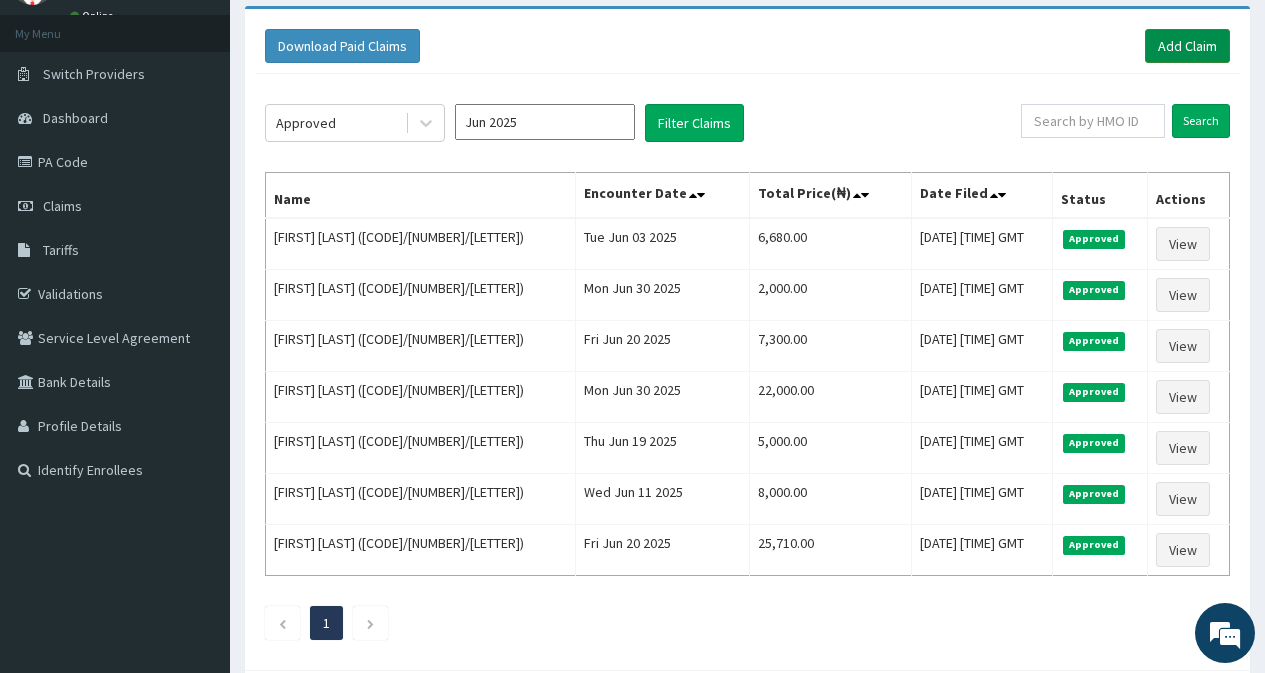 click on "Add Claim" at bounding box center (1187, 46) 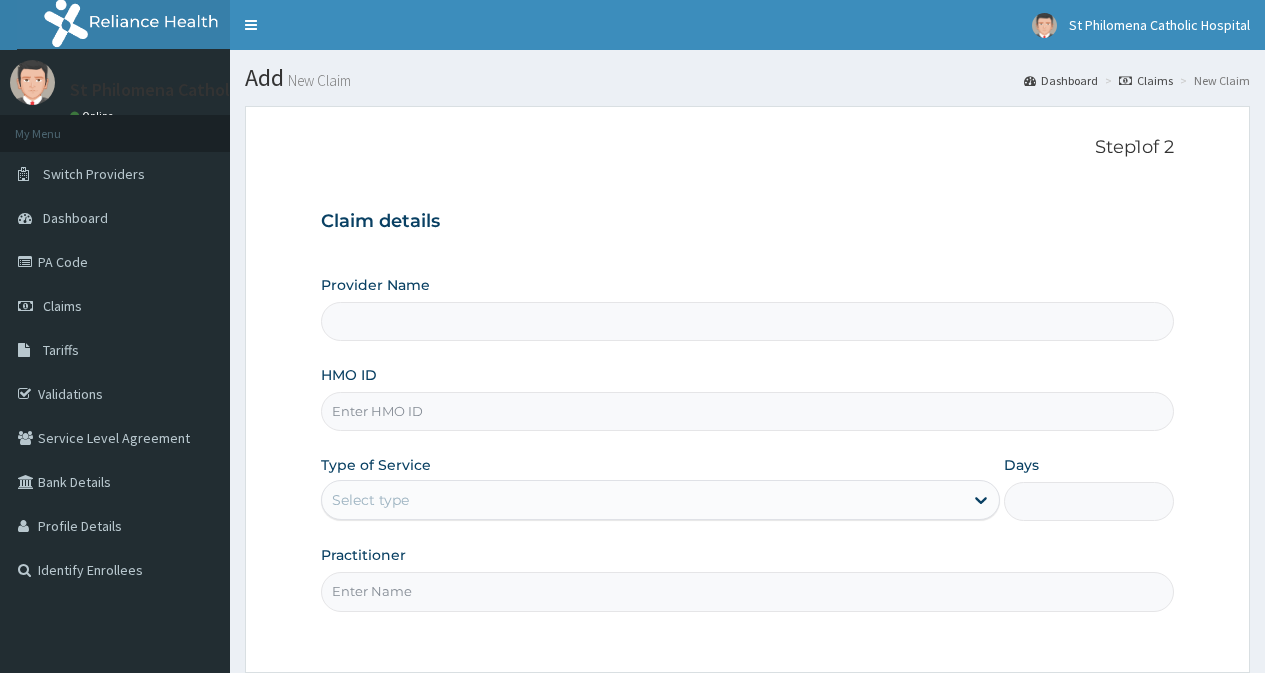 scroll, scrollTop: 0, scrollLeft: 0, axis: both 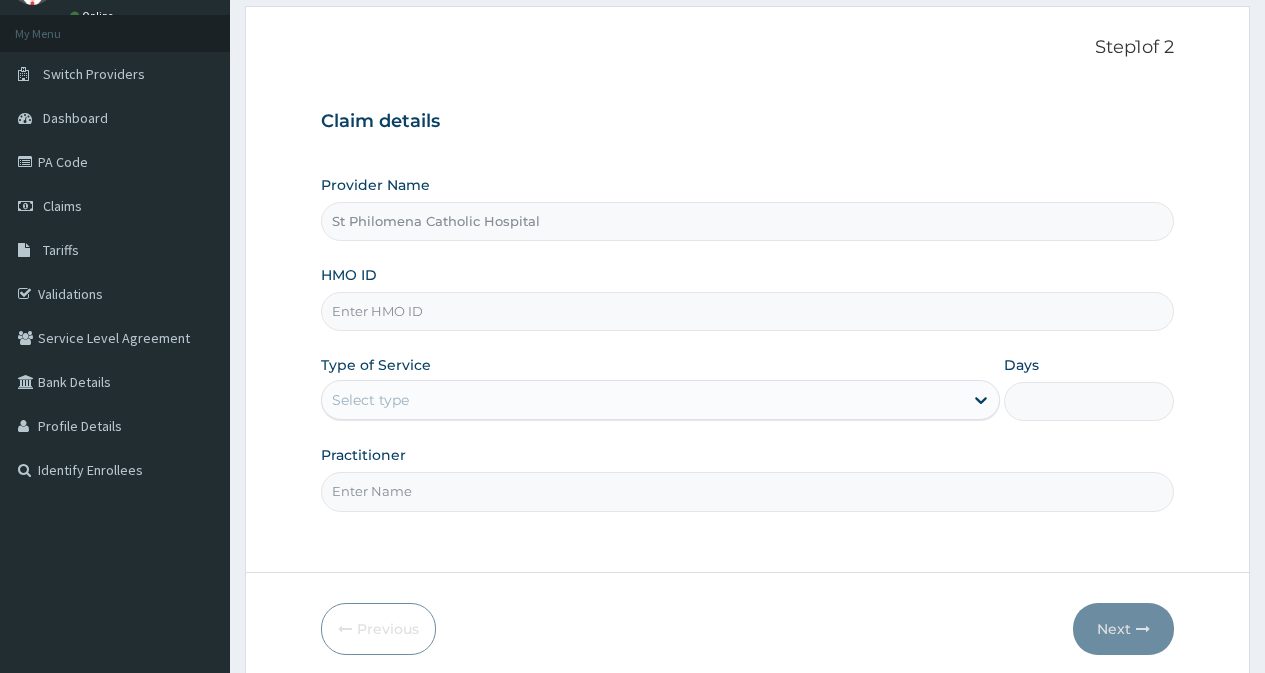 click on "HMO ID" at bounding box center (747, 311) 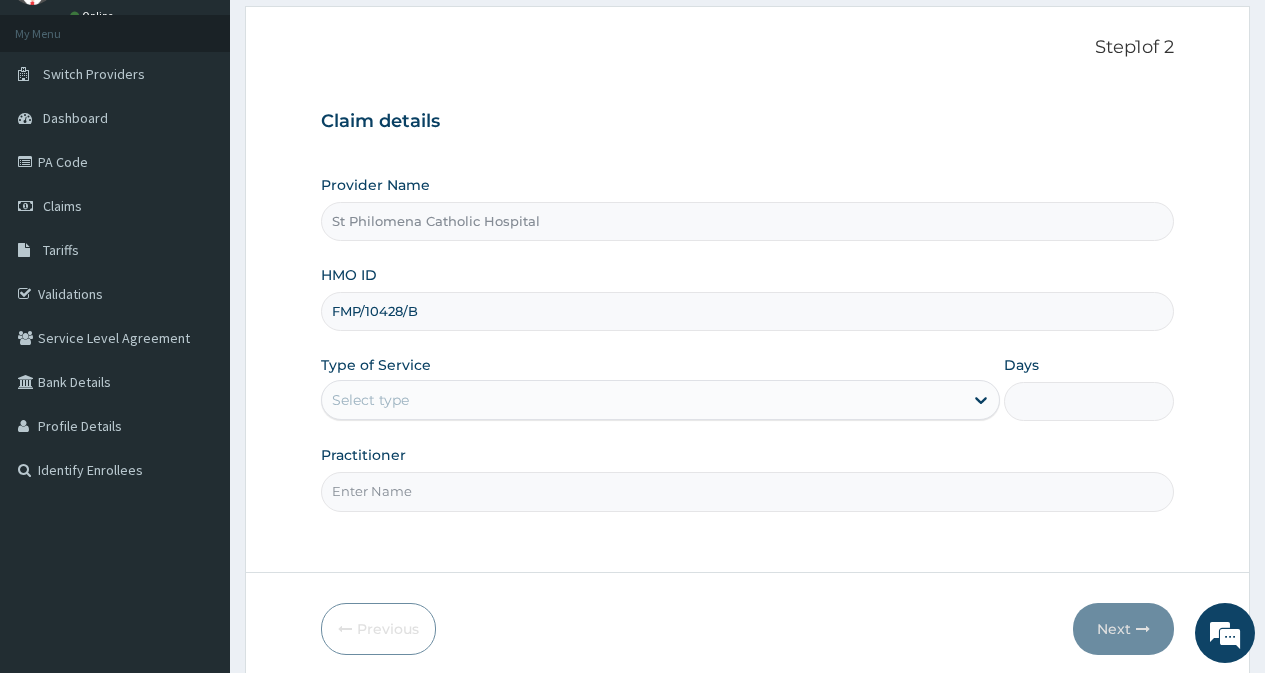 type on "FMP/10428/B" 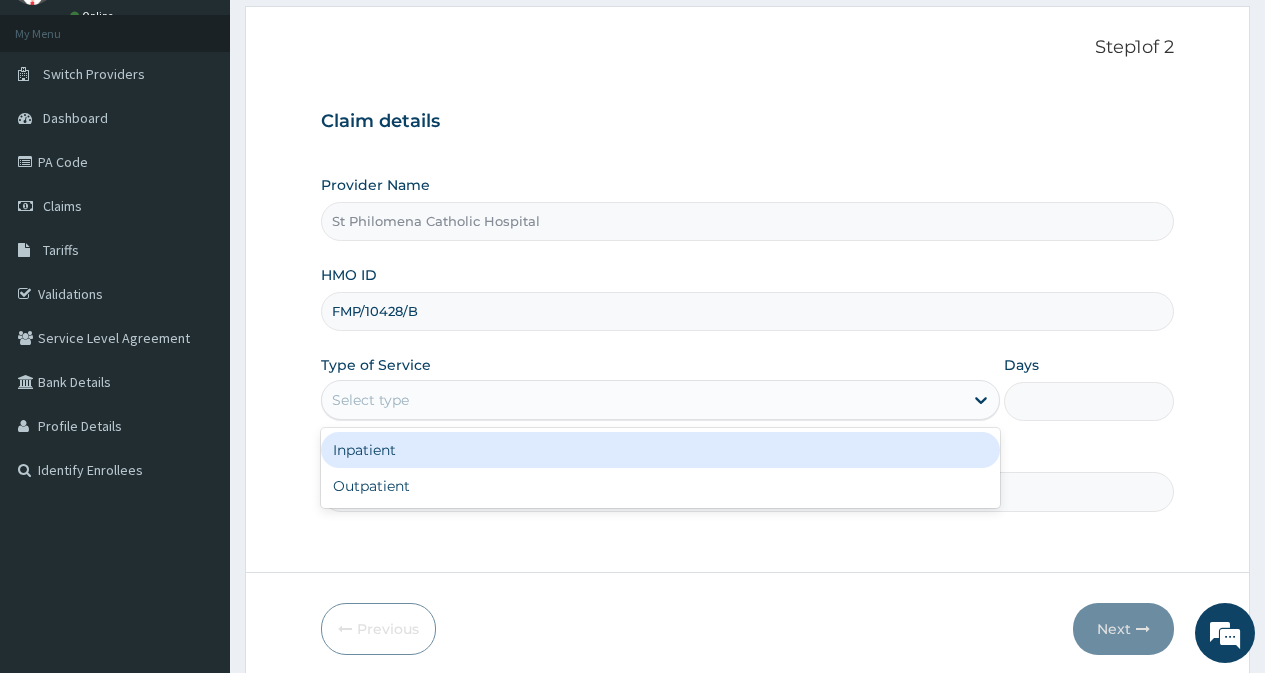 drag, startPoint x: 378, startPoint y: 396, endPoint x: 386, endPoint y: 472, distance: 76.41989 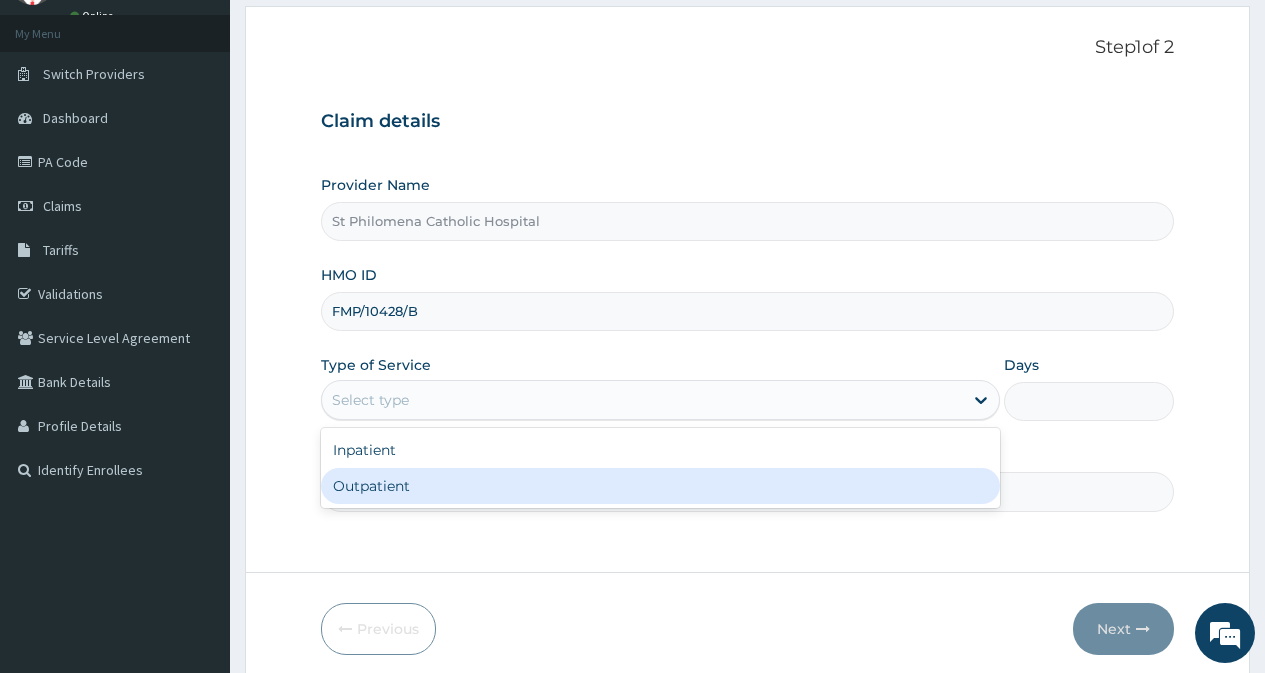 click on "Outpatient" at bounding box center (660, 486) 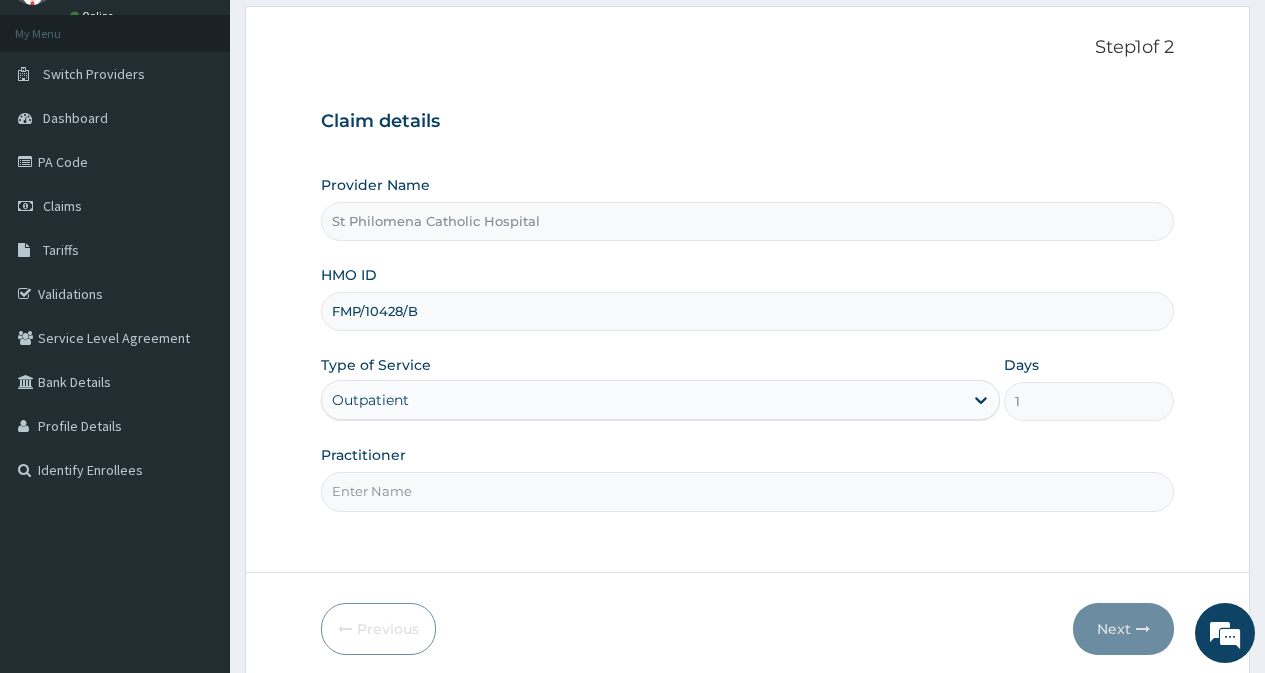 click on "Practitioner" at bounding box center [747, 491] 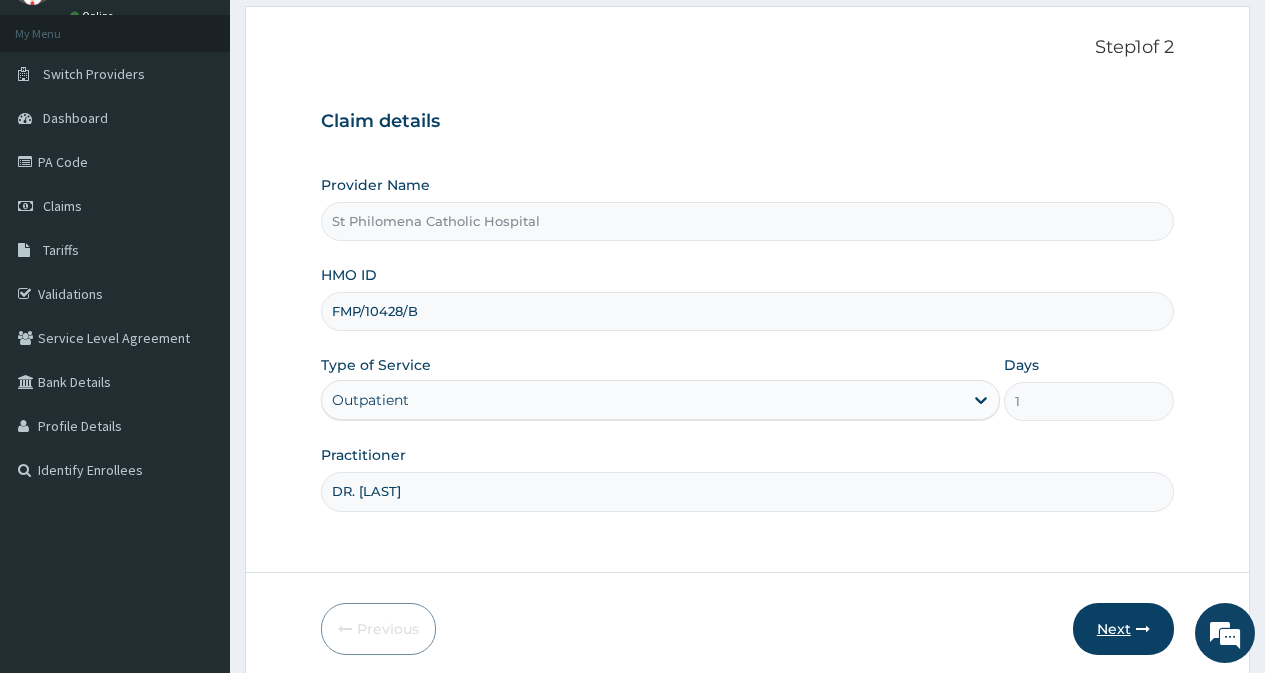 click at bounding box center [1143, 629] 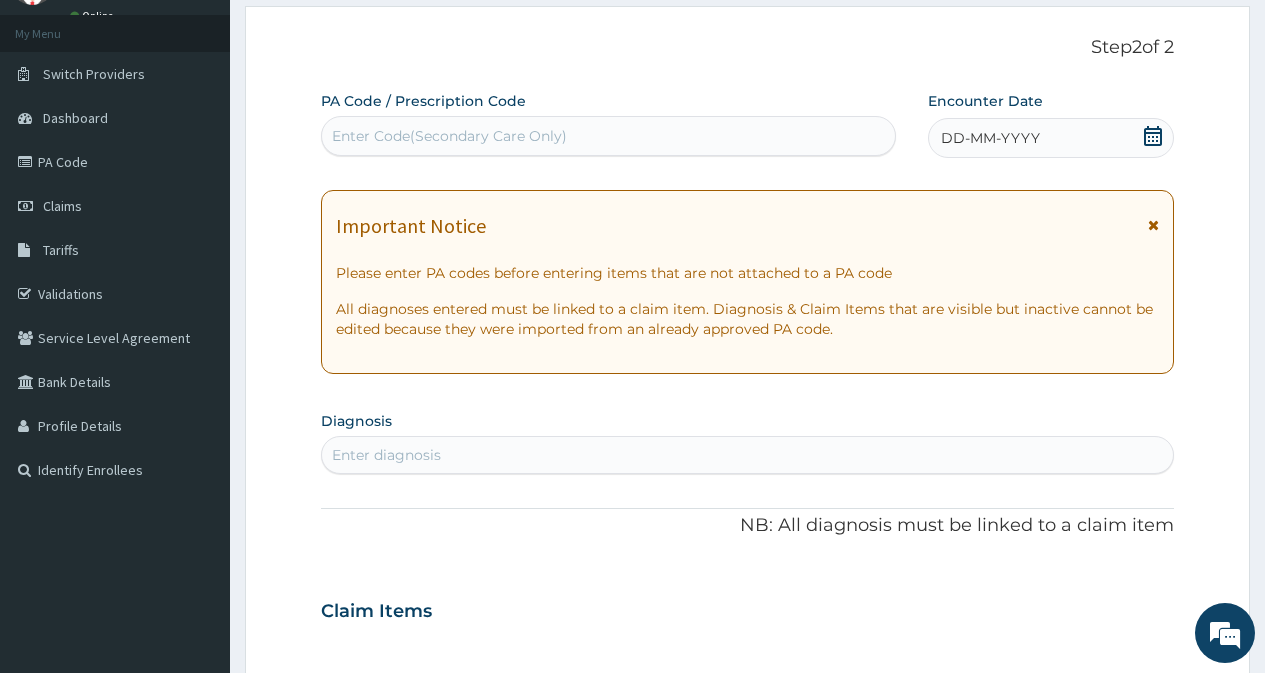 click 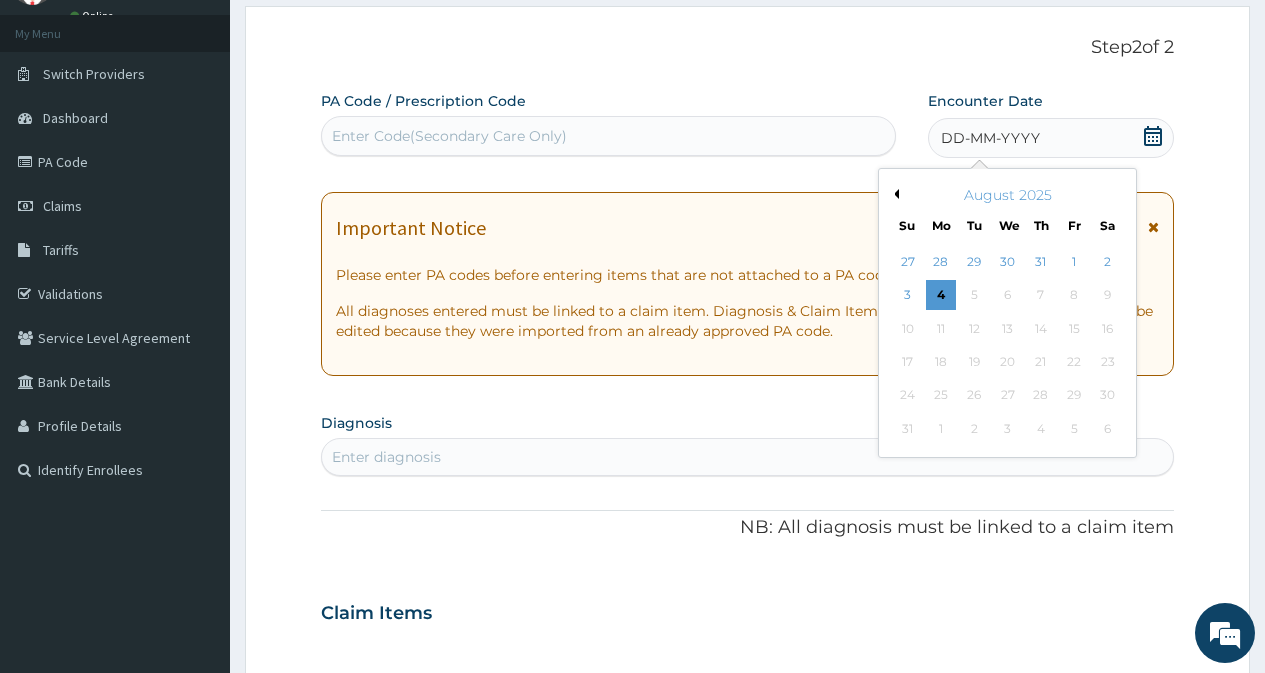 scroll, scrollTop: 0, scrollLeft: 0, axis: both 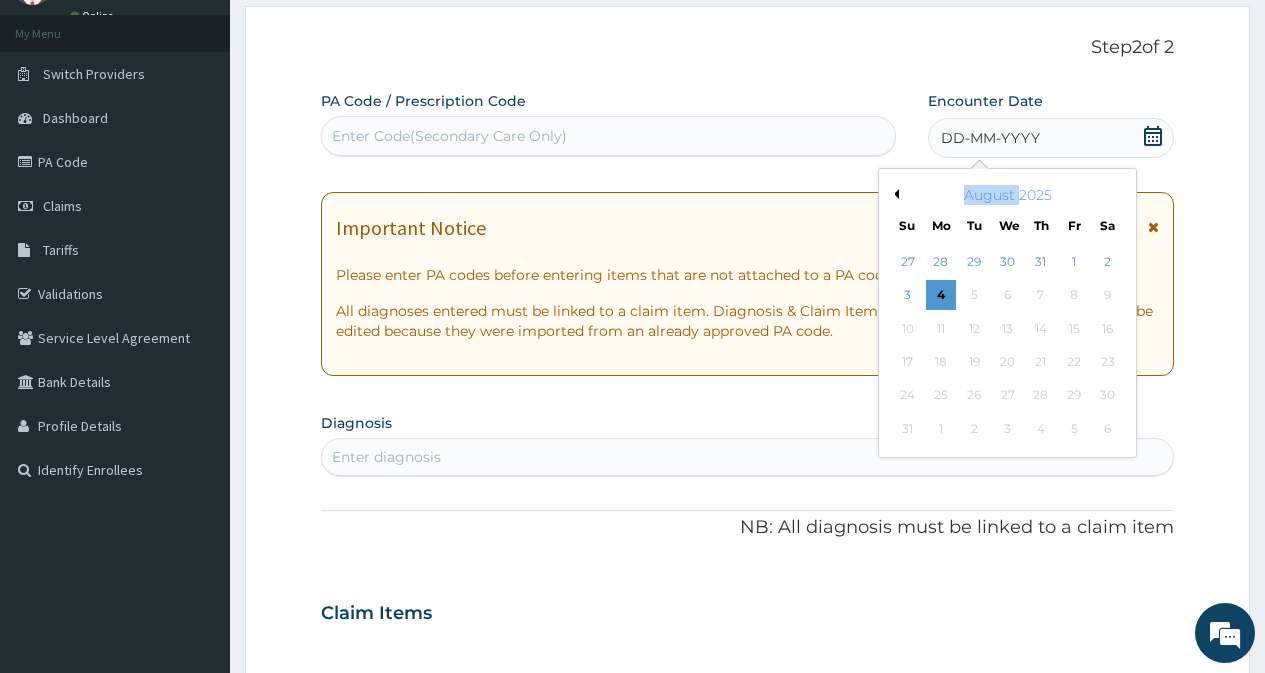 click on "August 2025" at bounding box center [1007, 195] 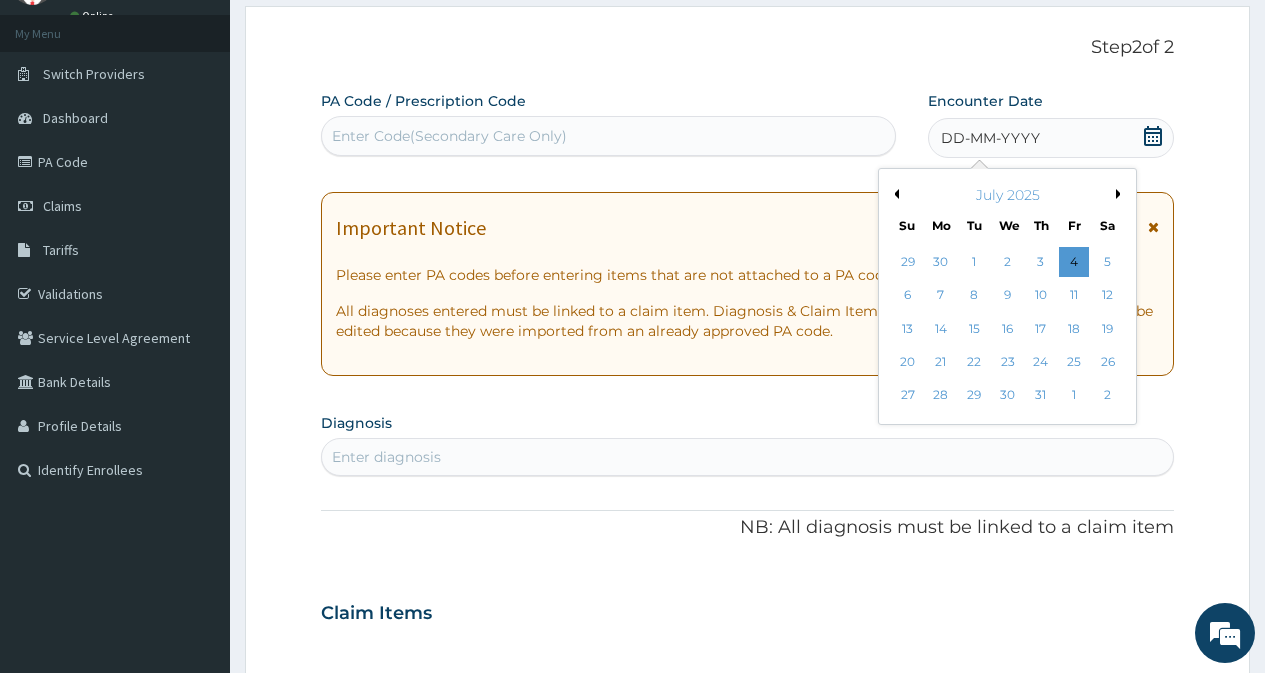 click on "Previous Month" at bounding box center (894, 194) 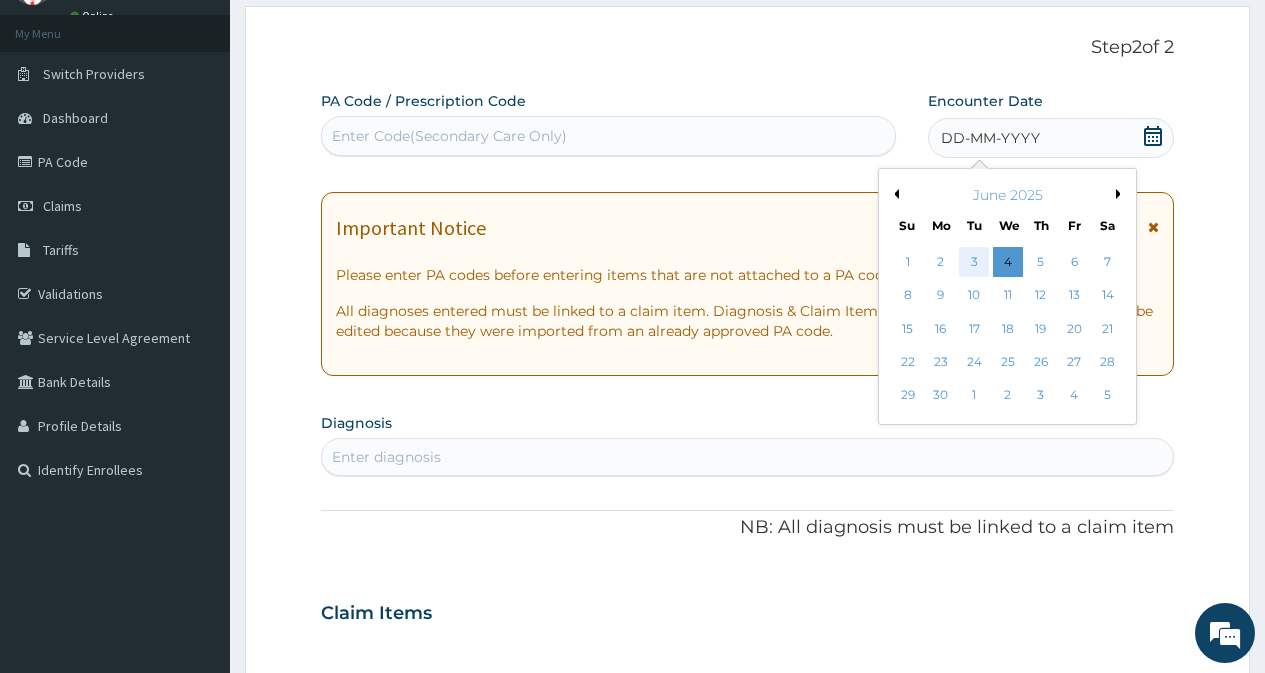 click on "3" at bounding box center [974, 262] 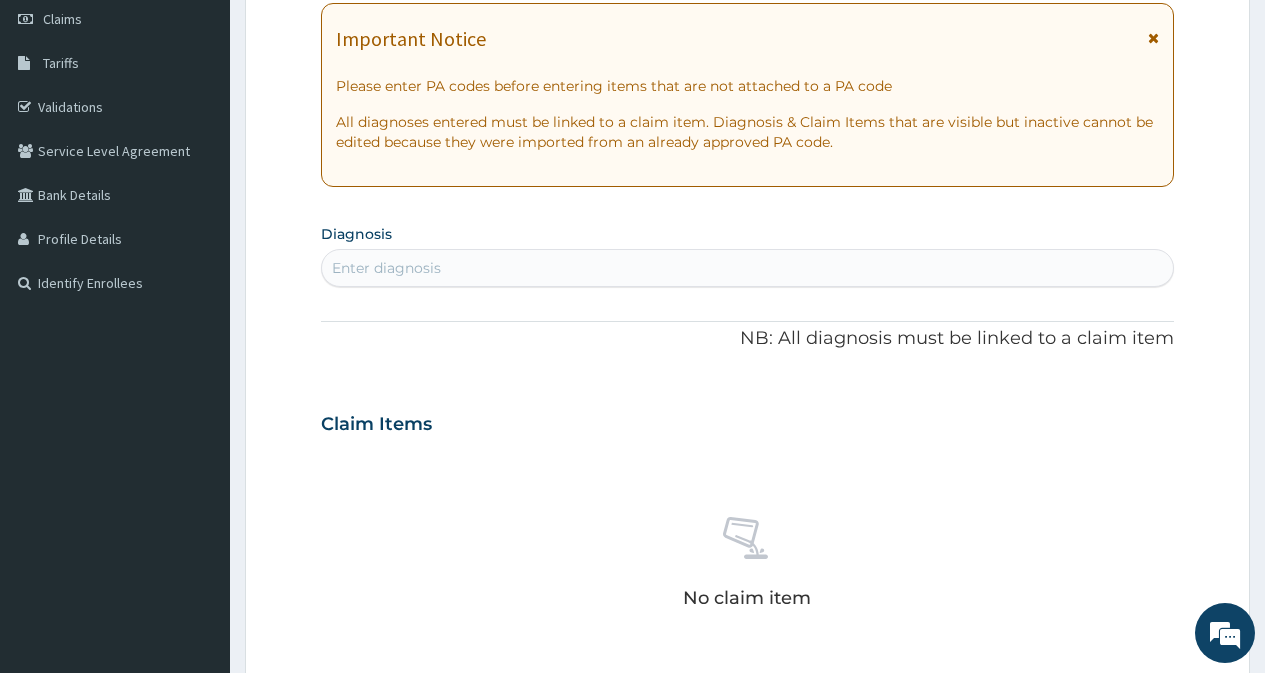 scroll, scrollTop: 300, scrollLeft: 0, axis: vertical 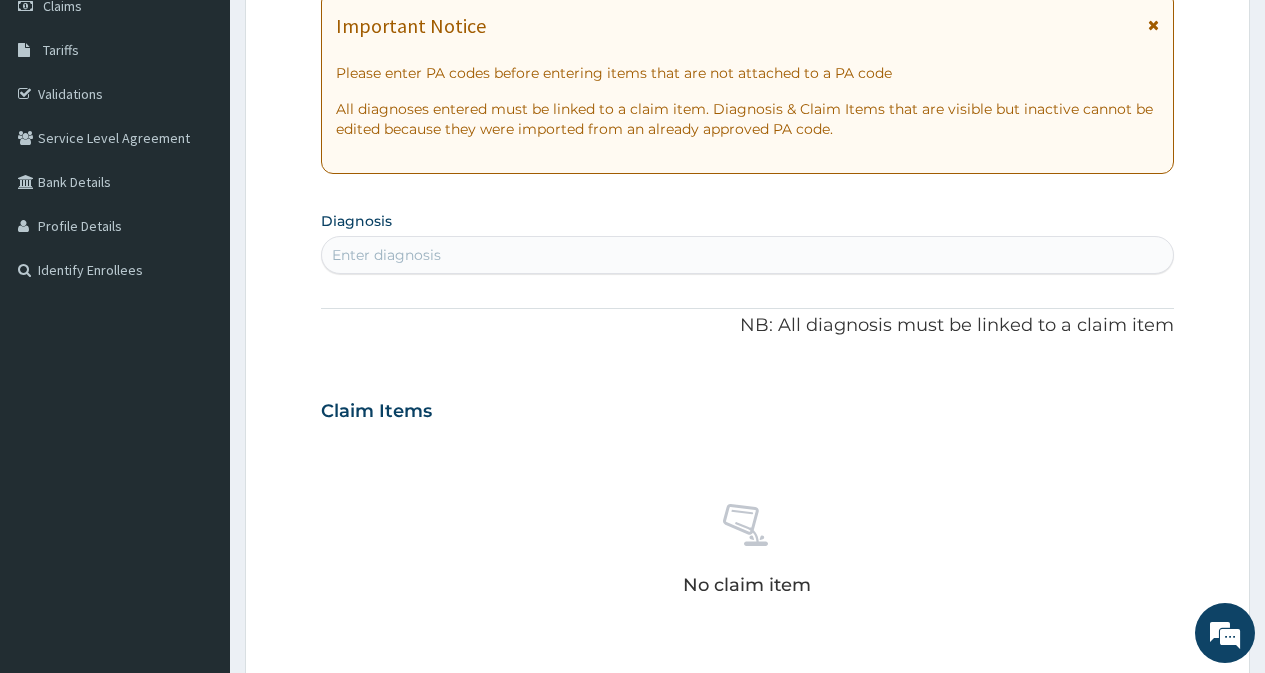 click on "Enter diagnosis" at bounding box center [747, 255] 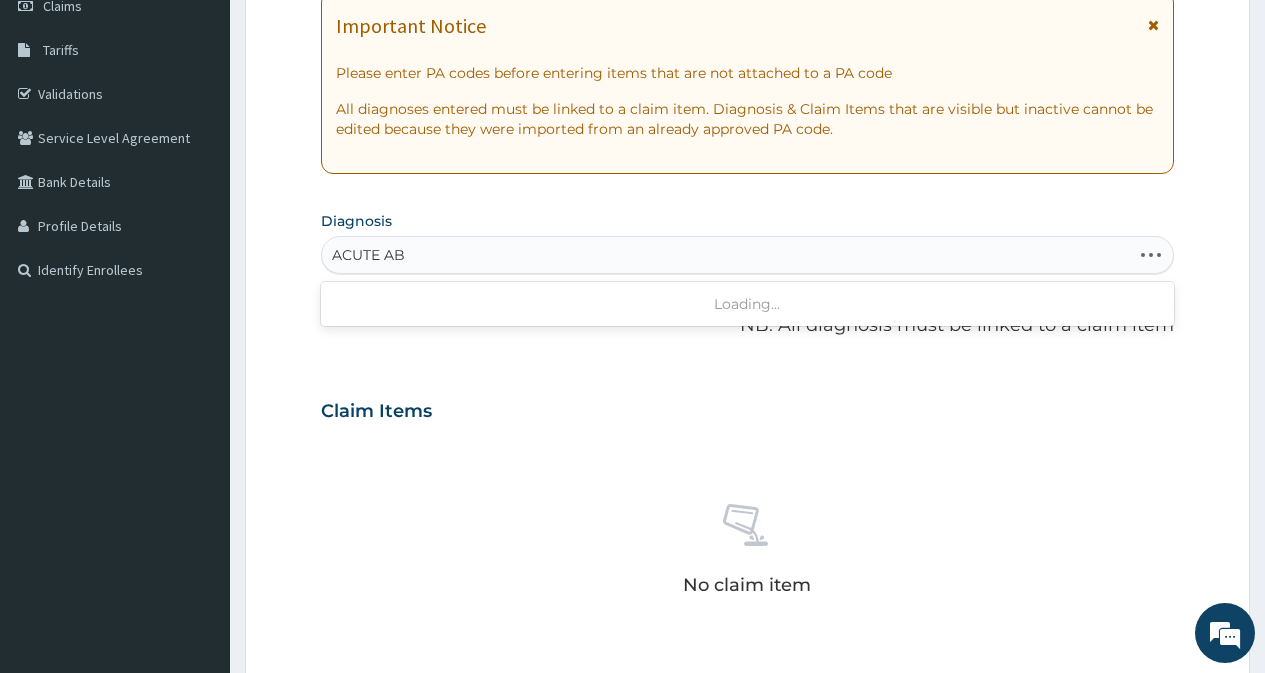type on "ACUTE ABD" 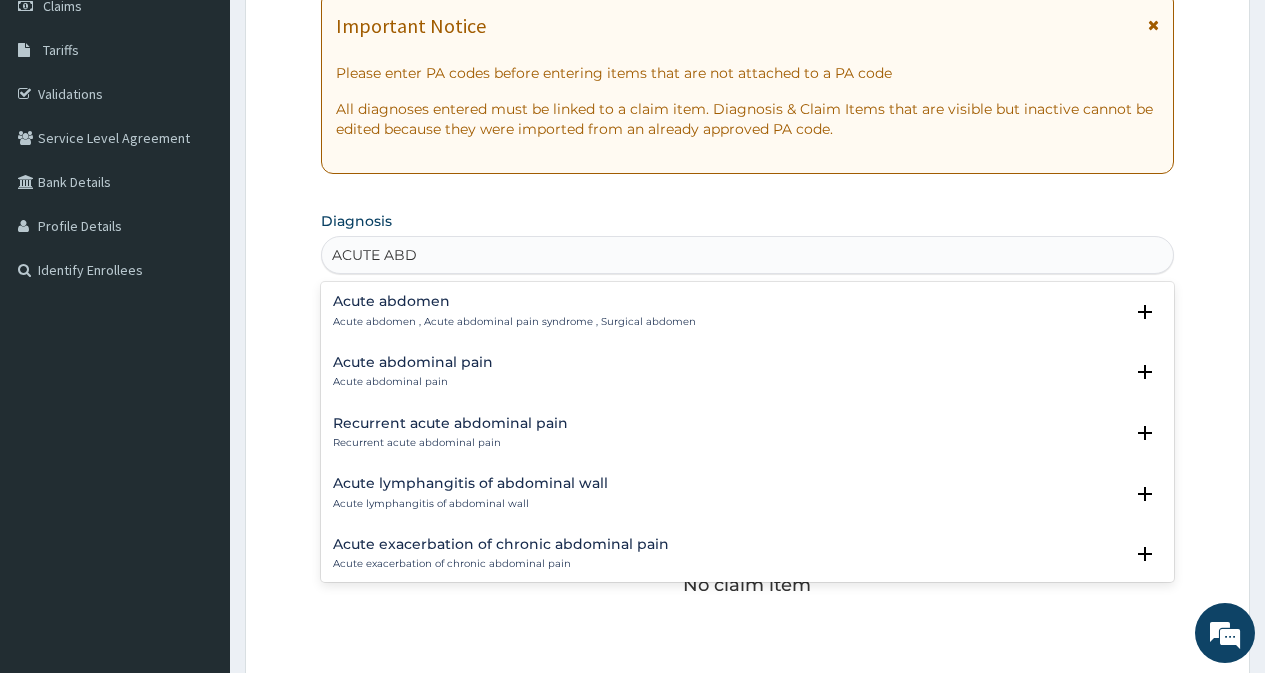 click on "Acute abdominal pain" at bounding box center (413, 362) 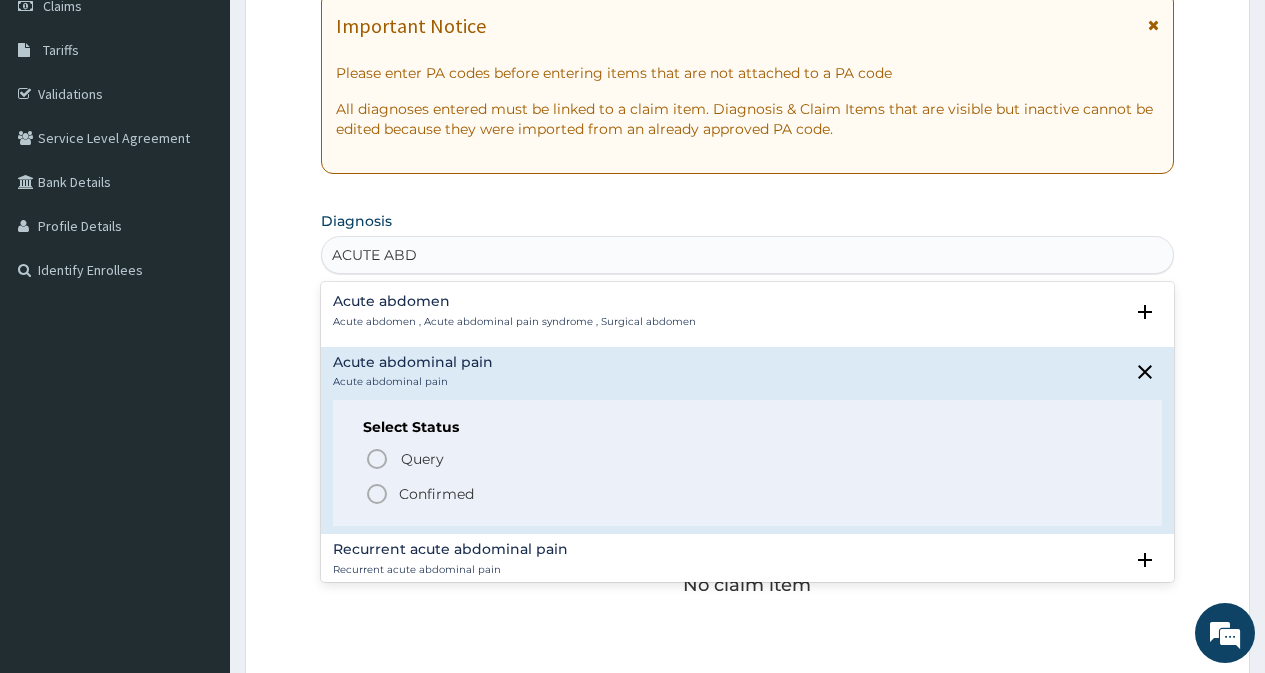 click 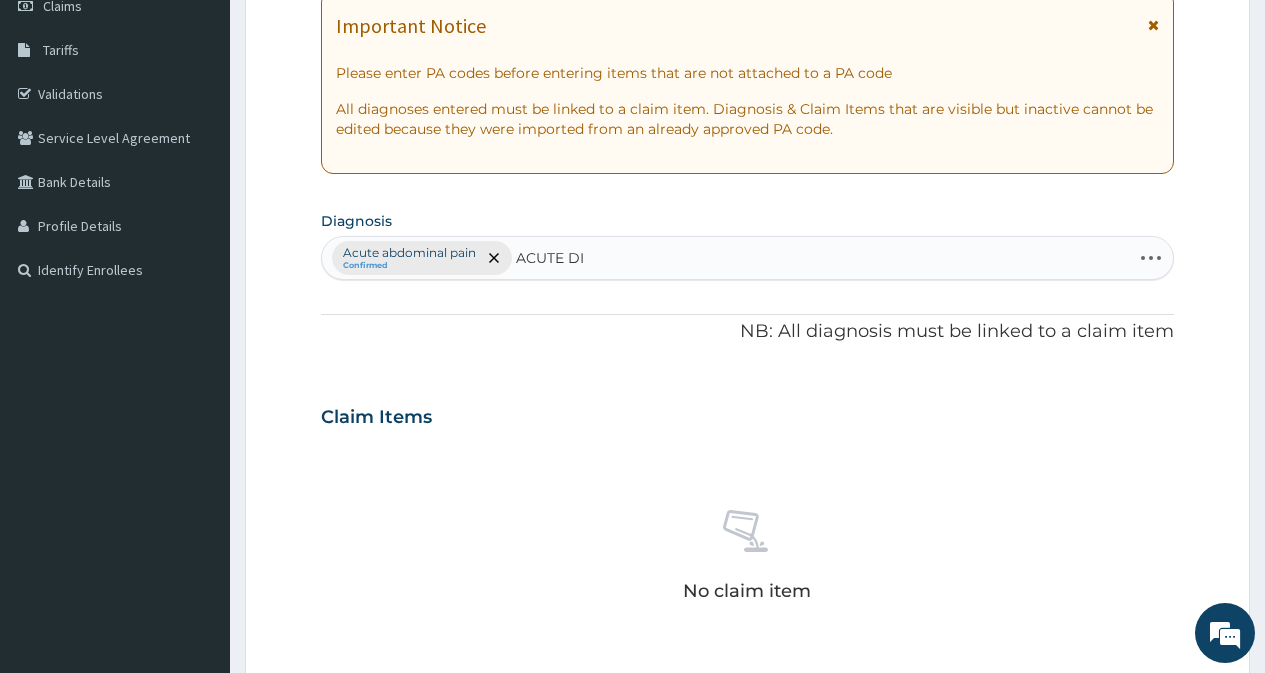 type on "ACUTE DIA" 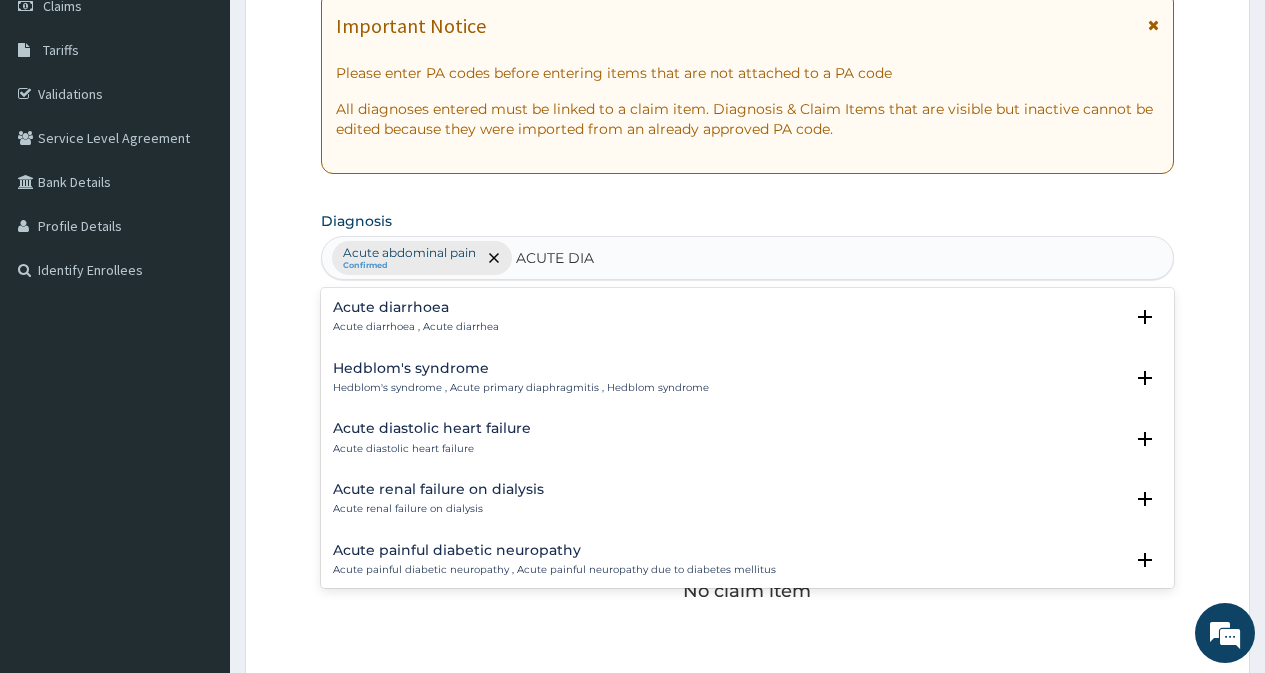 click on "Acute diarrhoea" at bounding box center [416, 307] 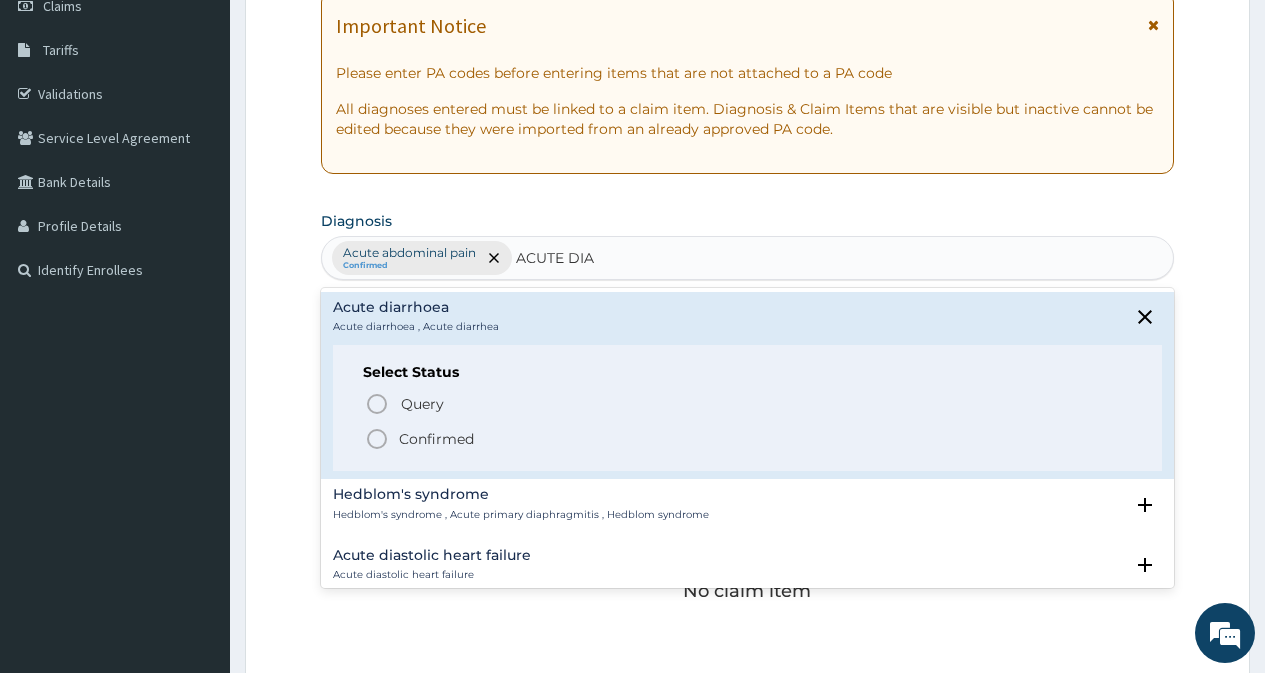 click 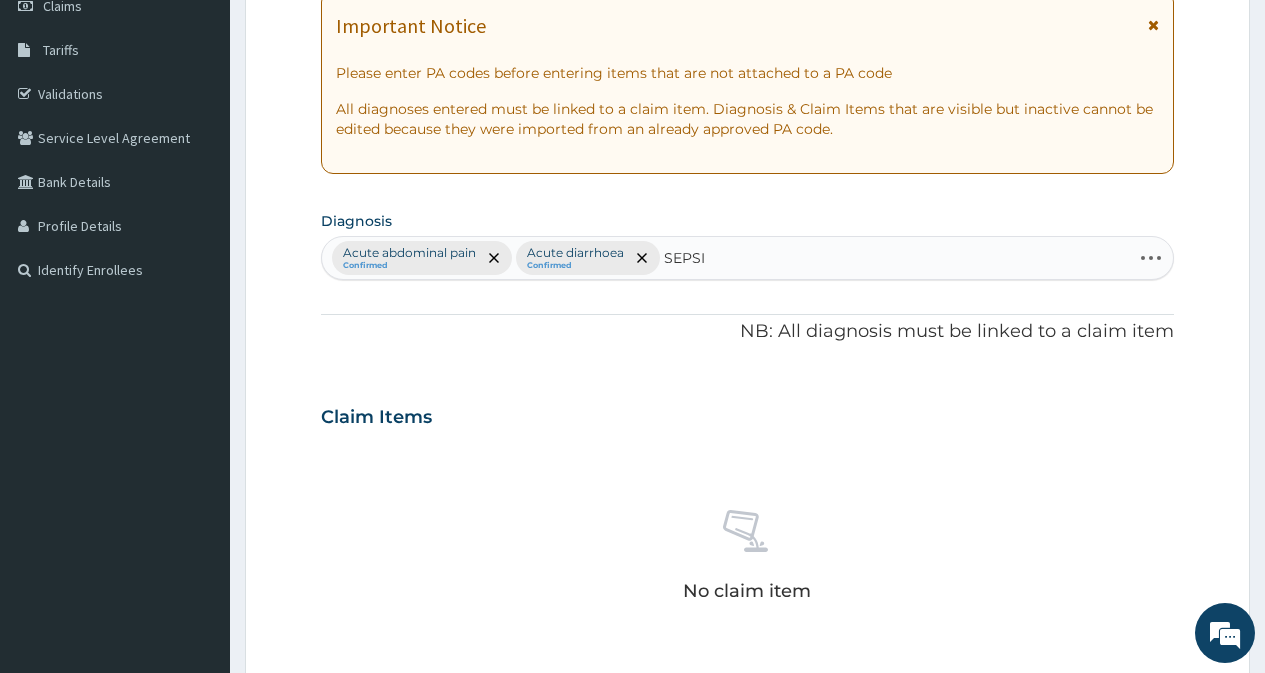 type on "SEPSIS" 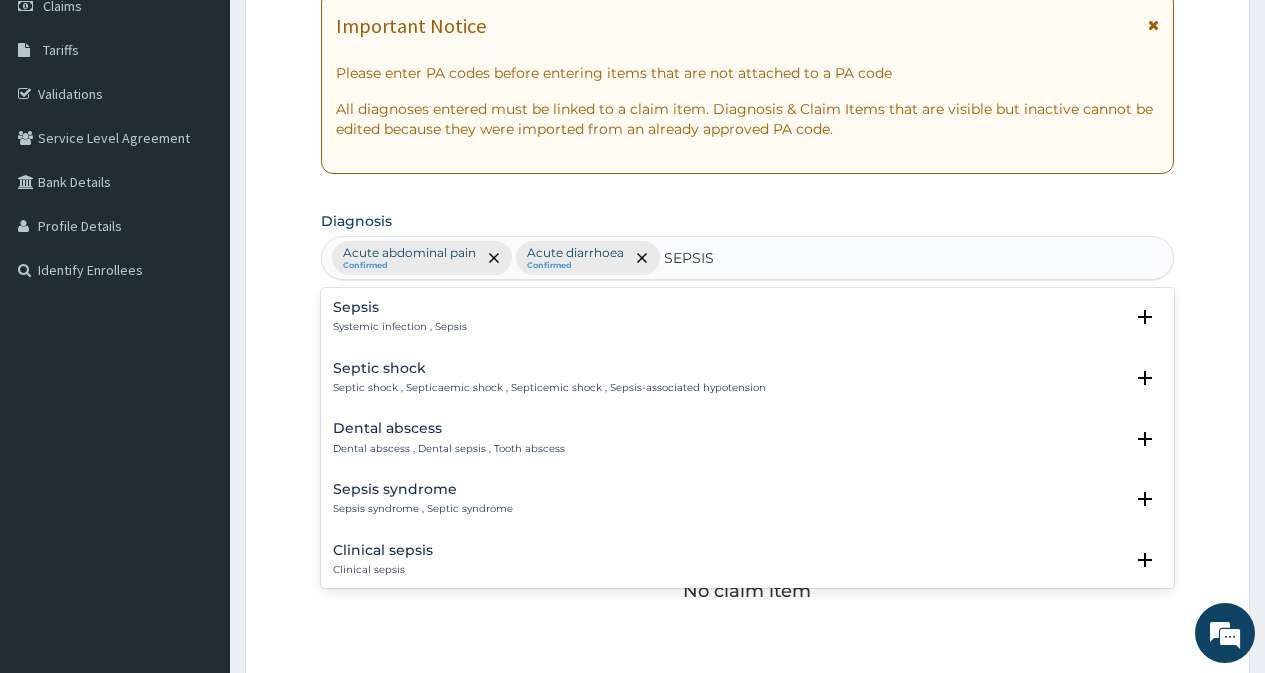 click on "Sepsis" at bounding box center (400, 307) 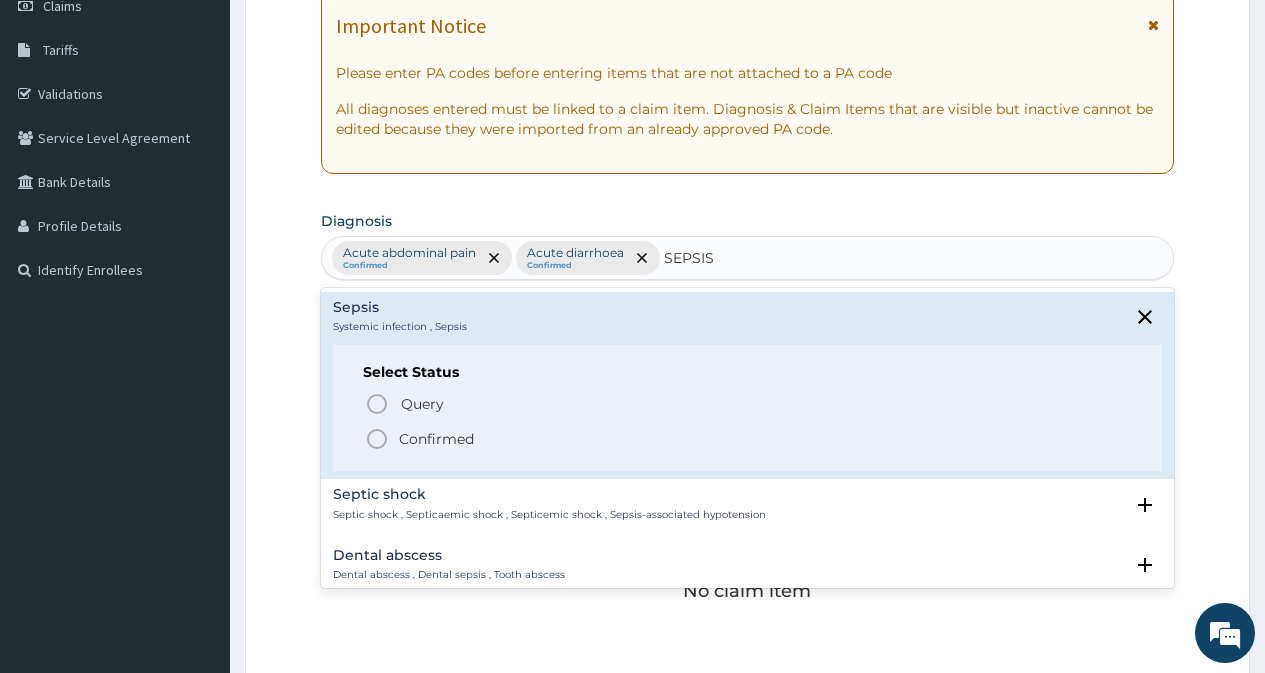 click 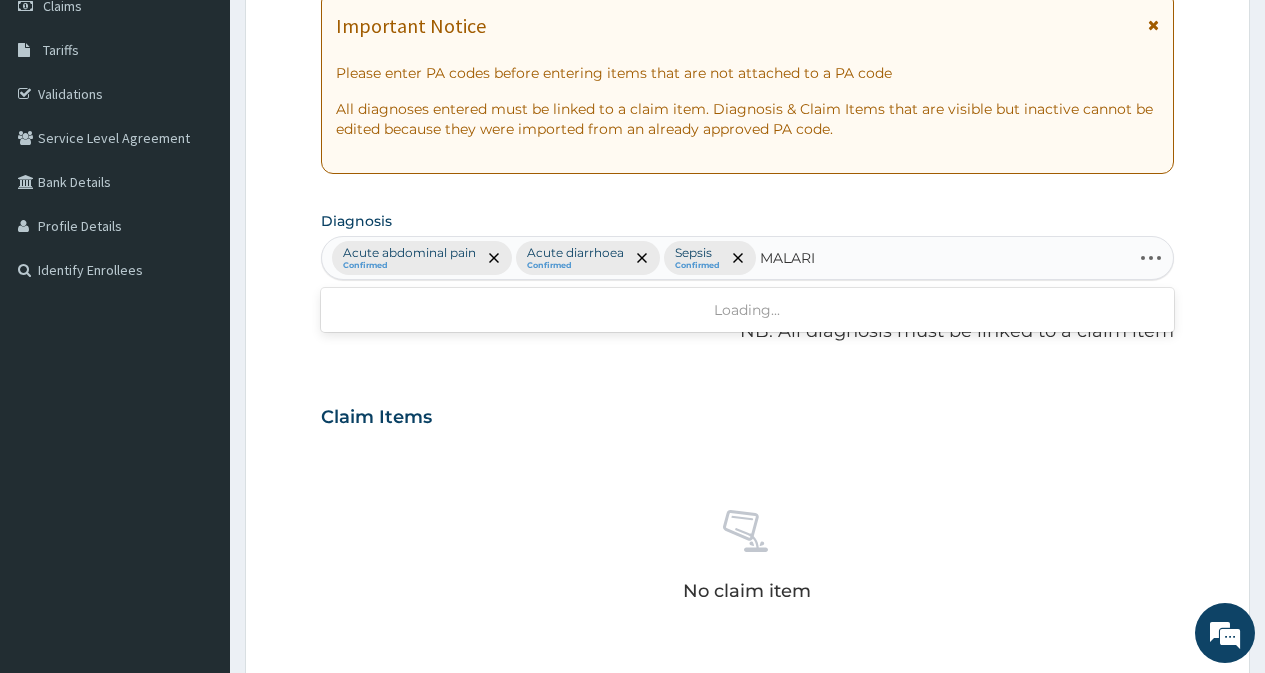 type on "MALARIA" 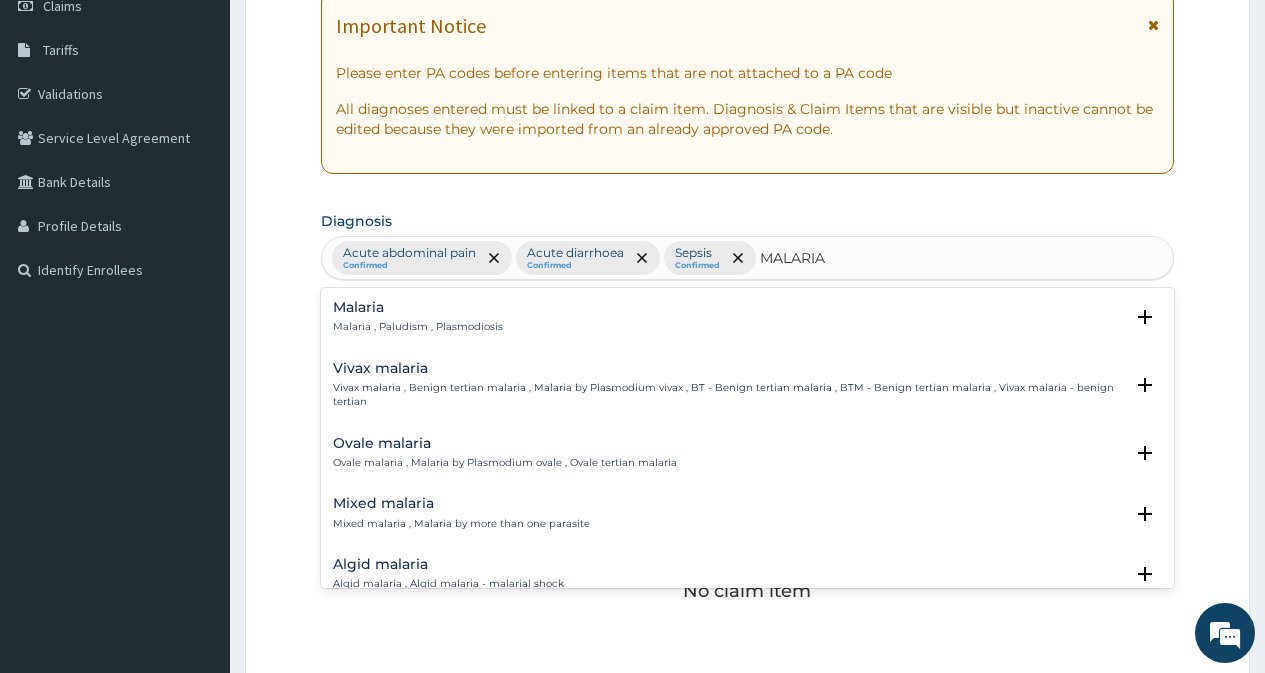 click on "Mixed malaria , Malaria by more than one parasite" at bounding box center [461, 524] 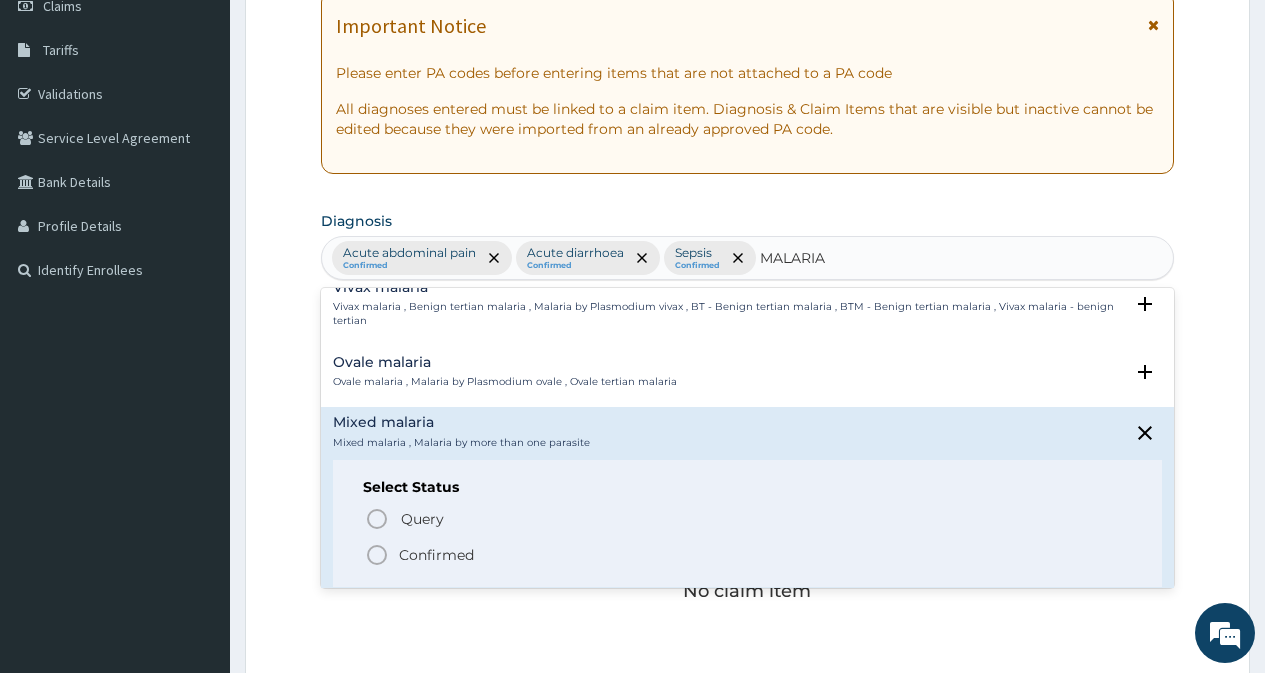 scroll, scrollTop: 200, scrollLeft: 0, axis: vertical 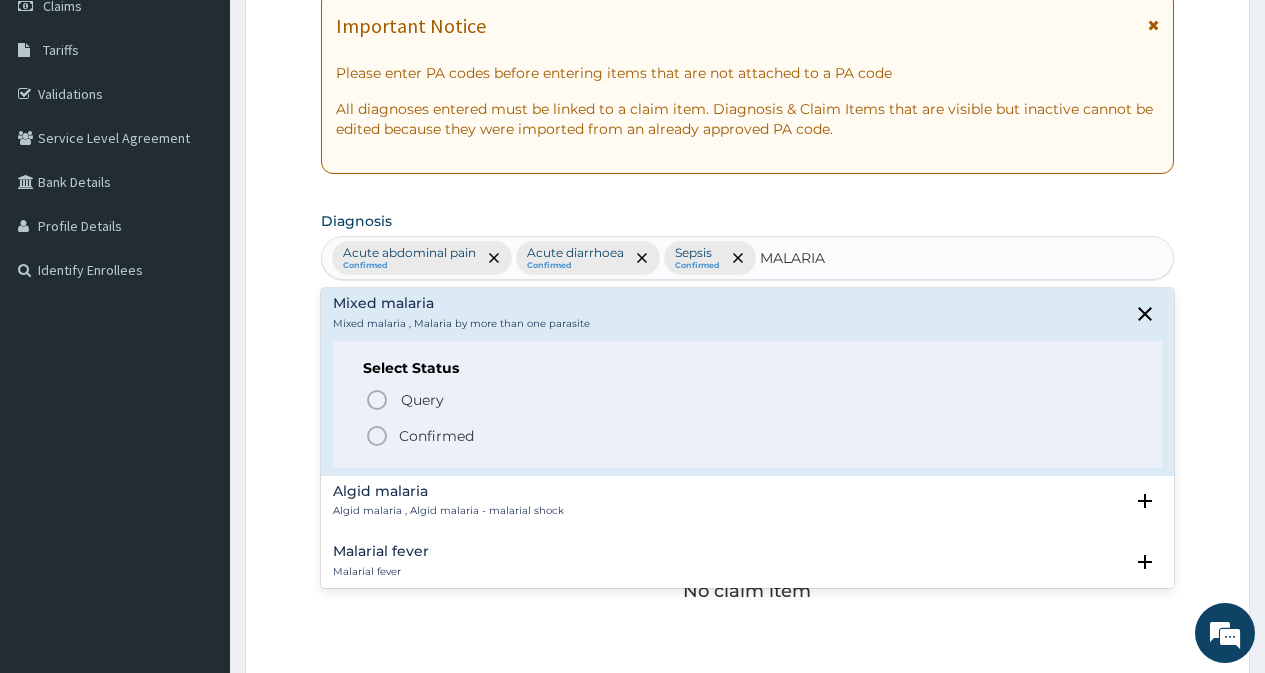 click 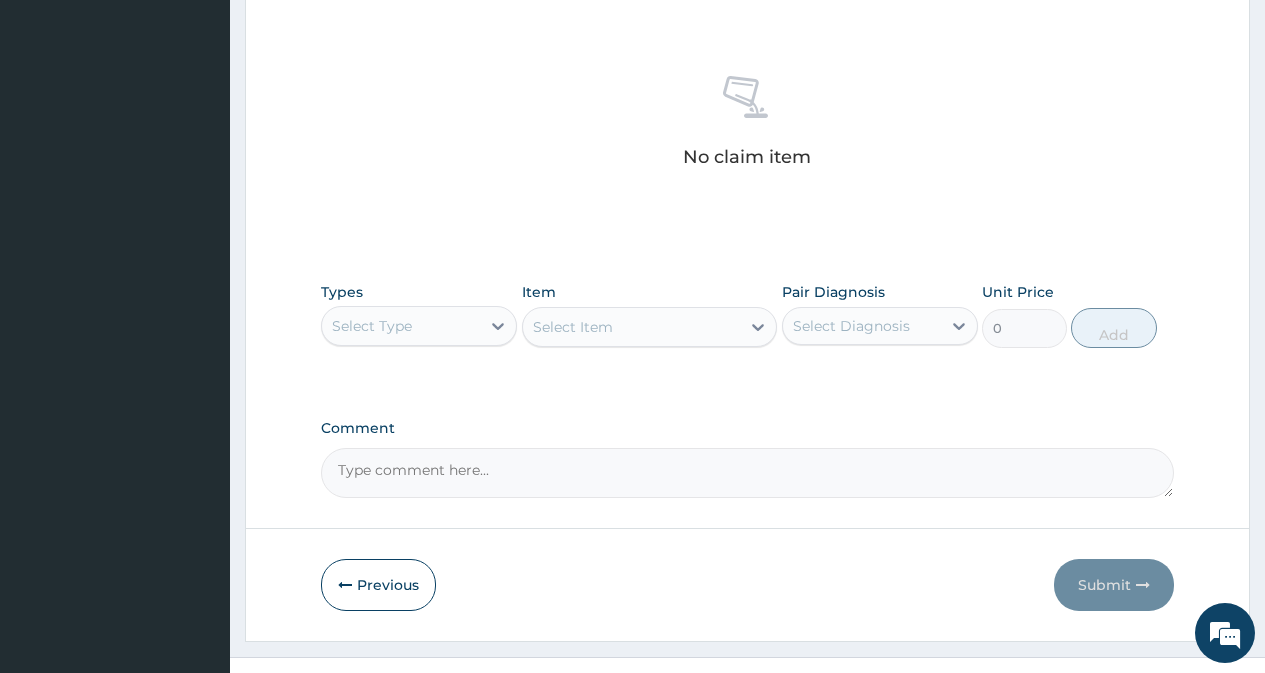 scroll, scrollTop: 769, scrollLeft: 0, axis: vertical 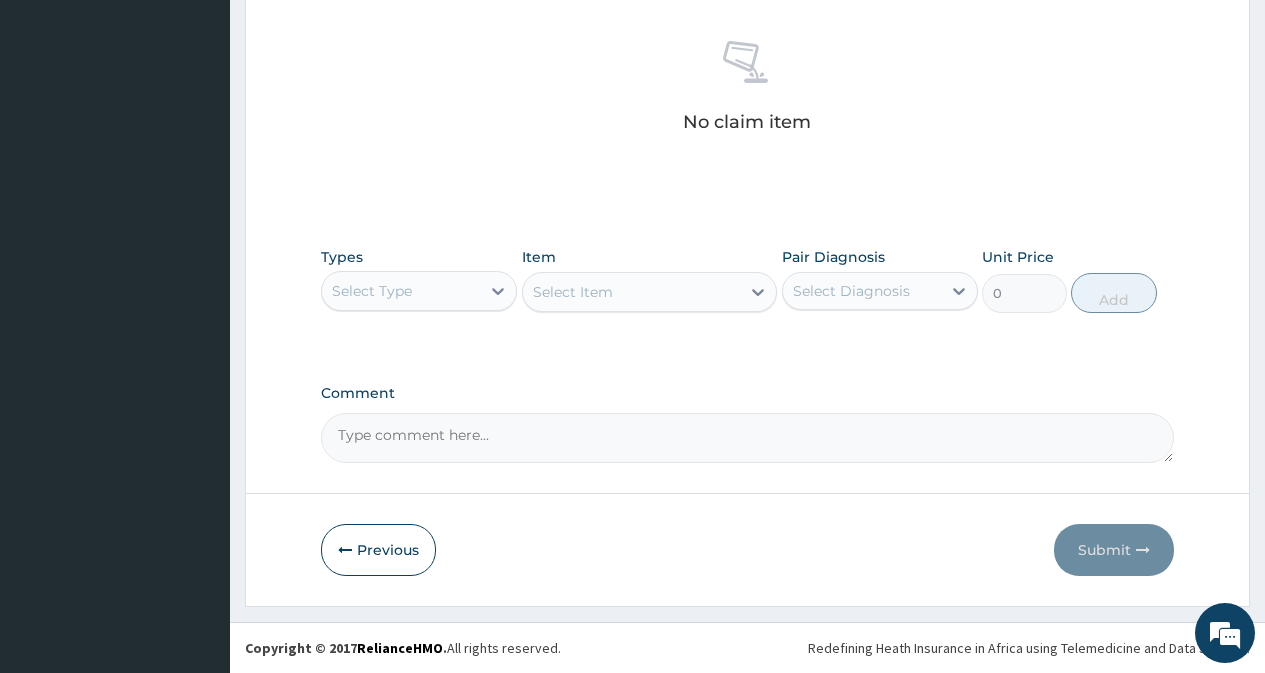 click on "Select Type" at bounding box center (401, 291) 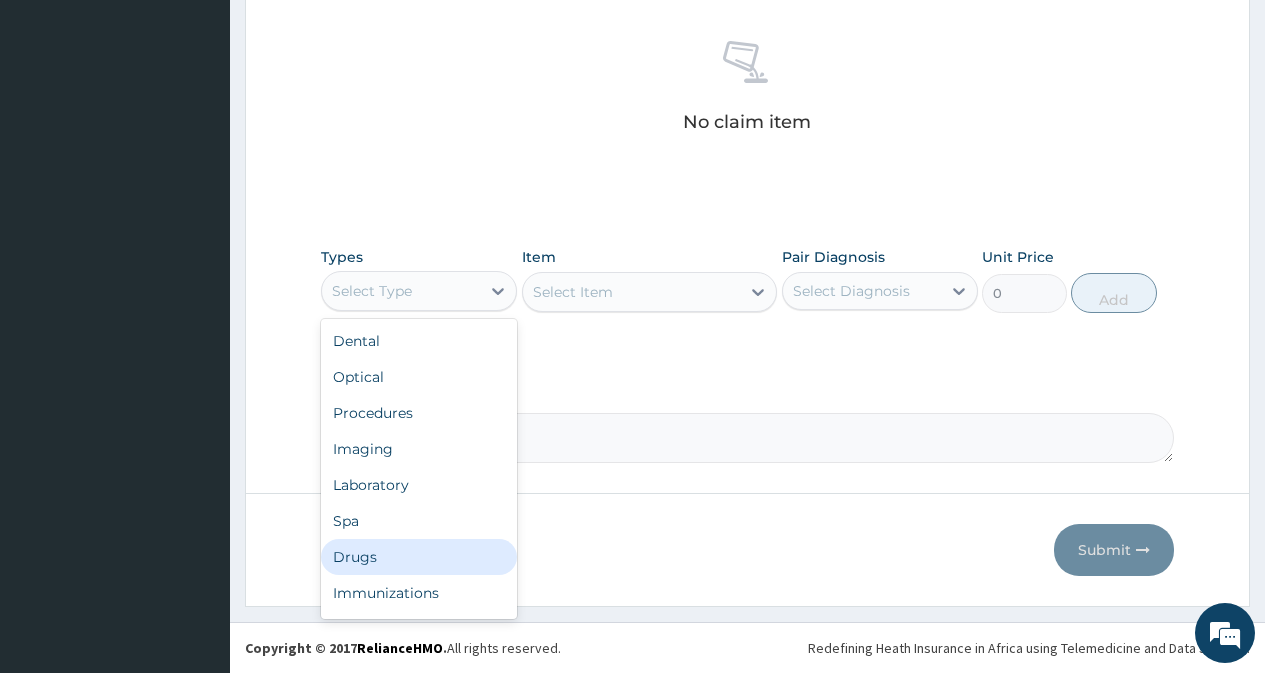 click on "Drugs" at bounding box center (419, 557) 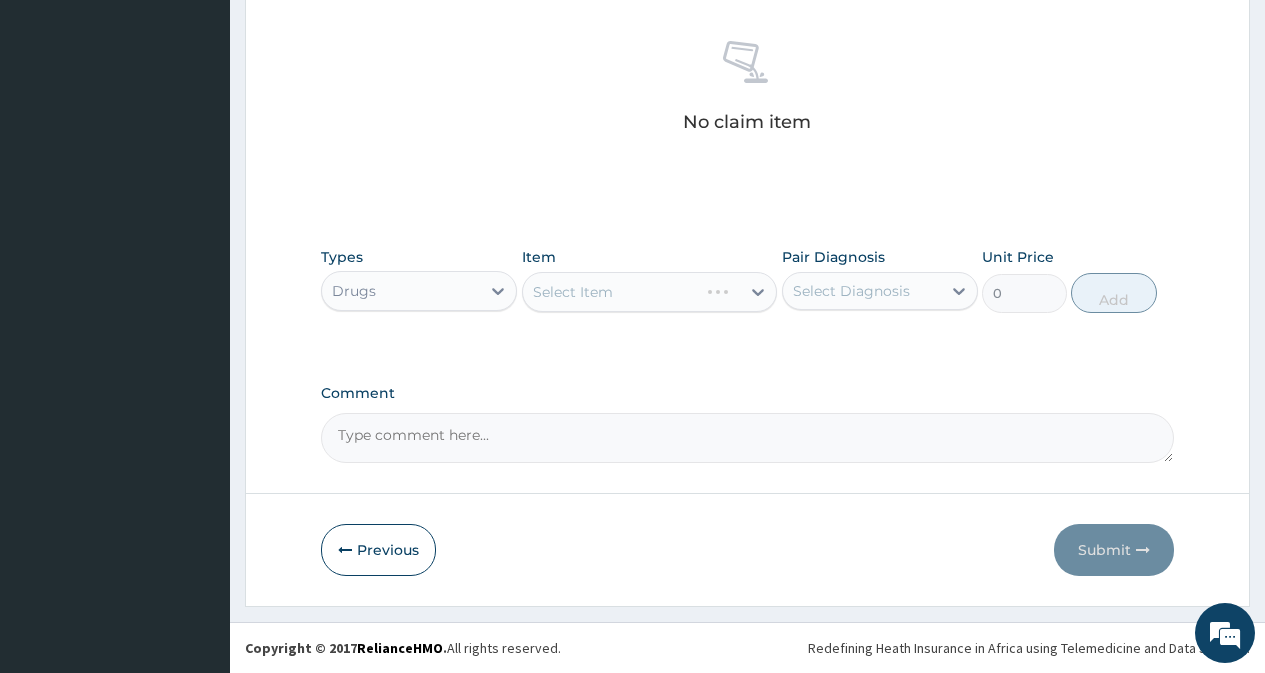drag, startPoint x: 808, startPoint y: 294, endPoint x: 809, endPoint y: 304, distance: 10.049875 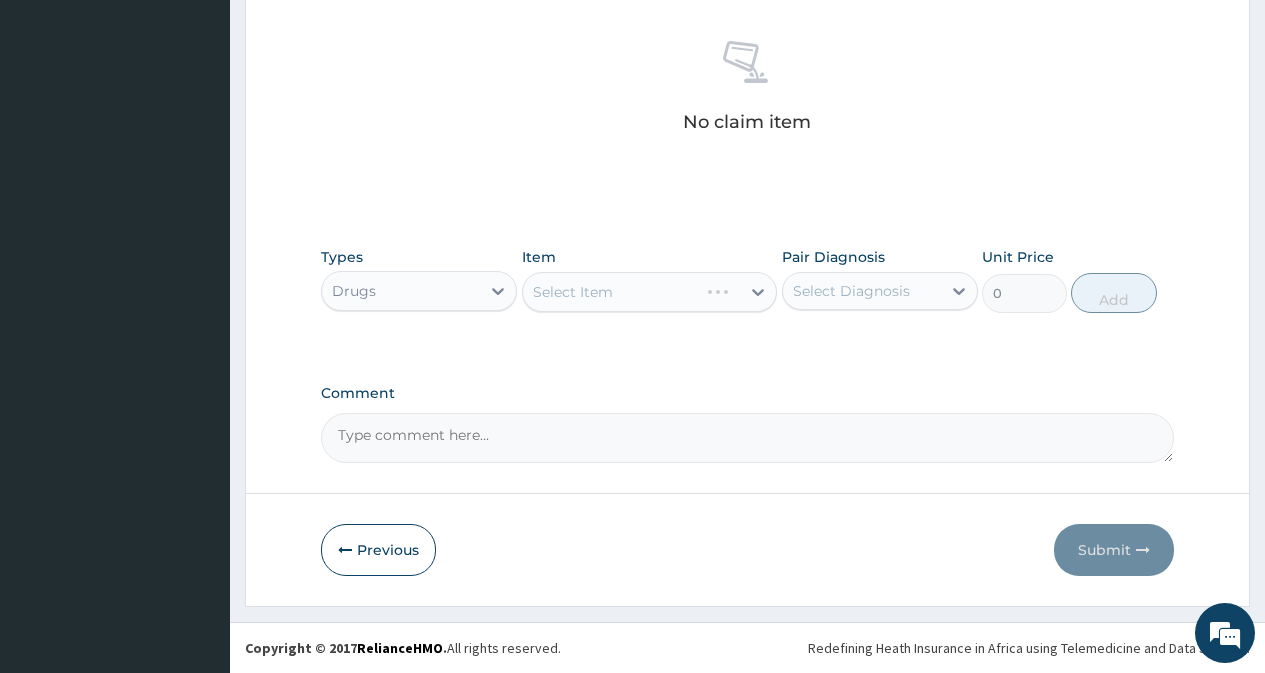 click on "Select Diagnosis" at bounding box center (851, 291) 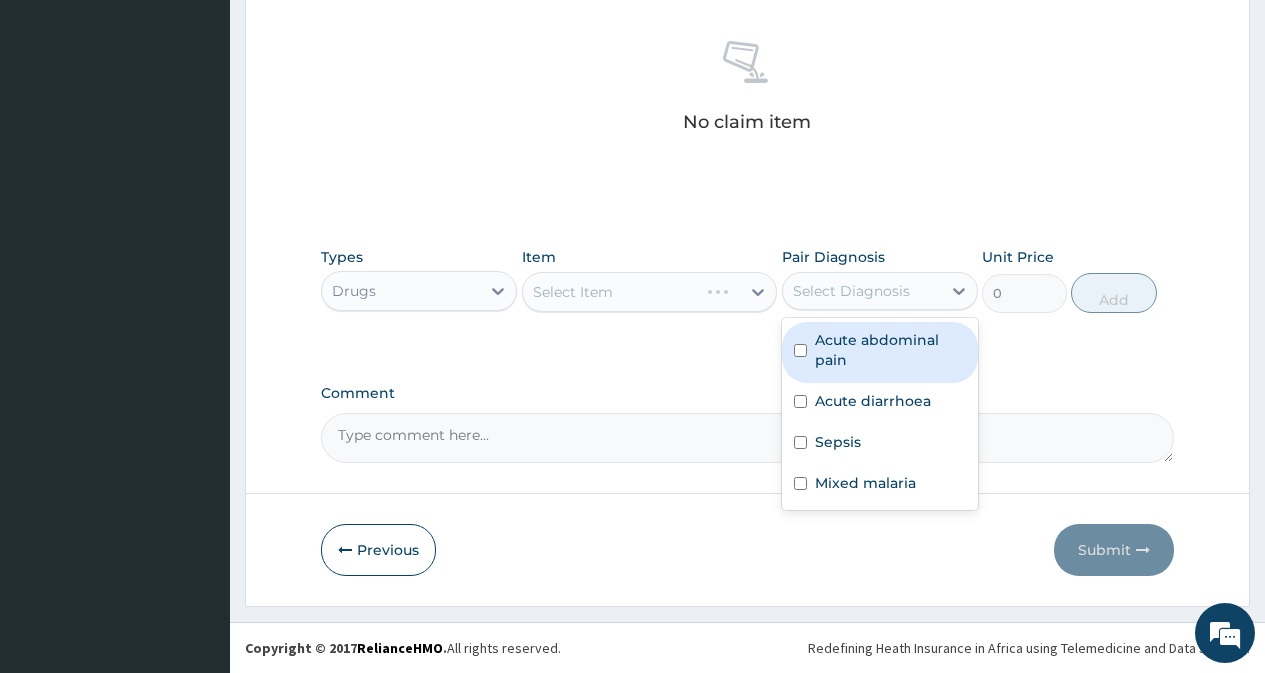 click on "Acute abdominal pain" at bounding box center [880, 352] 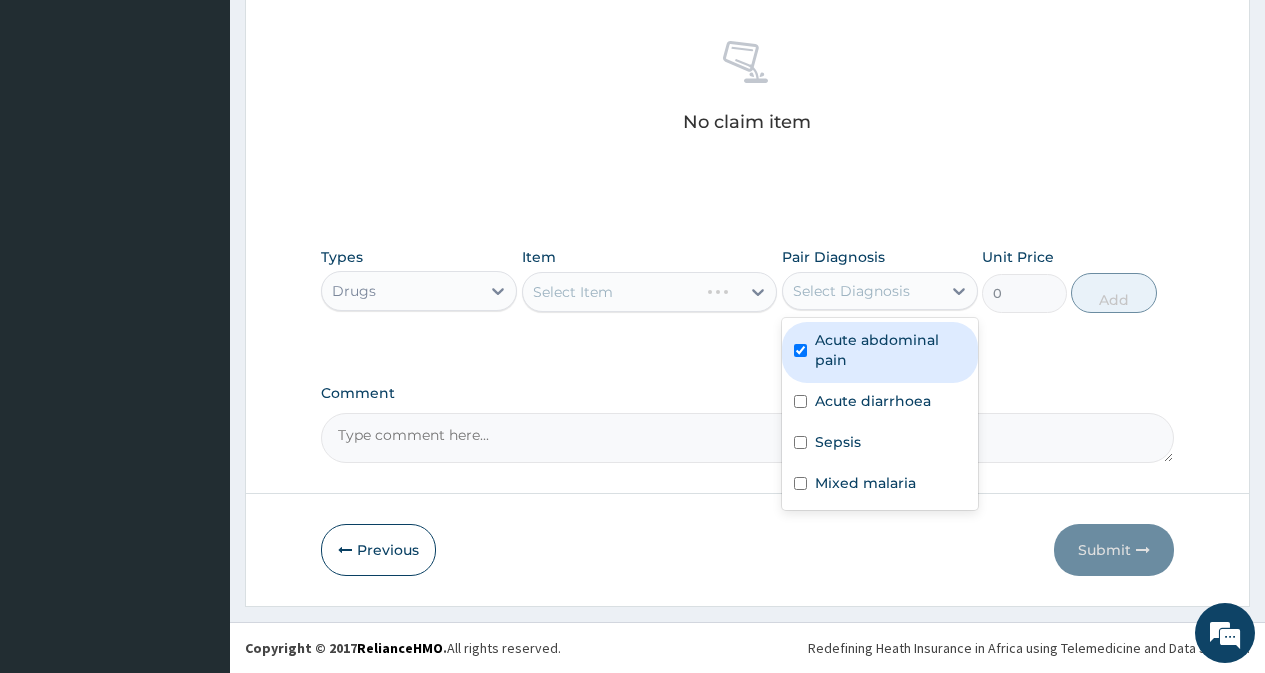 checkbox on "true" 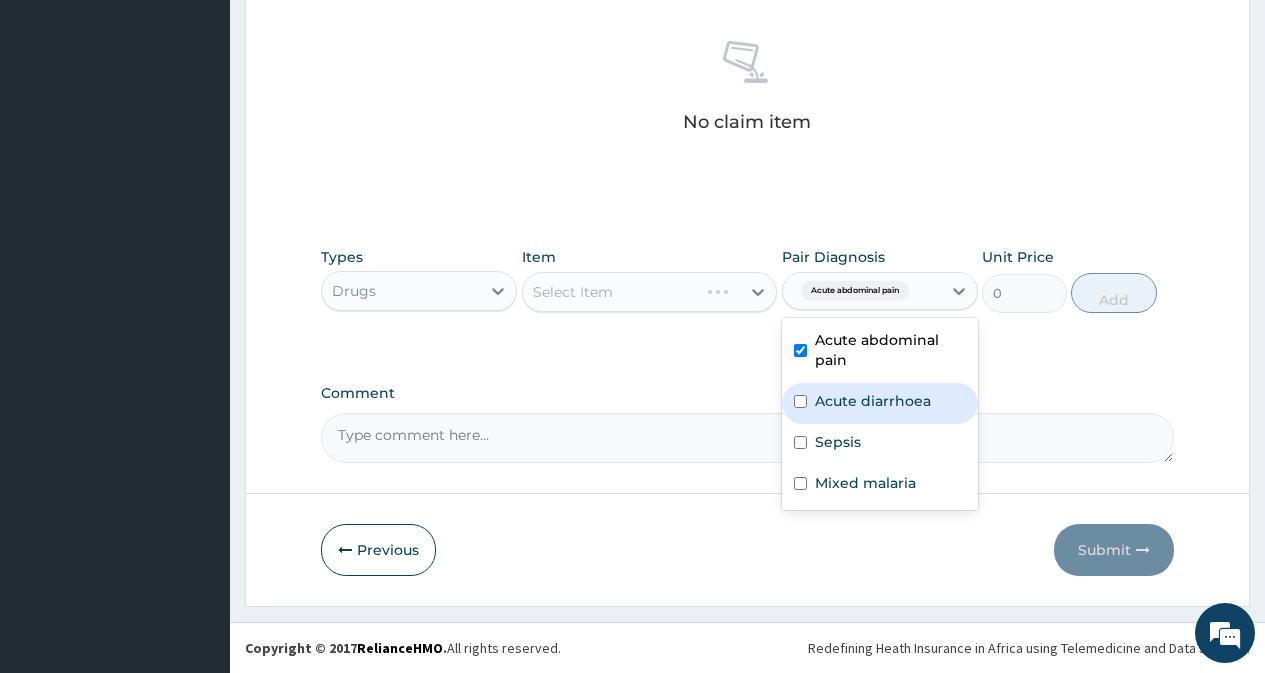 click on "Acute diarrhoea" at bounding box center (873, 401) 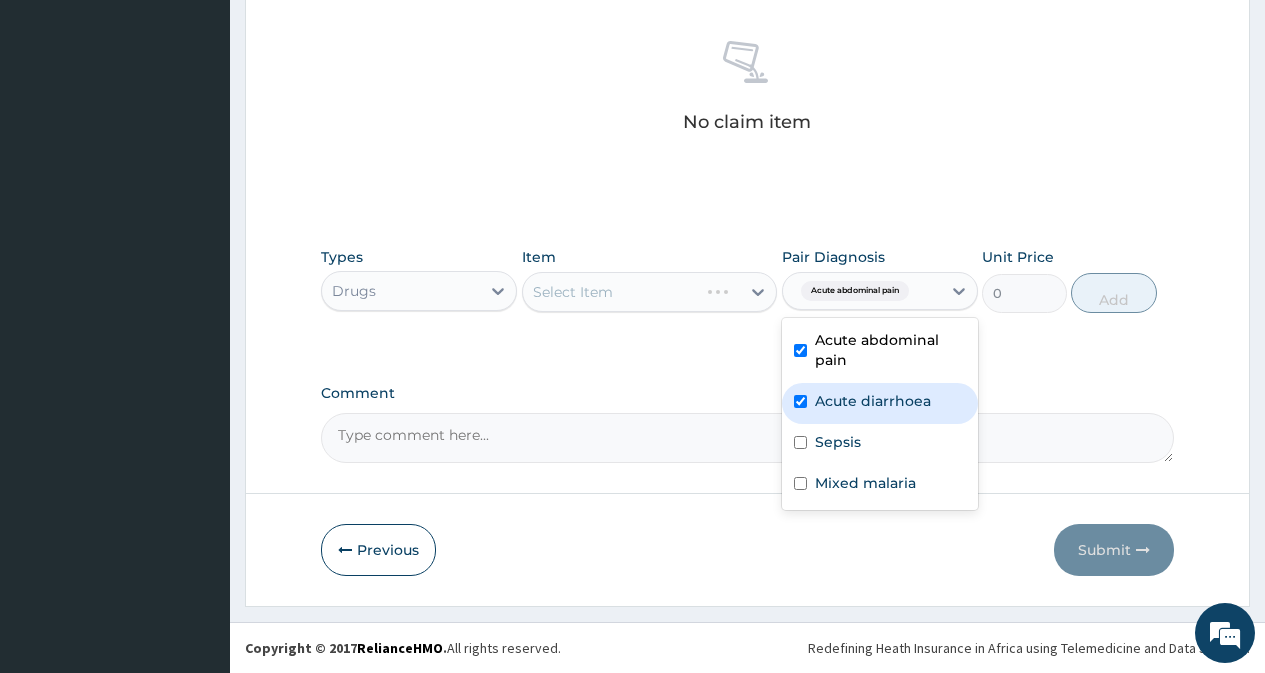 checkbox on "true" 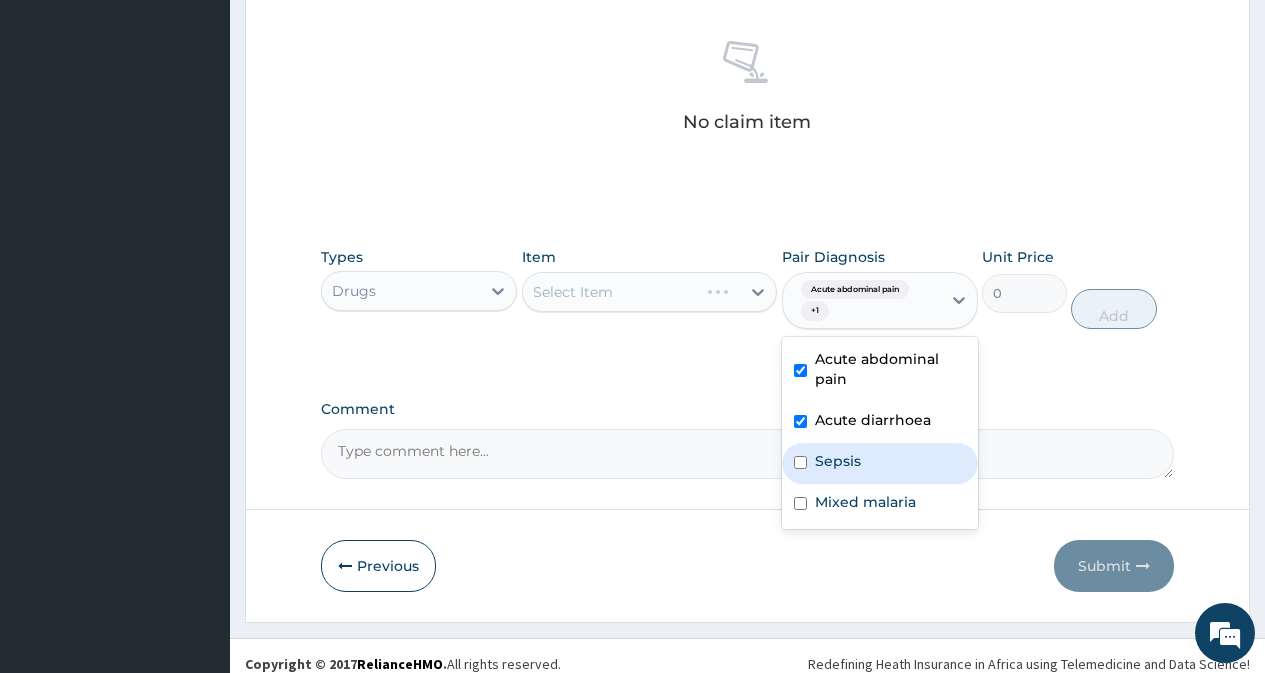 click on "Sepsis" at bounding box center [880, 463] 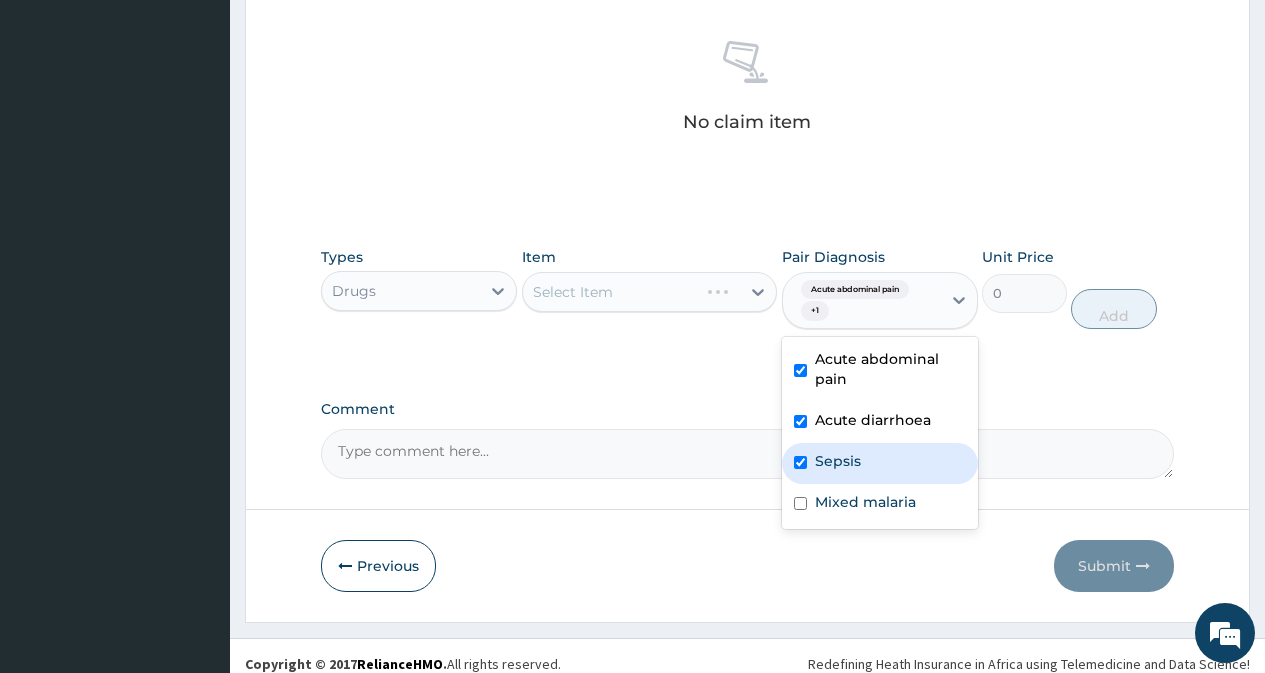 checkbox on "true" 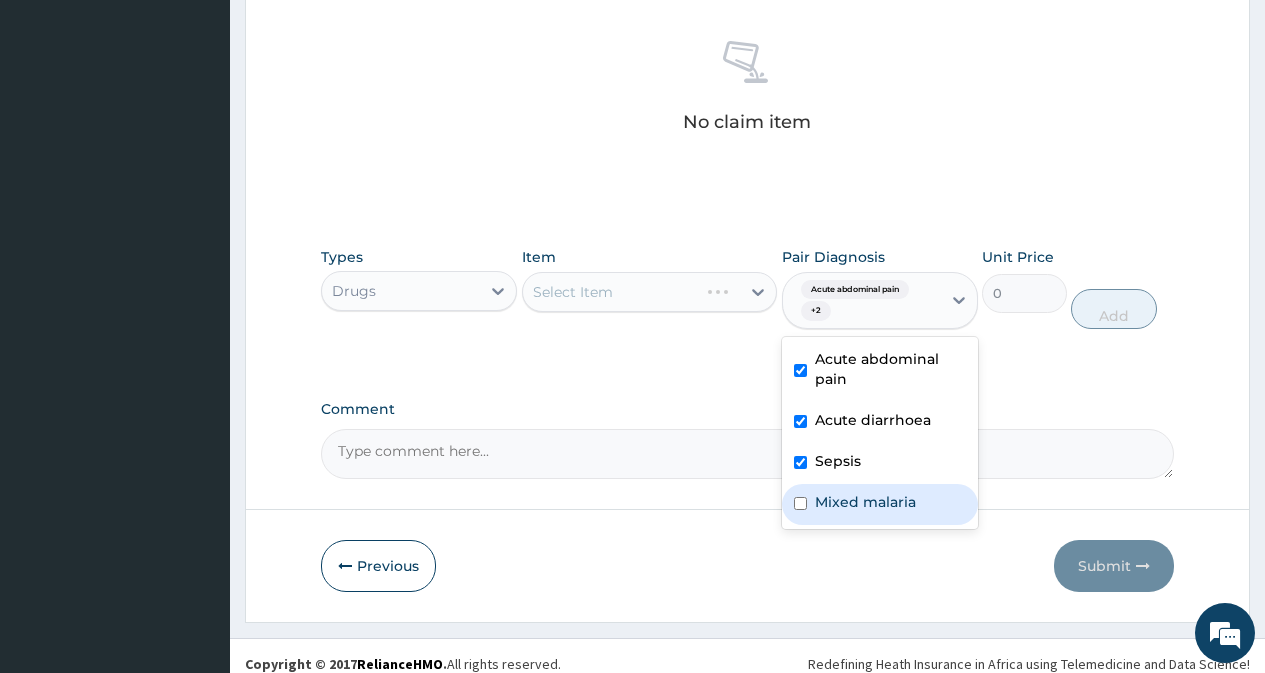click on "Mixed malaria" at bounding box center (880, 504) 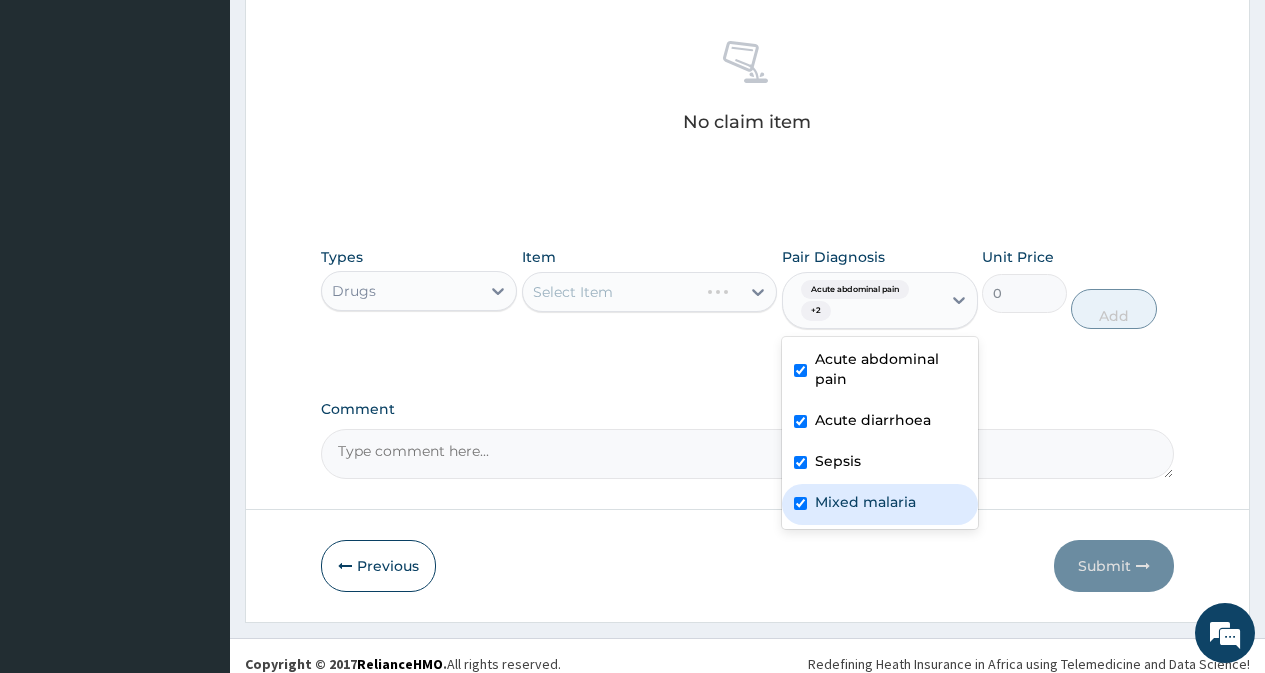 checkbox on "true" 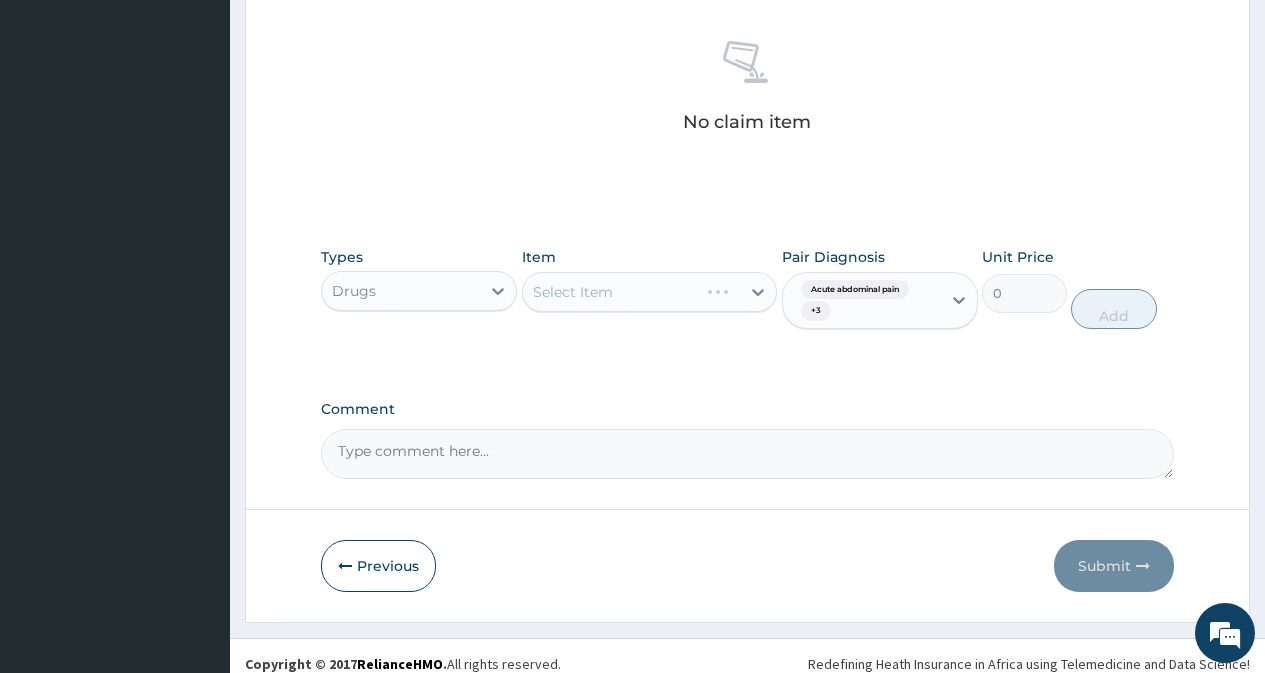 click on "Select Item" at bounding box center (650, 292) 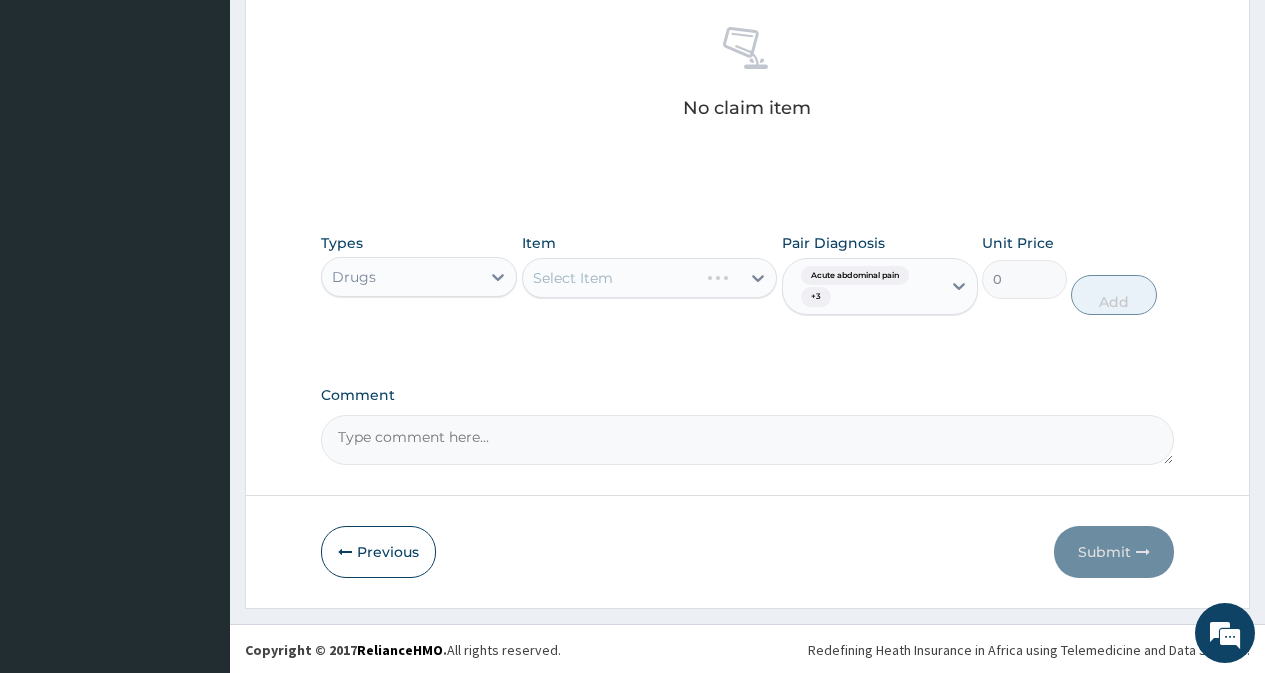scroll, scrollTop: 785, scrollLeft: 0, axis: vertical 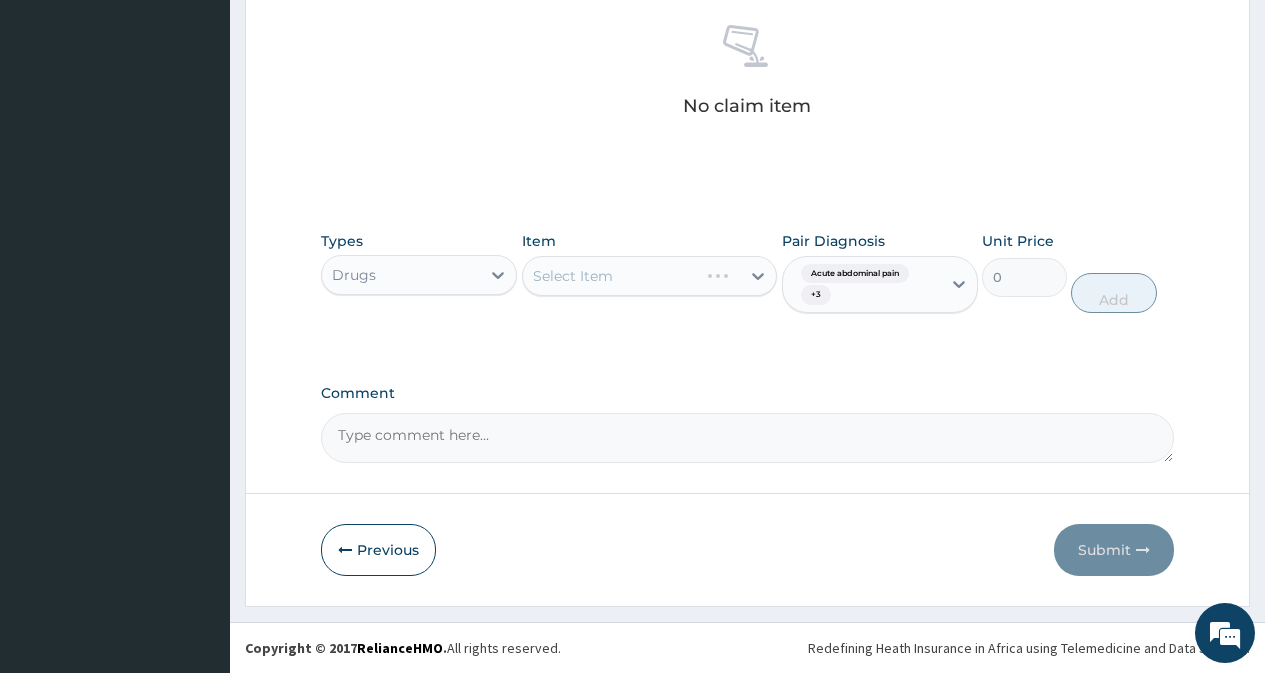 click on "Select Item" at bounding box center [650, 276] 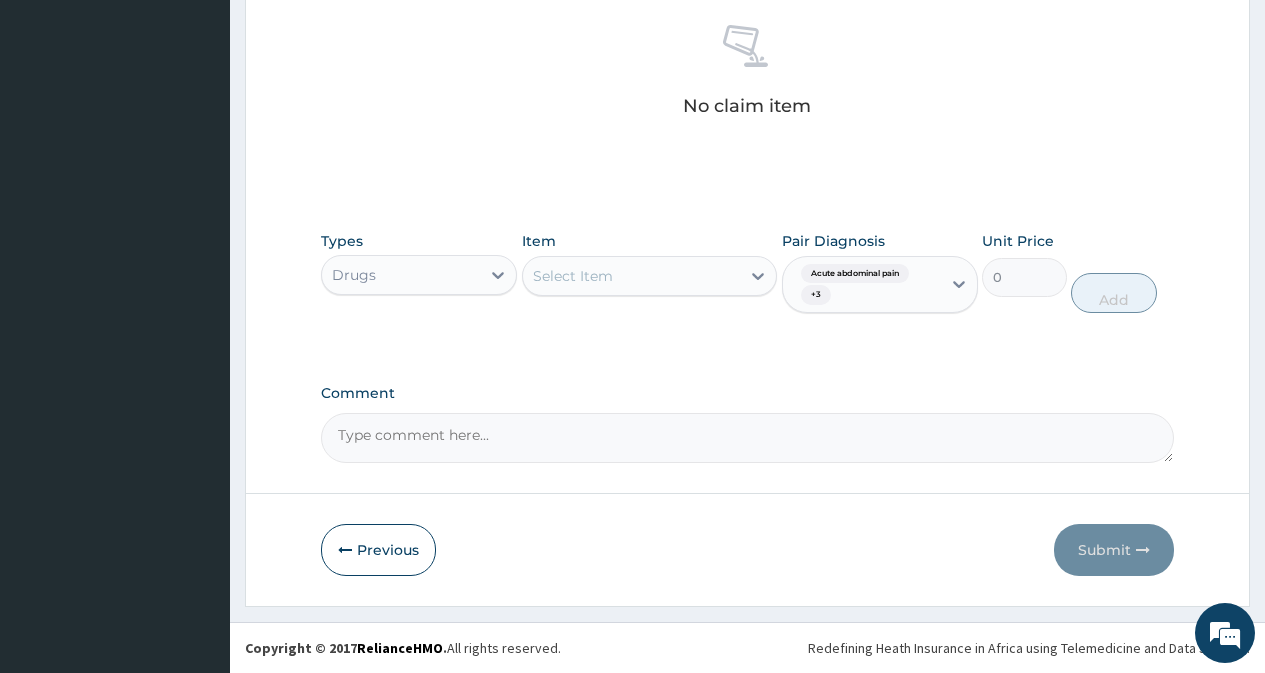 click on "Select Item" at bounding box center [632, 276] 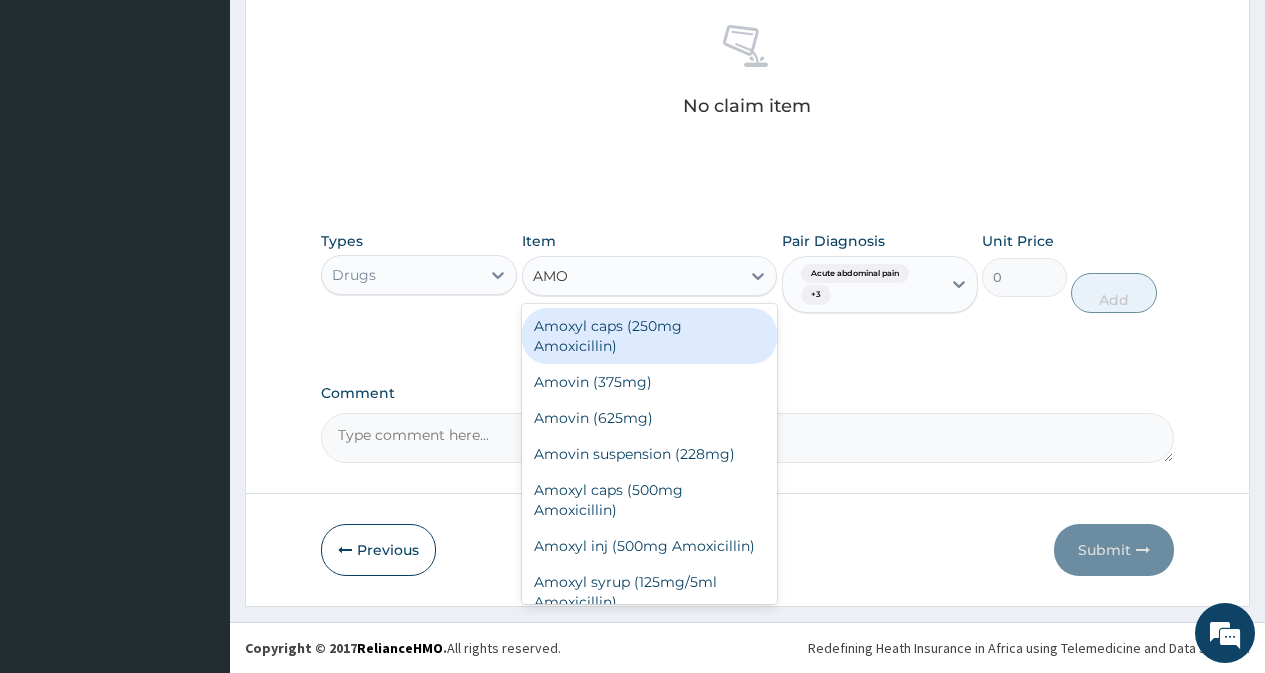 type on "AMOX" 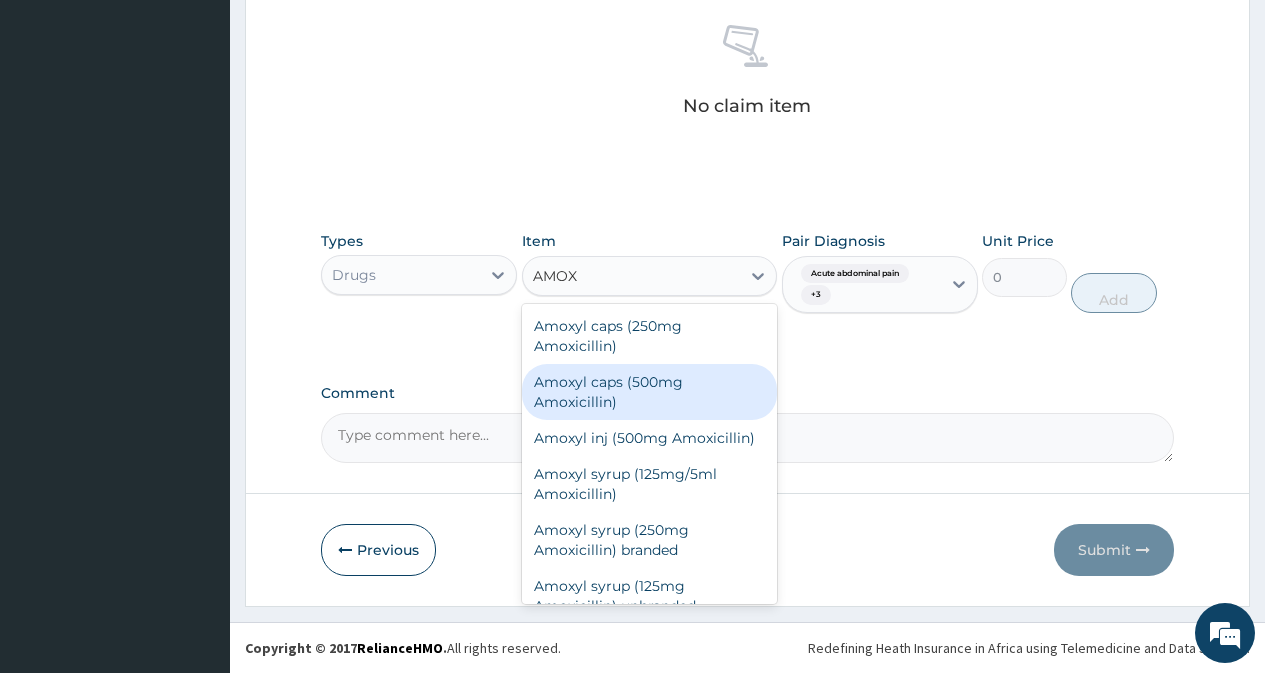 click on "Amoxyl caps (500mg Amoxicillin)" at bounding box center [650, 392] 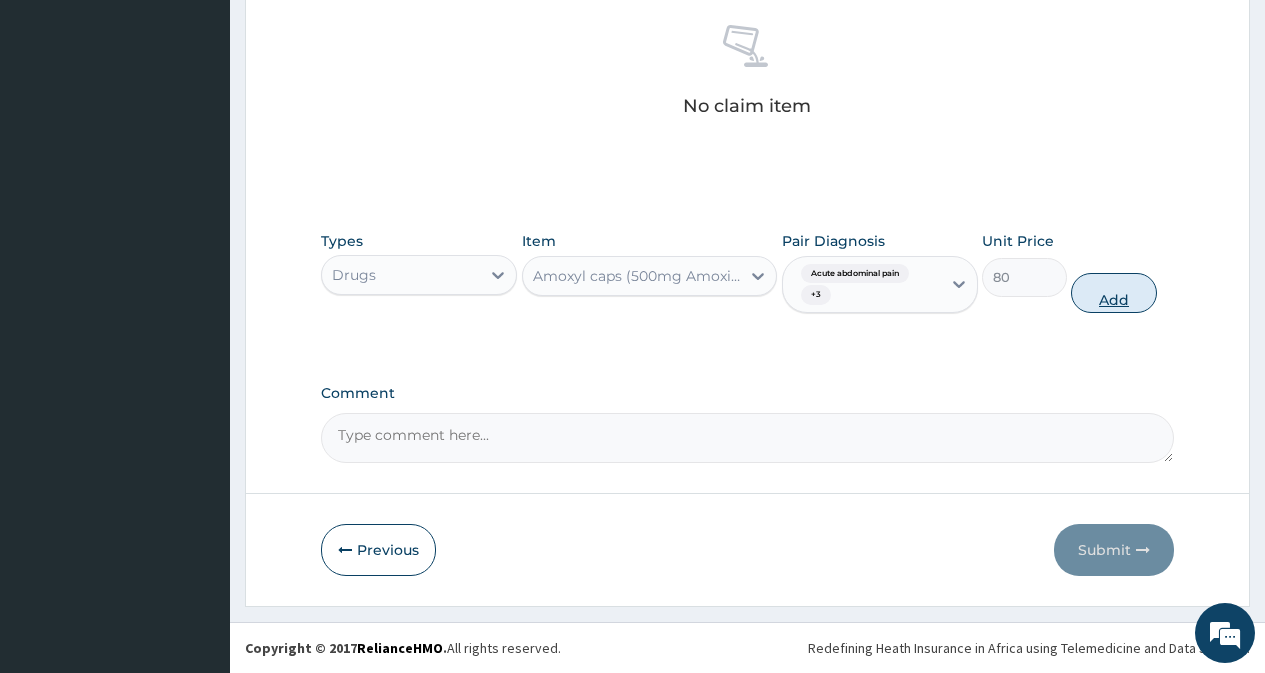 click on "Add" at bounding box center (1113, 293) 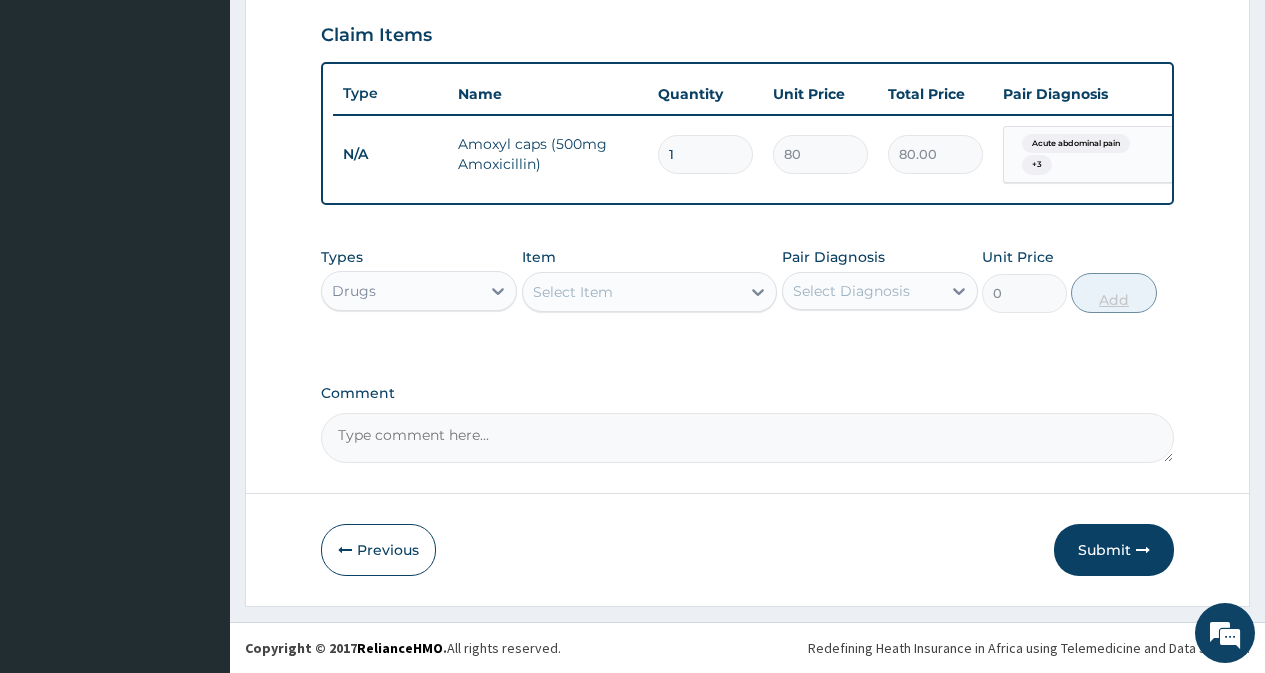 scroll, scrollTop: 697, scrollLeft: 0, axis: vertical 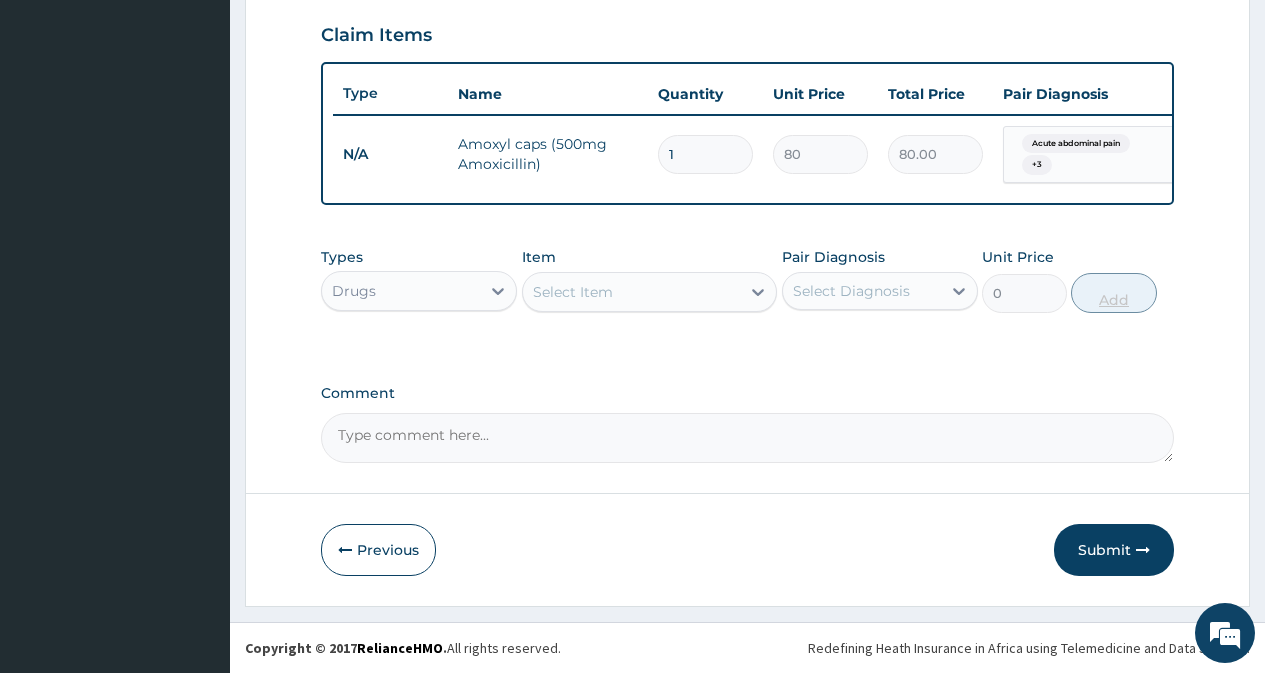 type on "1680.00" 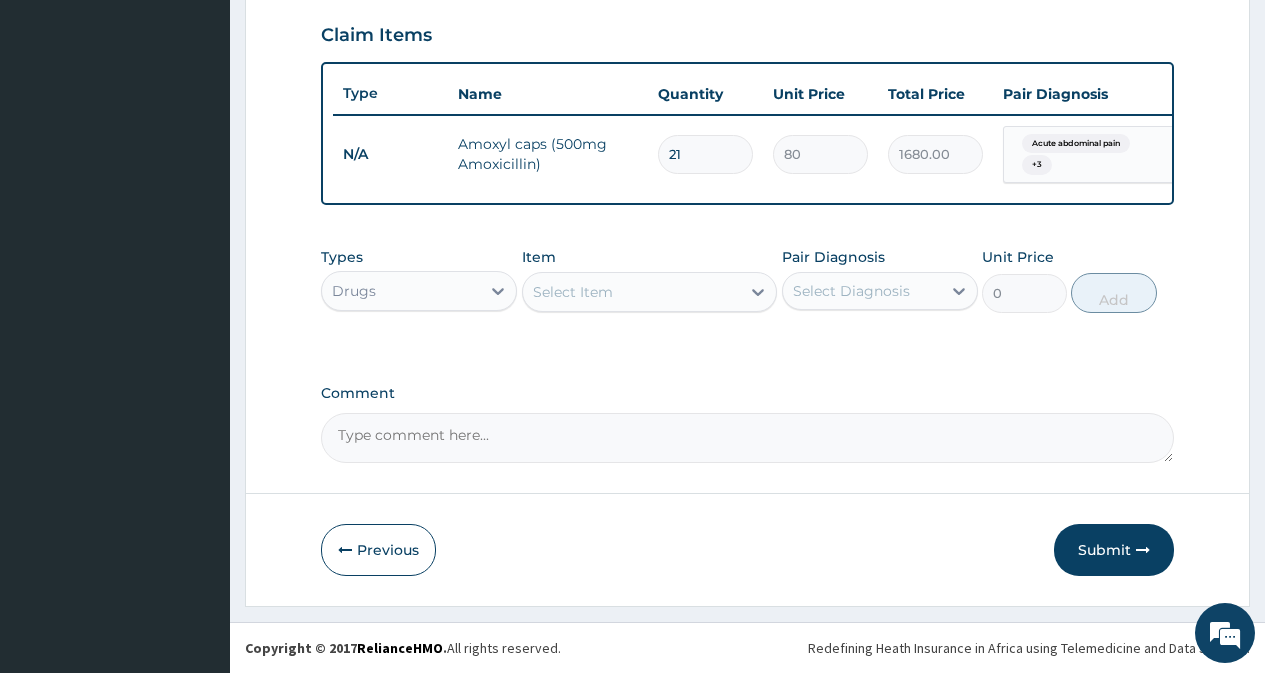 type on "21" 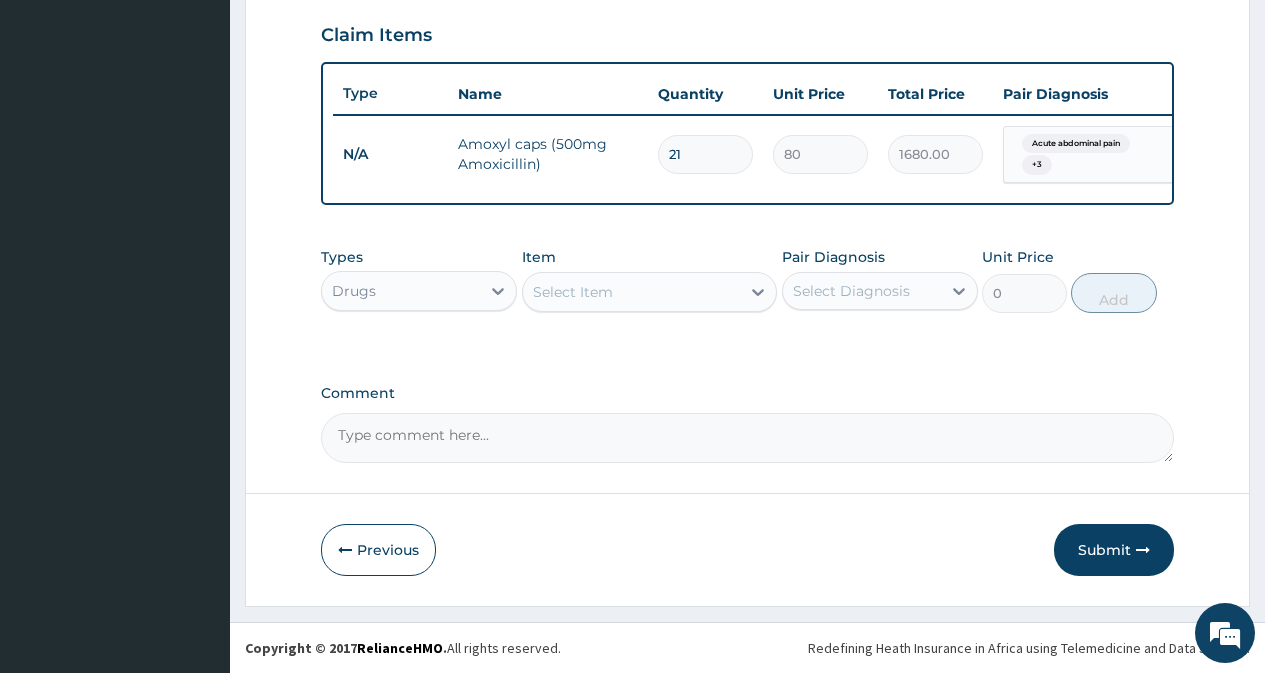 click on "Select Item" at bounding box center (632, 292) 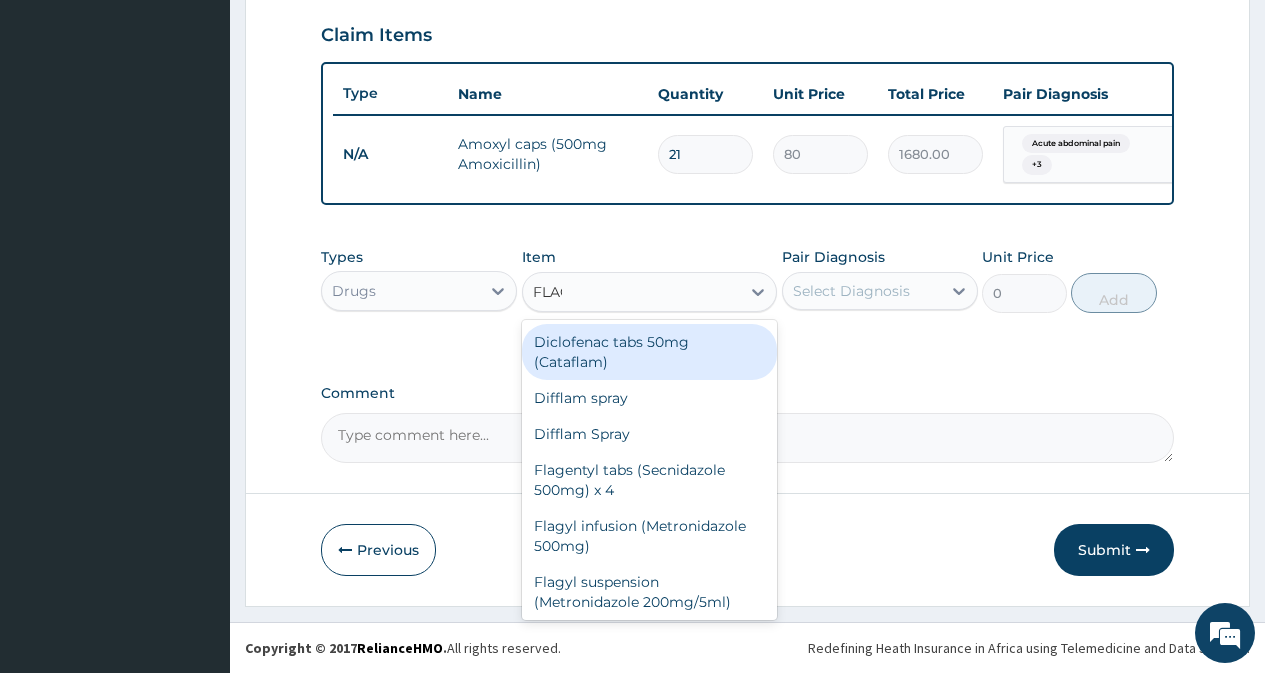 type on "FLAGY" 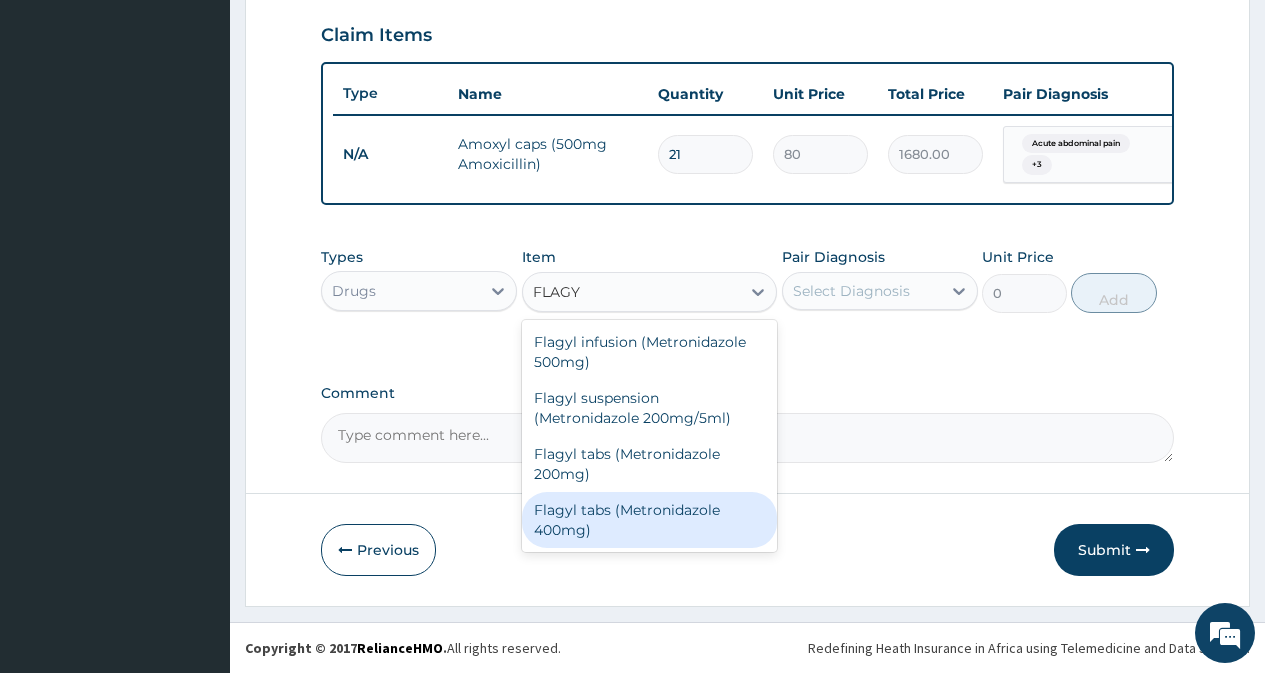 click on "Flagyl tabs (Metronidazole 400mg)" at bounding box center (650, 520) 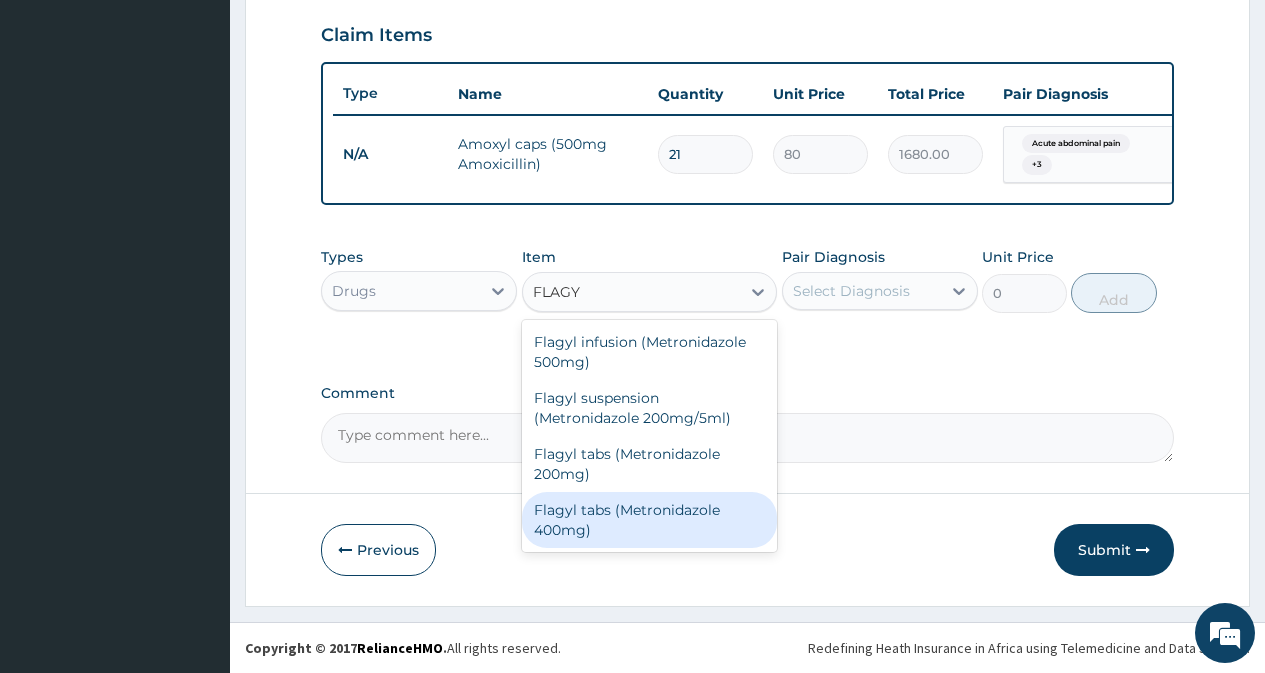 type 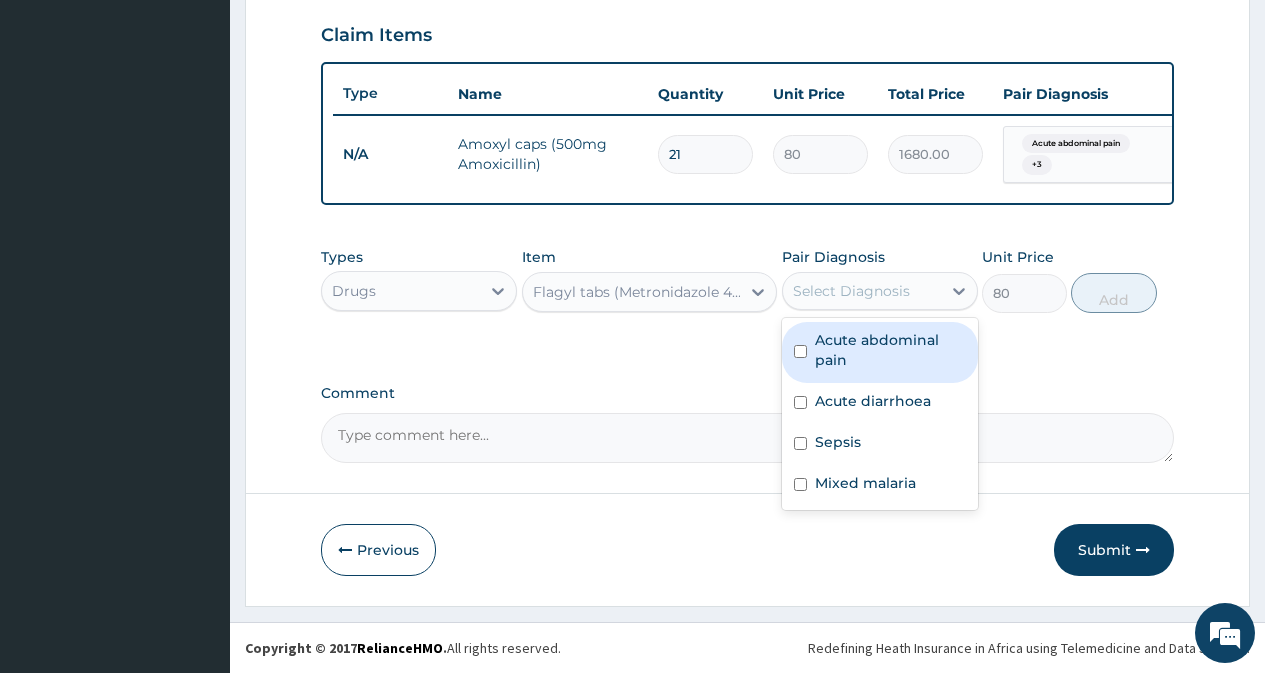 click on "Select Diagnosis" at bounding box center [851, 291] 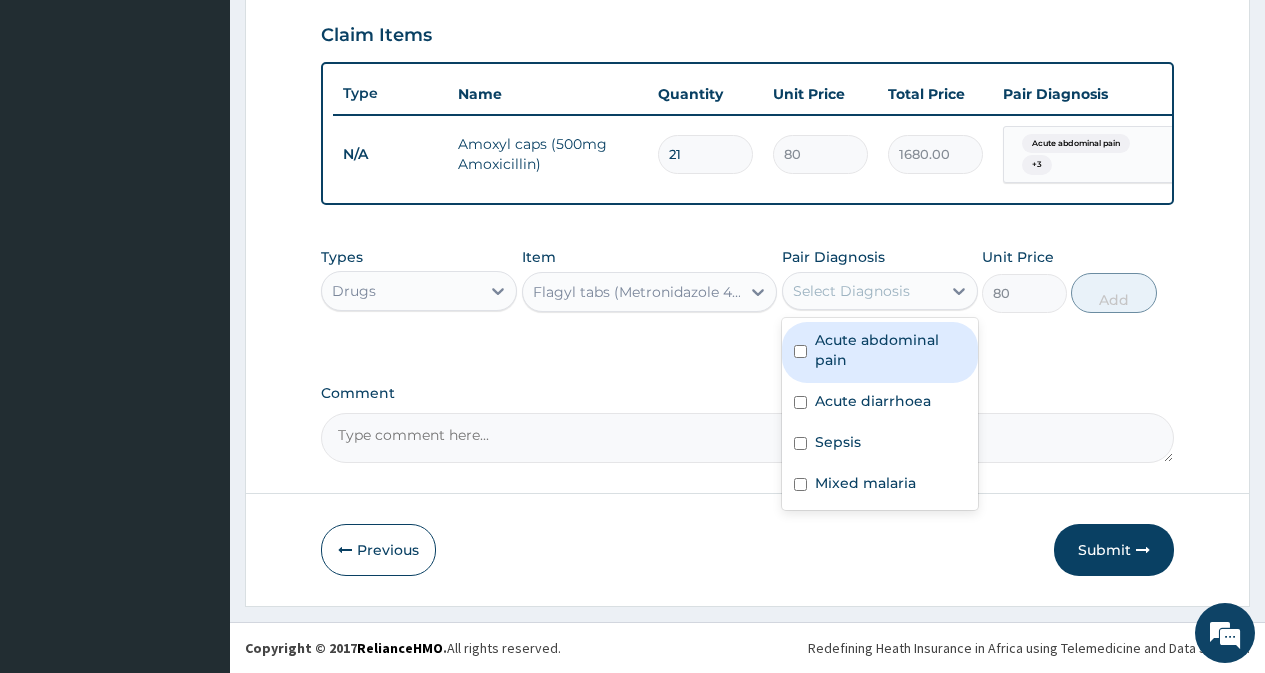 drag, startPoint x: 822, startPoint y: 345, endPoint x: 825, endPoint y: 368, distance: 23.194826 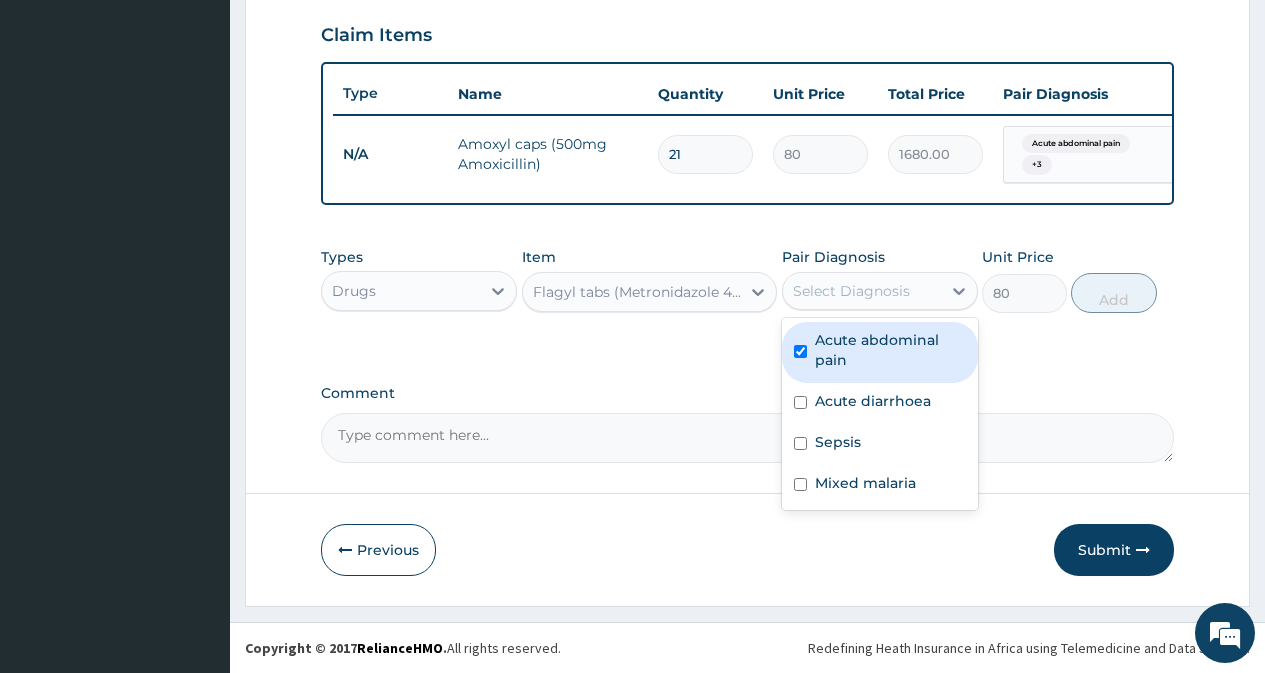 checkbox on "true" 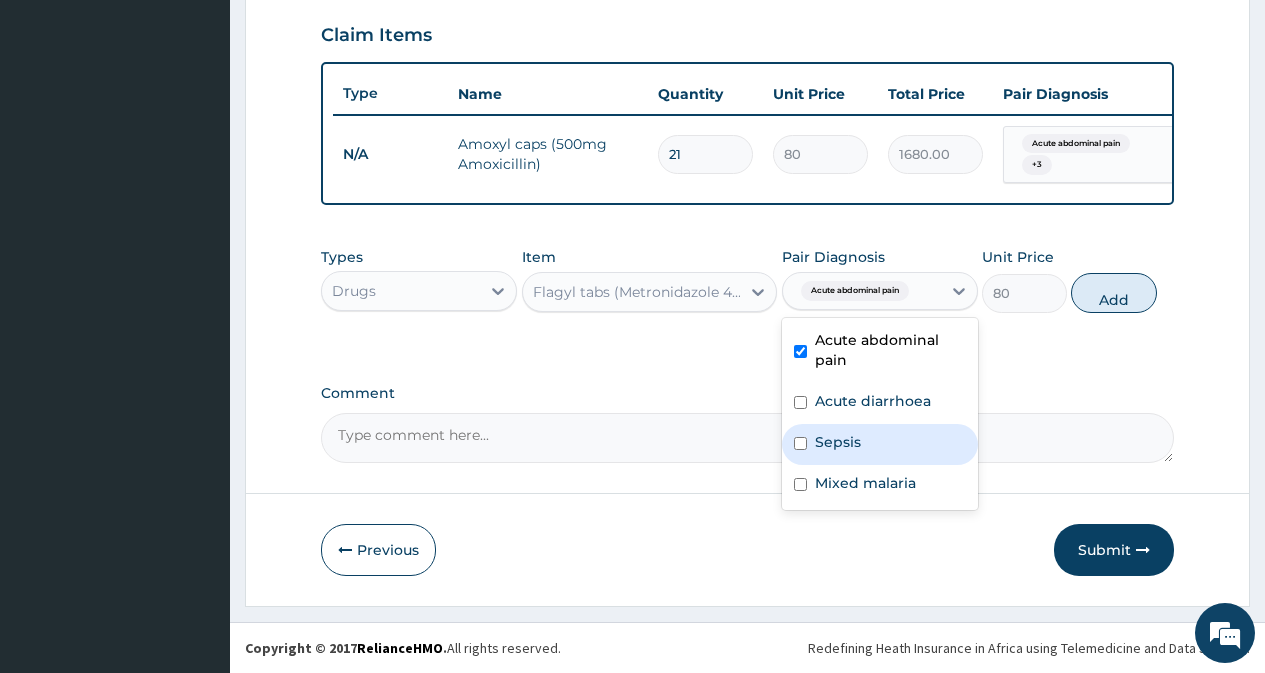 click on "Sepsis" at bounding box center (880, 444) 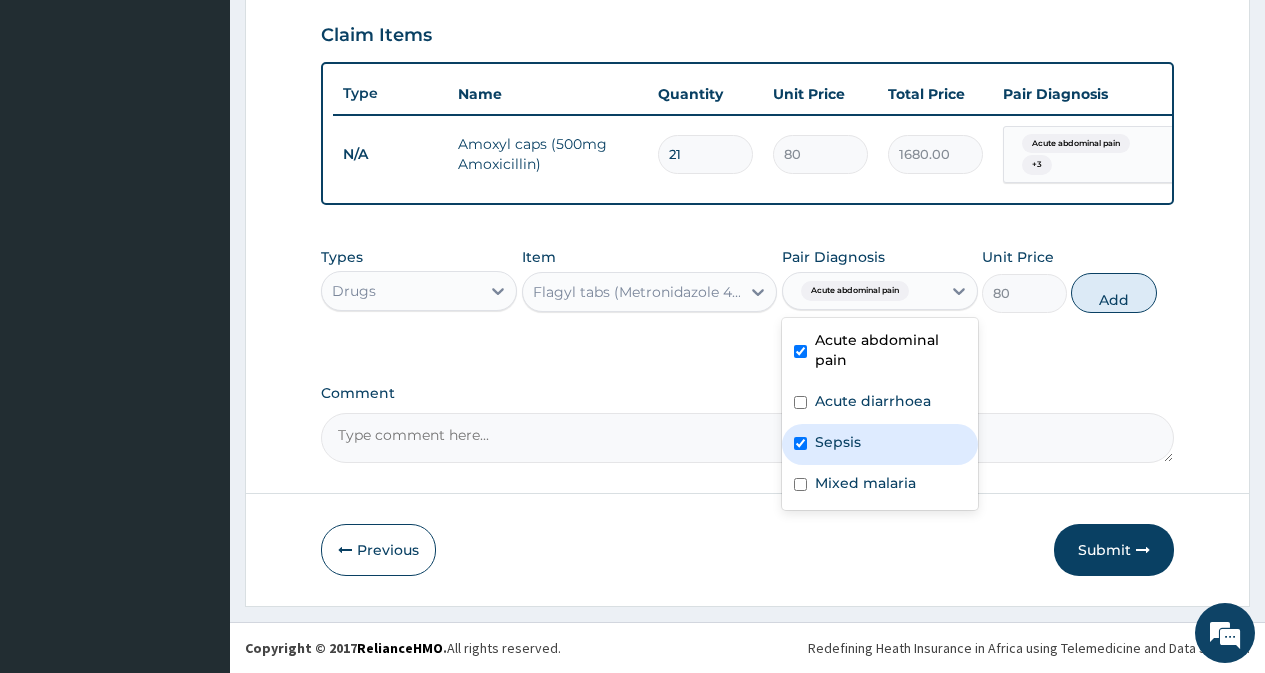 checkbox on "true" 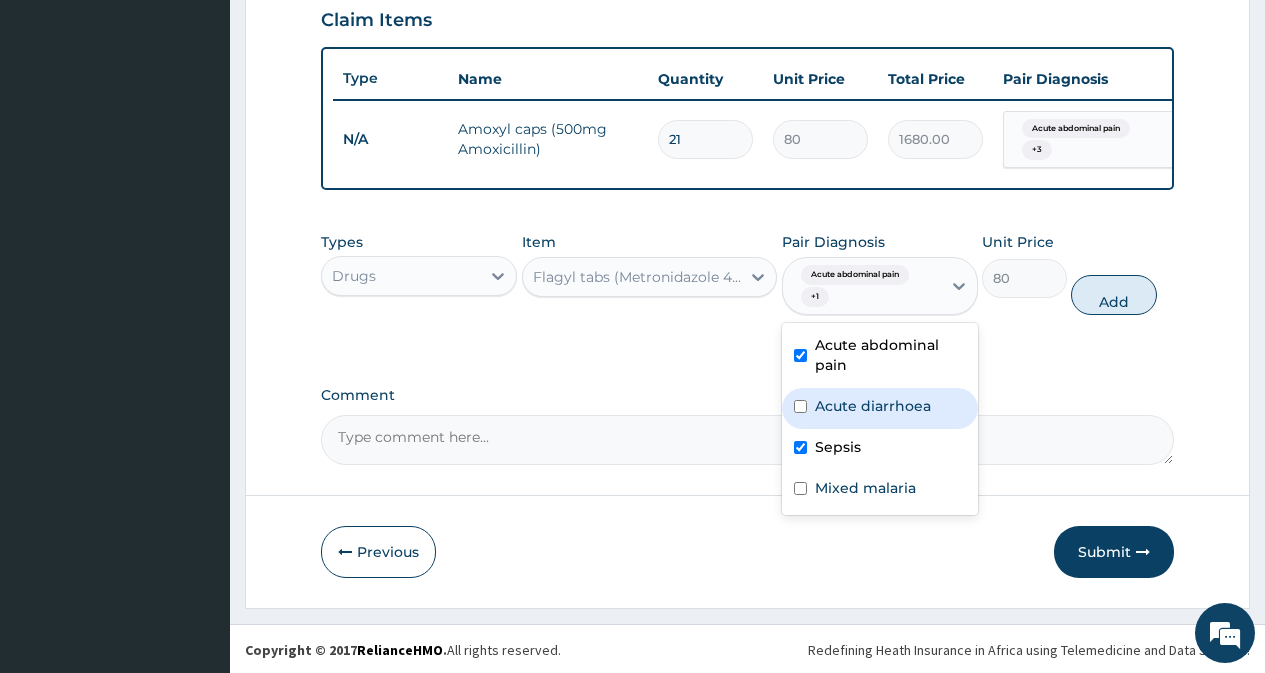 click on "Acute diarrhoea" at bounding box center [873, 406] 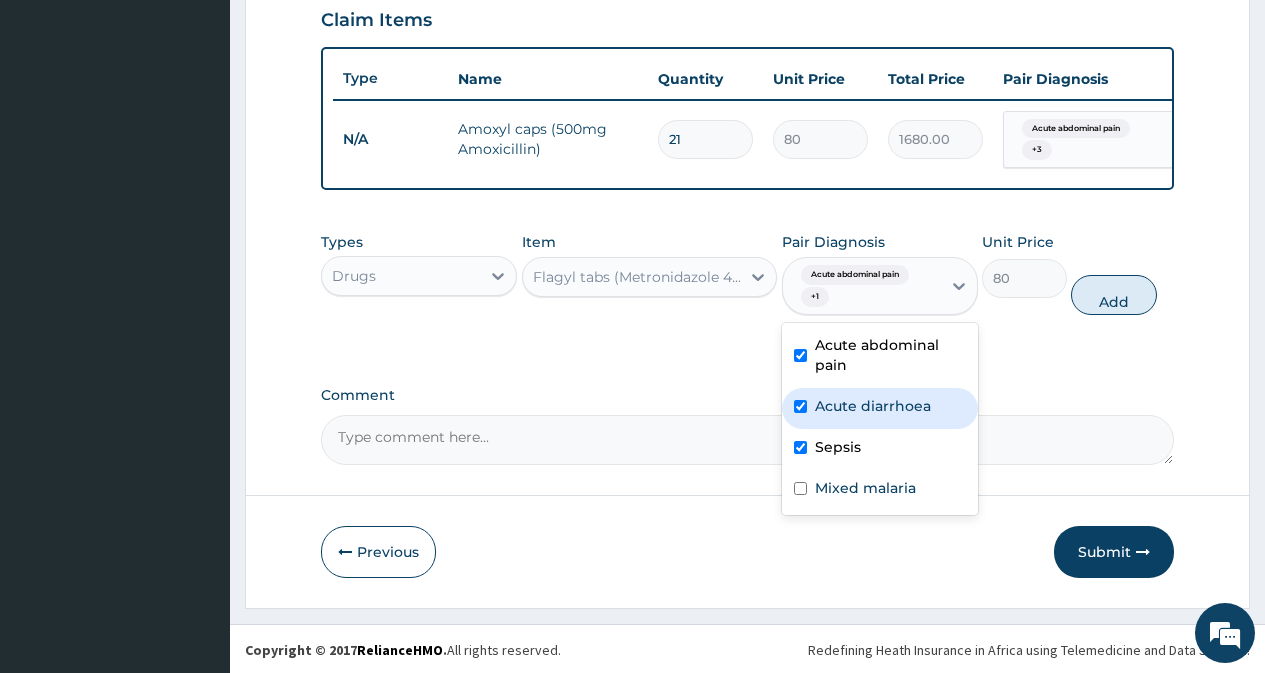 checkbox on "true" 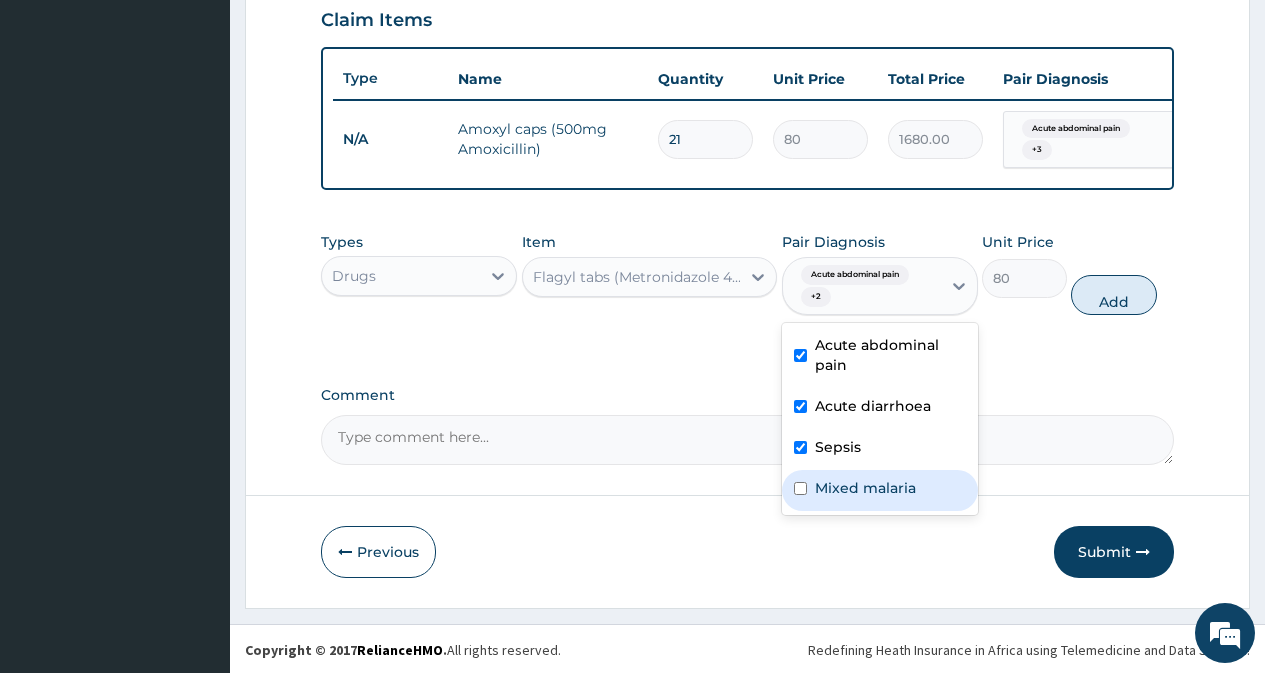 click on "Mixed malaria" at bounding box center (865, 488) 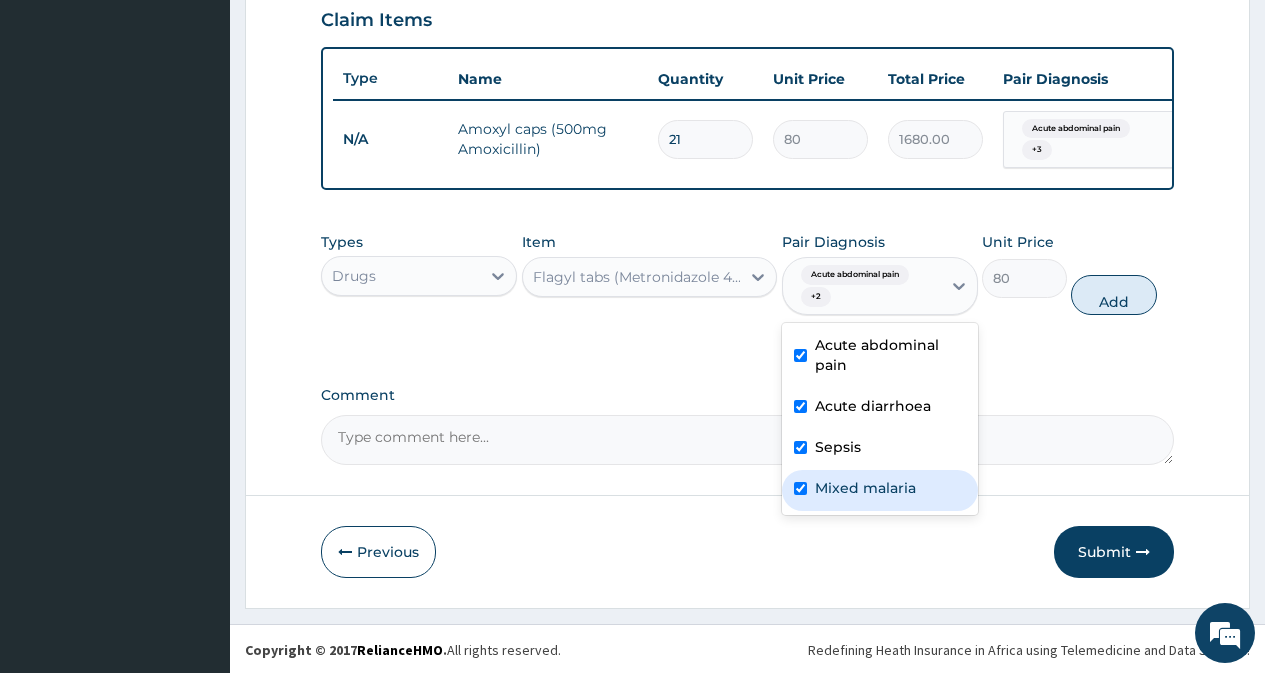 checkbox on "true" 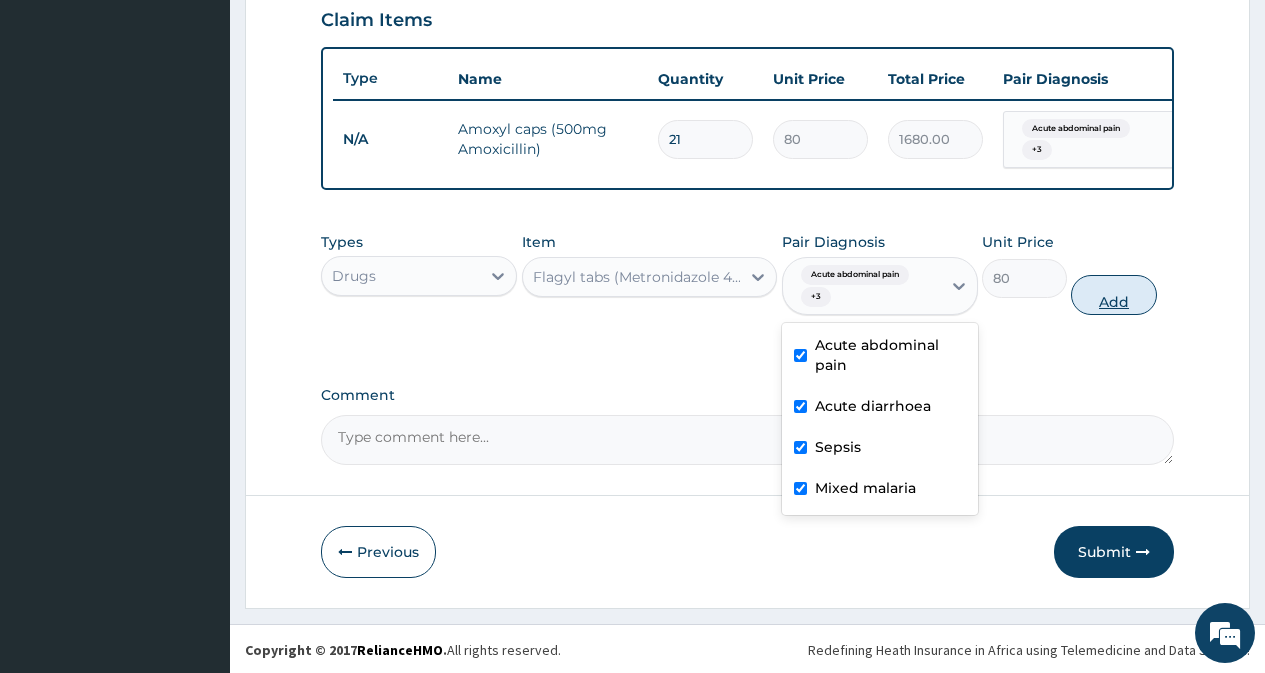 click on "Add" at bounding box center [1113, 295] 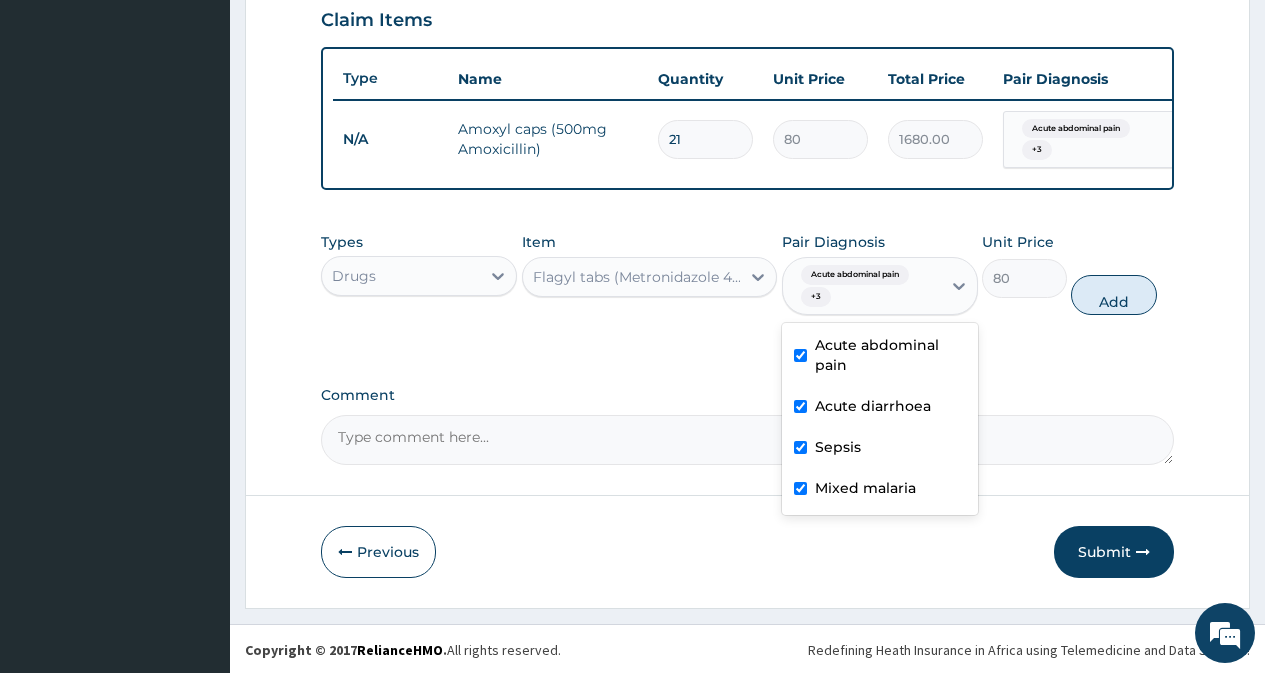 type on "0" 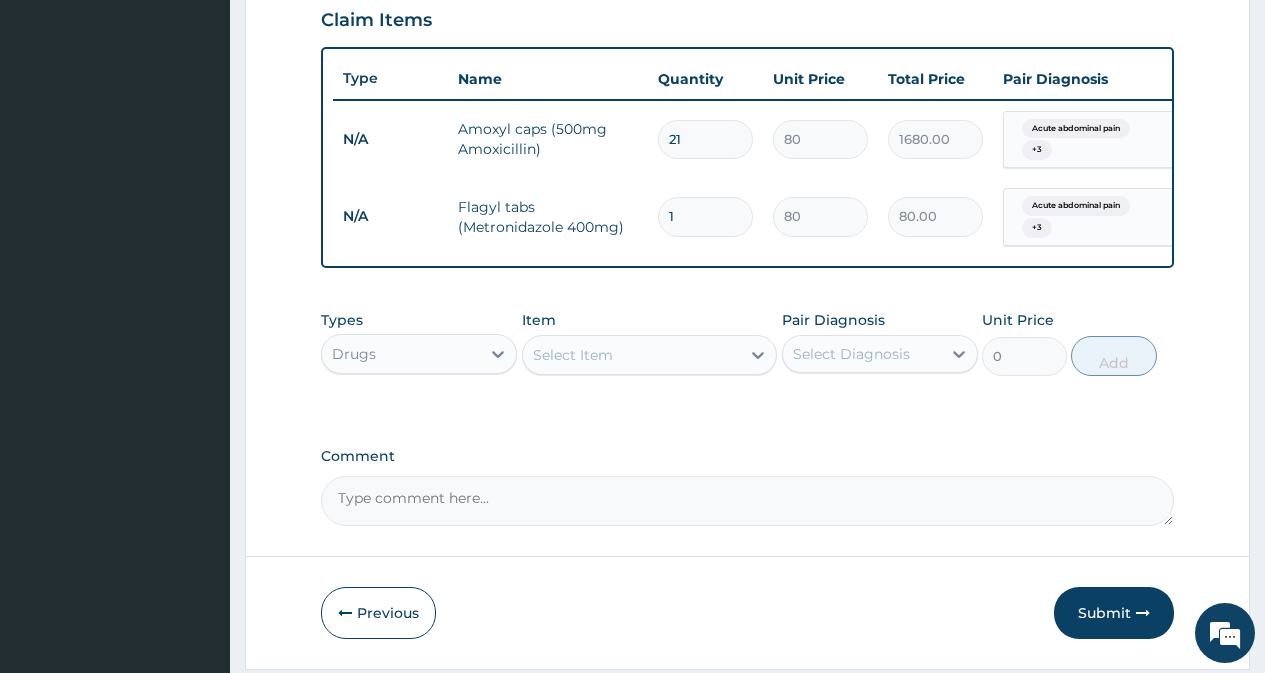 type on "15" 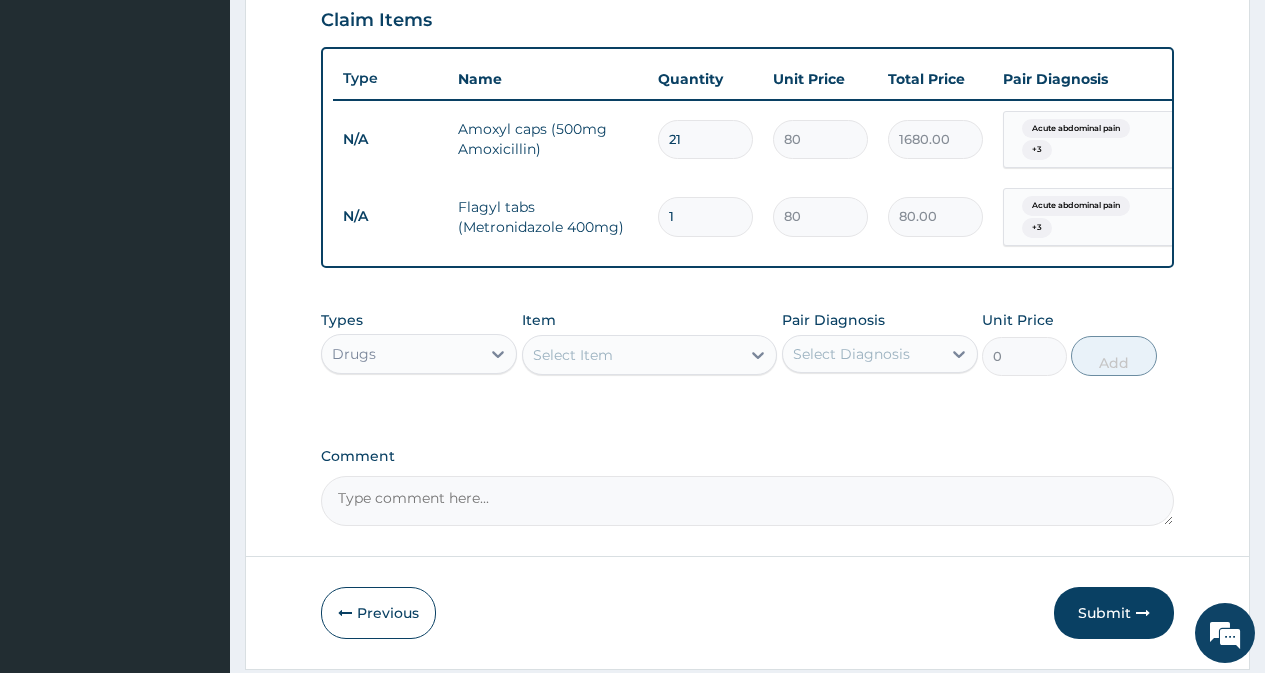 type on "1200.00" 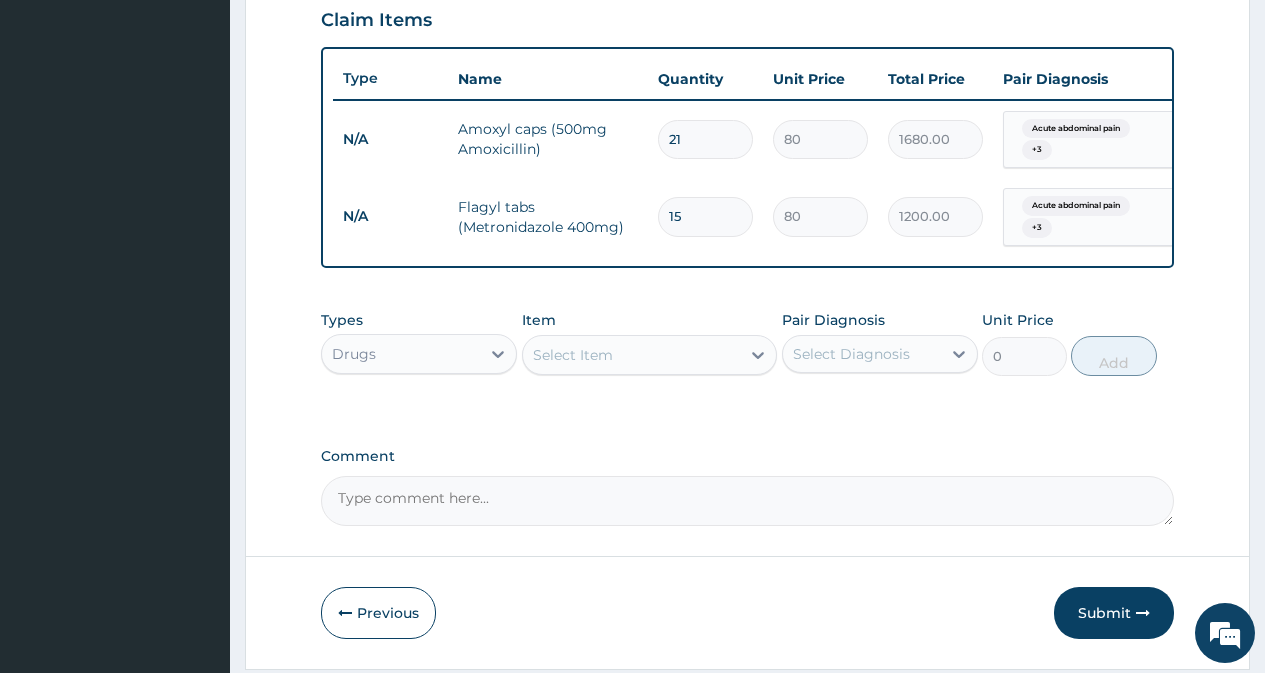 type on "15" 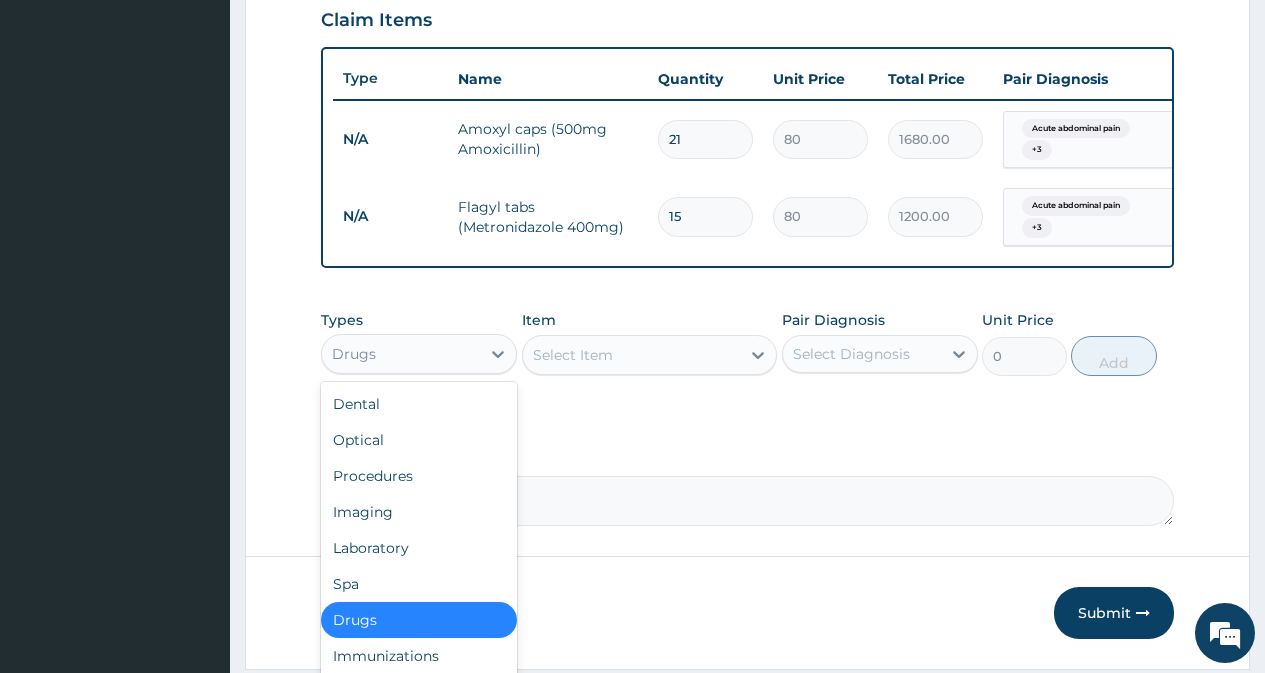 drag, startPoint x: 480, startPoint y: 371, endPoint x: 494, endPoint y: 489, distance: 118.82761 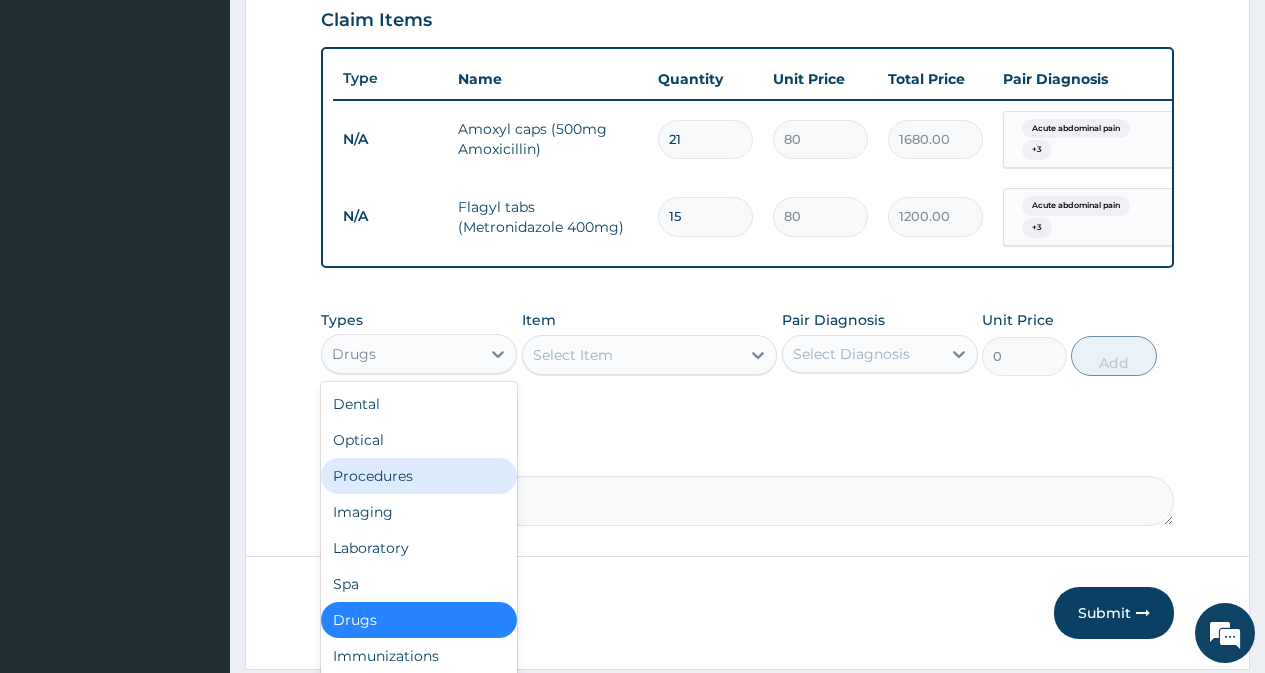 click on "Procedures" at bounding box center [419, 476] 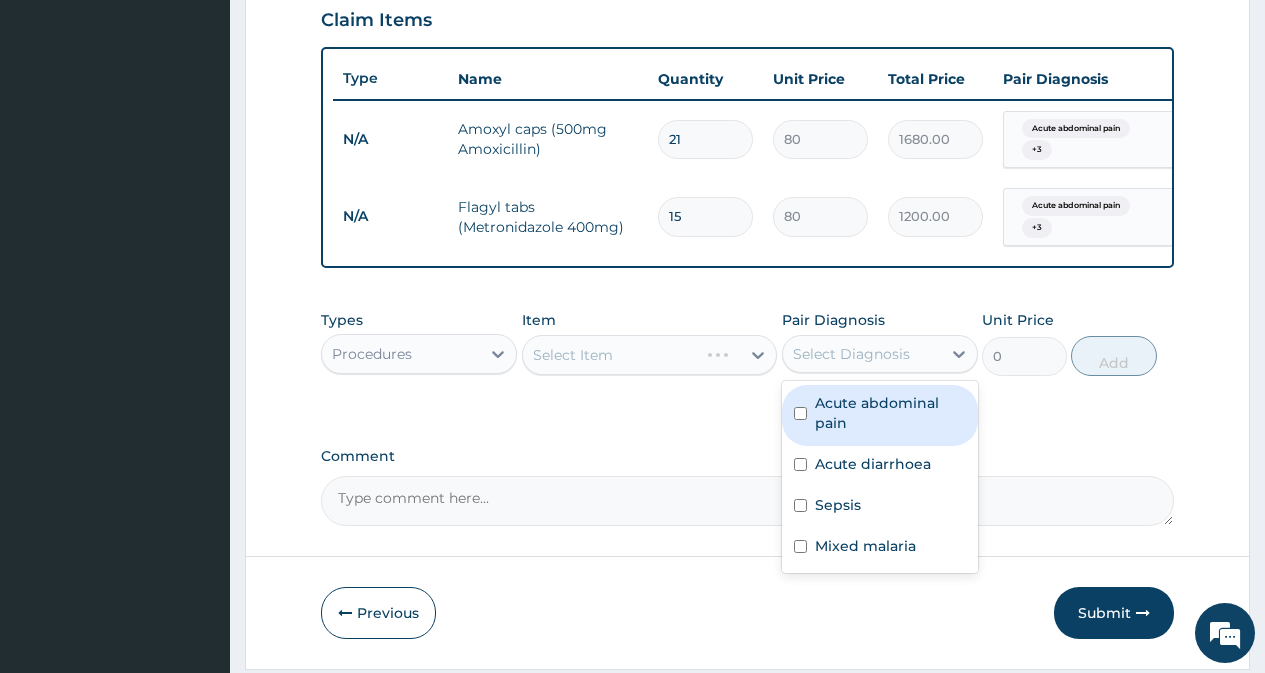 drag, startPoint x: 830, startPoint y: 370, endPoint x: 840, endPoint y: 416, distance: 47.07441 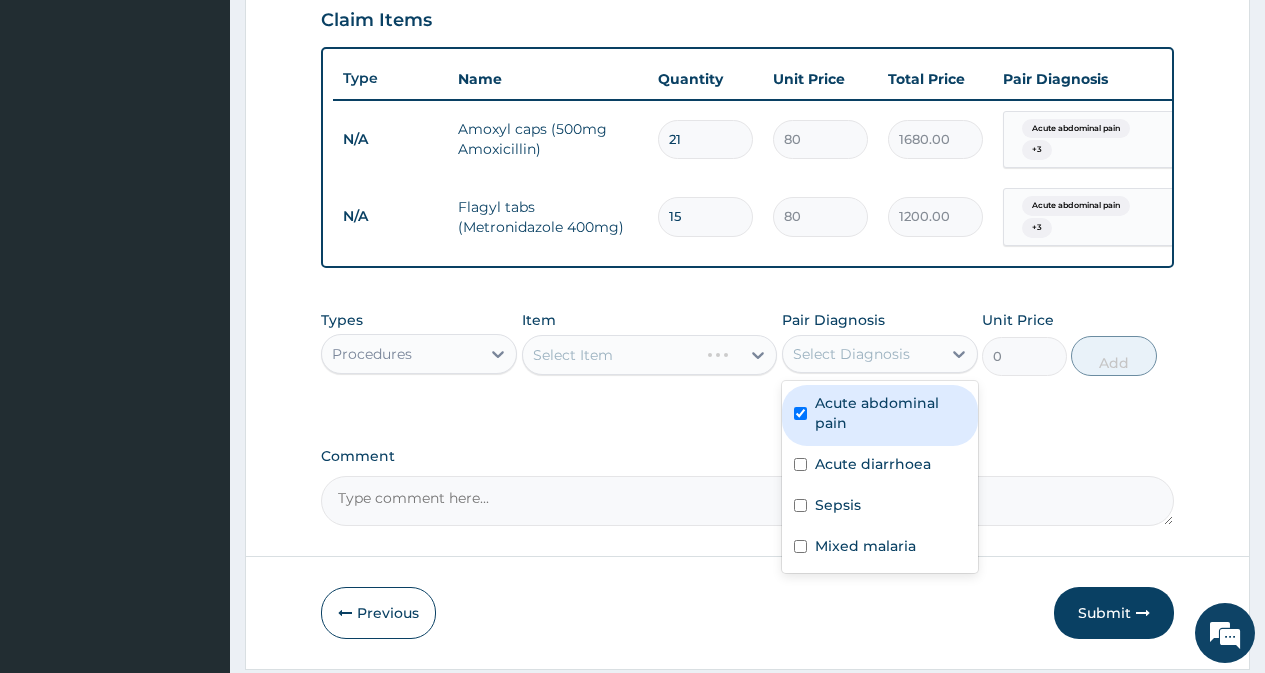 checkbox on "true" 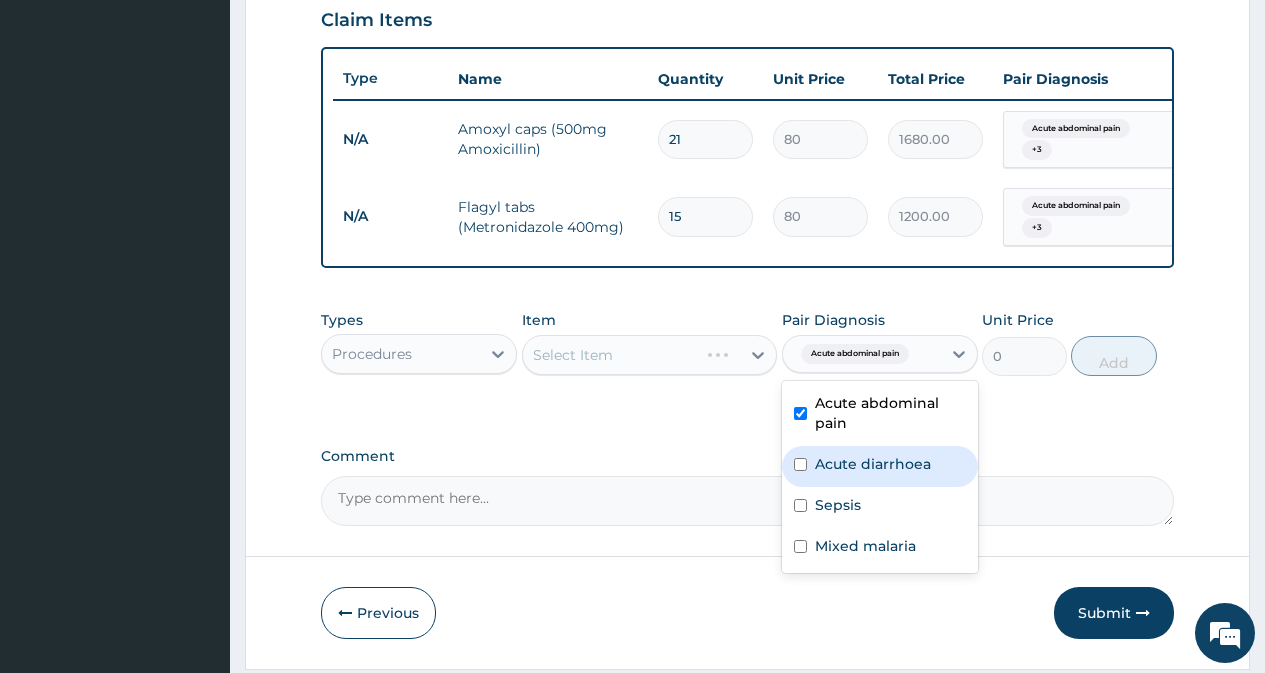 click on "Acute diarrhoea" at bounding box center [880, 466] 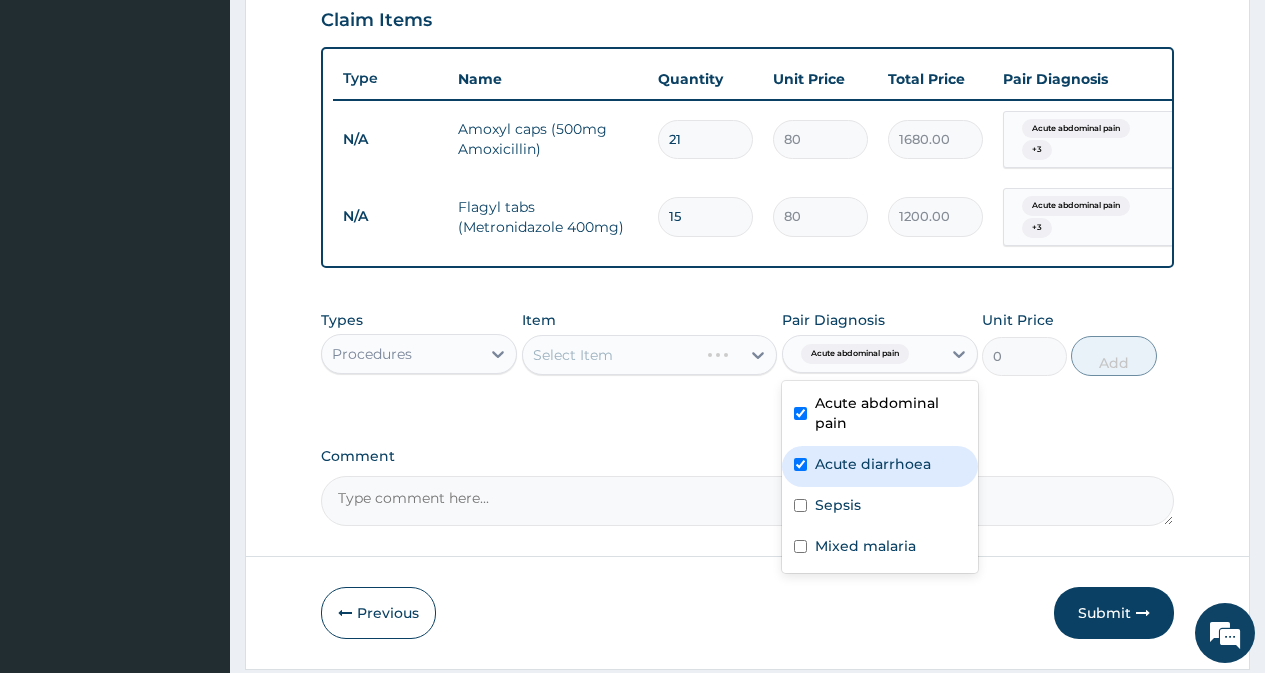 checkbox on "true" 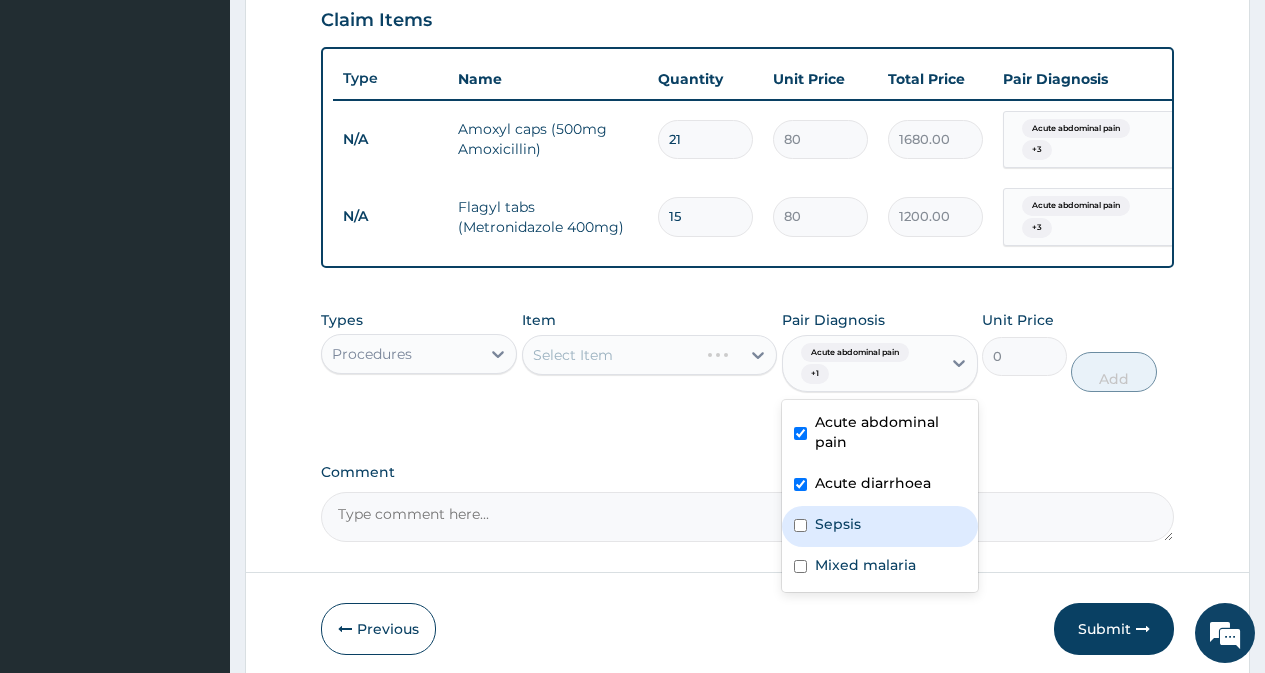 click on "Sepsis" at bounding box center (838, 524) 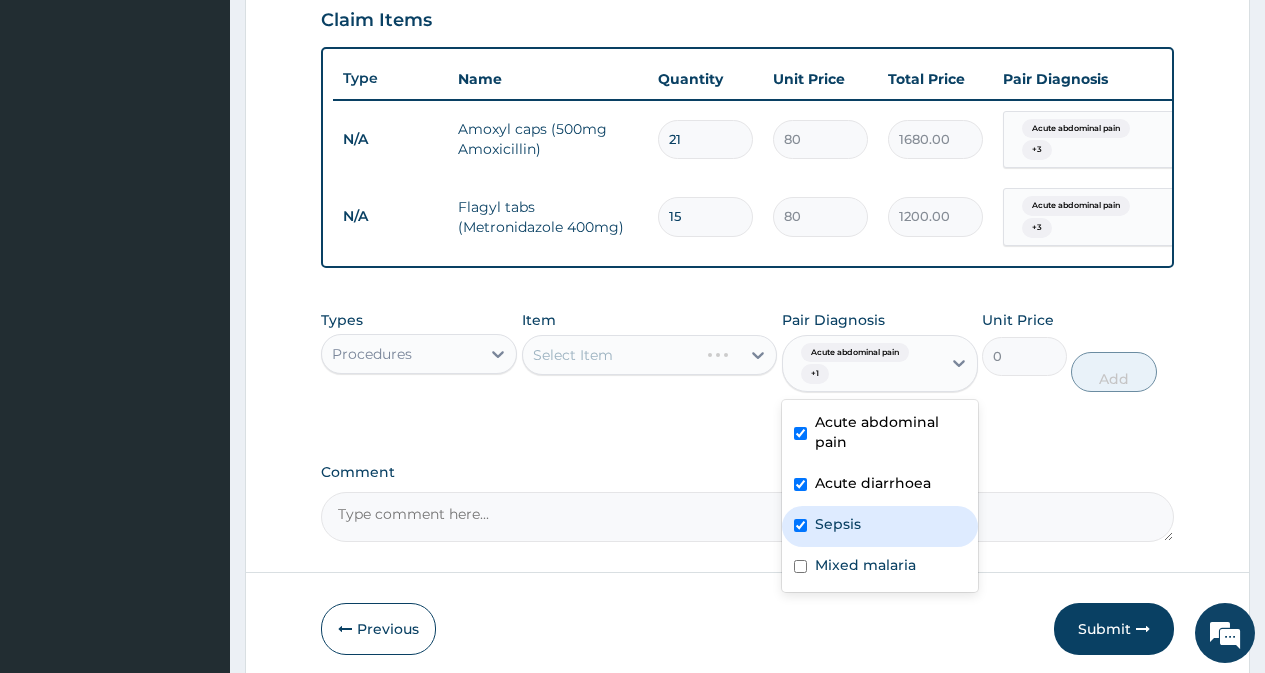 checkbox on "true" 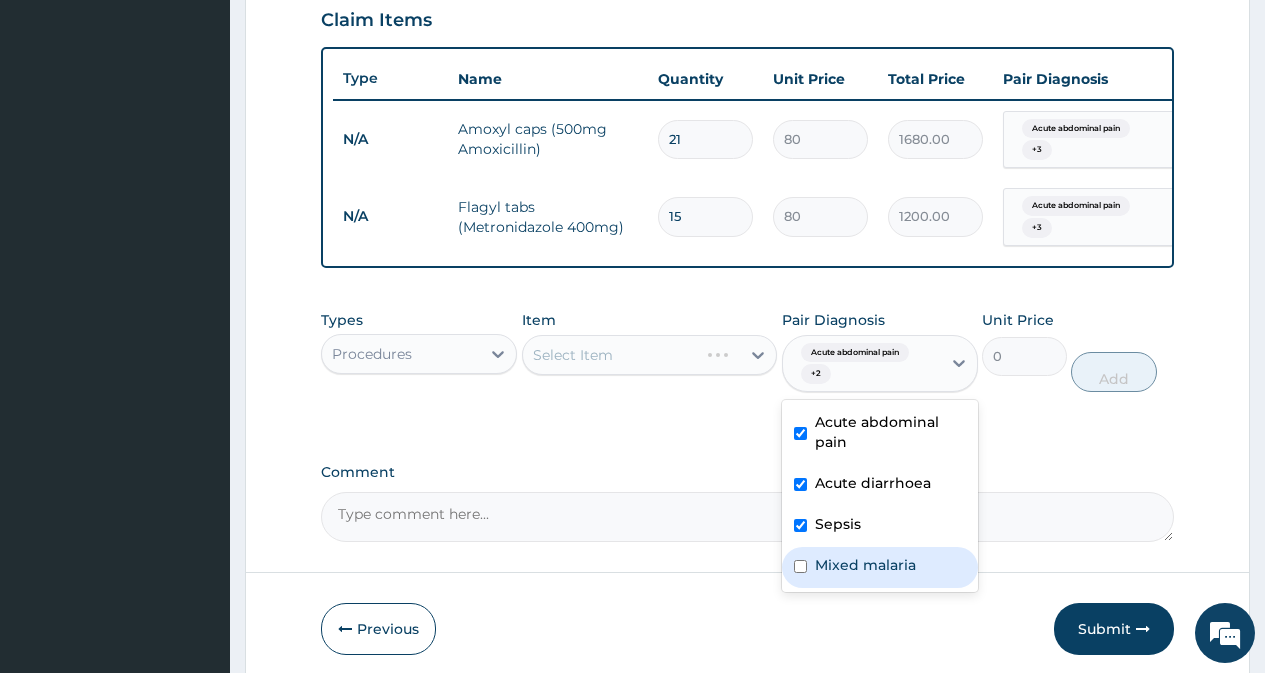 click on "Mixed malaria" at bounding box center [865, 565] 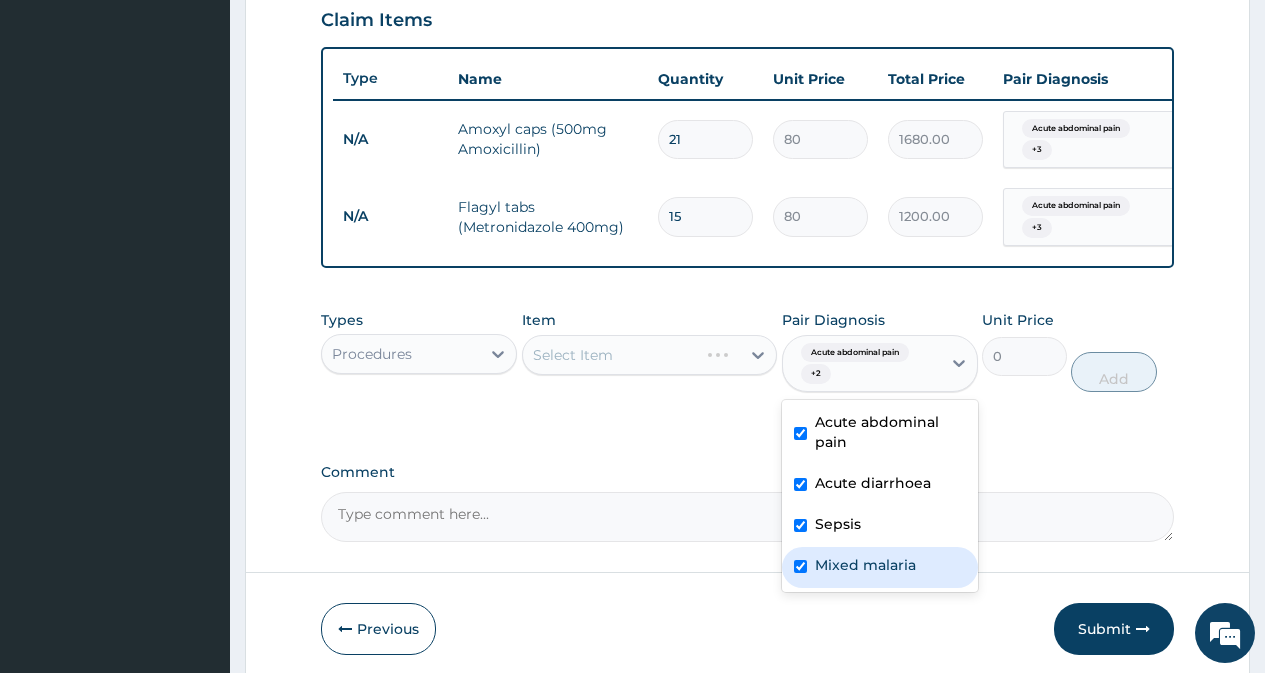 checkbox on "true" 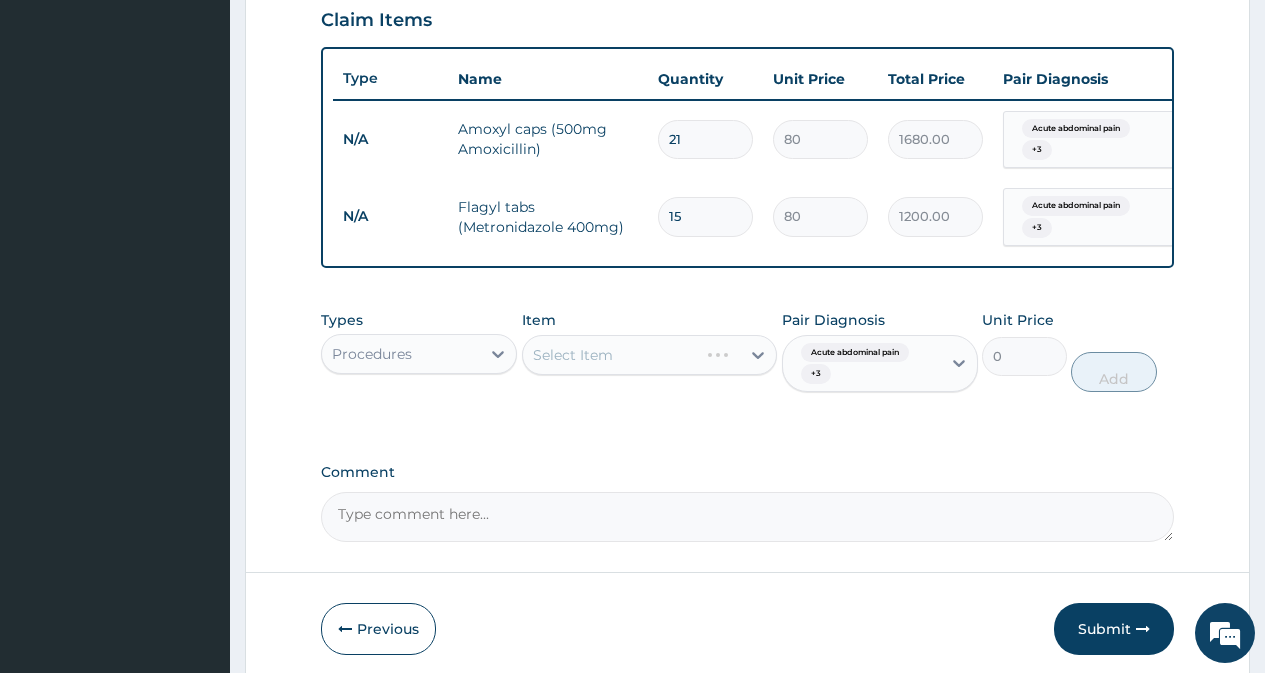 click on "Select Item" at bounding box center (650, 355) 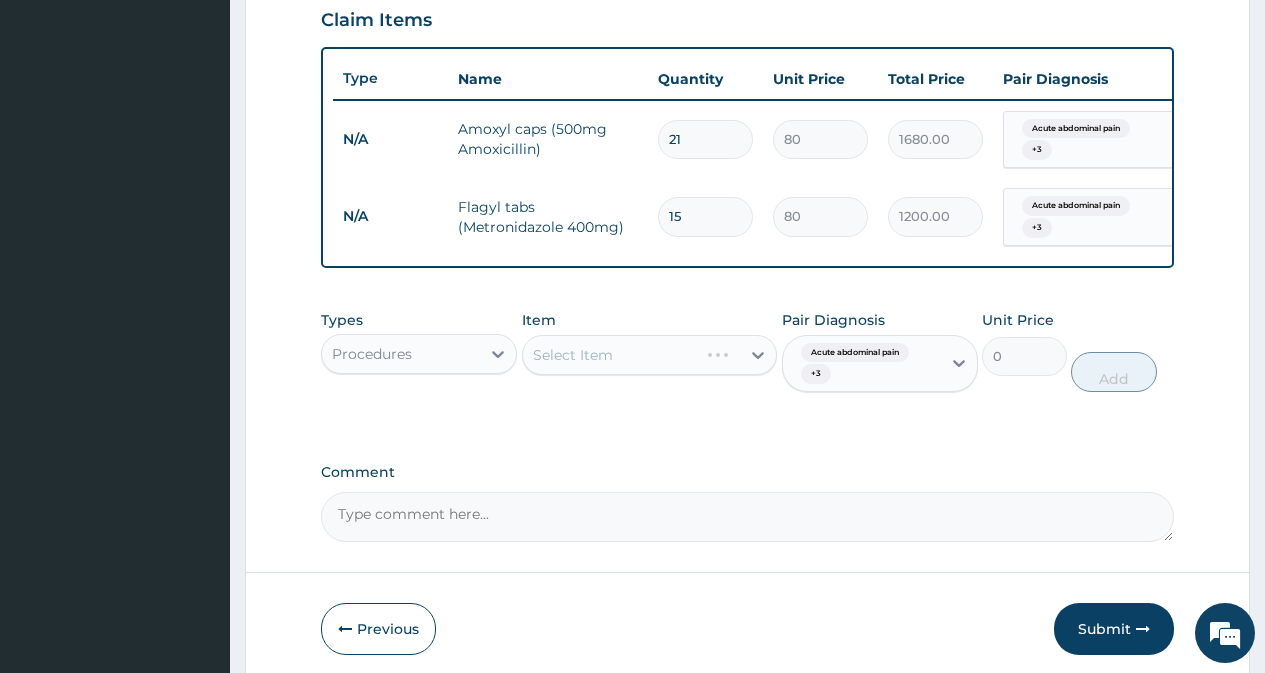click on "Select Item" at bounding box center [650, 355] 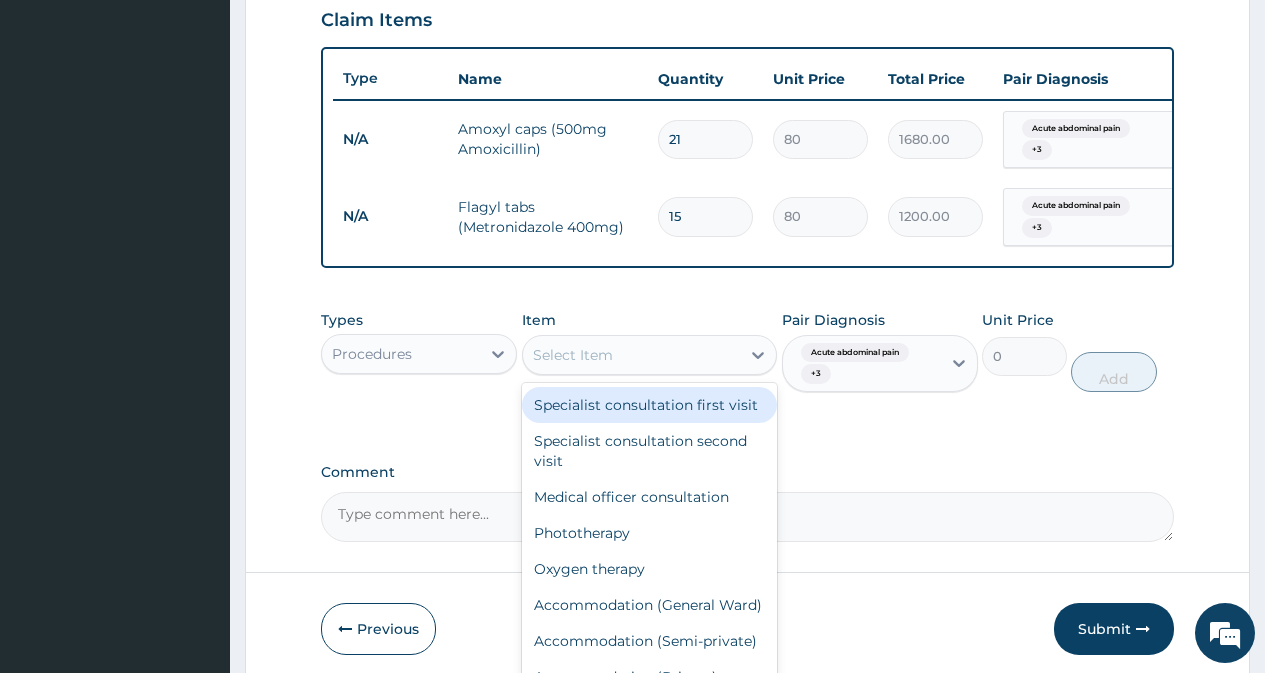 click on "Select Item" at bounding box center [632, 355] 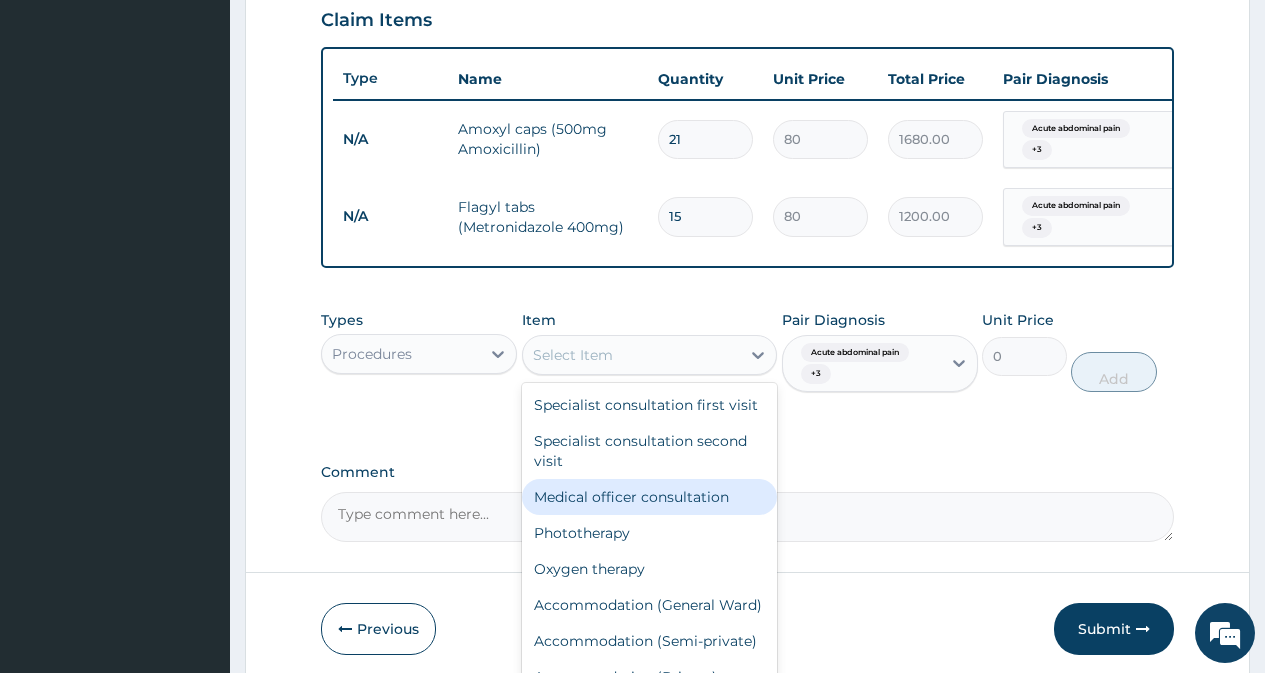 drag, startPoint x: 672, startPoint y: 527, endPoint x: 989, endPoint y: 447, distance: 326.93884 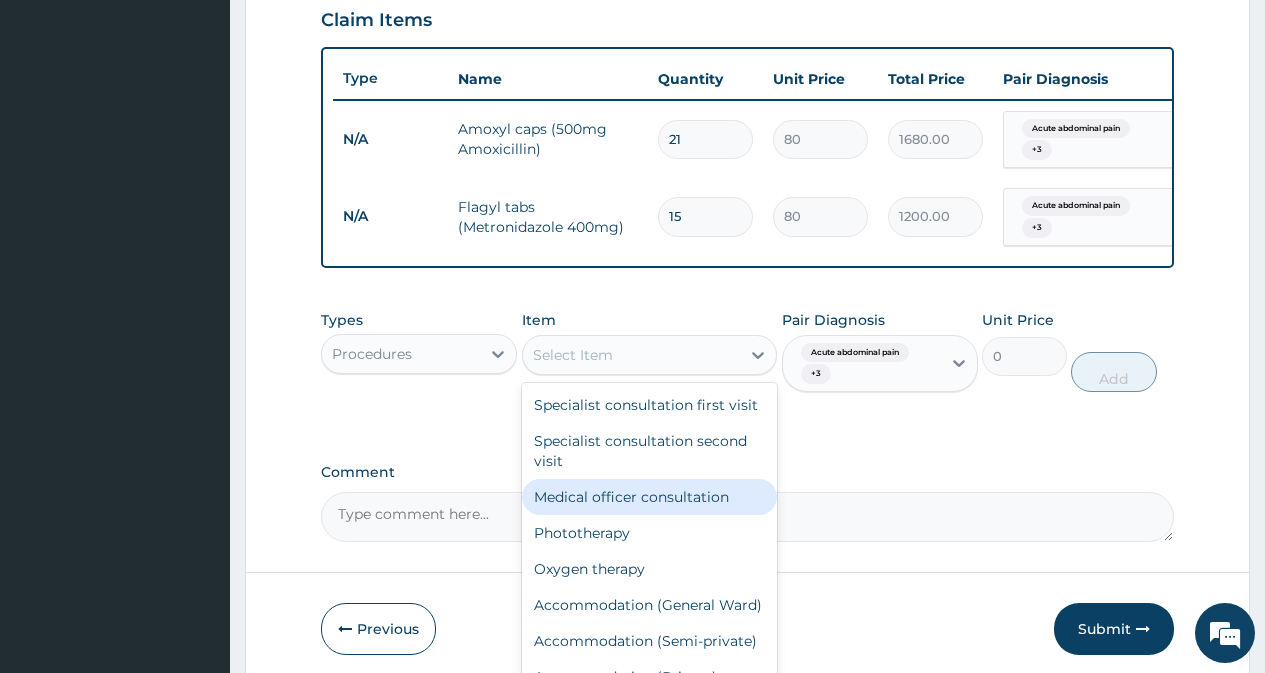 click on "Medical officer consultation" at bounding box center [650, 497] 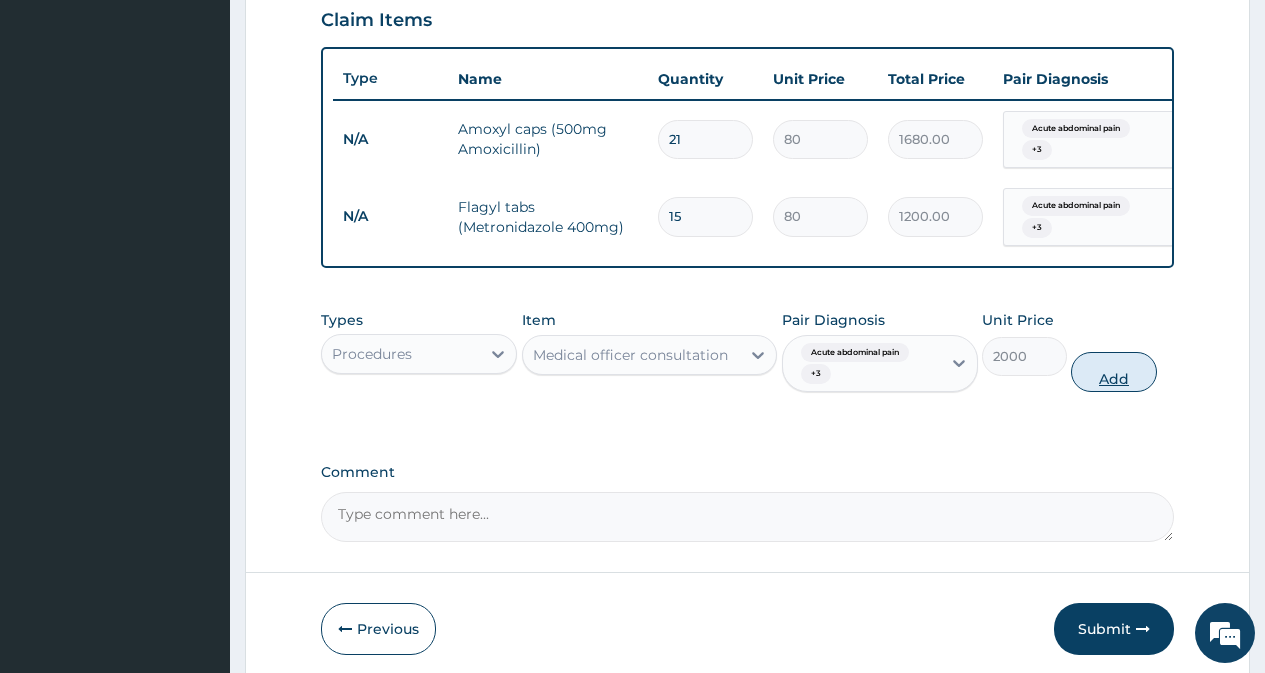 click on "Add" at bounding box center (1113, 372) 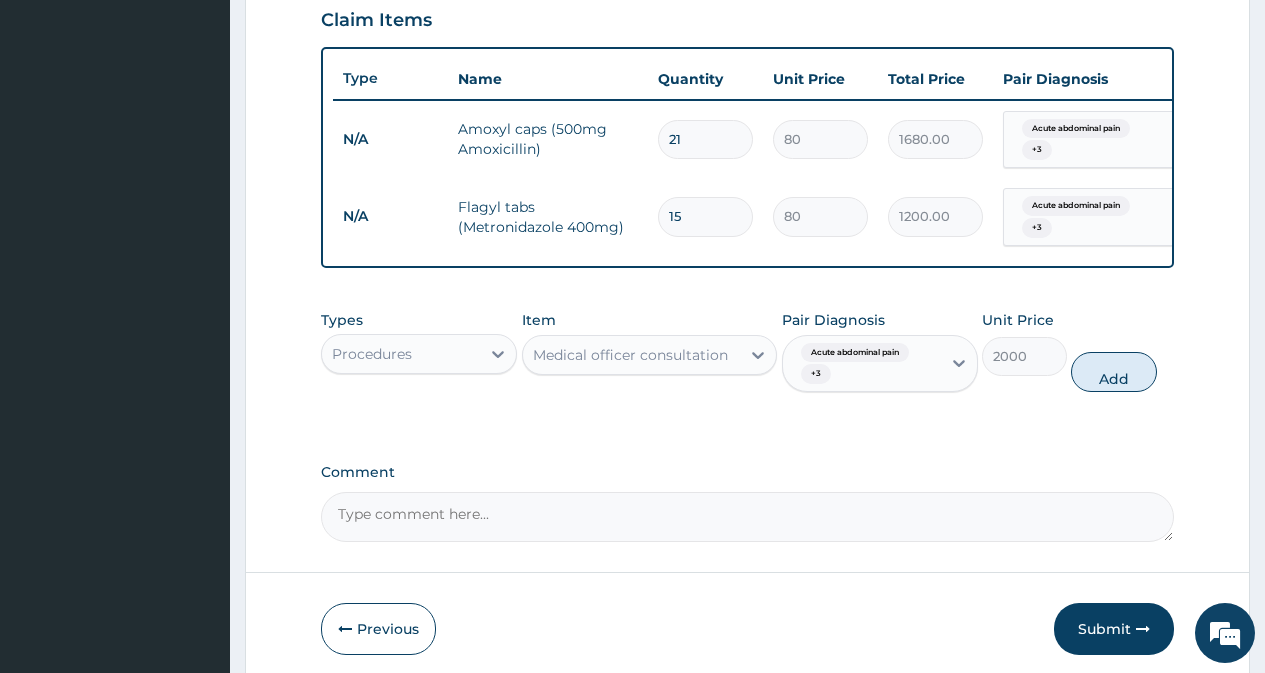 type on "0" 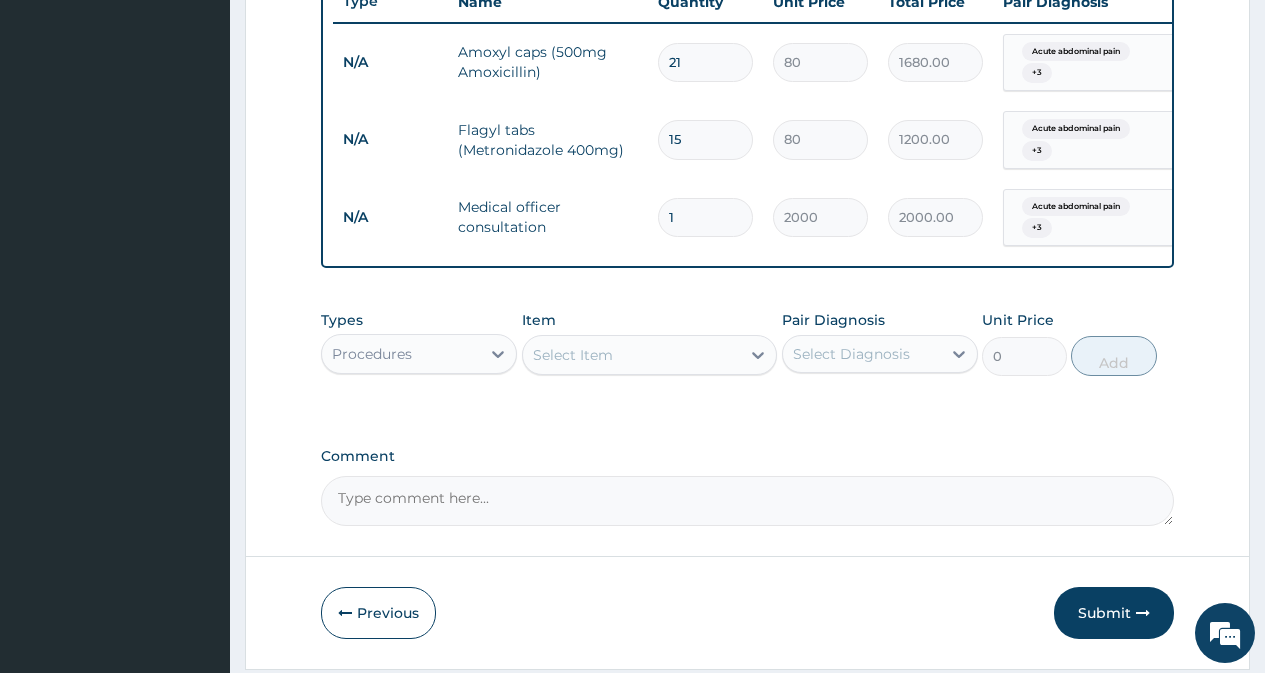 scroll, scrollTop: 797, scrollLeft: 0, axis: vertical 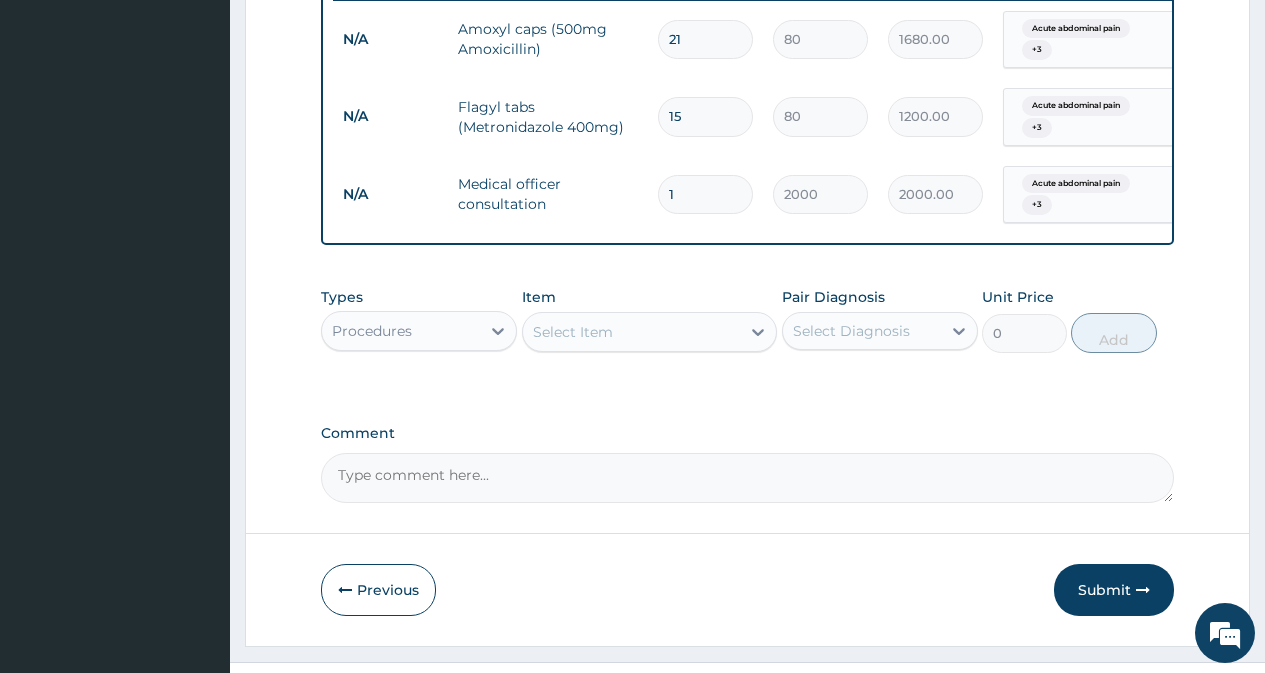 drag, startPoint x: 1103, startPoint y: 605, endPoint x: 1078, endPoint y: 515, distance: 93.40771 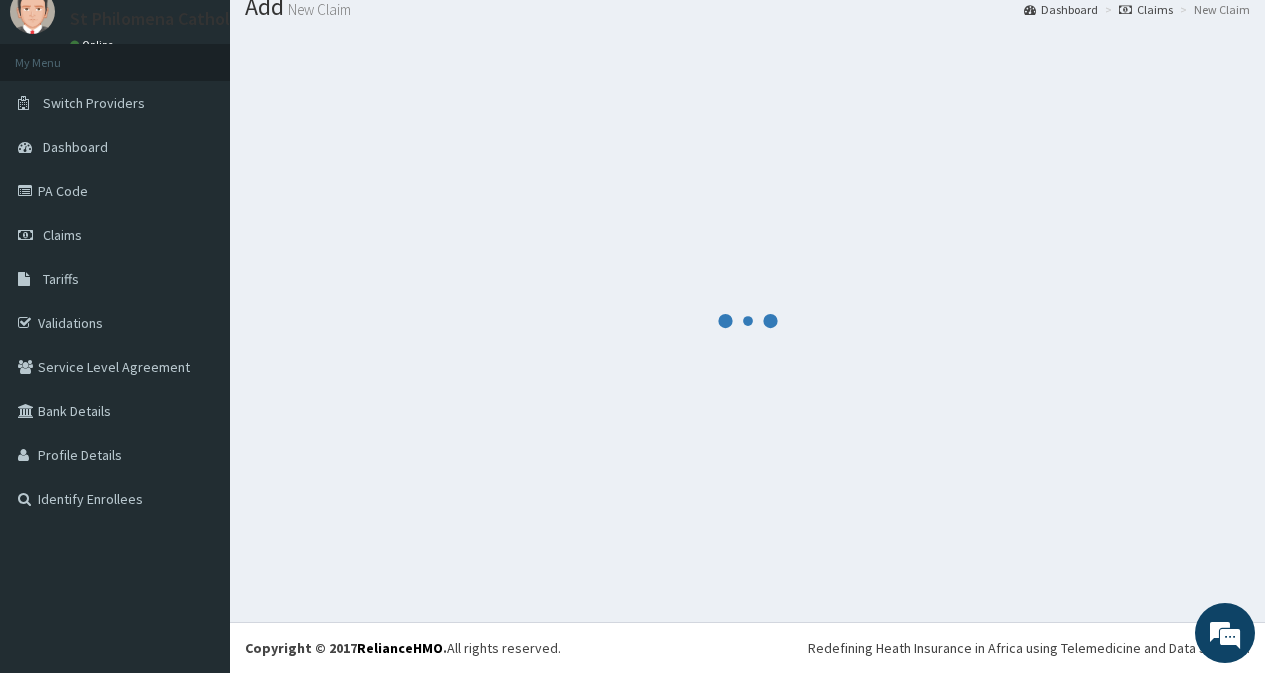 scroll, scrollTop: 71, scrollLeft: 0, axis: vertical 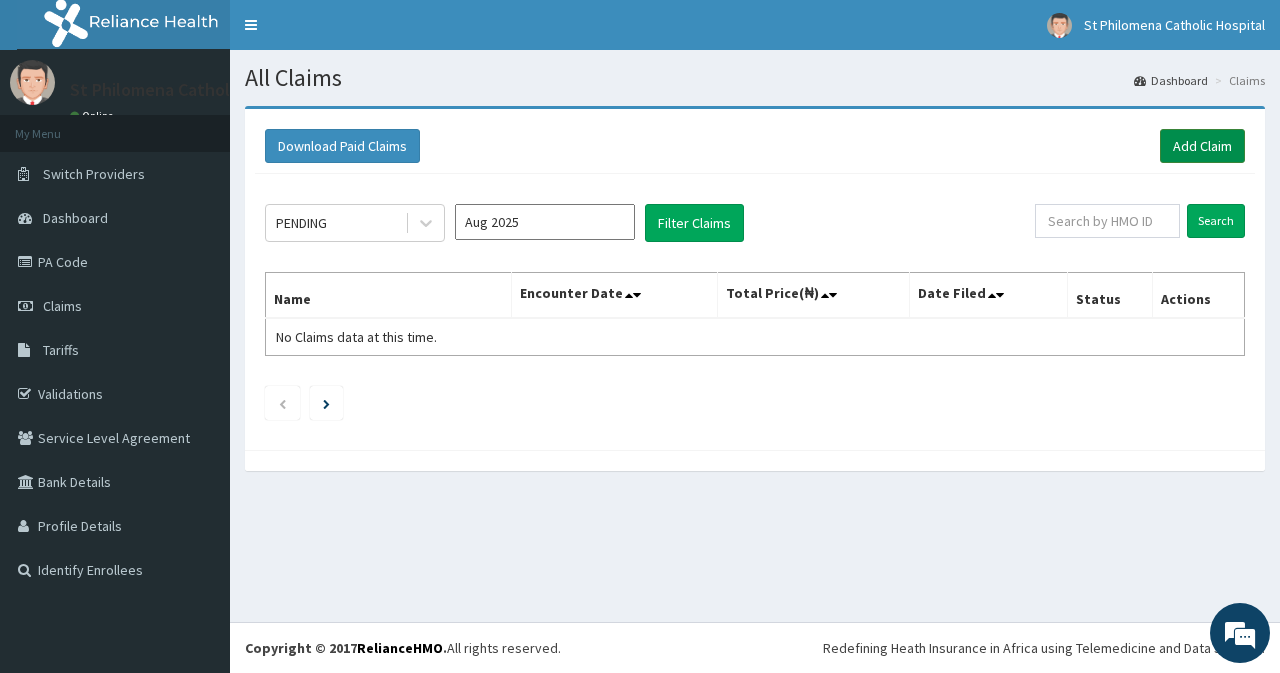 click on "Add Claim" at bounding box center (1202, 146) 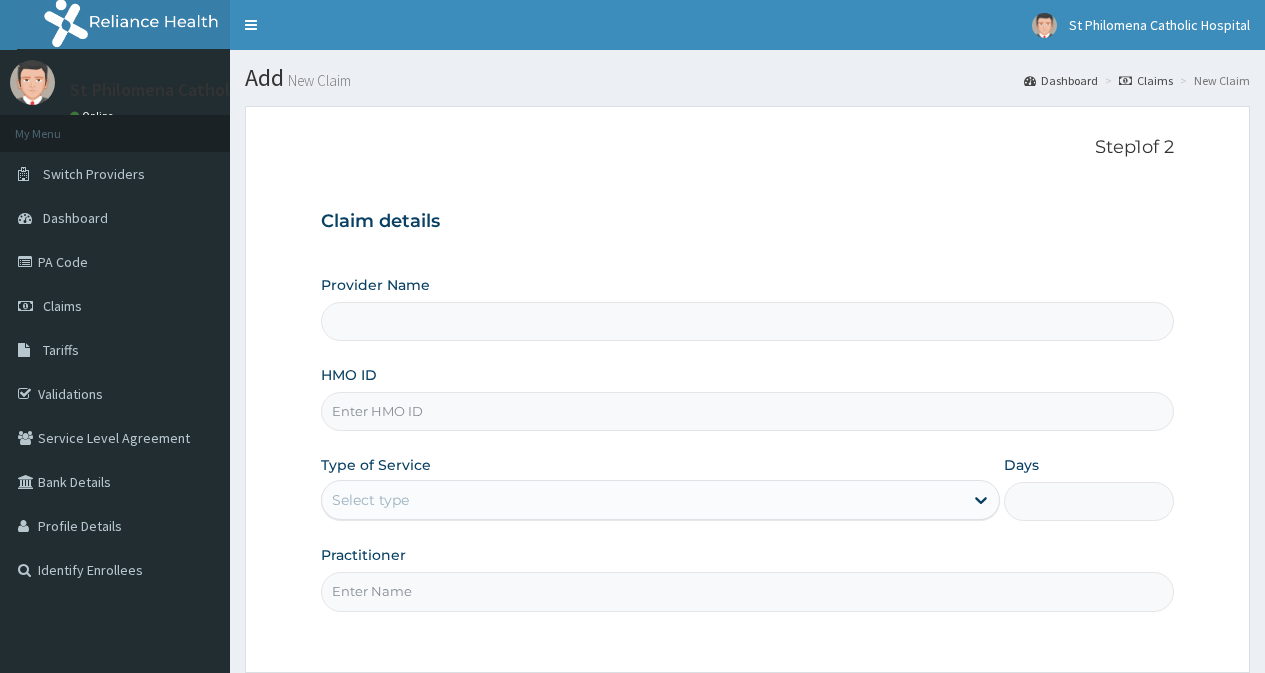 type on "St Philomena Catholic Hospital" 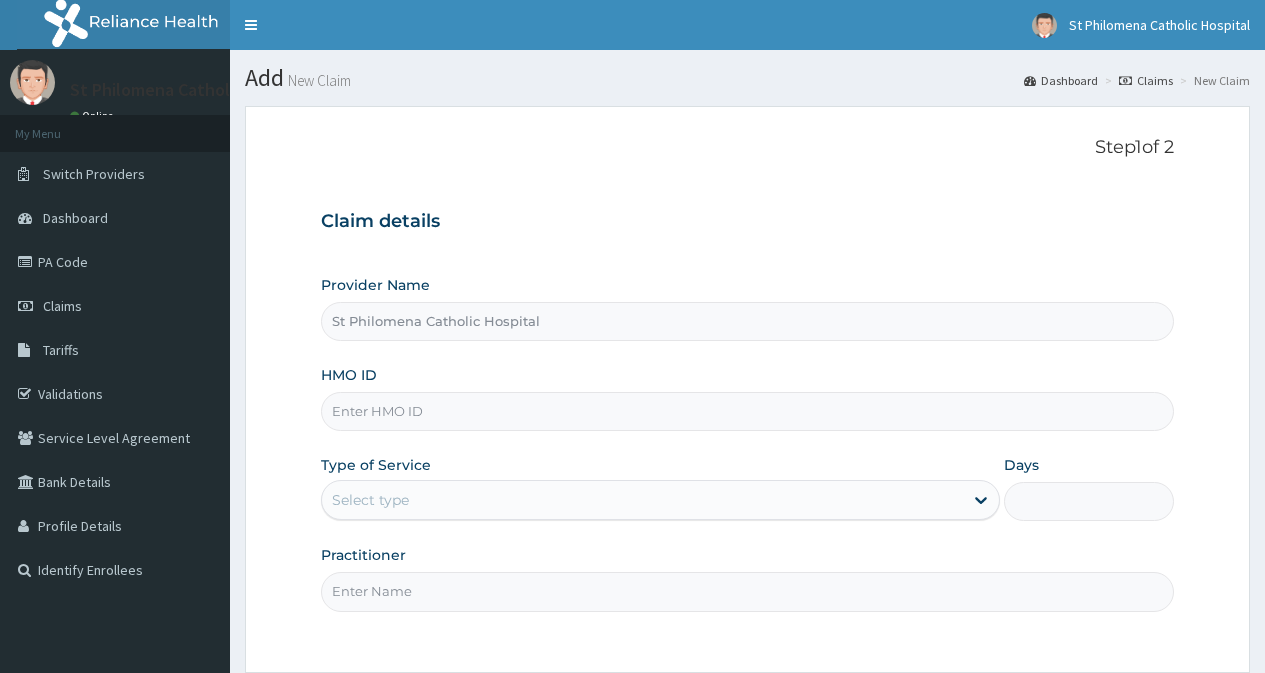 scroll, scrollTop: 0, scrollLeft: 0, axis: both 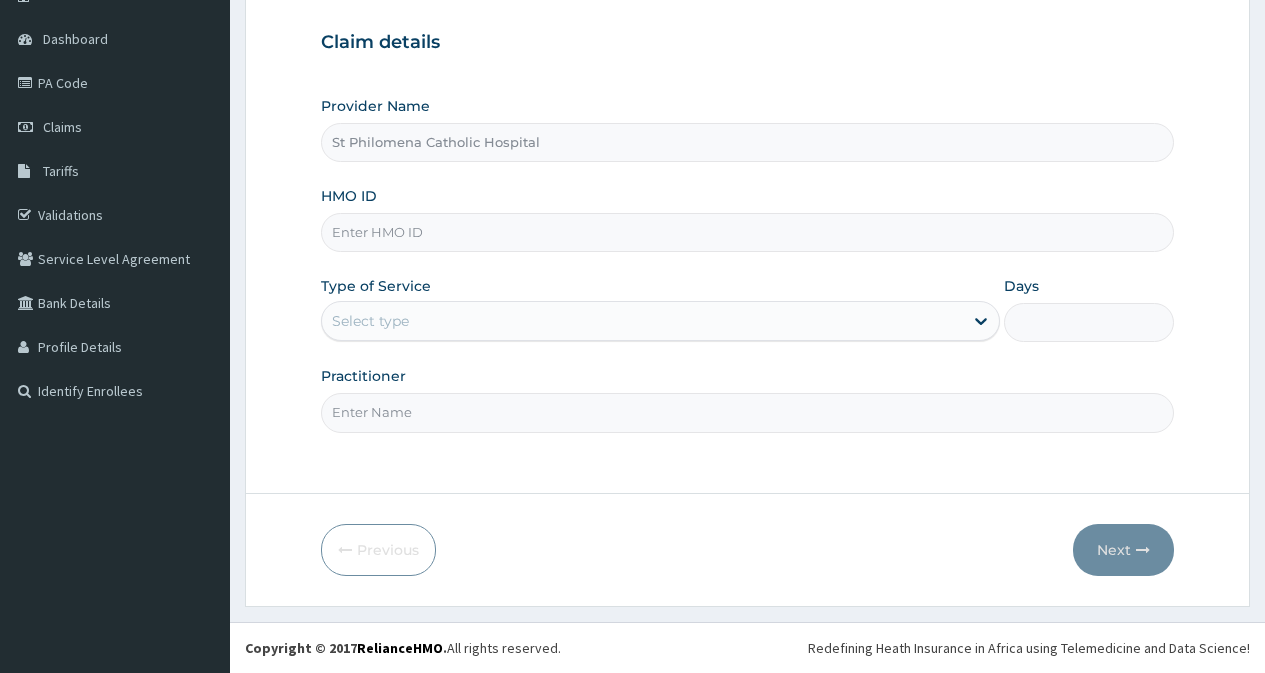click on "HMO ID" at bounding box center (747, 232) 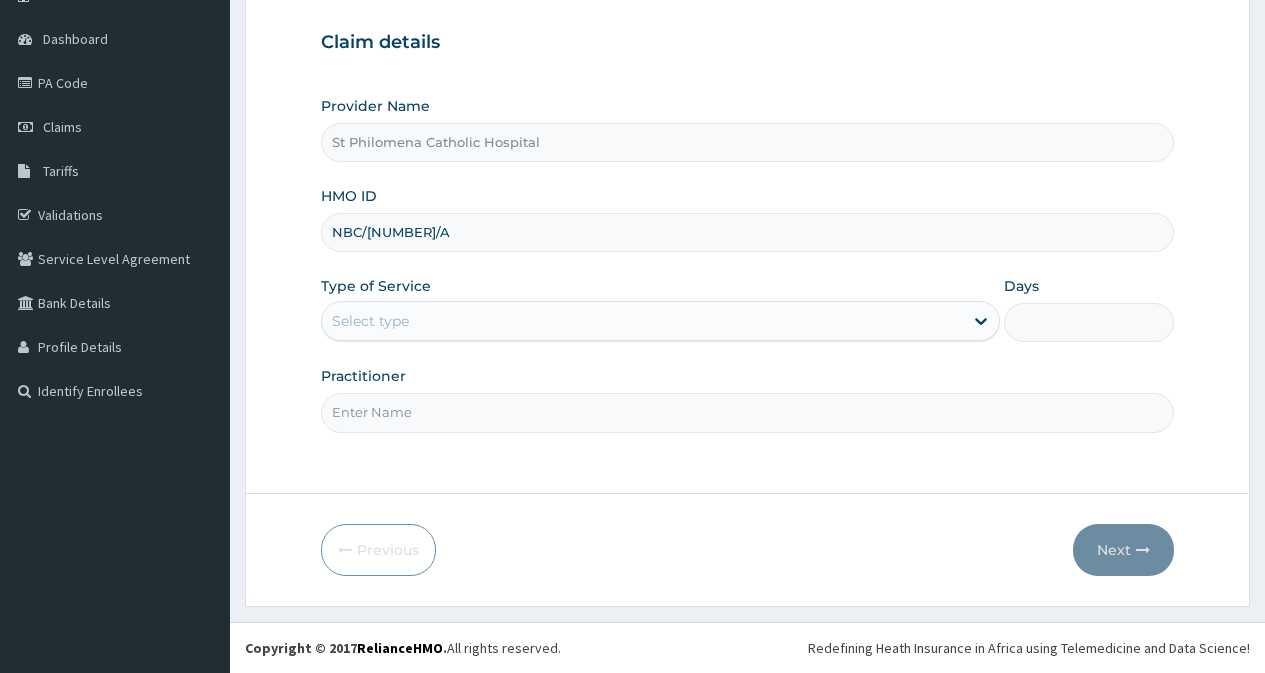 type on "NBC/[NUMBER]/A" 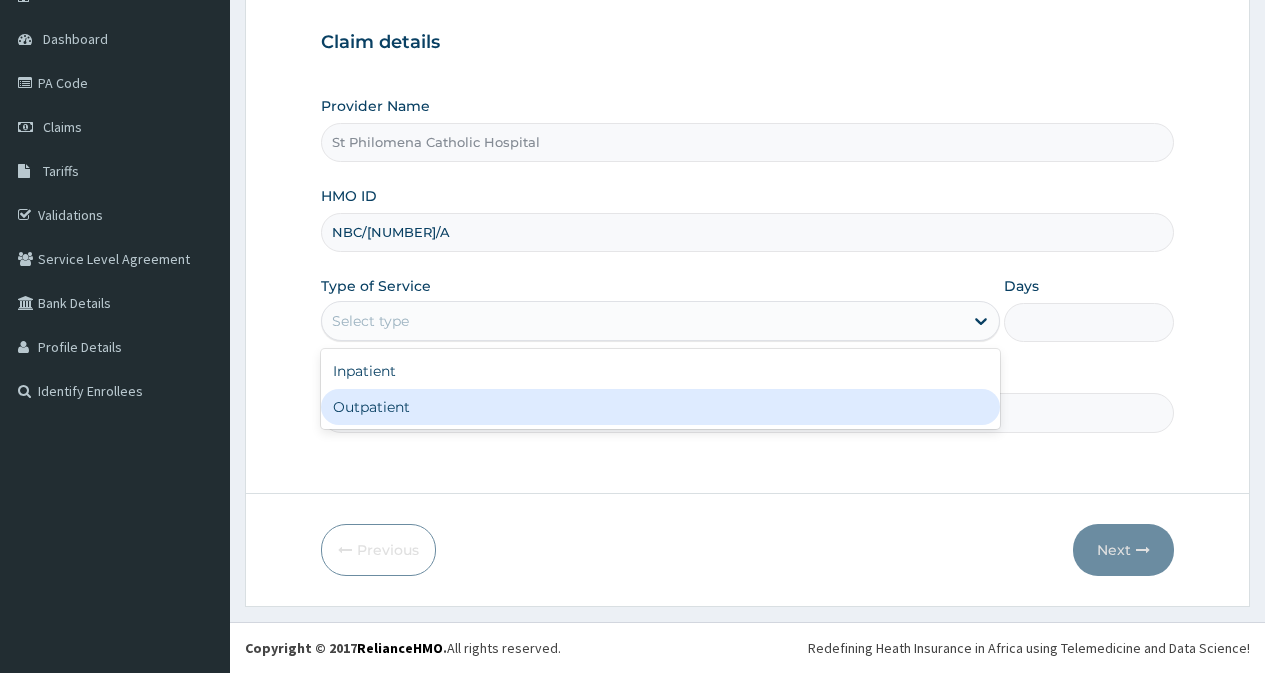 click on "Outpatient" at bounding box center (660, 407) 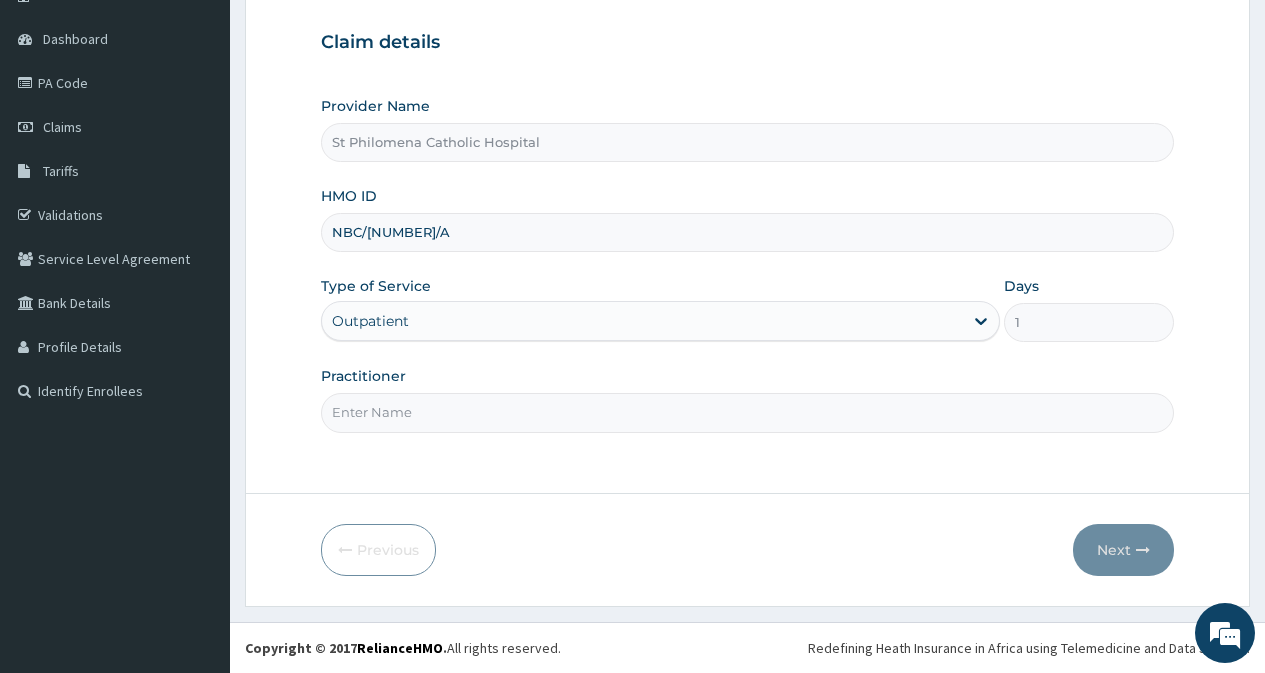 click on "Practitioner" at bounding box center [747, 412] 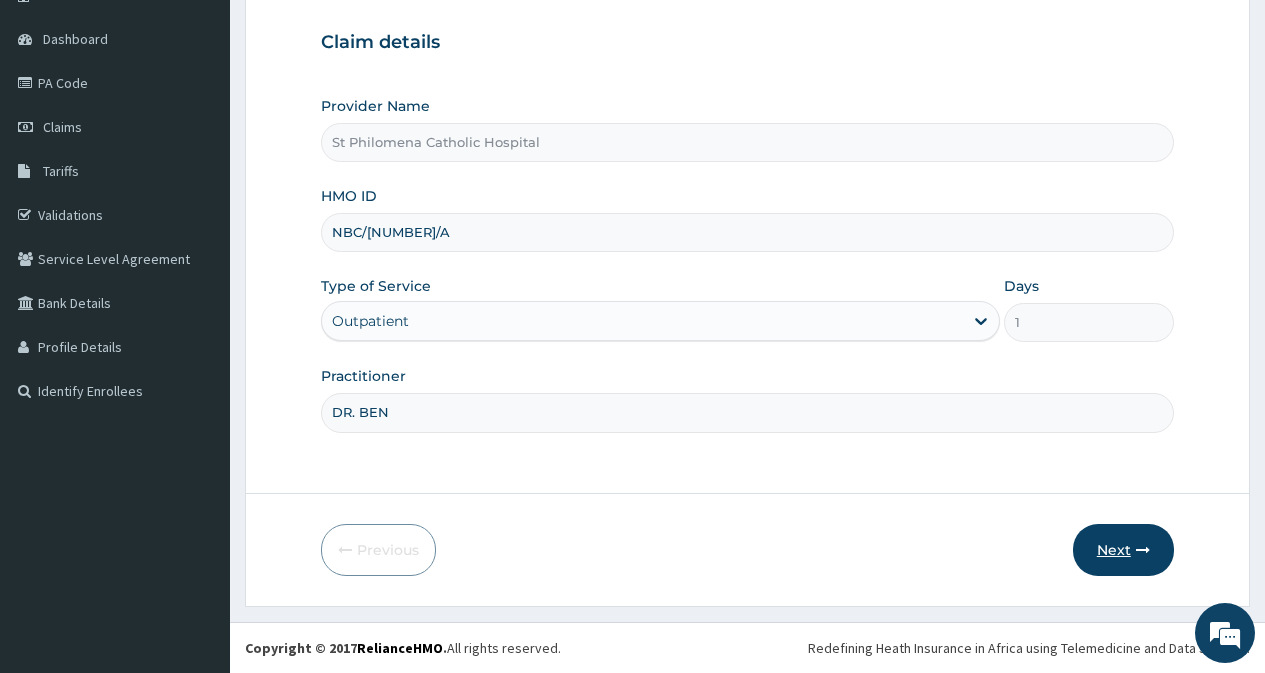 click on "Next" at bounding box center [1123, 550] 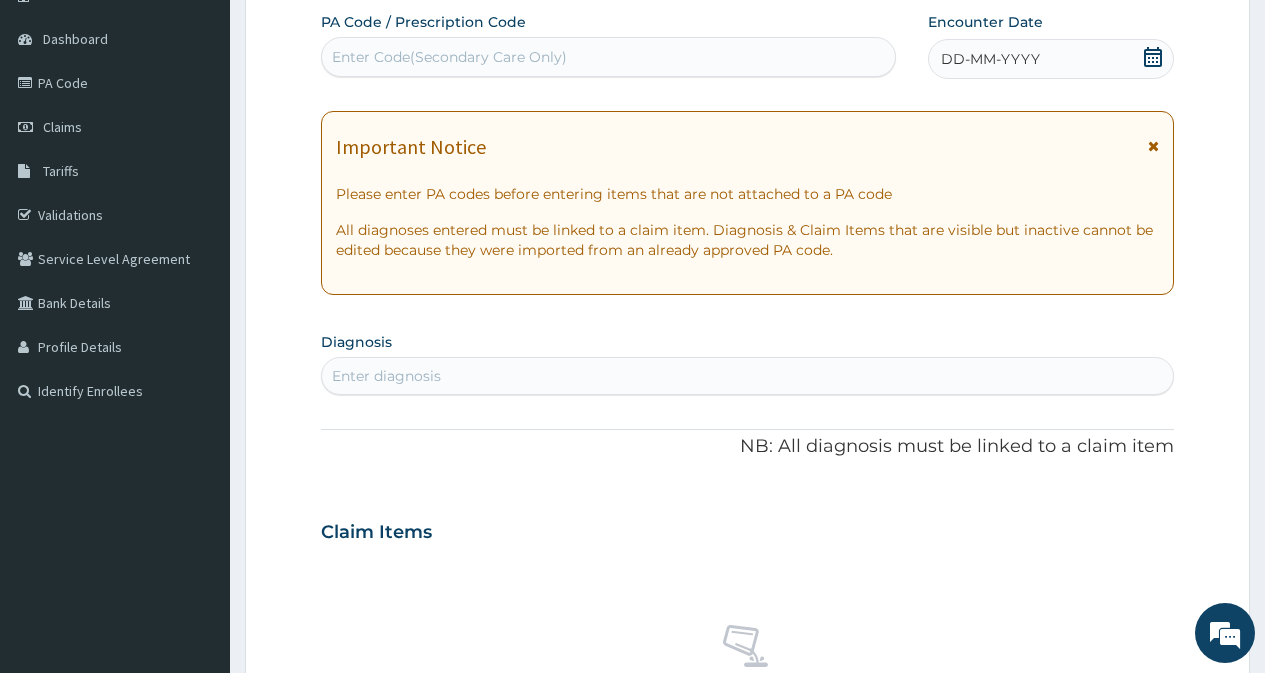 click 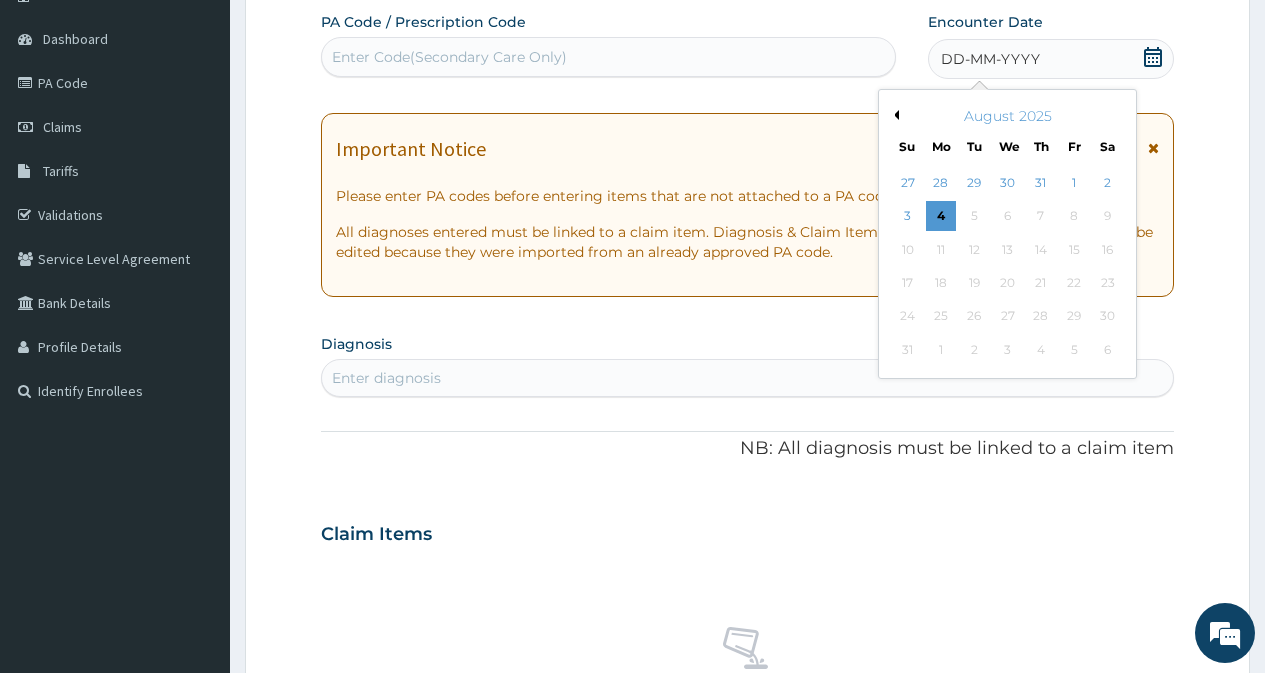 click on "Previous Month" at bounding box center (894, 115) 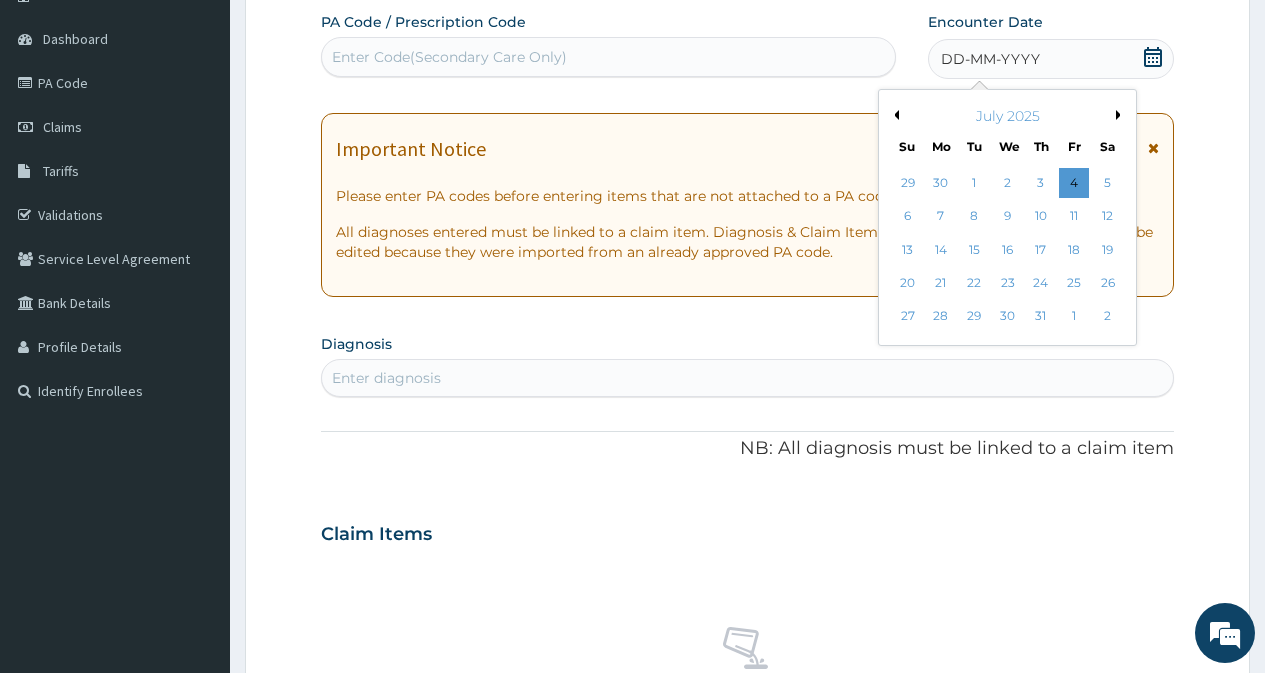 click on "Previous Month" at bounding box center (894, 115) 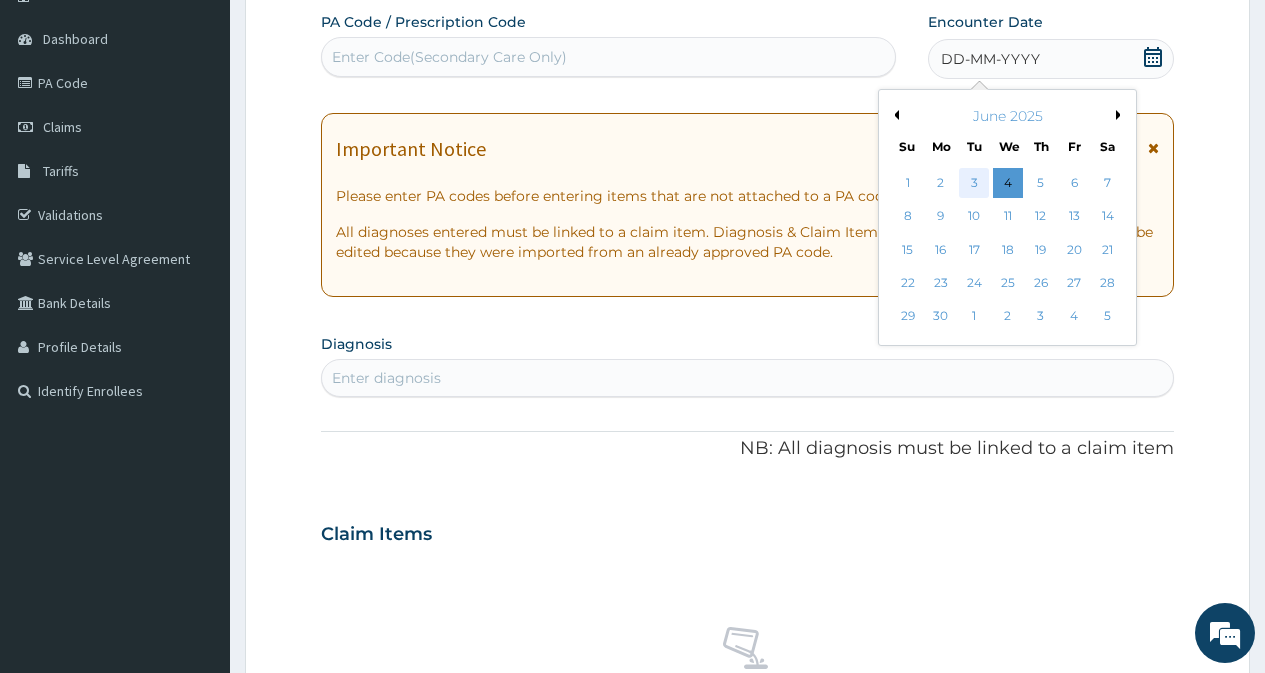 click on "3" at bounding box center [974, 183] 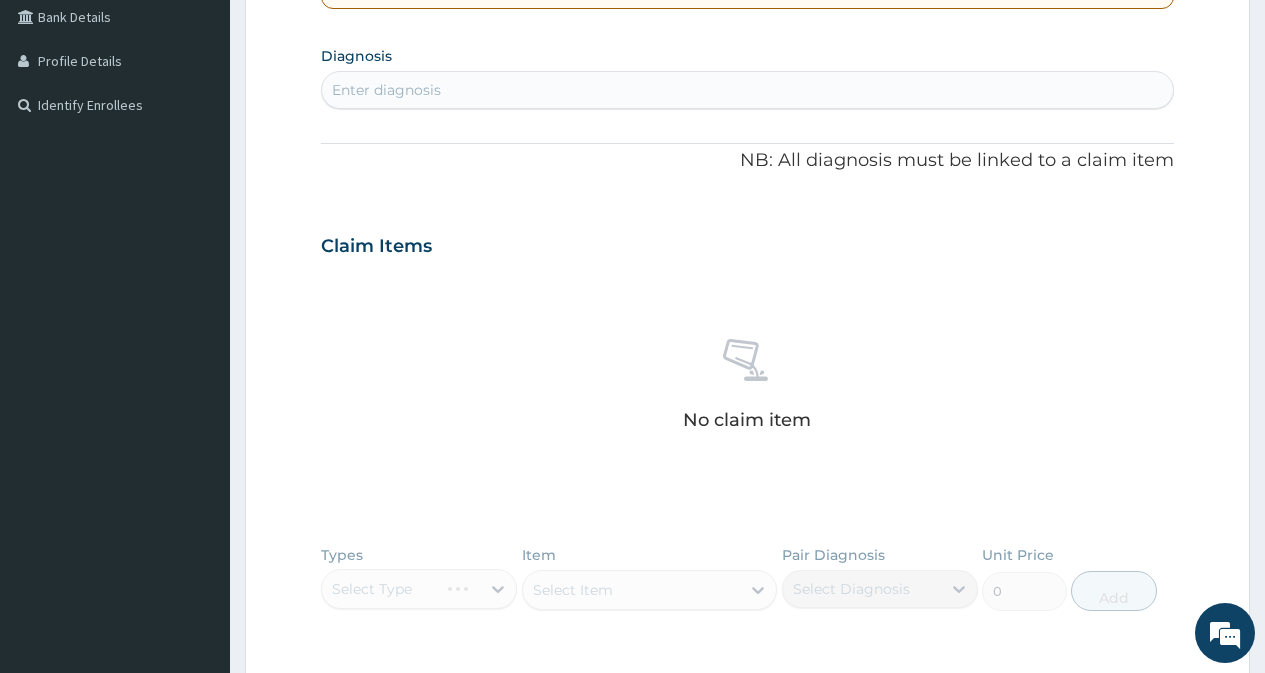 scroll, scrollTop: 479, scrollLeft: 0, axis: vertical 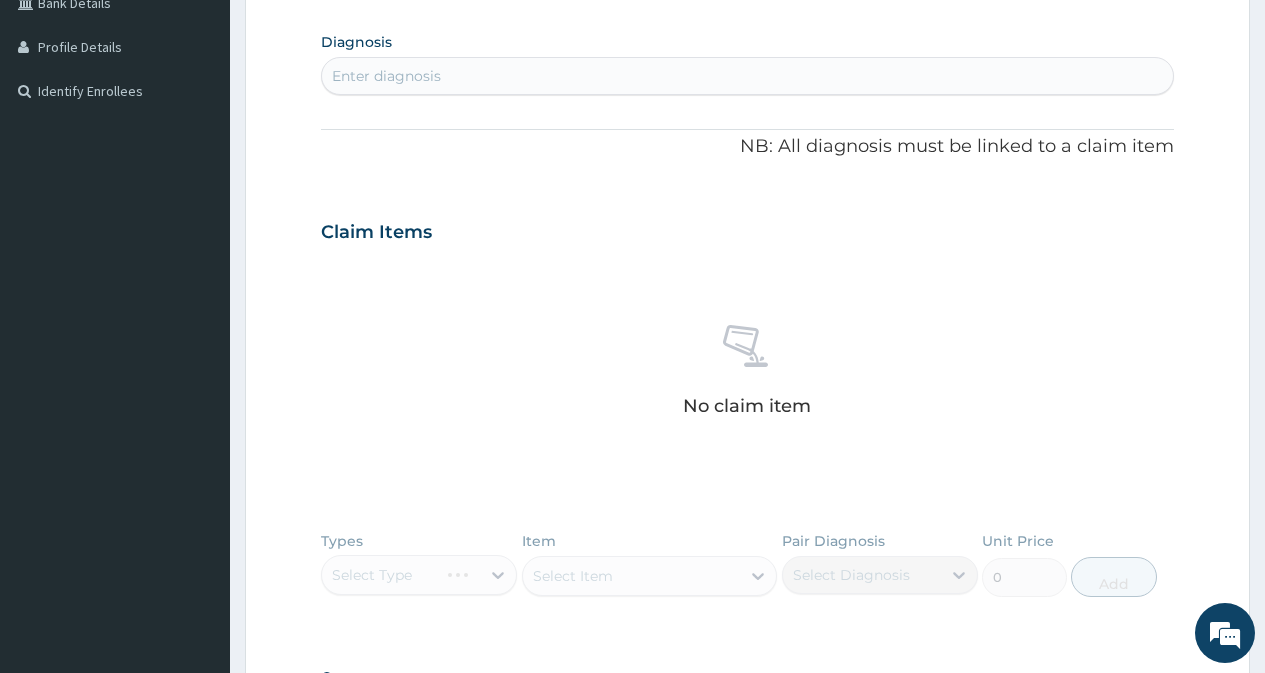 click on "Enter diagnosis" at bounding box center (747, 76) 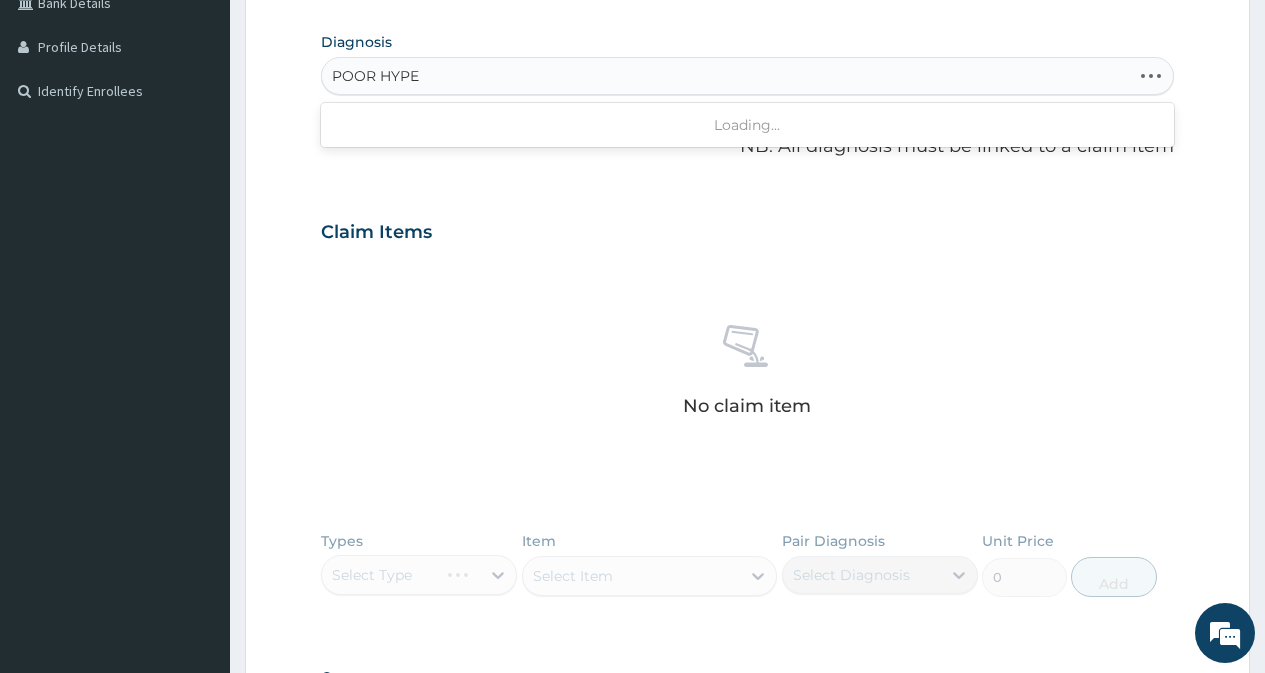 type on "POOR HYPER" 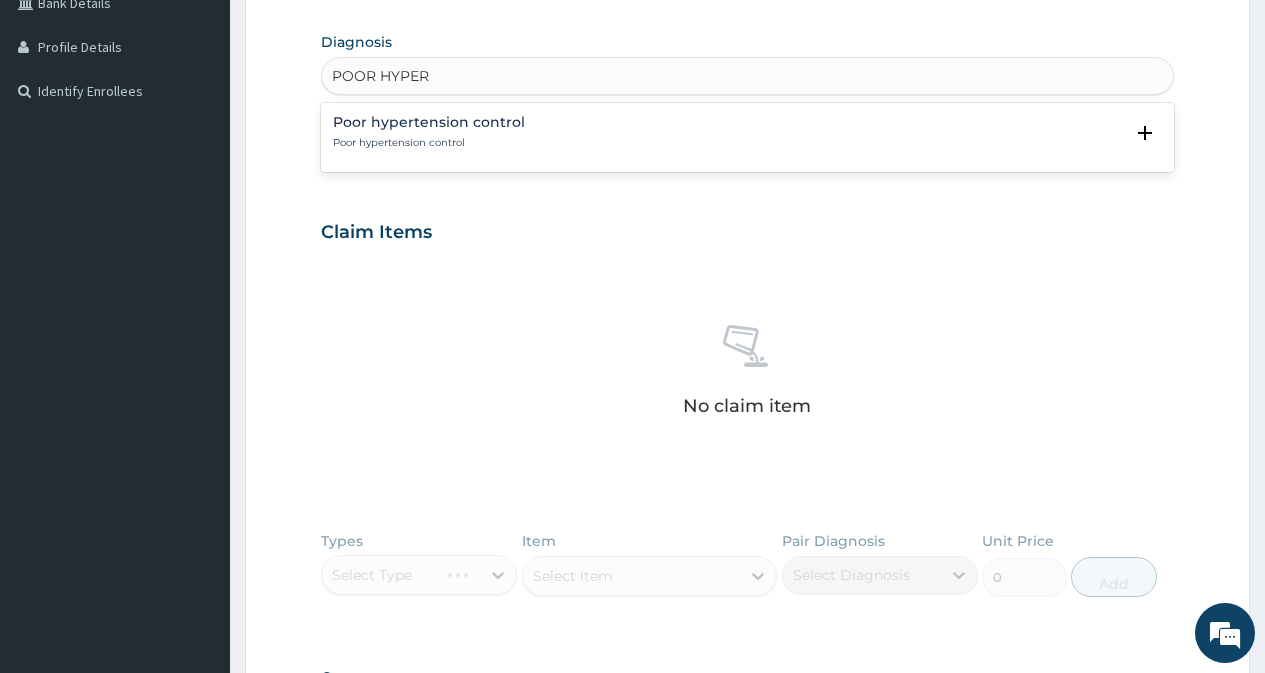 click on "Poor hypertension control" at bounding box center [429, 122] 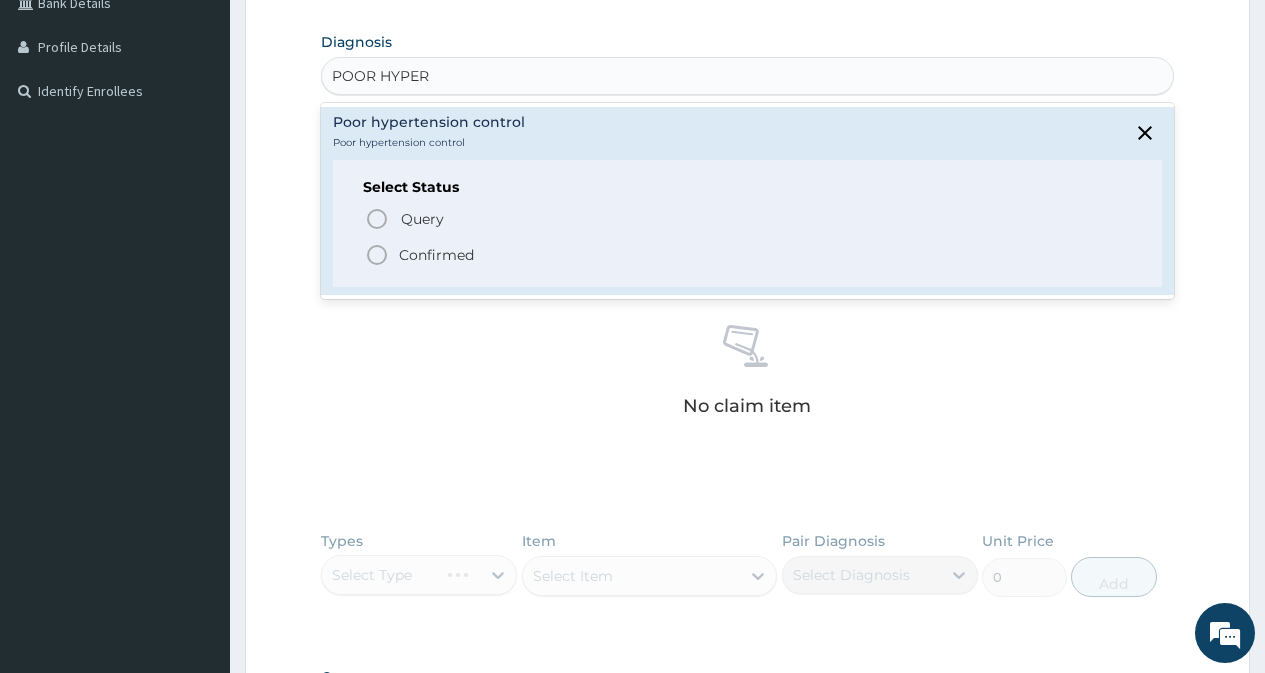 click 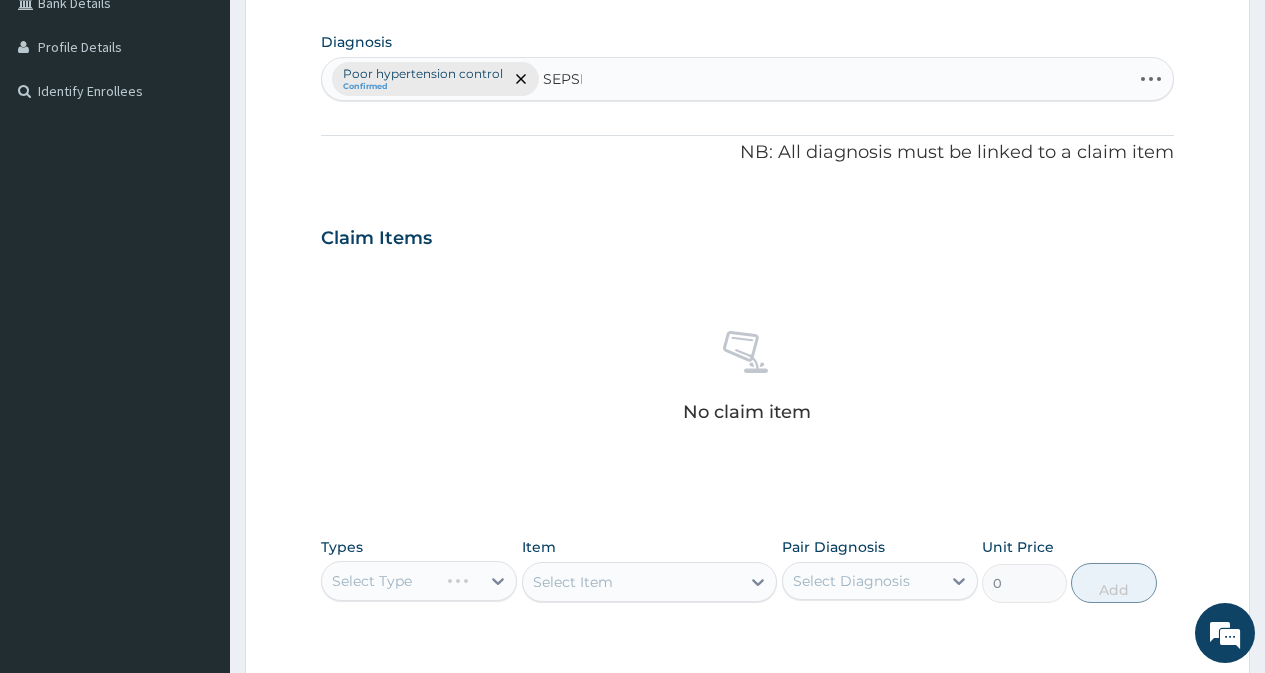 type on "SEPSIS" 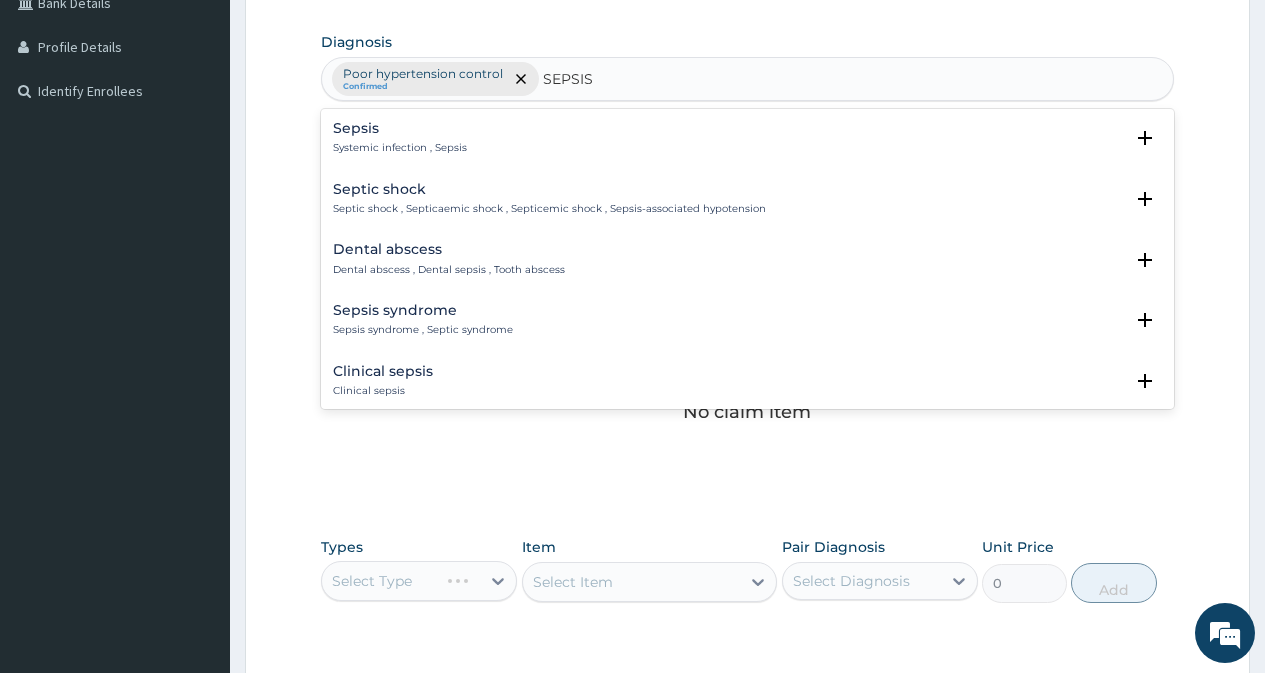 click on "Sepsis" at bounding box center [400, 128] 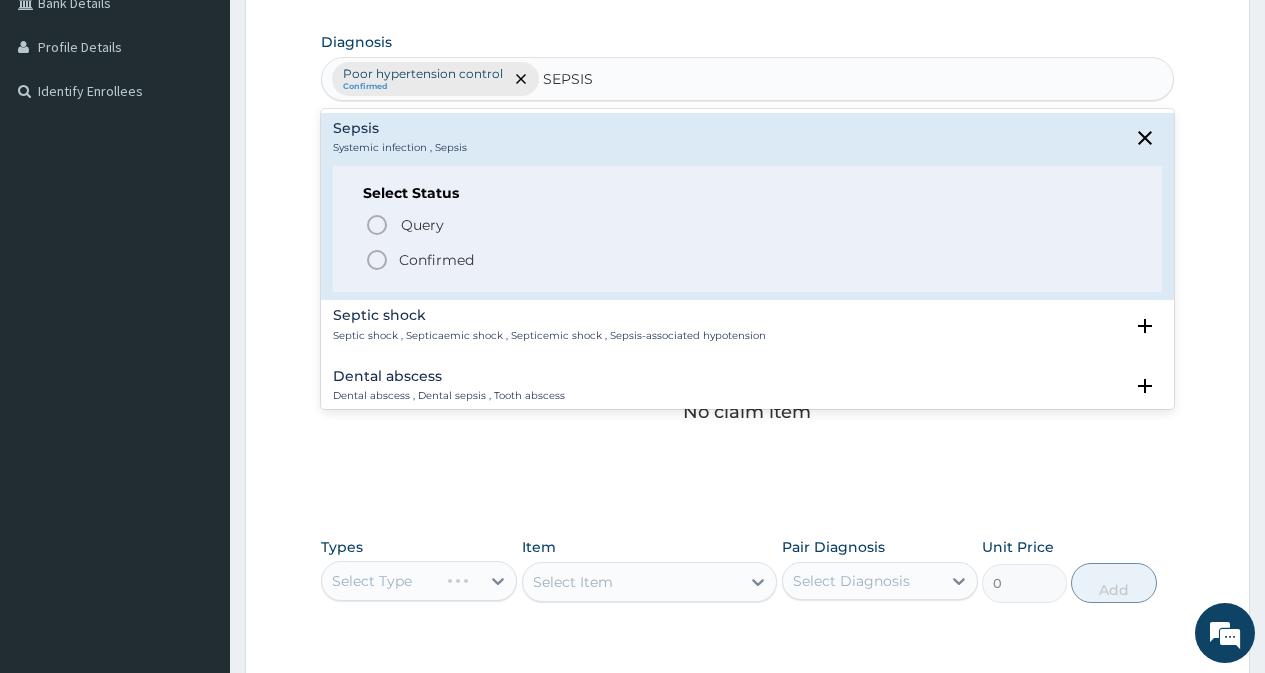 click 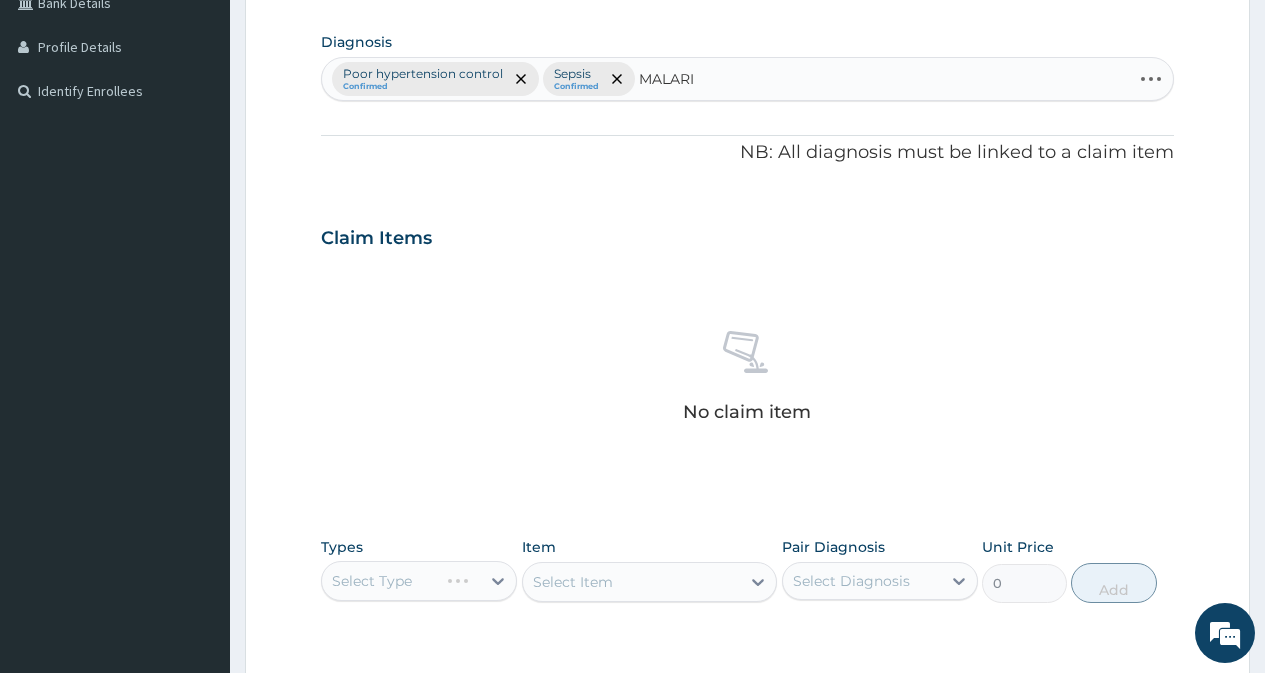 type on "MALARIA" 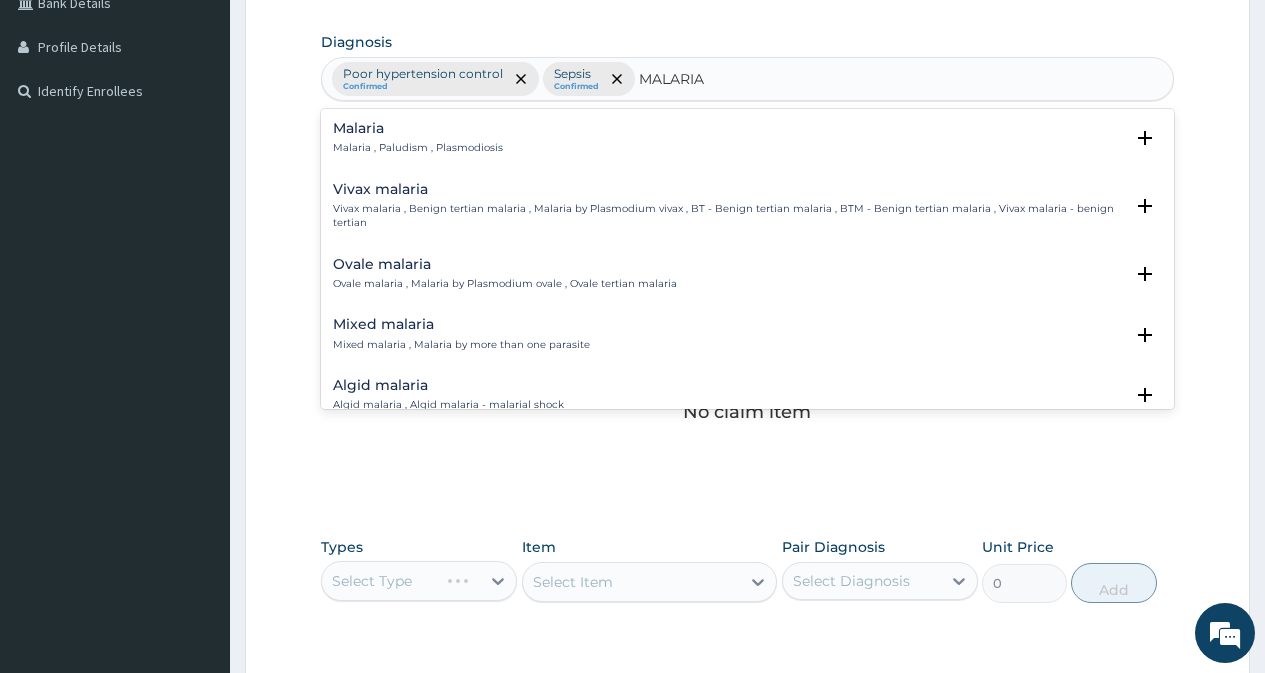 click on "Mixed malaria" at bounding box center [461, 324] 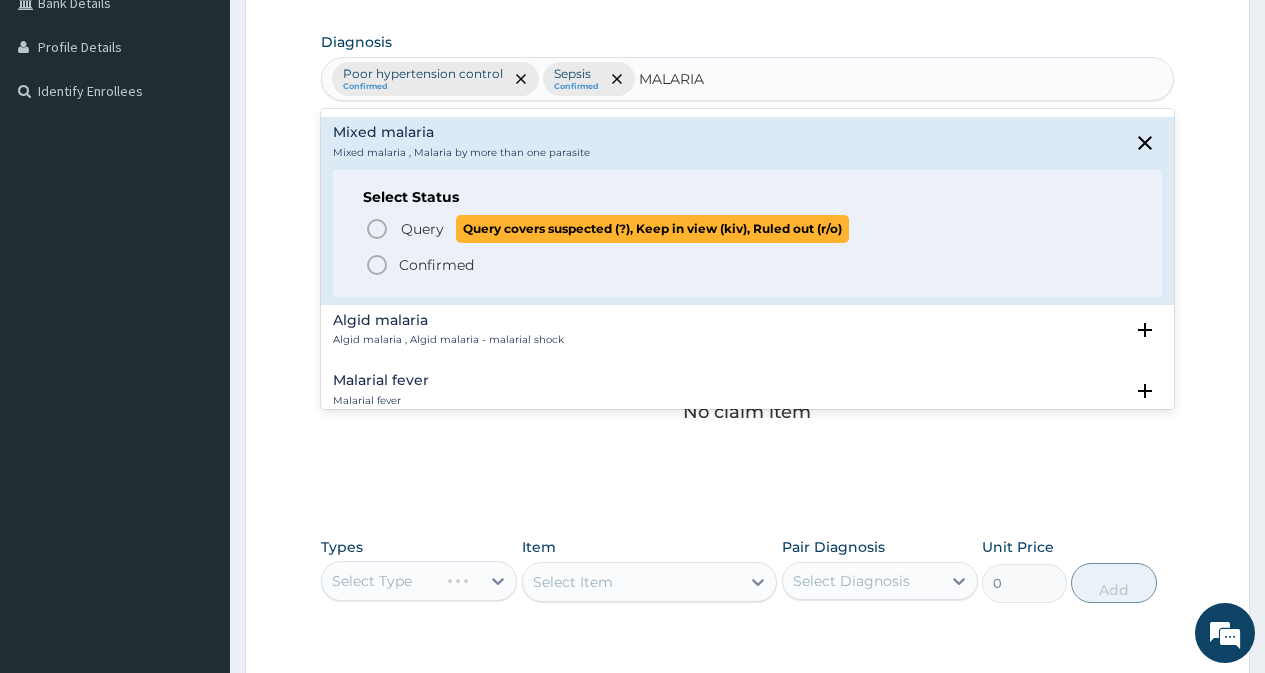 scroll, scrollTop: 200, scrollLeft: 0, axis: vertical 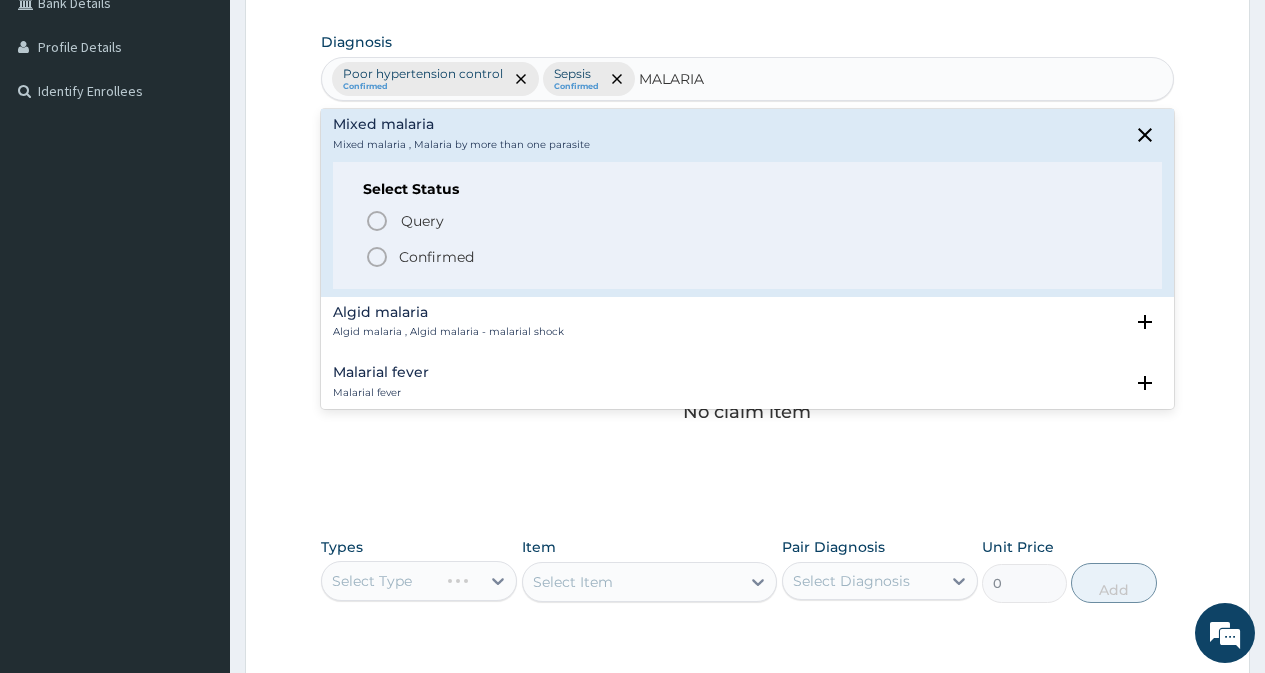 click 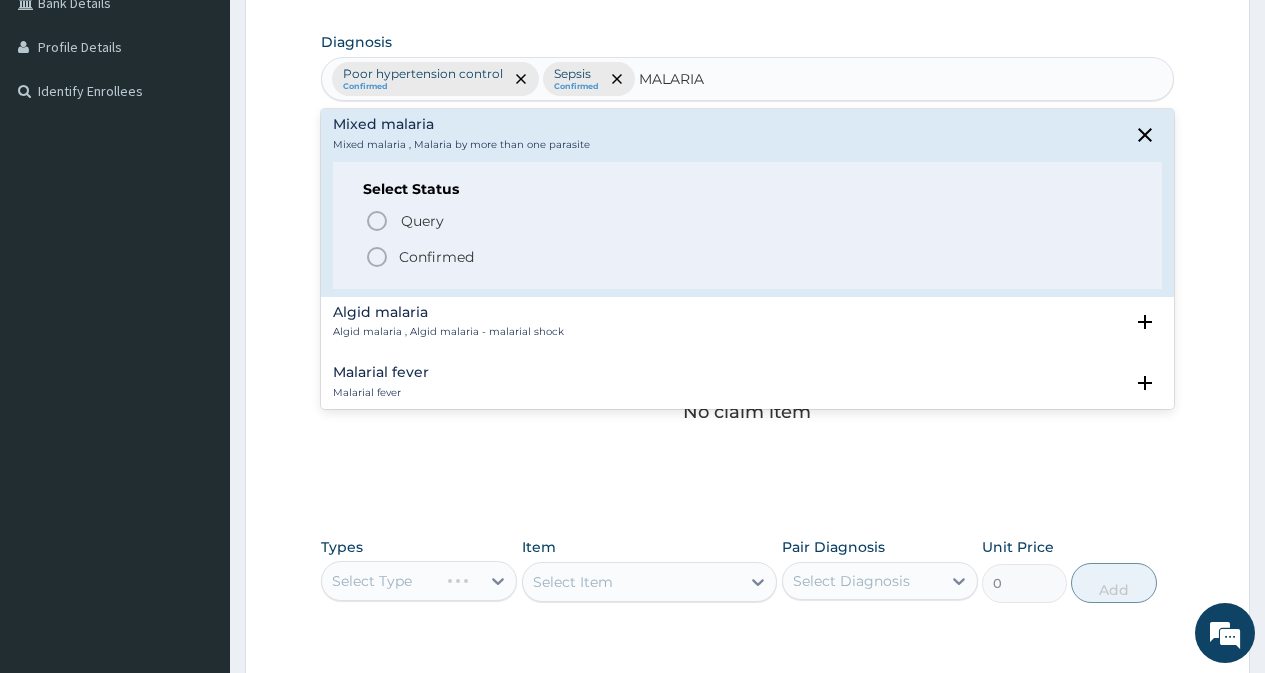 type 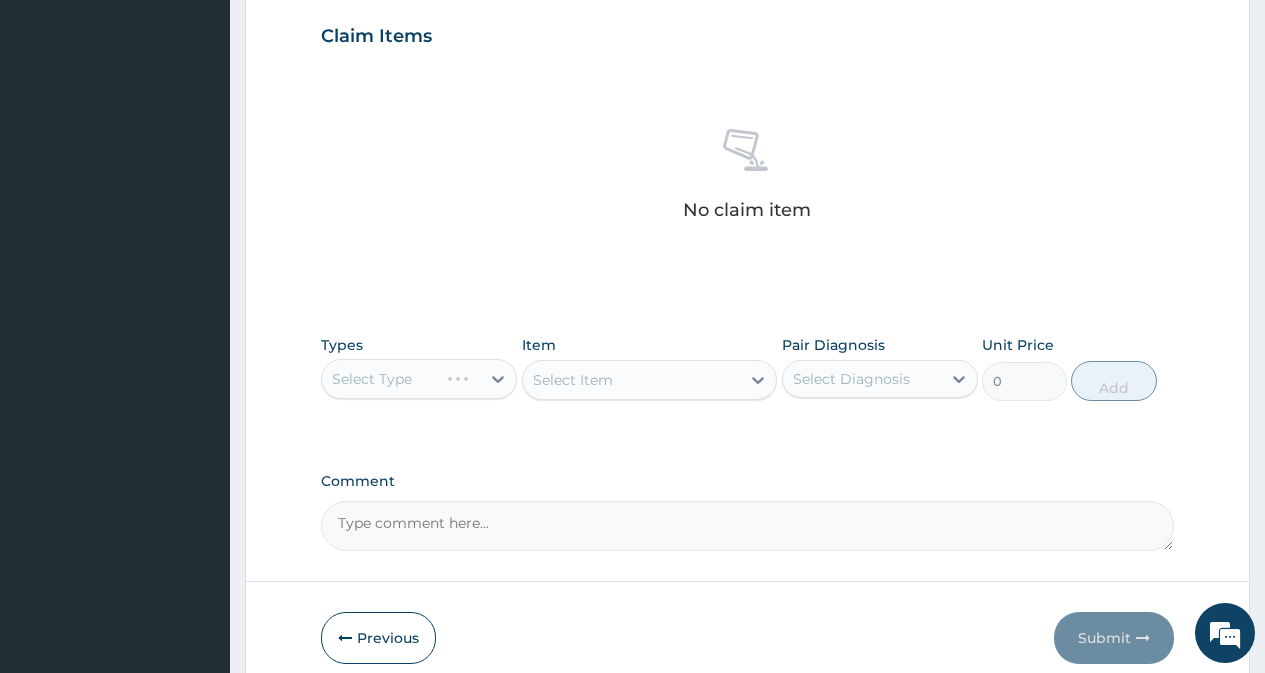 scroll, scrollTop: 769, scrollLeft: 0, axis: vertical 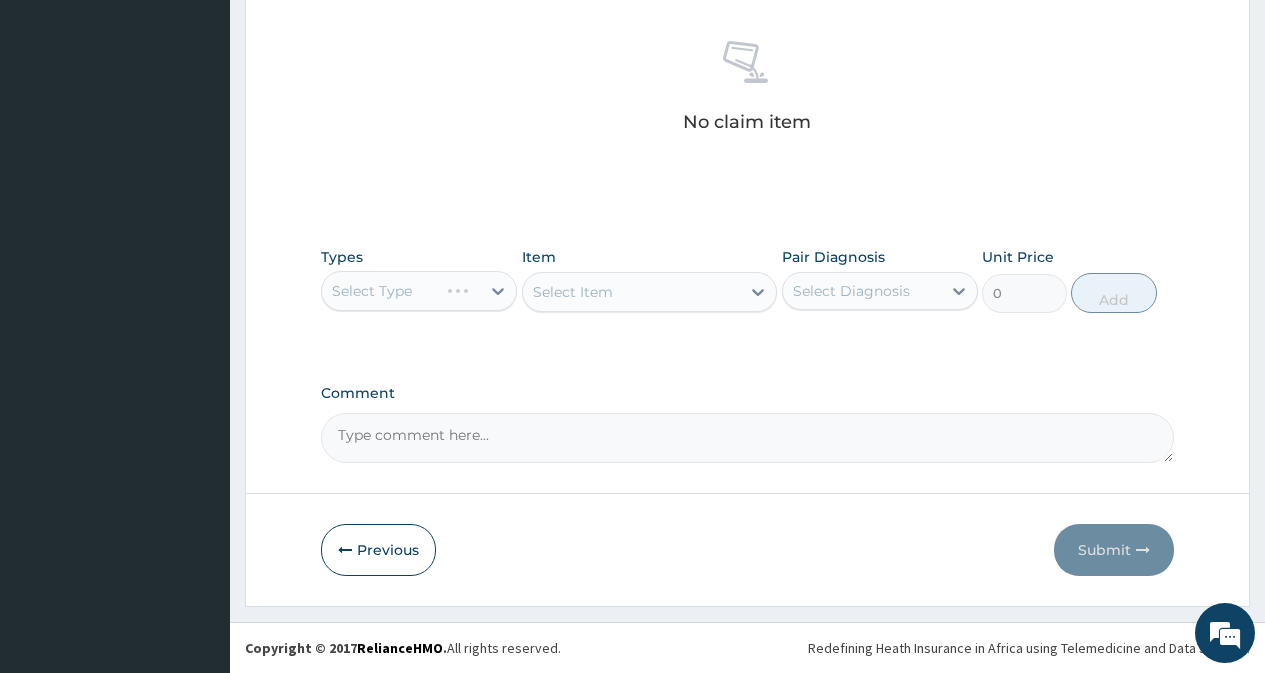 click on "Select Type" at bounding box center [419, 291] 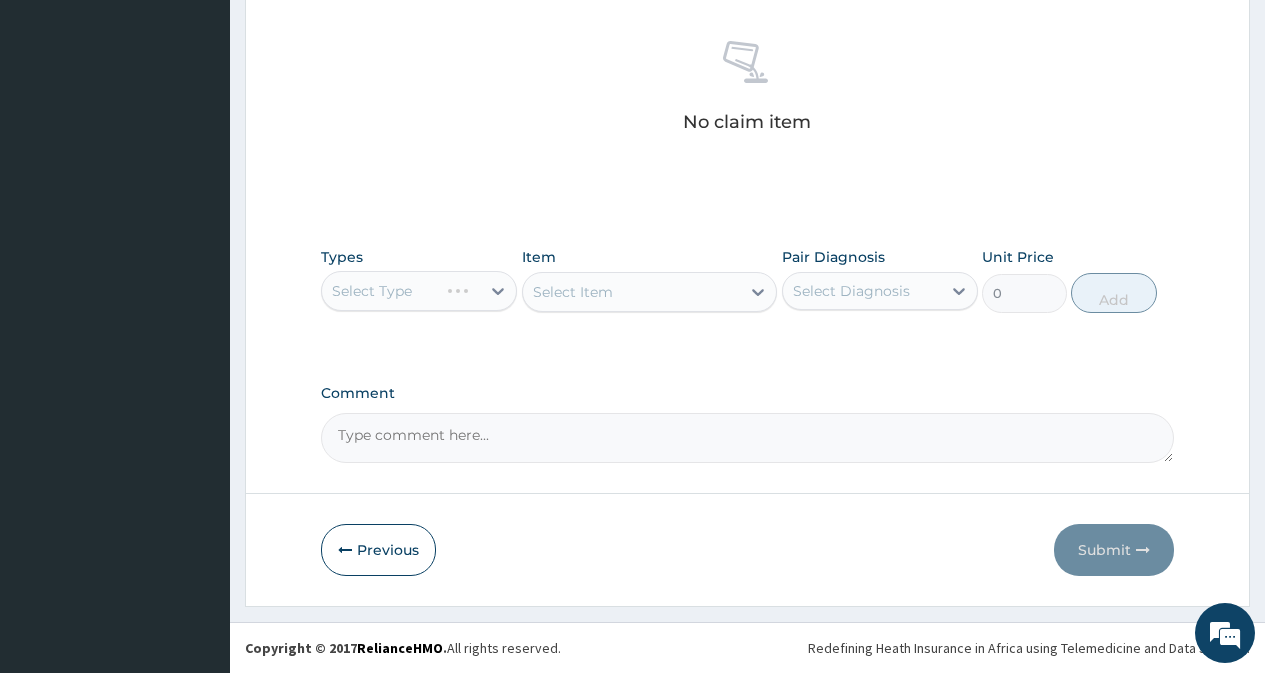 click on "Select Item" at bounding box center (650, 292) 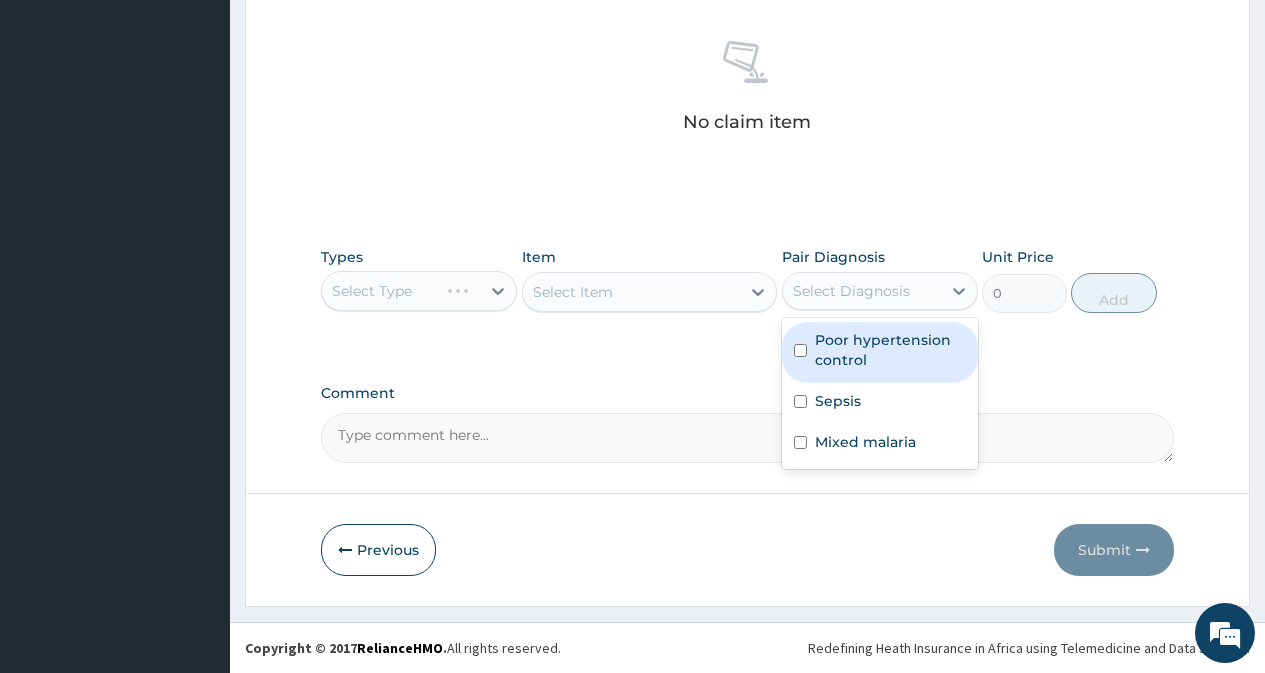 click on "Select Diagnosis" at bounding box center [851, 291] 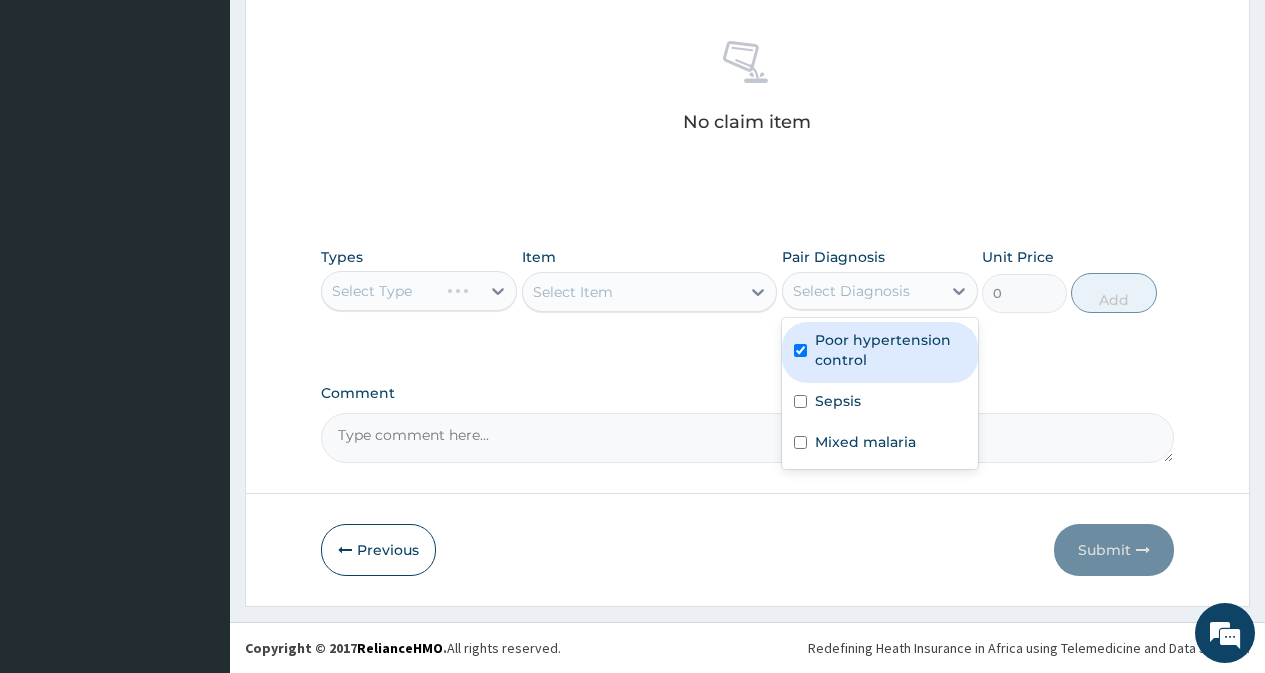checkbox on "true" 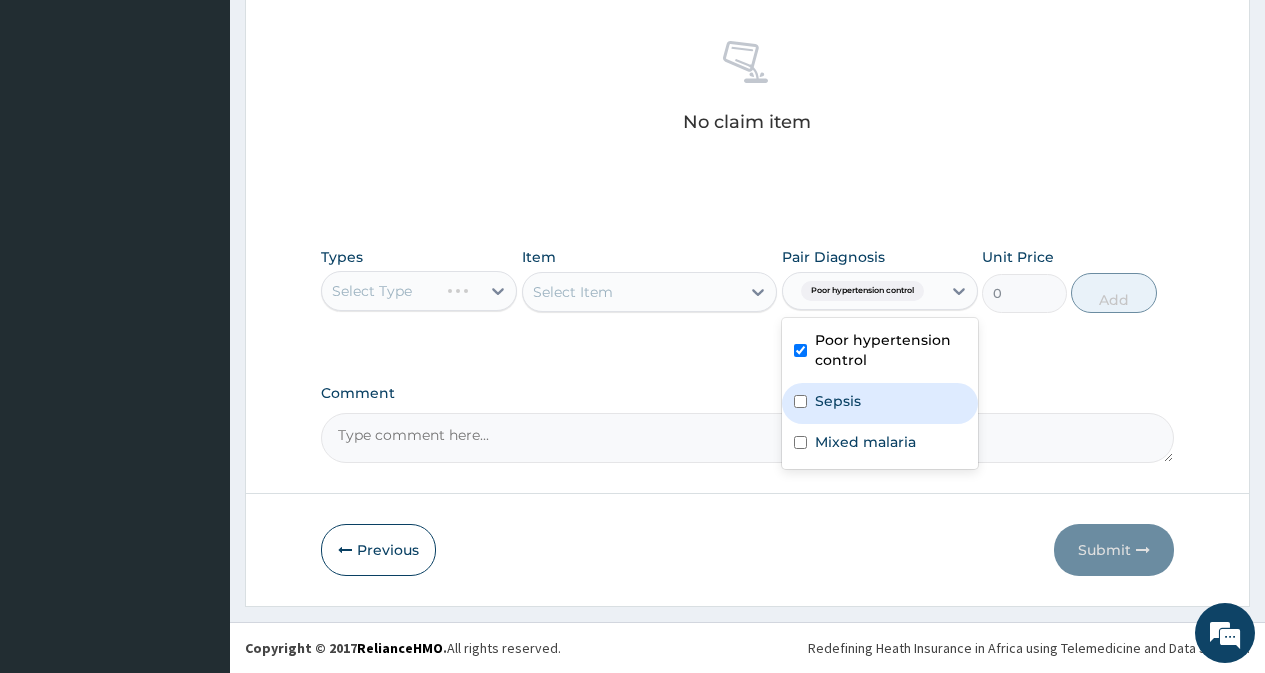 click on "Sepsis" at bounding box center (880, 403) 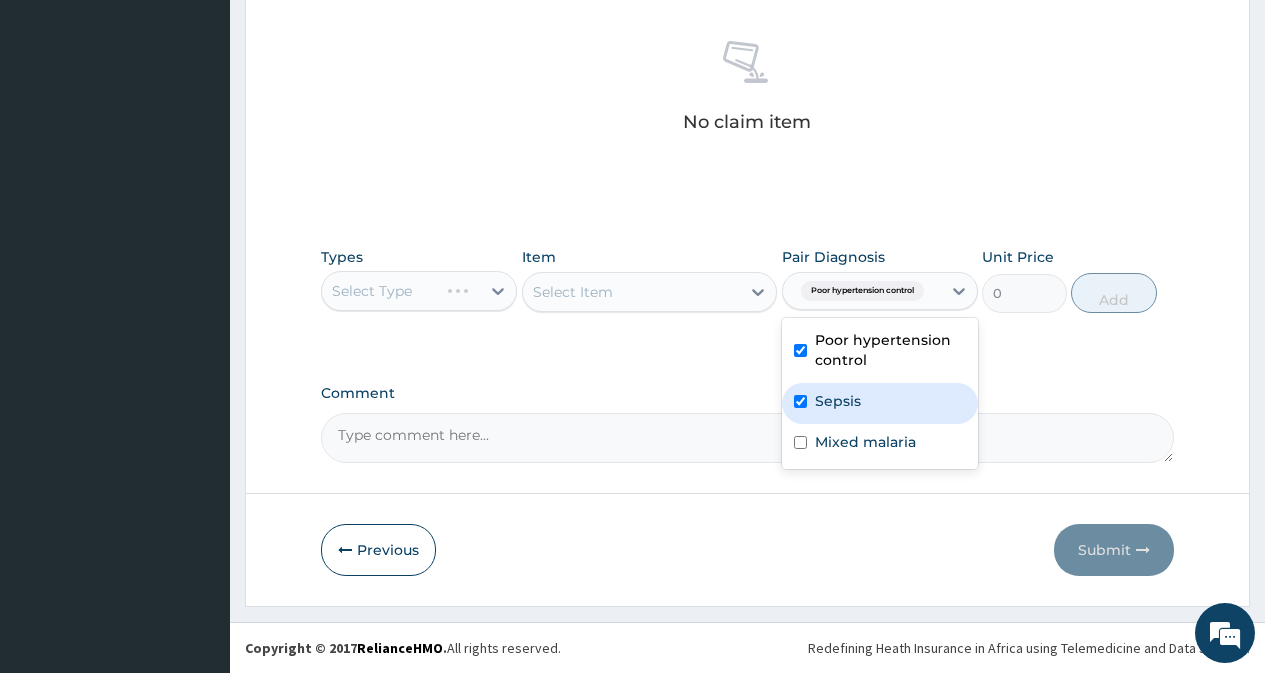 checkbox on "true" 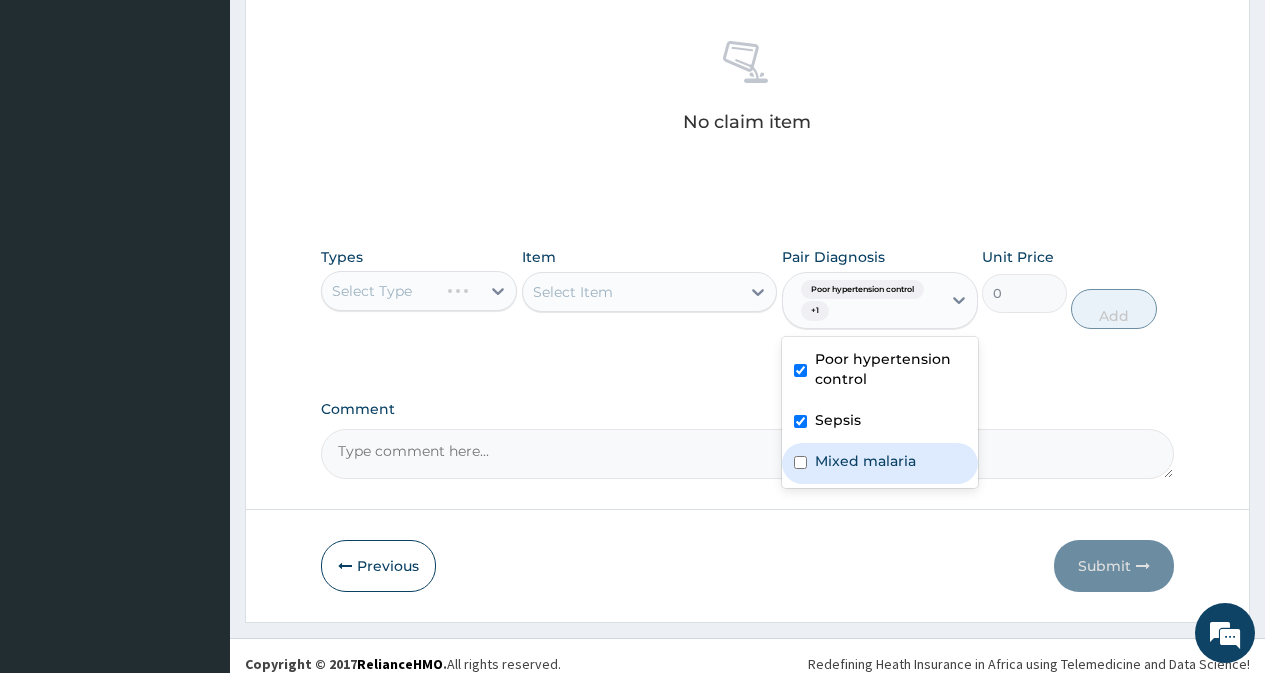 click on "Mixed malaria" at bounding box center [865, 461] 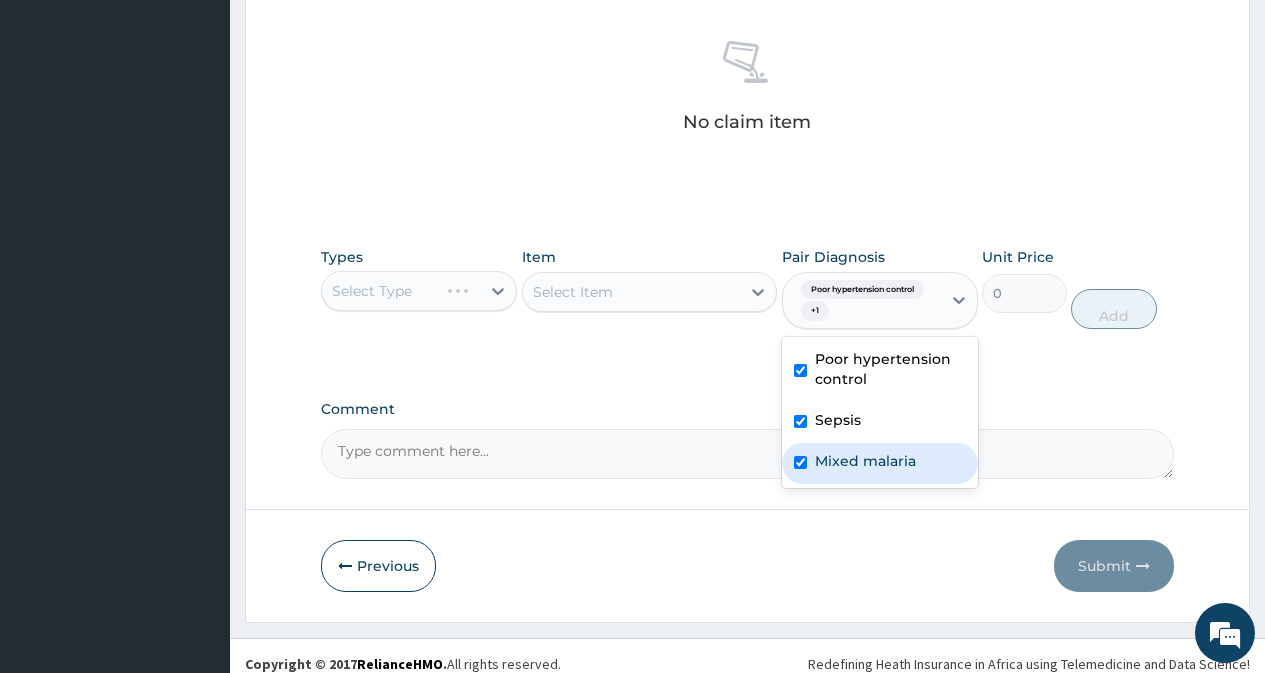 checkbox on "true" 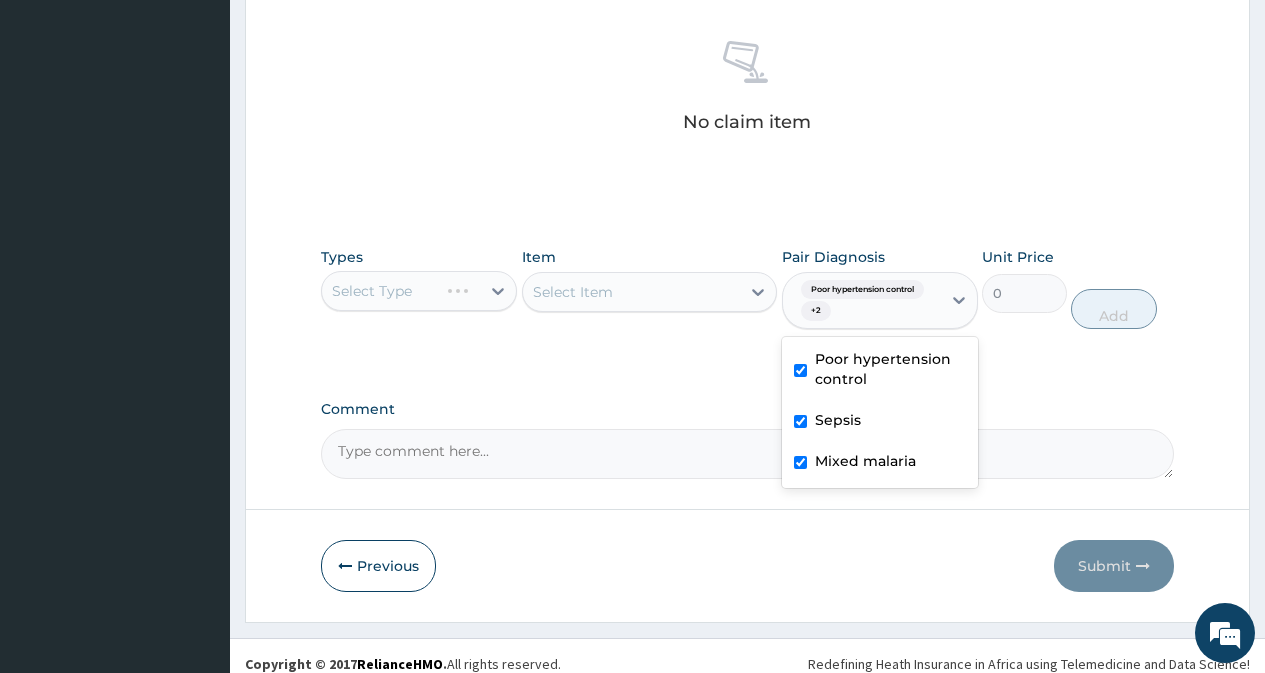 click on "Select Item" at bounding box center (650, 292) 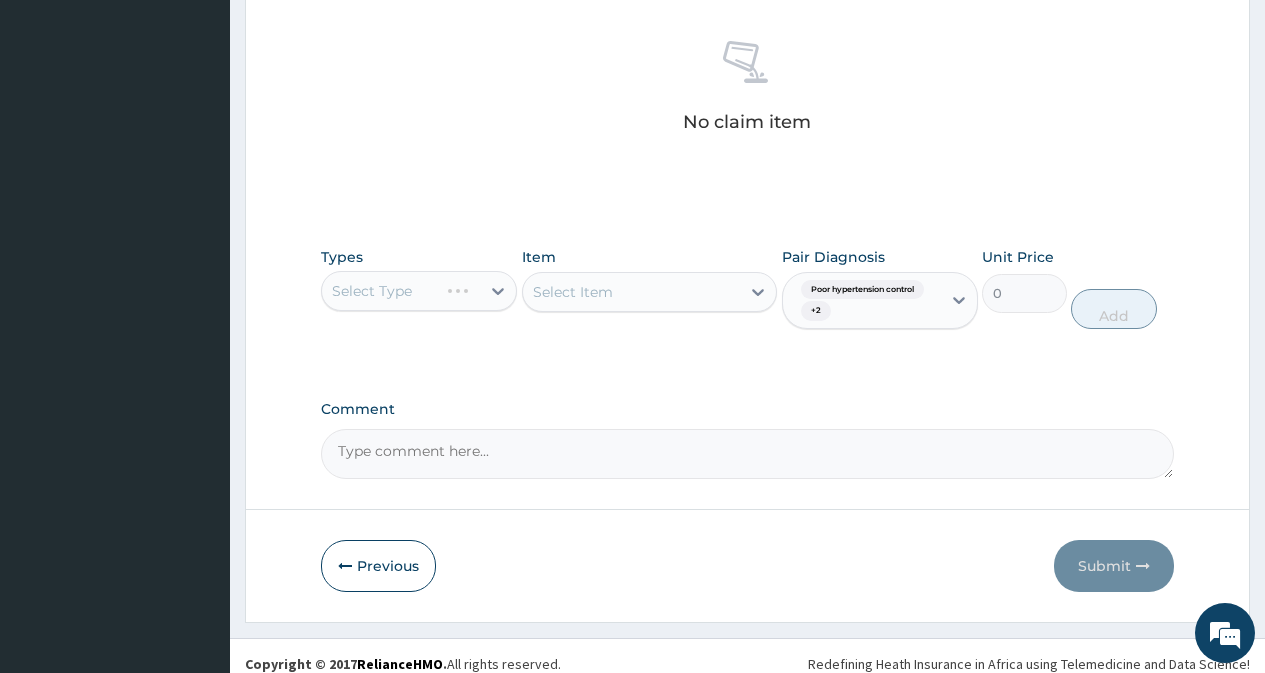 click on "Select Type" at bounding box center (419, 291) 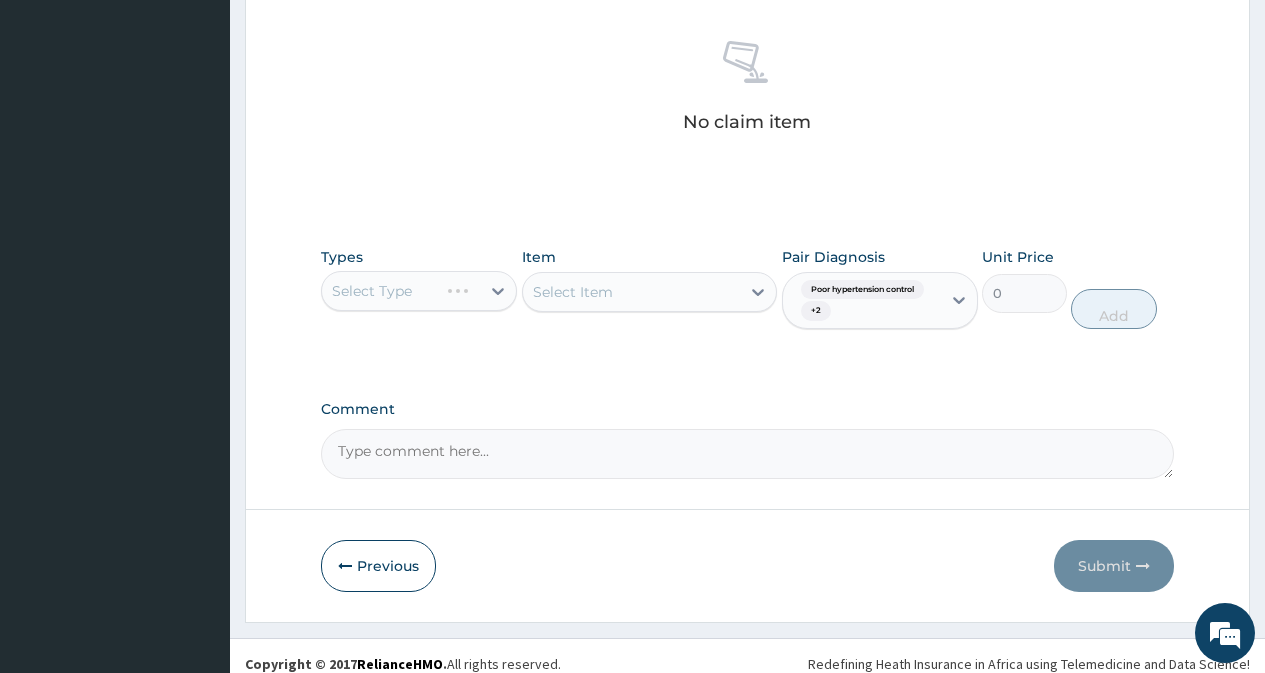 click on "Select Type" at bounding box center [419, 291] 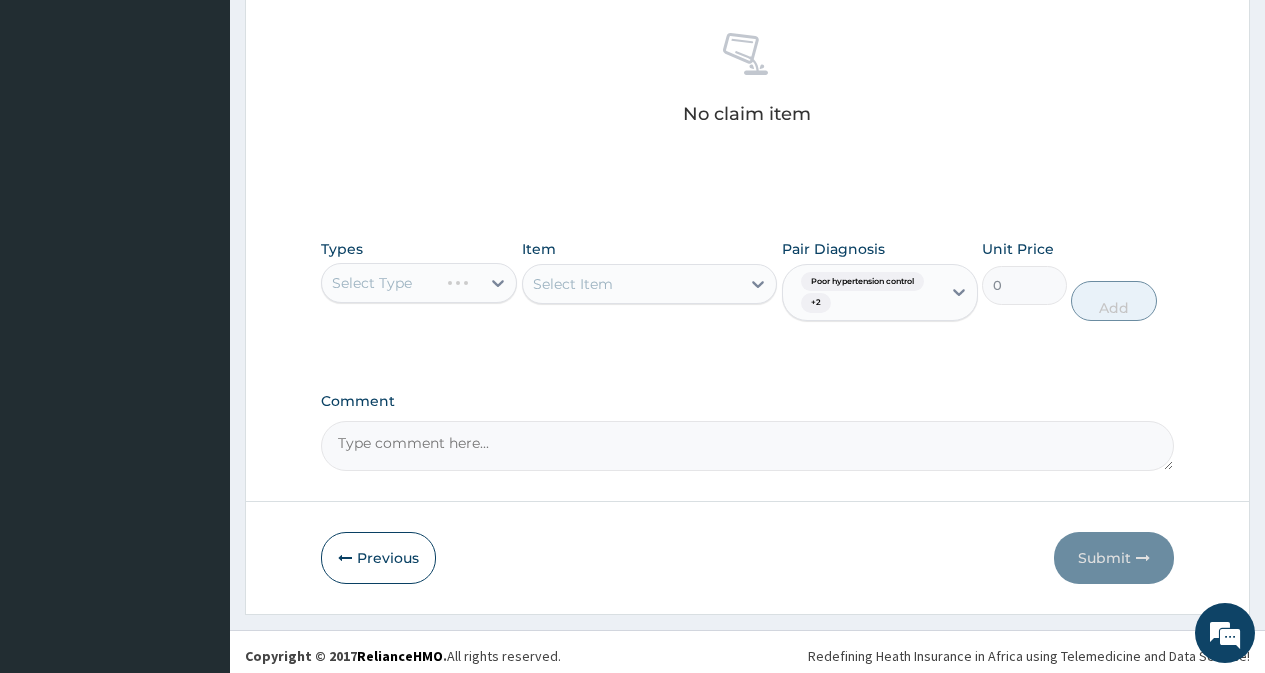 scroll, scrollTop: 785, scrollLeft: 0, axis: vertical 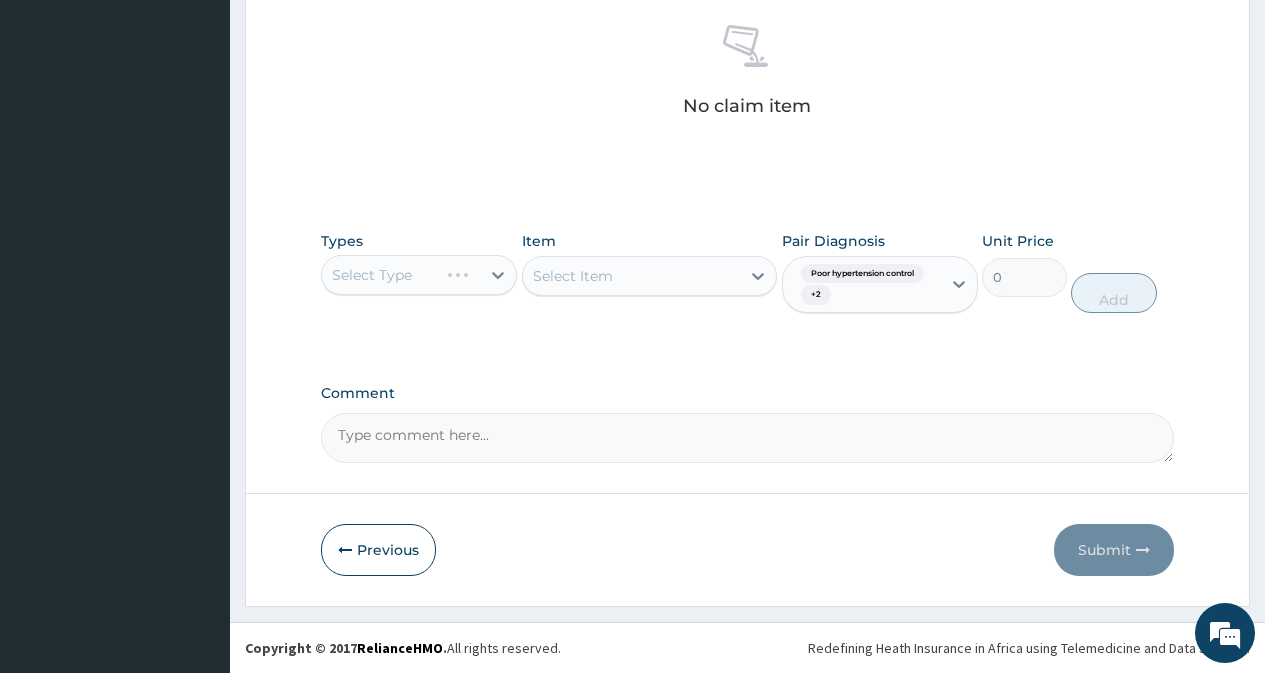 click on "Select Type" at bounding box center [419, 275] 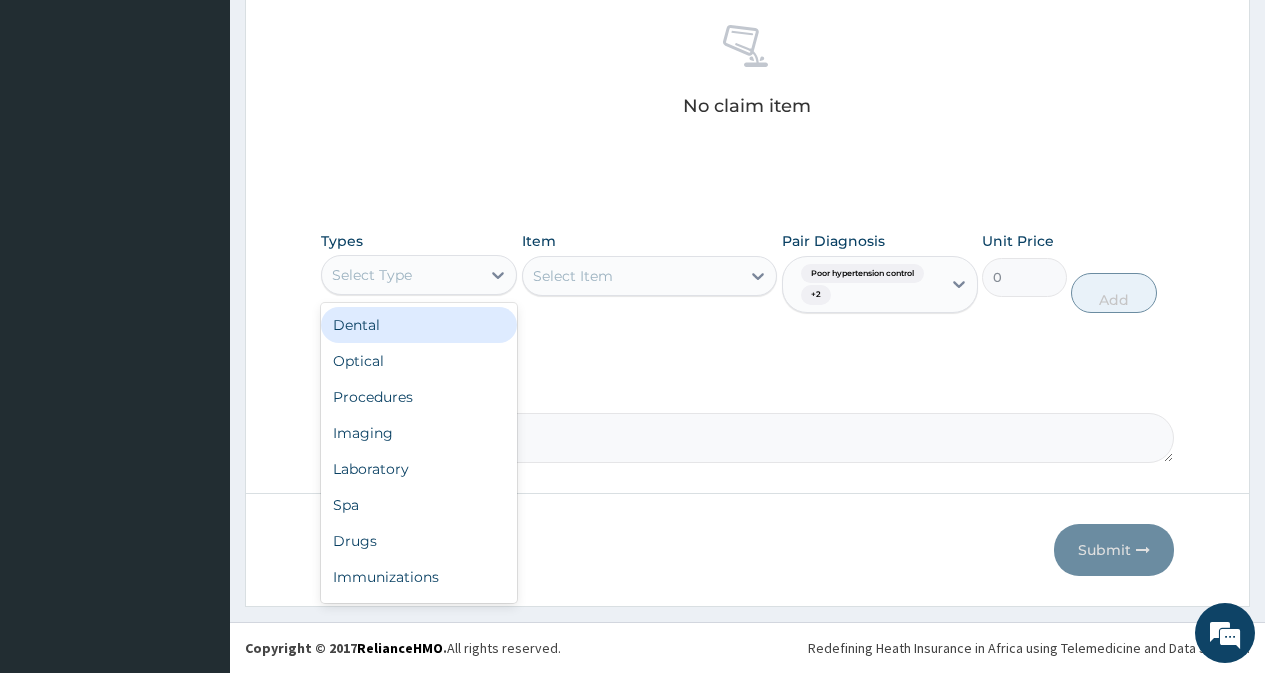 click on "Select Type" at bounding box center [401, 275] 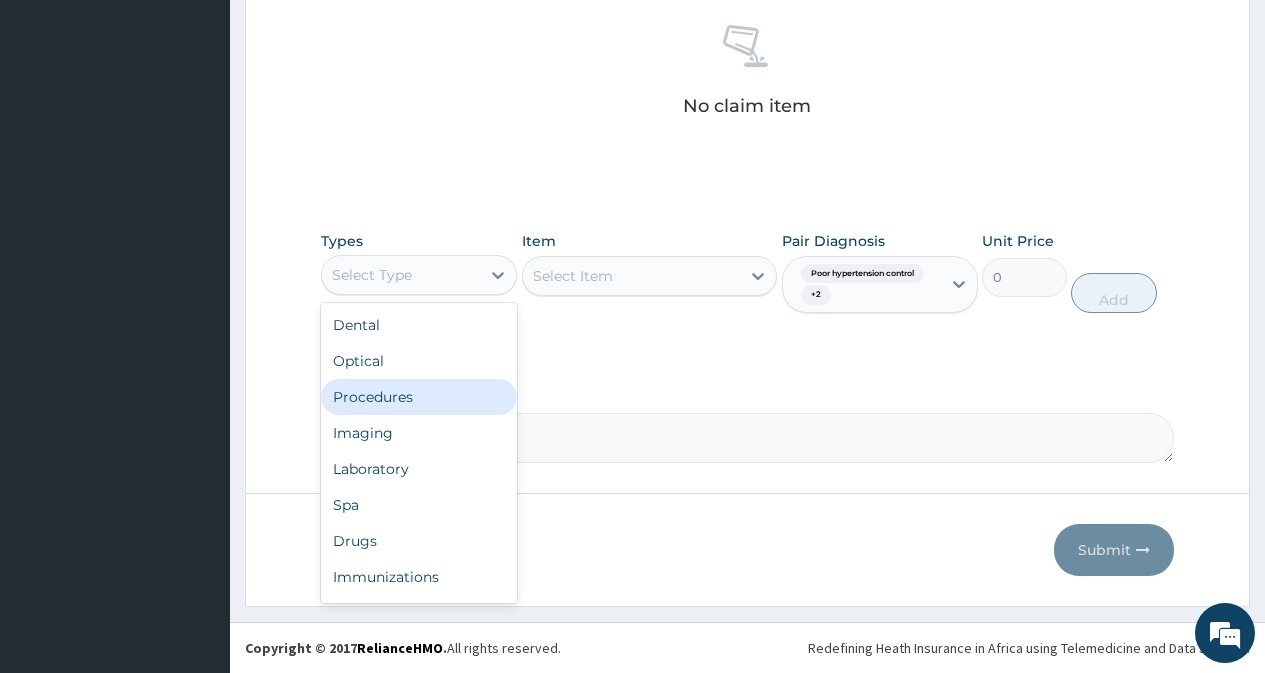 click on "Procedures" at bounding box center (419, 397) 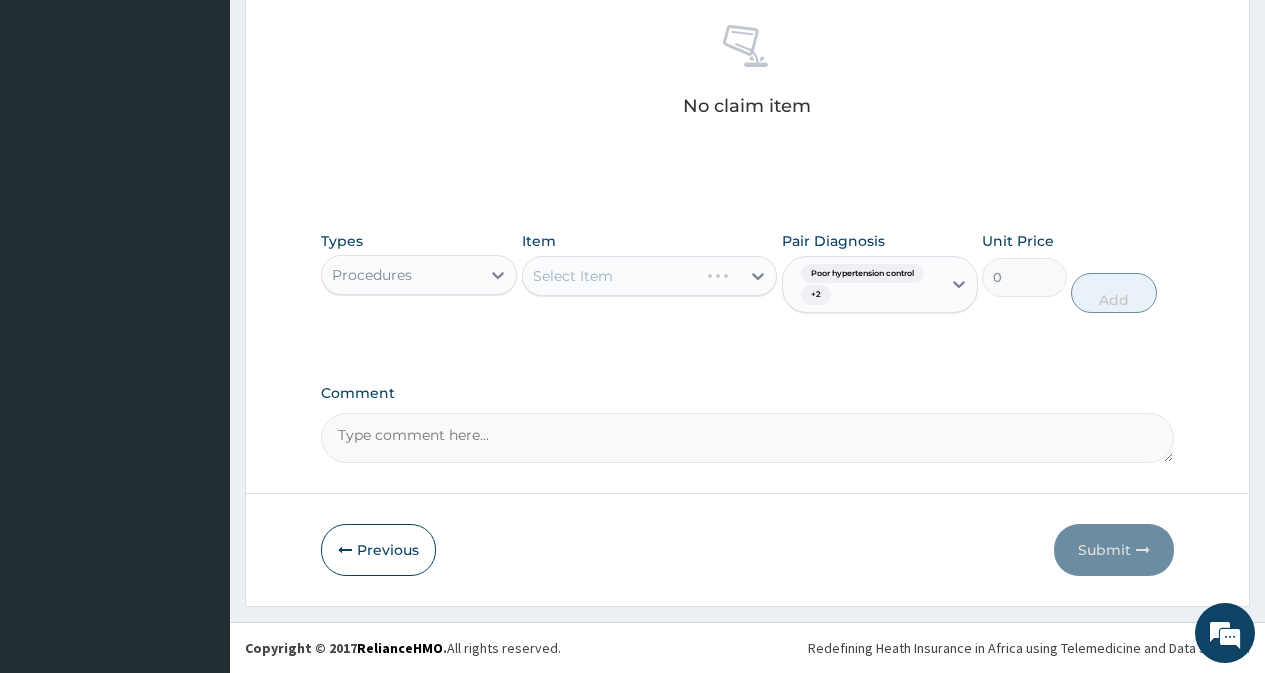 drag, startPoint x: 570, startPoint y: 267, endPoint x: 587, endPoint y: 331, distance: 66.21933 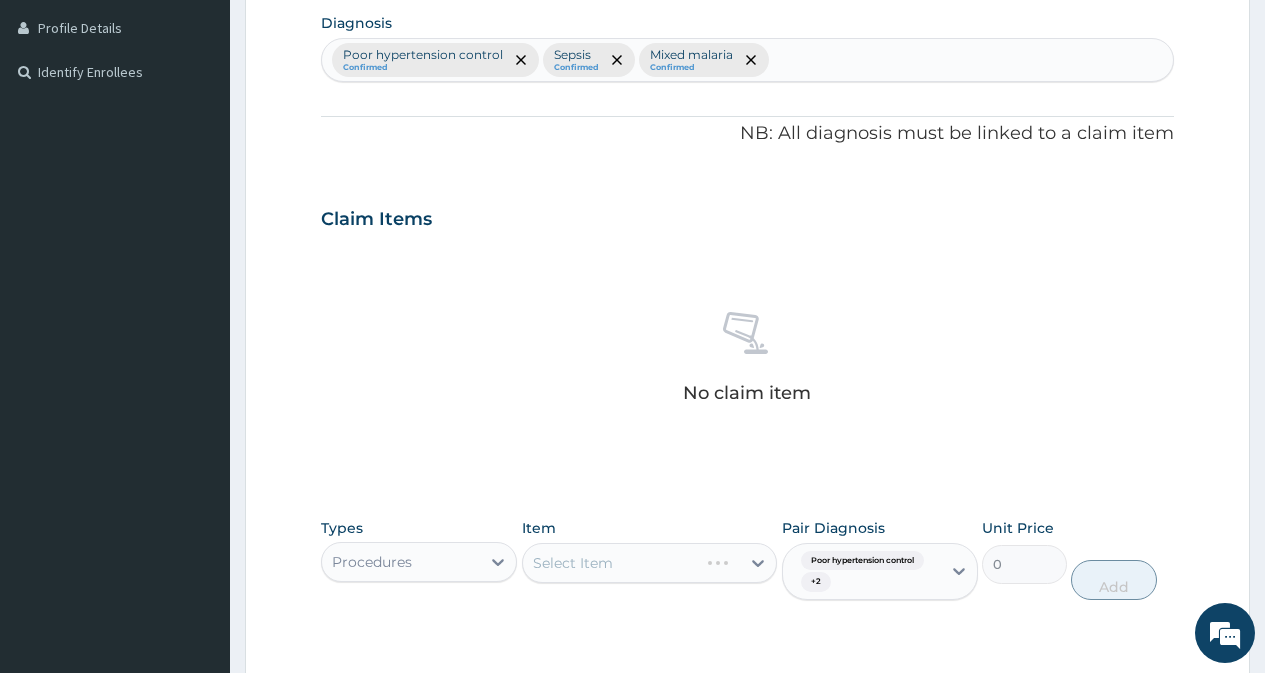 scroll, scrollTop: 485, scrollLeft: 0, axis: vertical 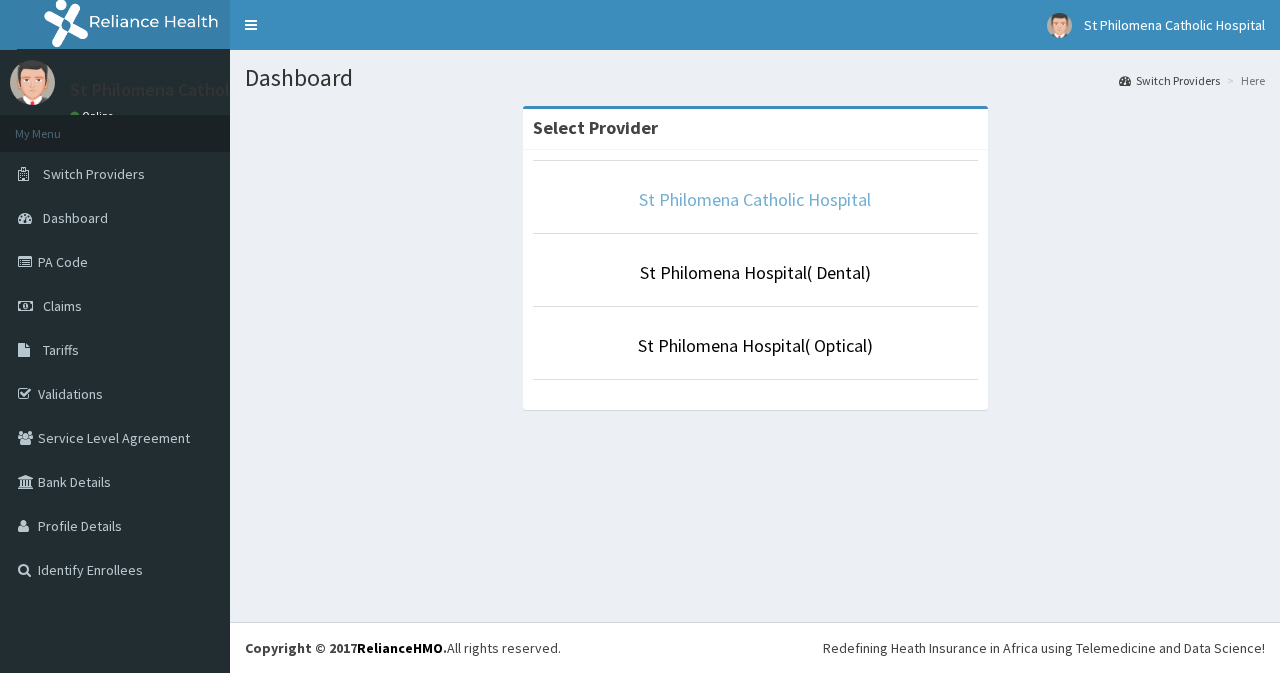 click on "St Philomena Catholic Hospital" at bounding box center [755, 199] 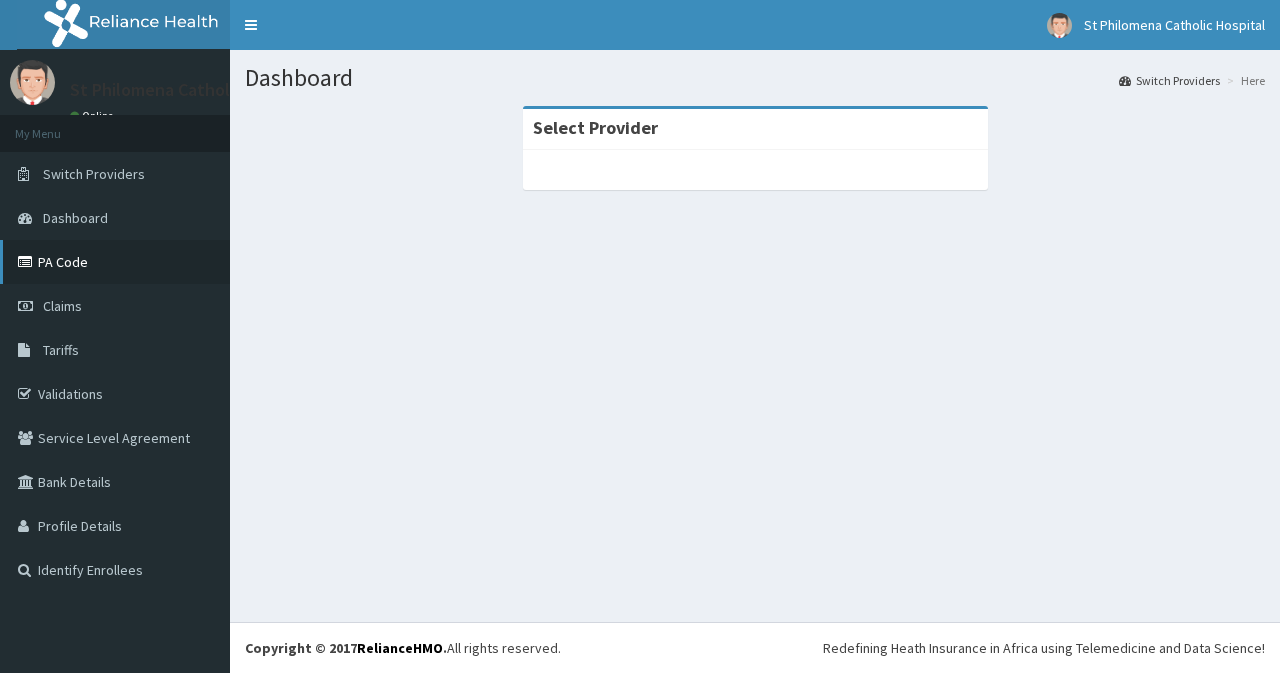 scroll, scrollTop: 0, scrollLeft: 0, axis: both 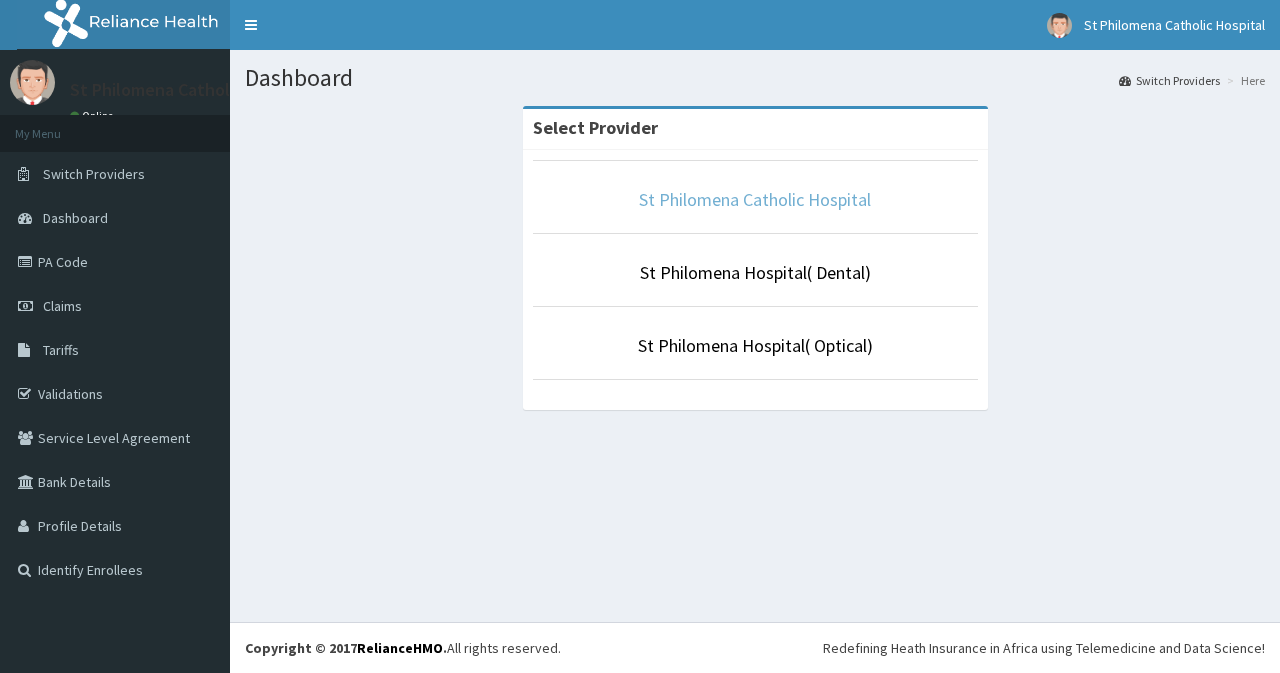 click on "St Philomena Catholic Hospital" at bounding box center [755, 199] 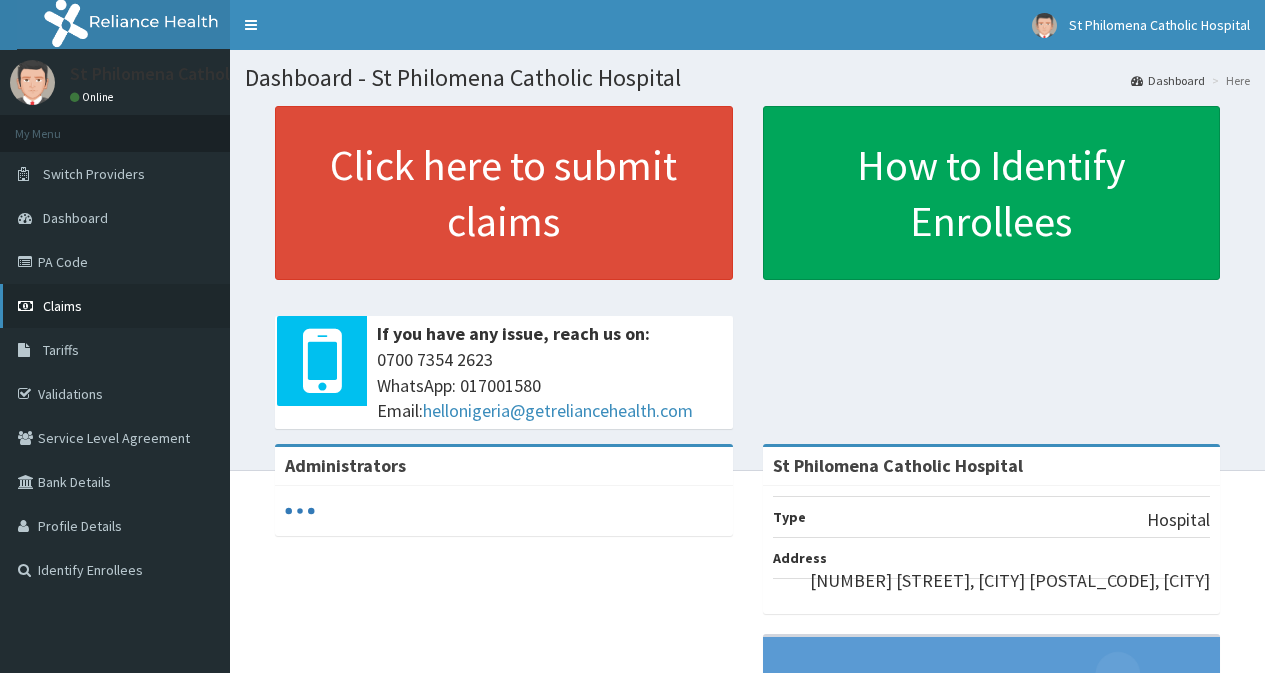scroll, scrollTop: 0, scrollLeft: 0, axis: both 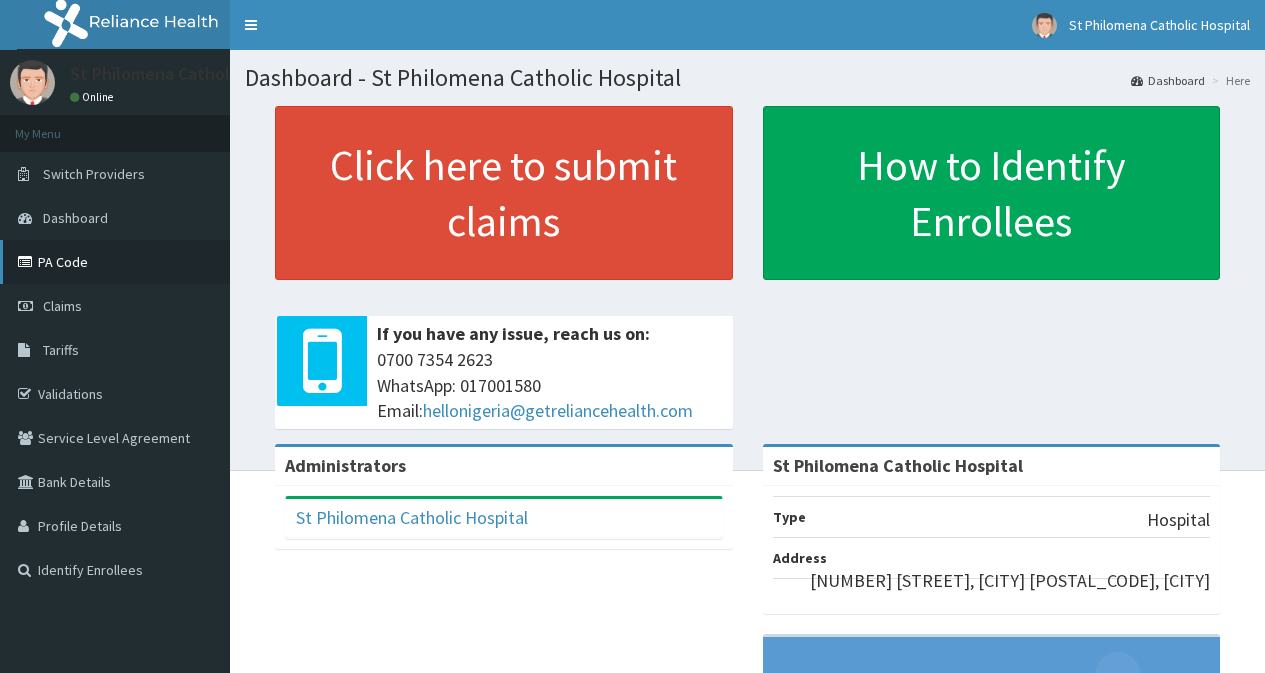 click on "PA Code" at bounding box center (115, 262) 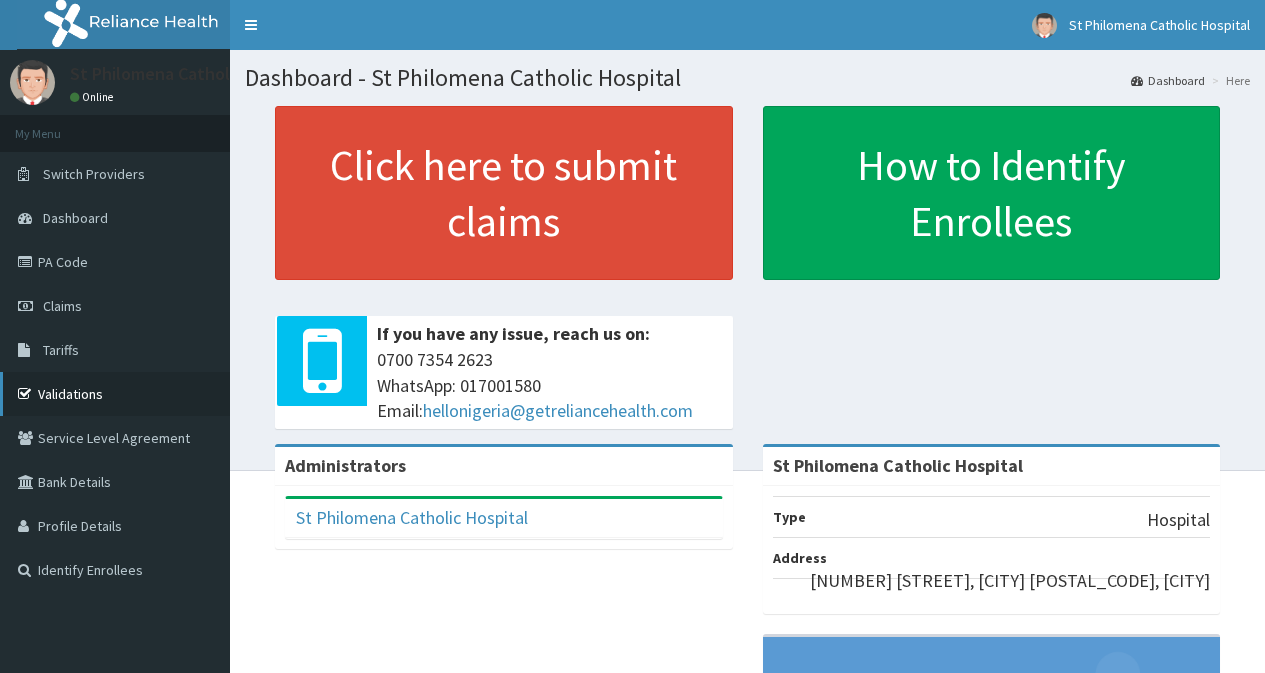 click on "Validations" at bounding box center (115, 394) 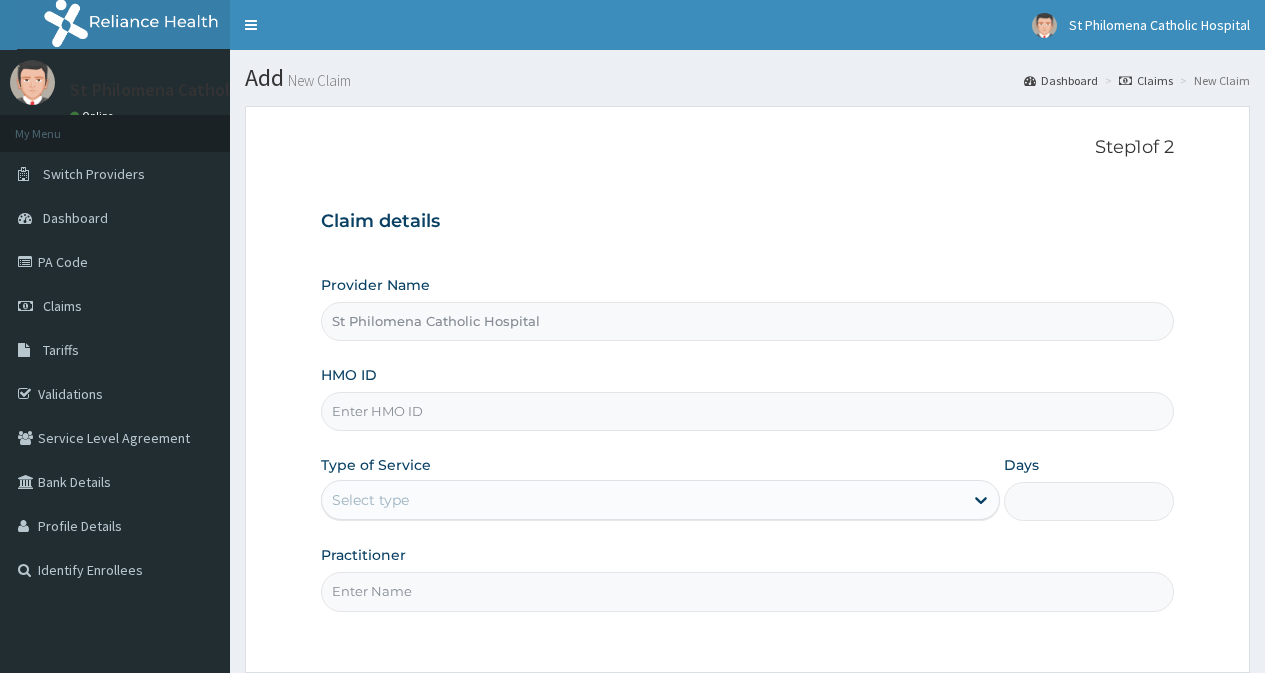 scroll, scrollTop: 0, scrollLeft: 0, axis: both 